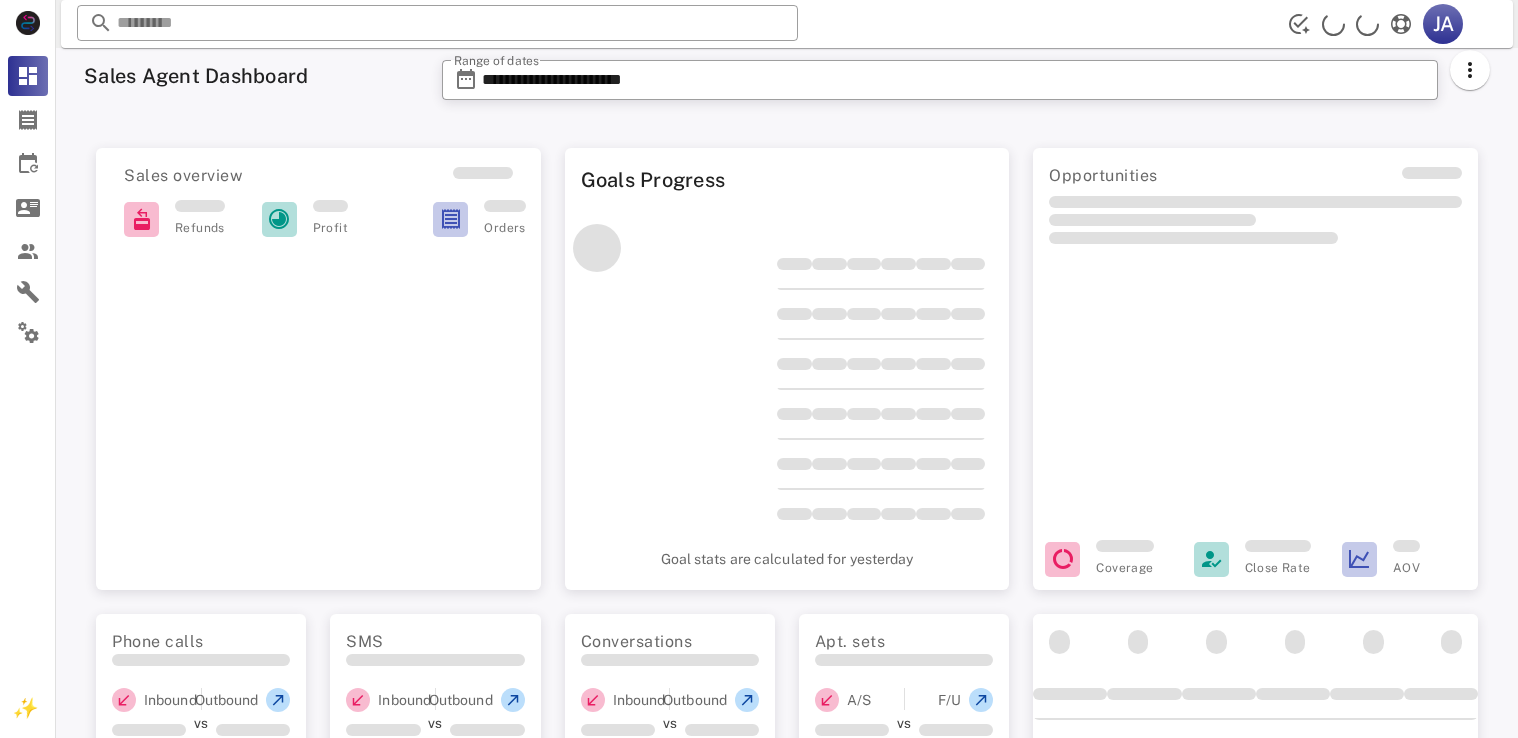 scroll, scrollTop: 0, scrollLeft: 0, axis: both 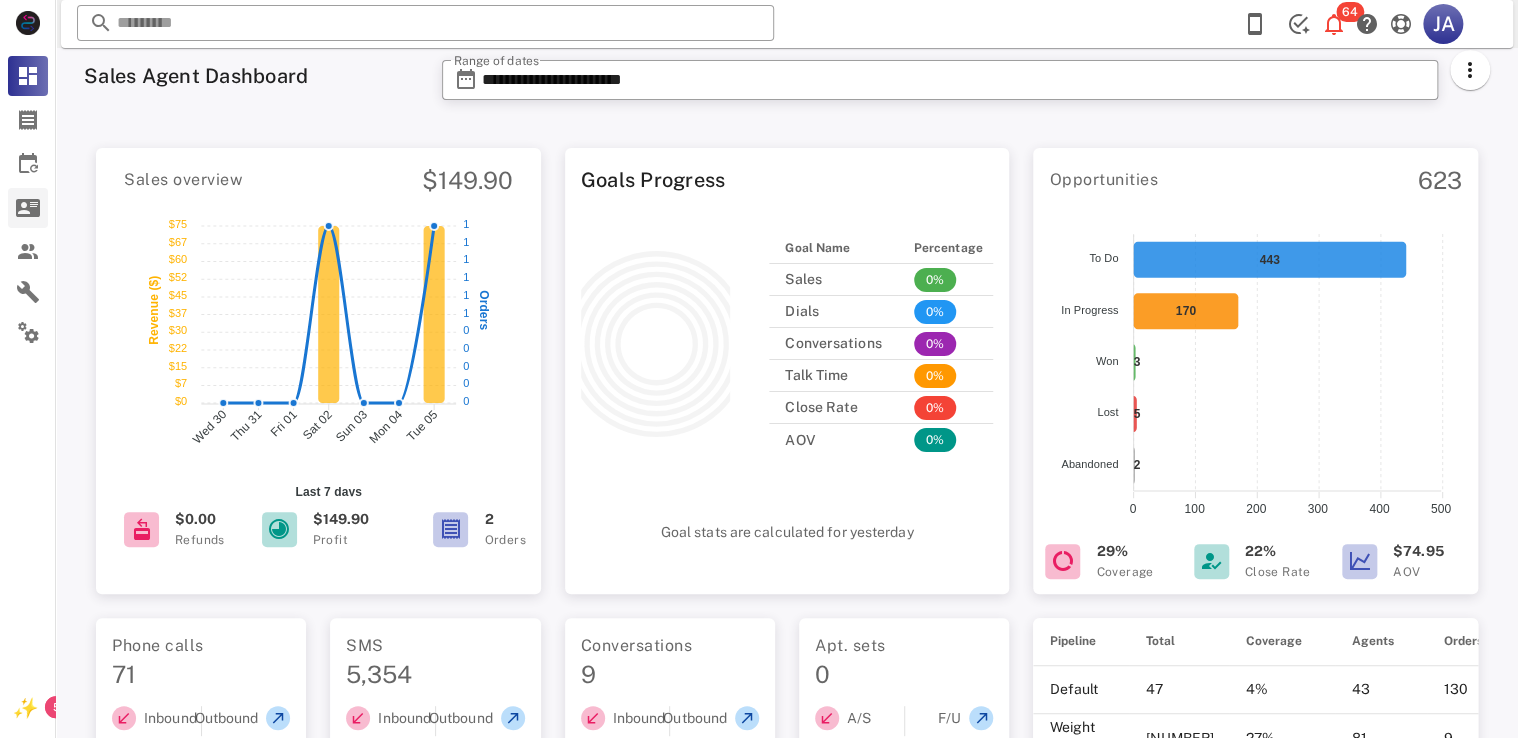 click at bounding box center [28, 208] 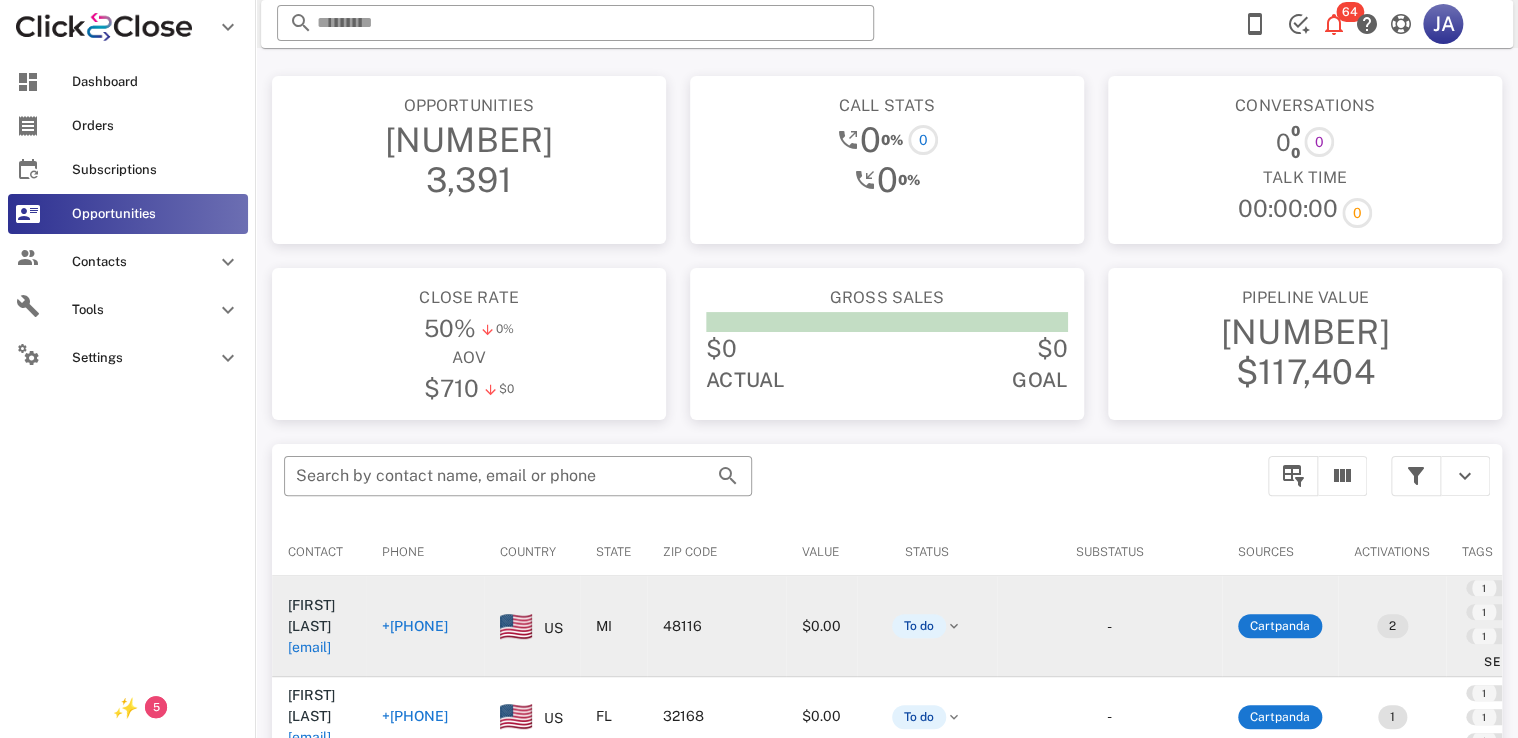 click on "+[PHONE]" at bounding box center (415, 626) 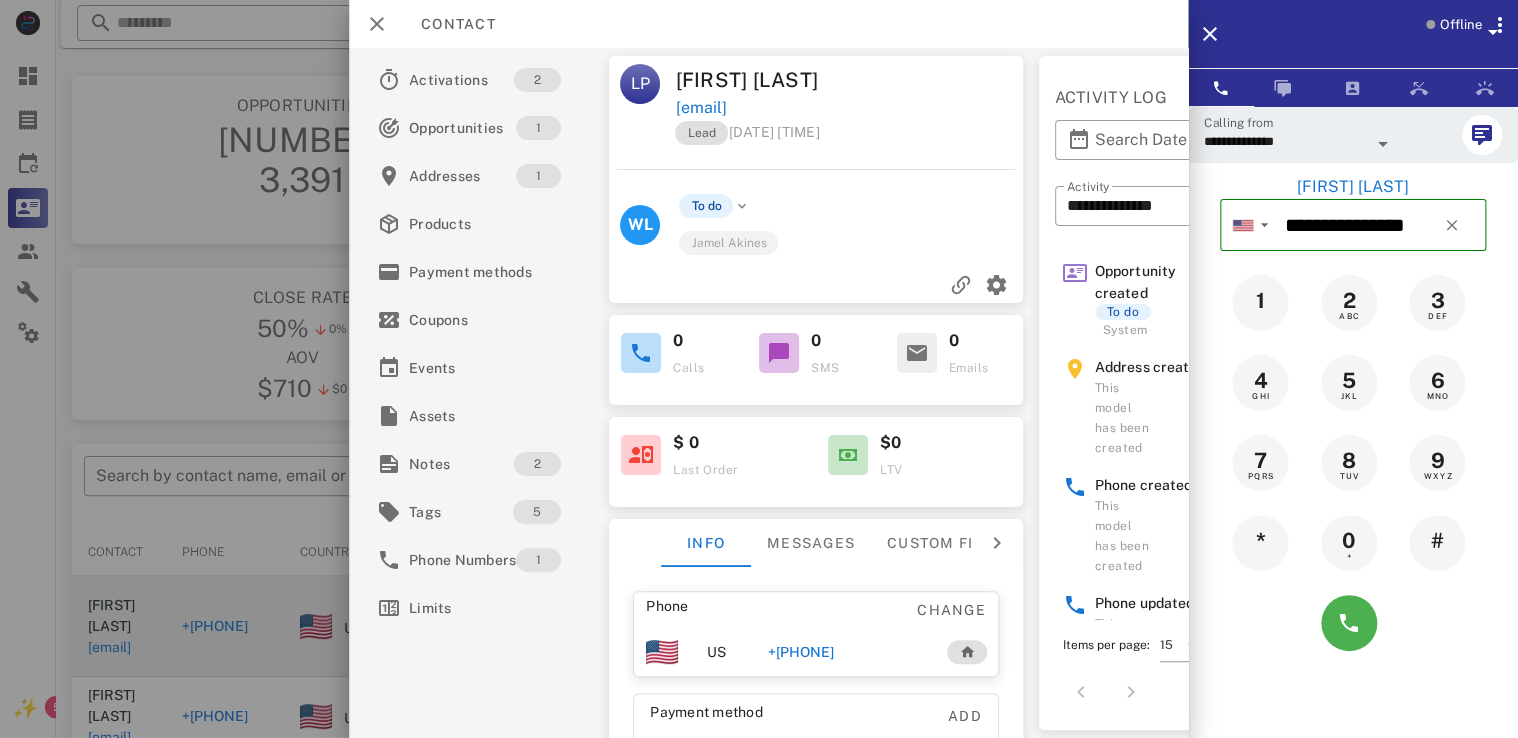 click at bounding box center [1493, 32] 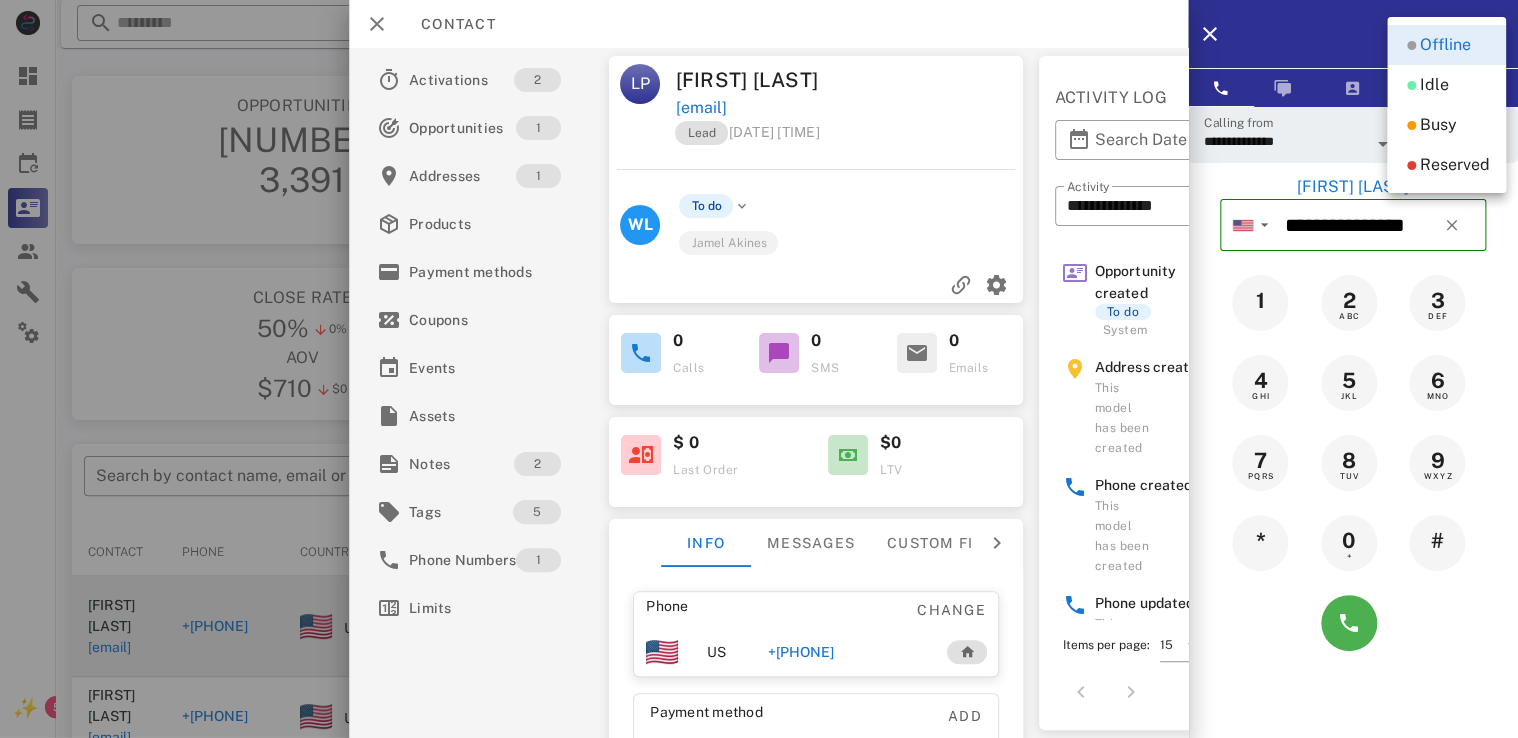 click on "Idle" at bounding box center (1434, 85) 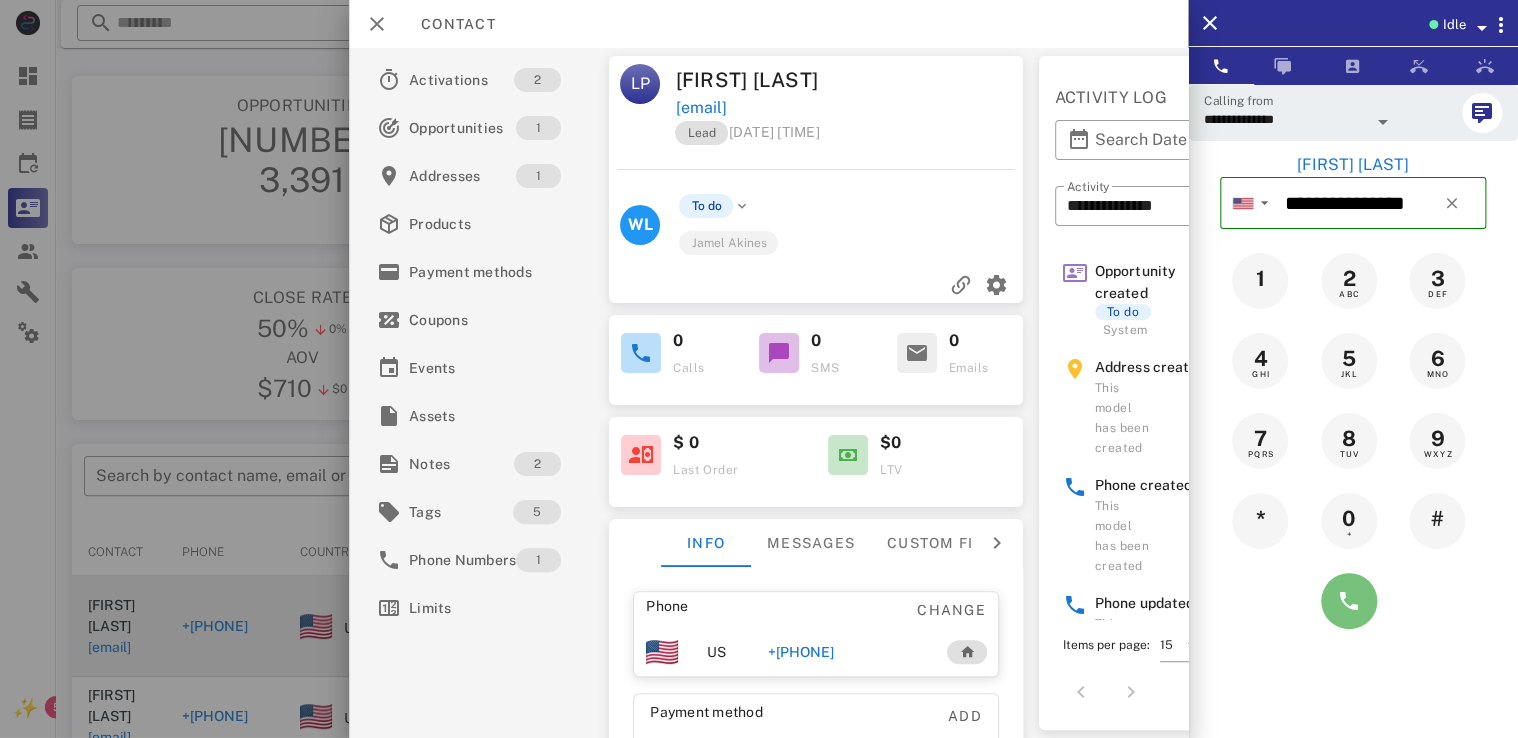 click at bounding box center (1349, 601) 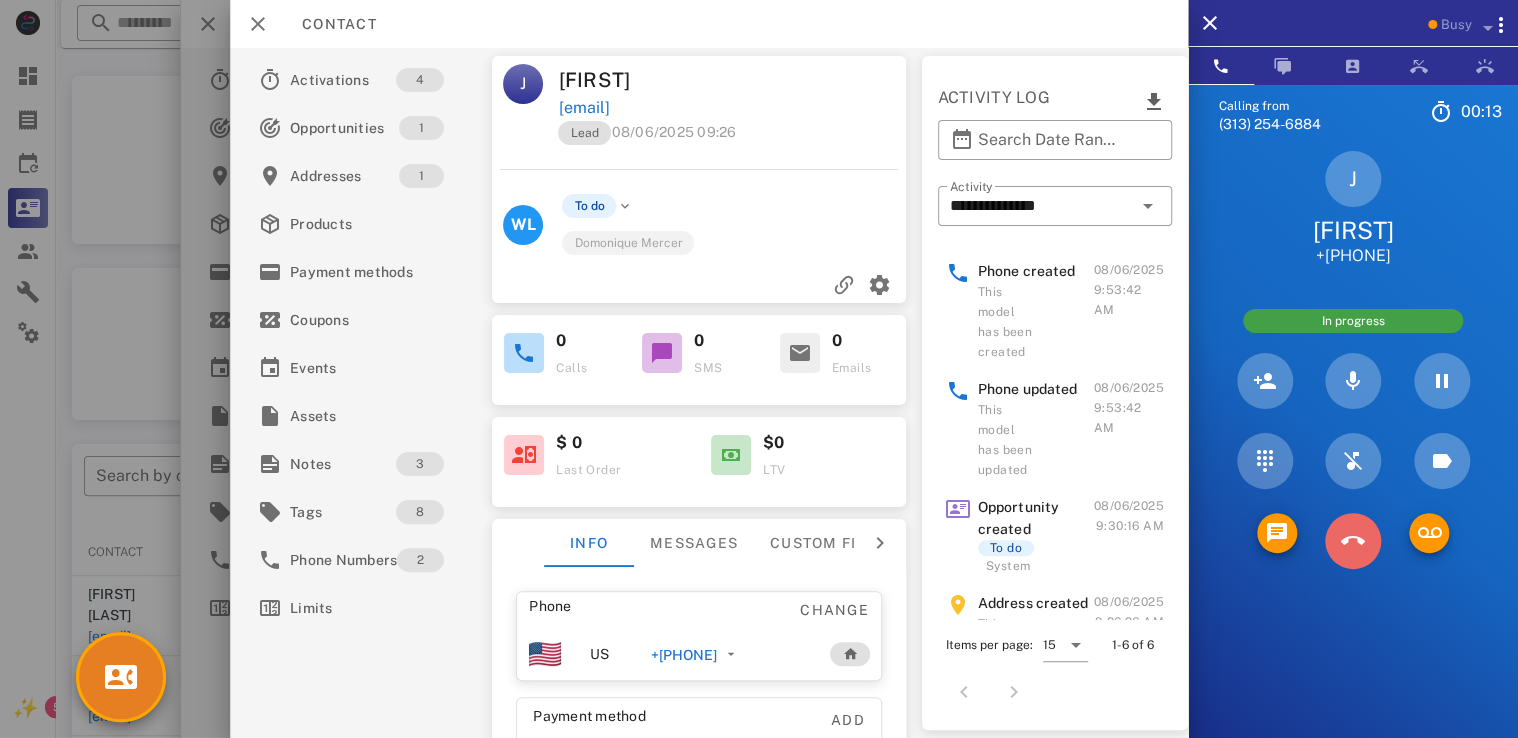 click at bounding box center (1353, 541) 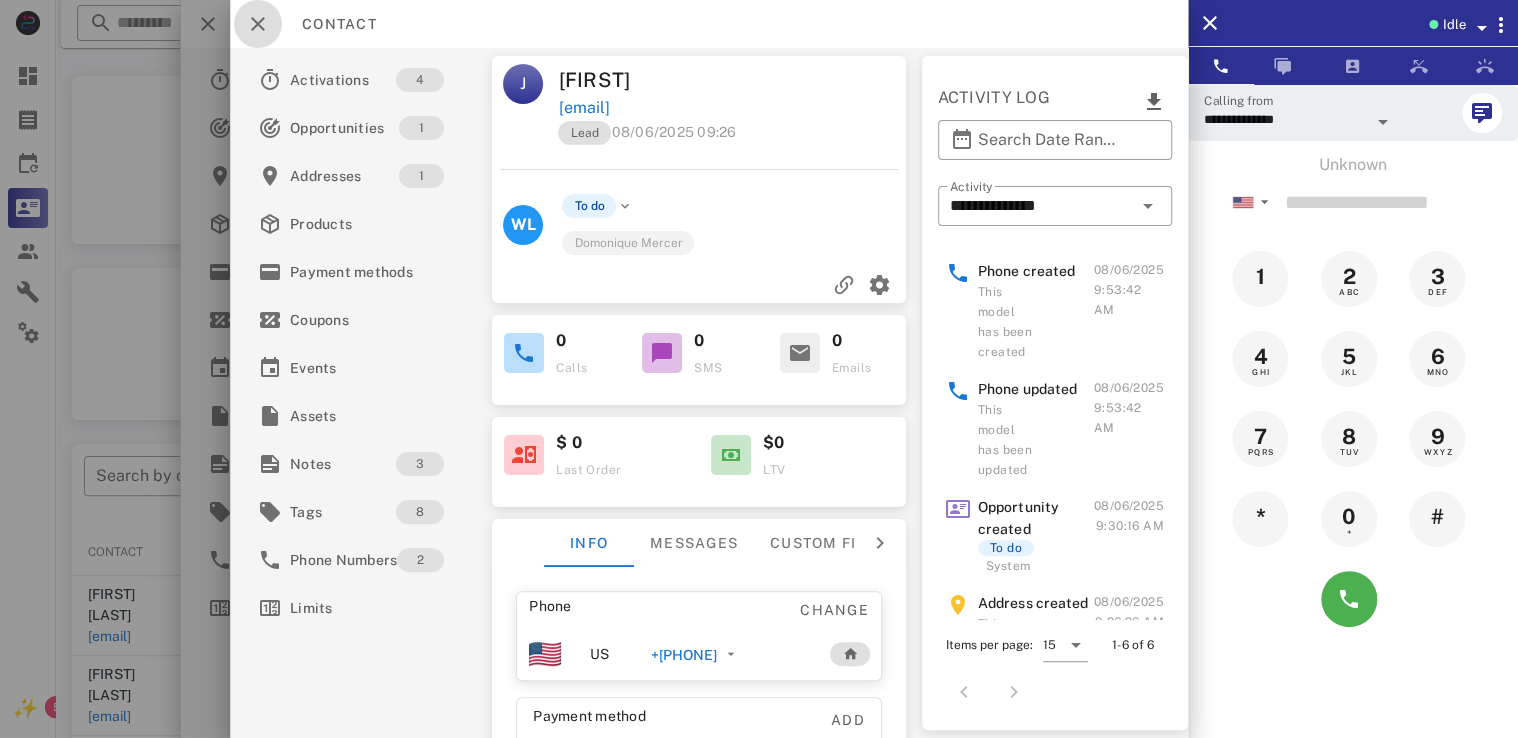 click at bounding box center [258, 24] 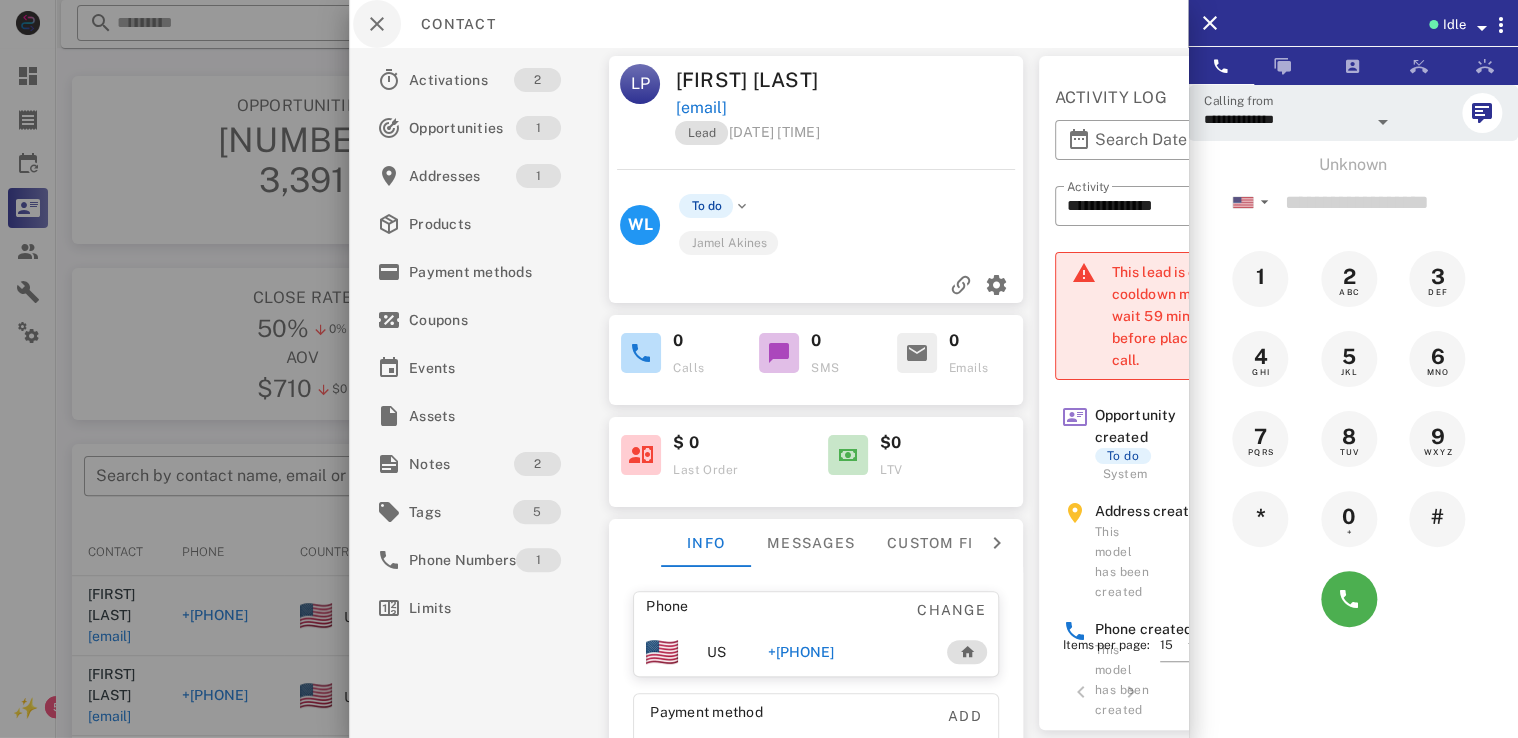 click at bounding box center (377, 24) 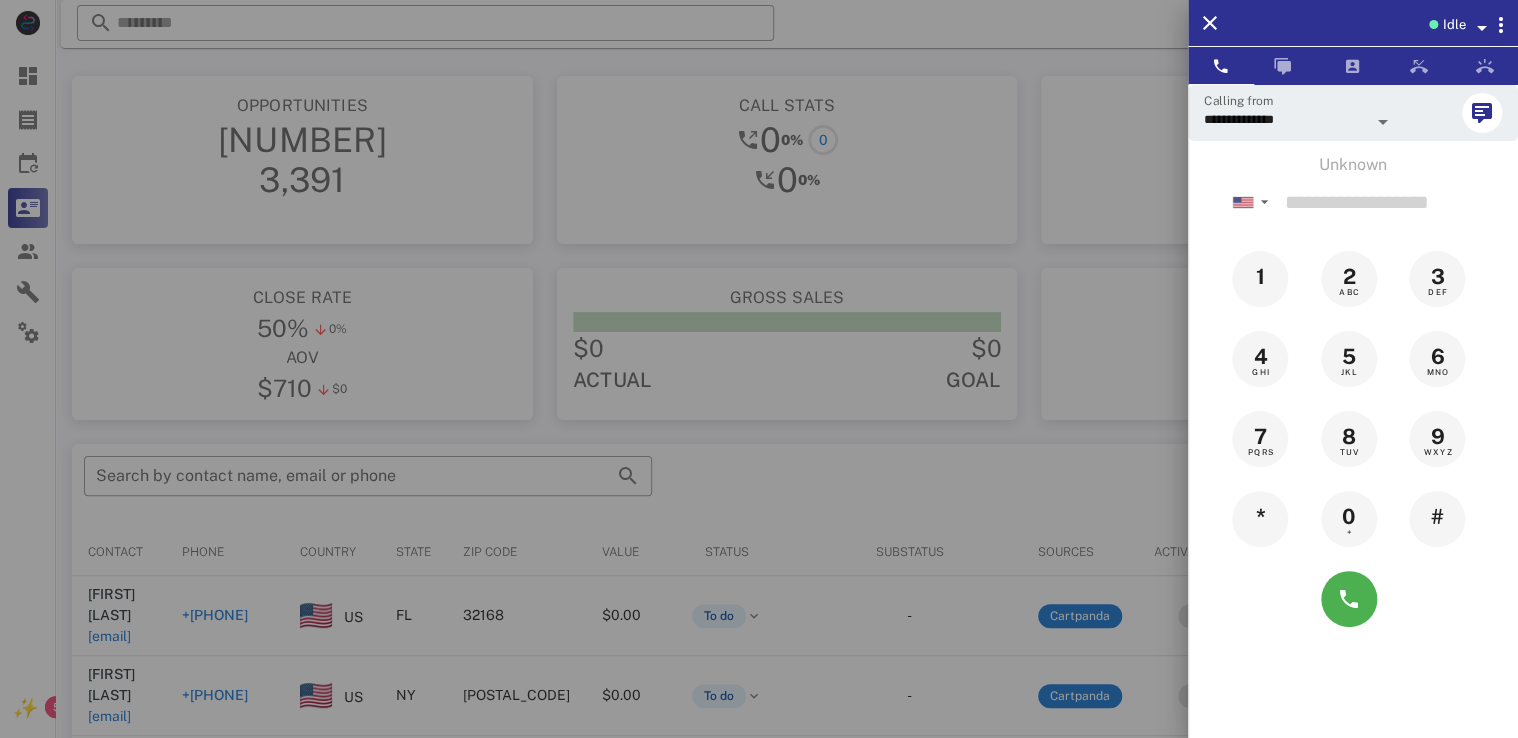 click at bounding box center [759, 369] 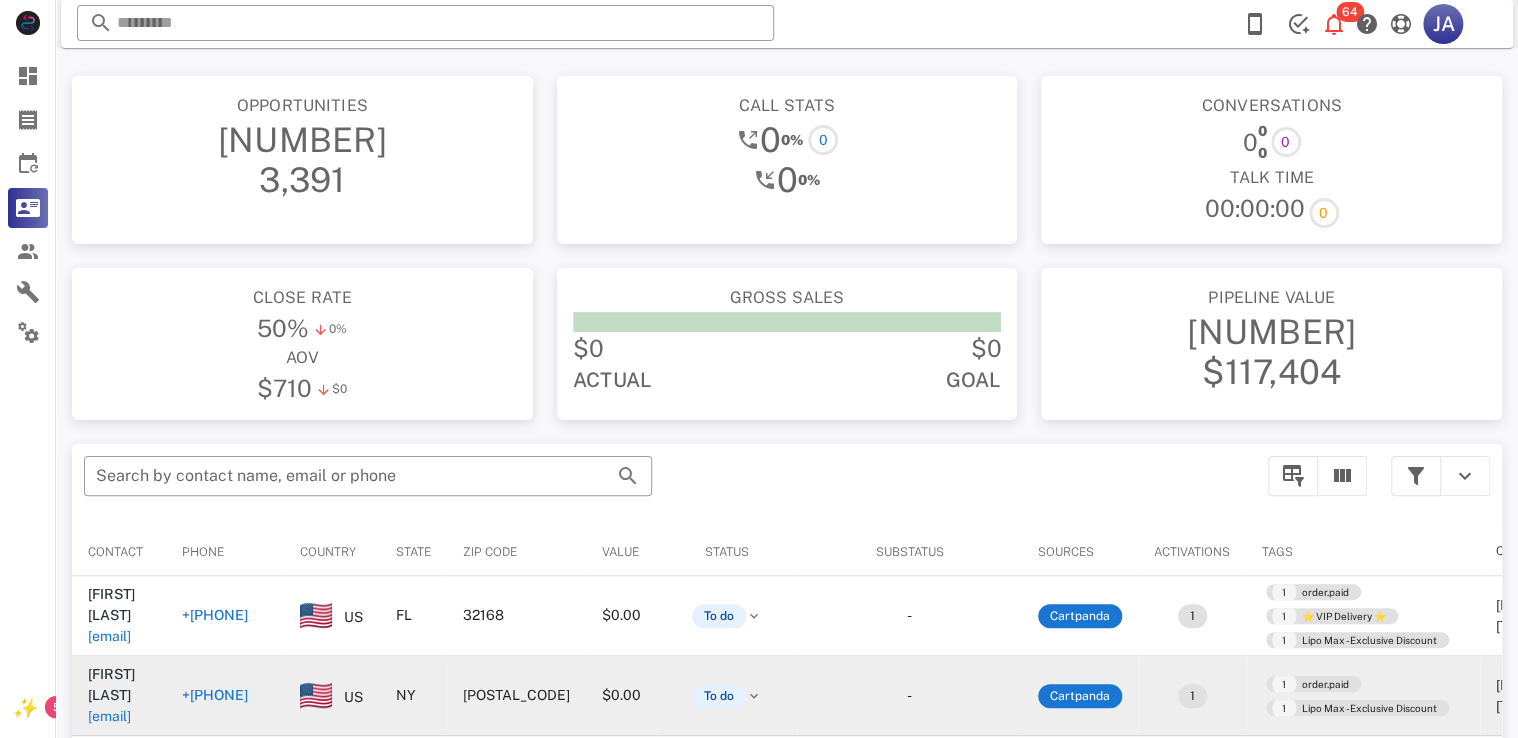 click on "+17162593354" at bounding box center (215, 695) 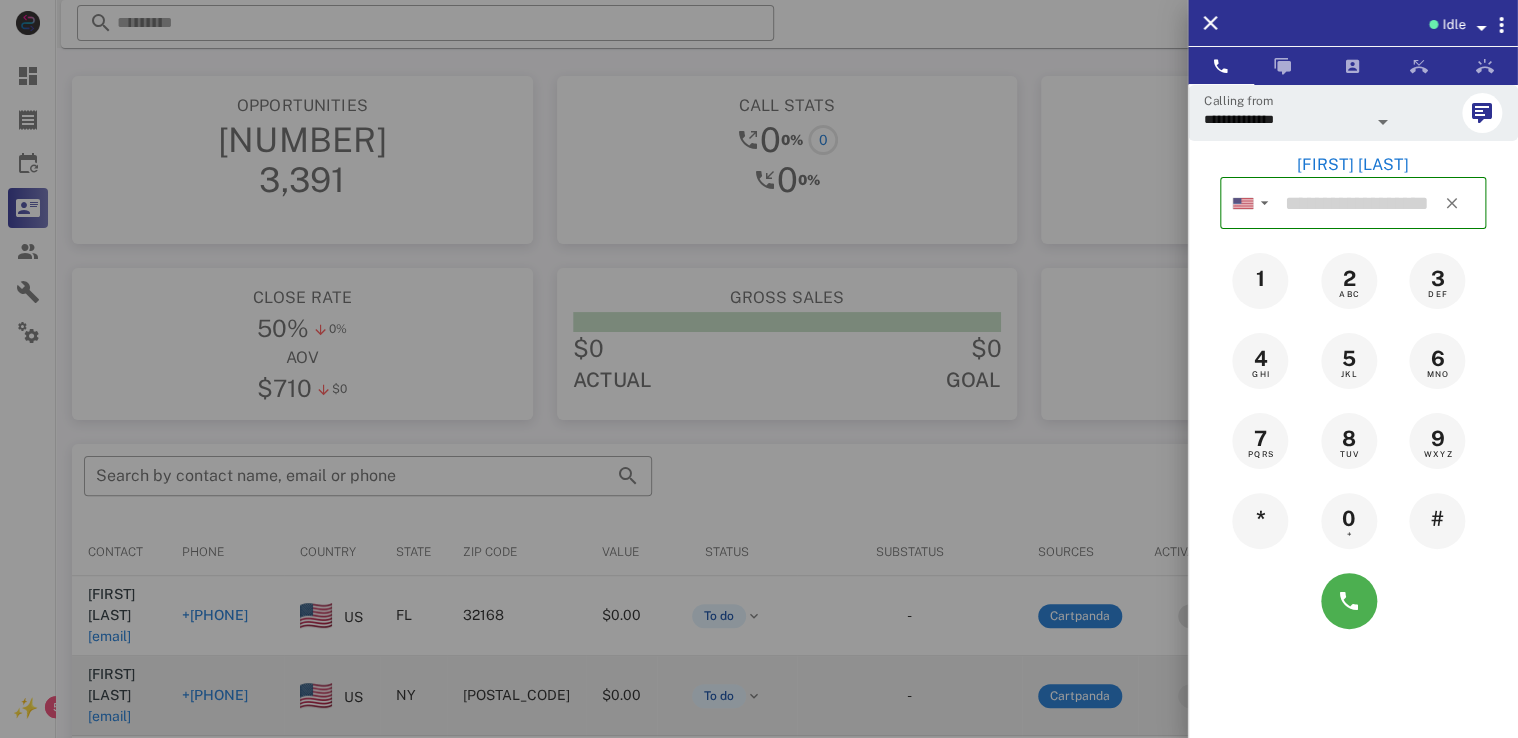 type on "**********" 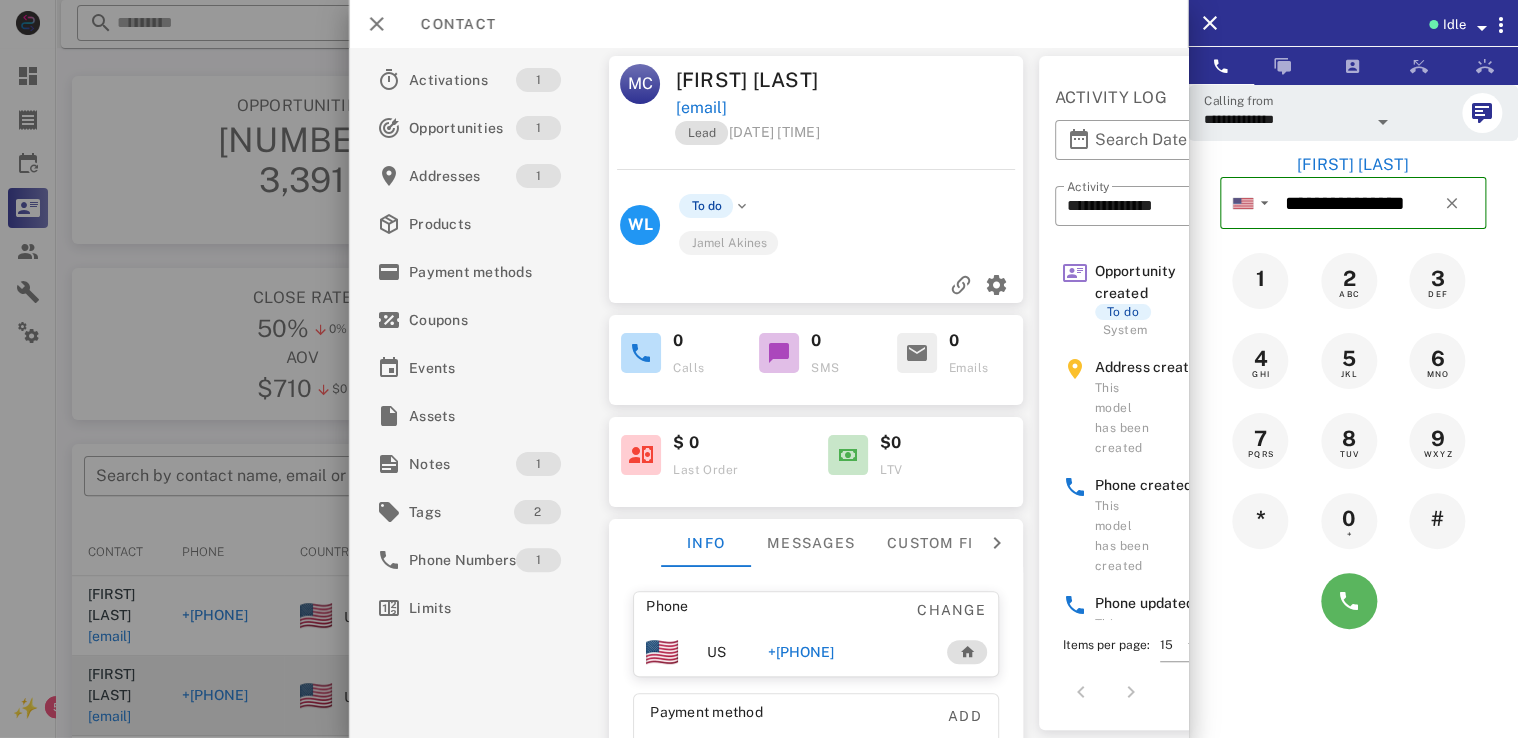 click at bounding box center (1349, 601) 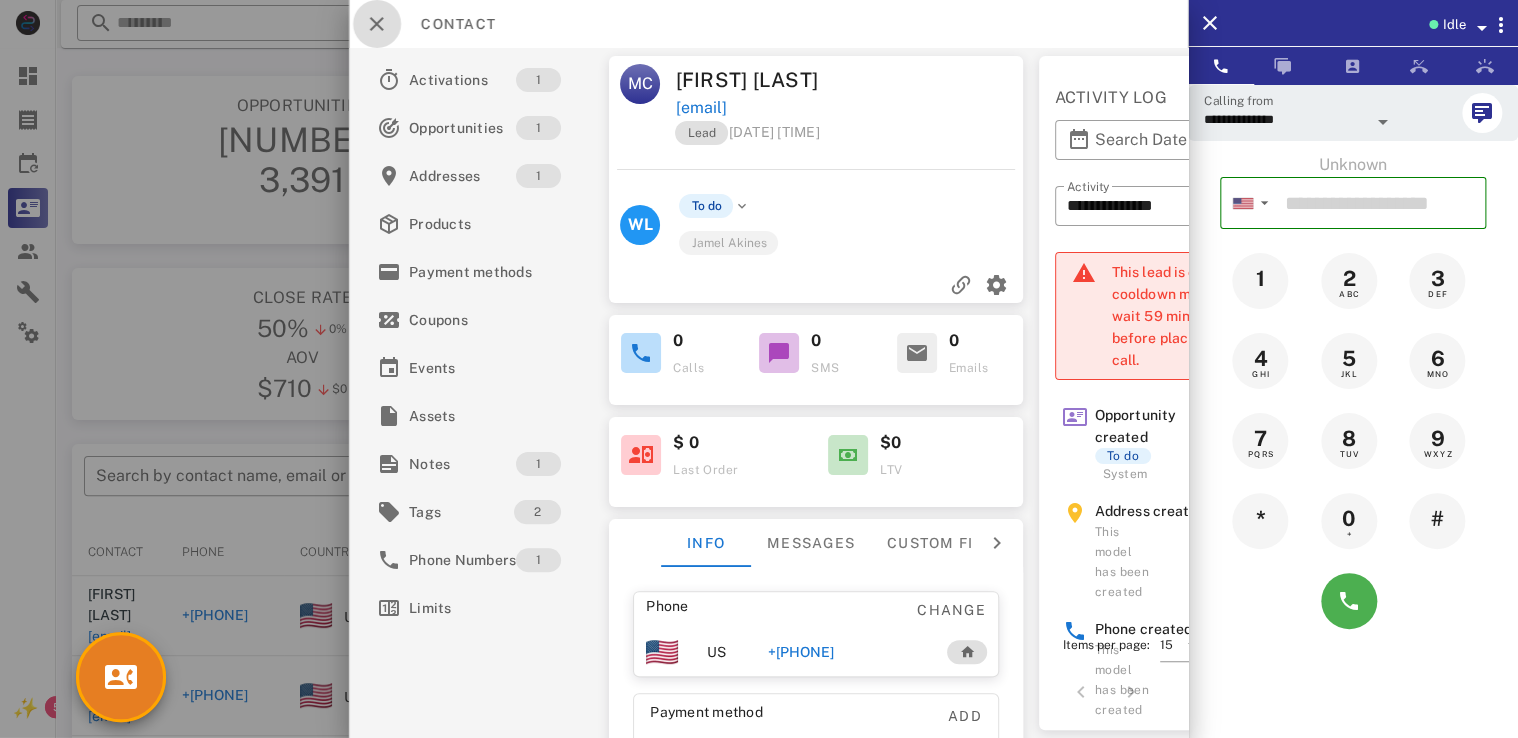 click at bounding box center (377, 24) 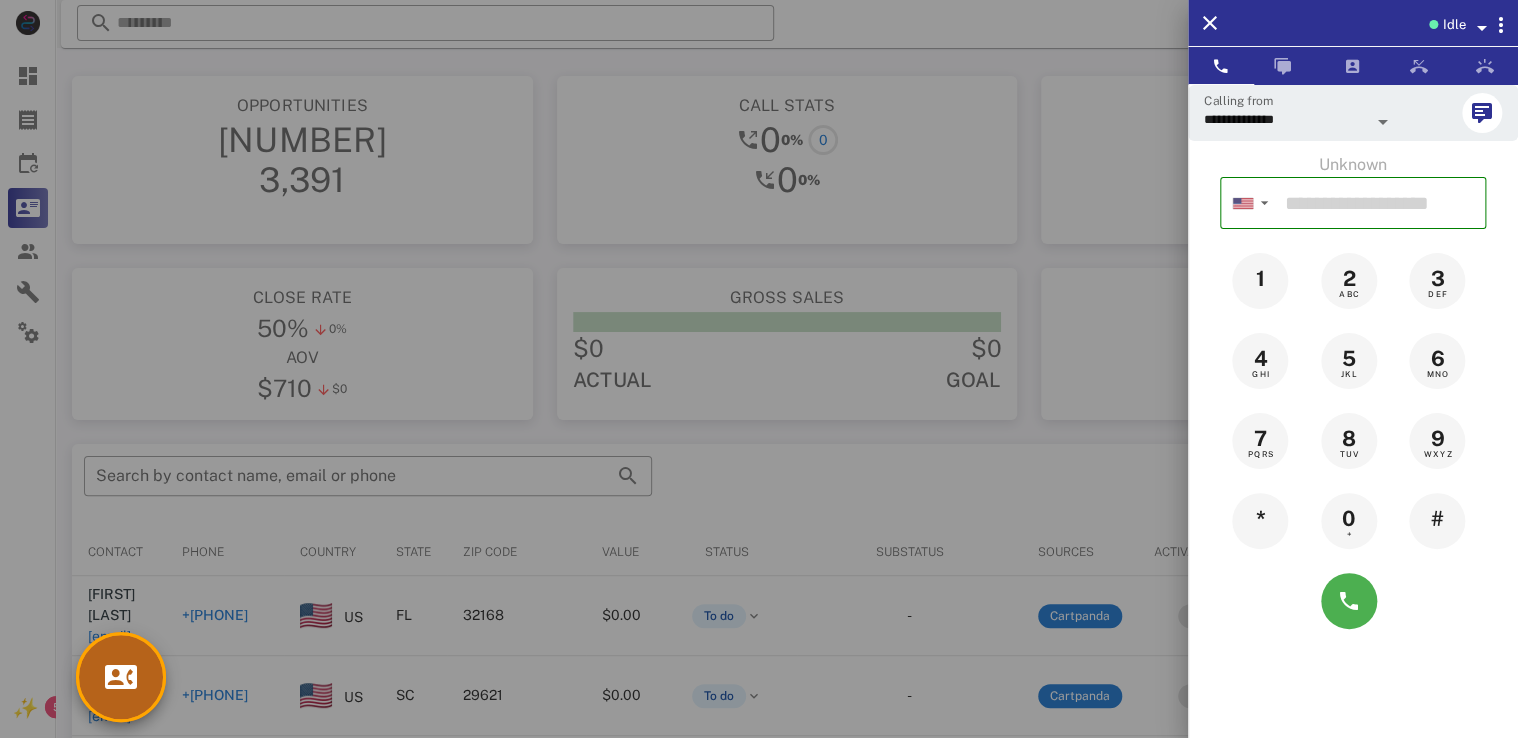 click at bounding box center (121, 677) 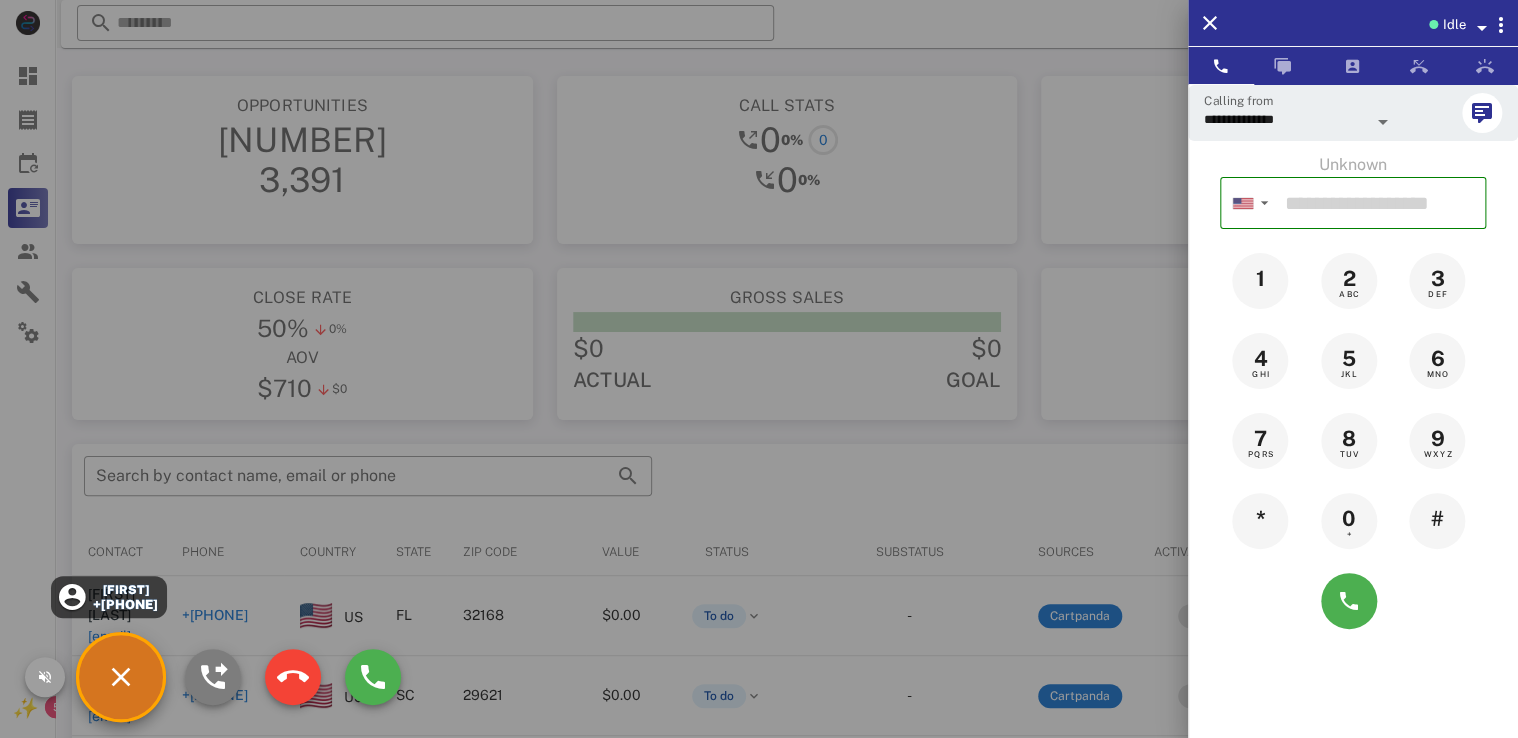 click at bounding box center (213, 677) 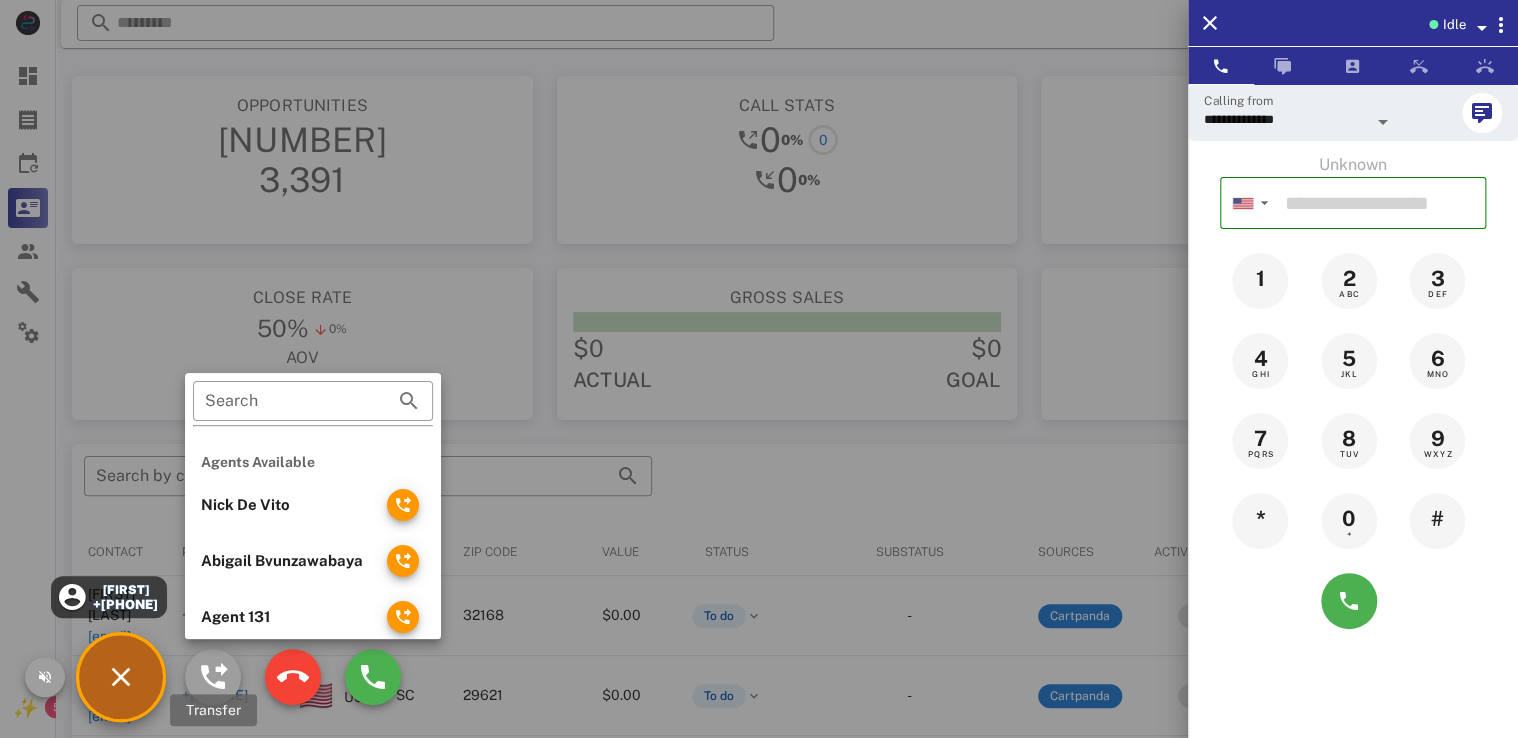 click on "Jane +19898597553" at bounding box center [121, 677] 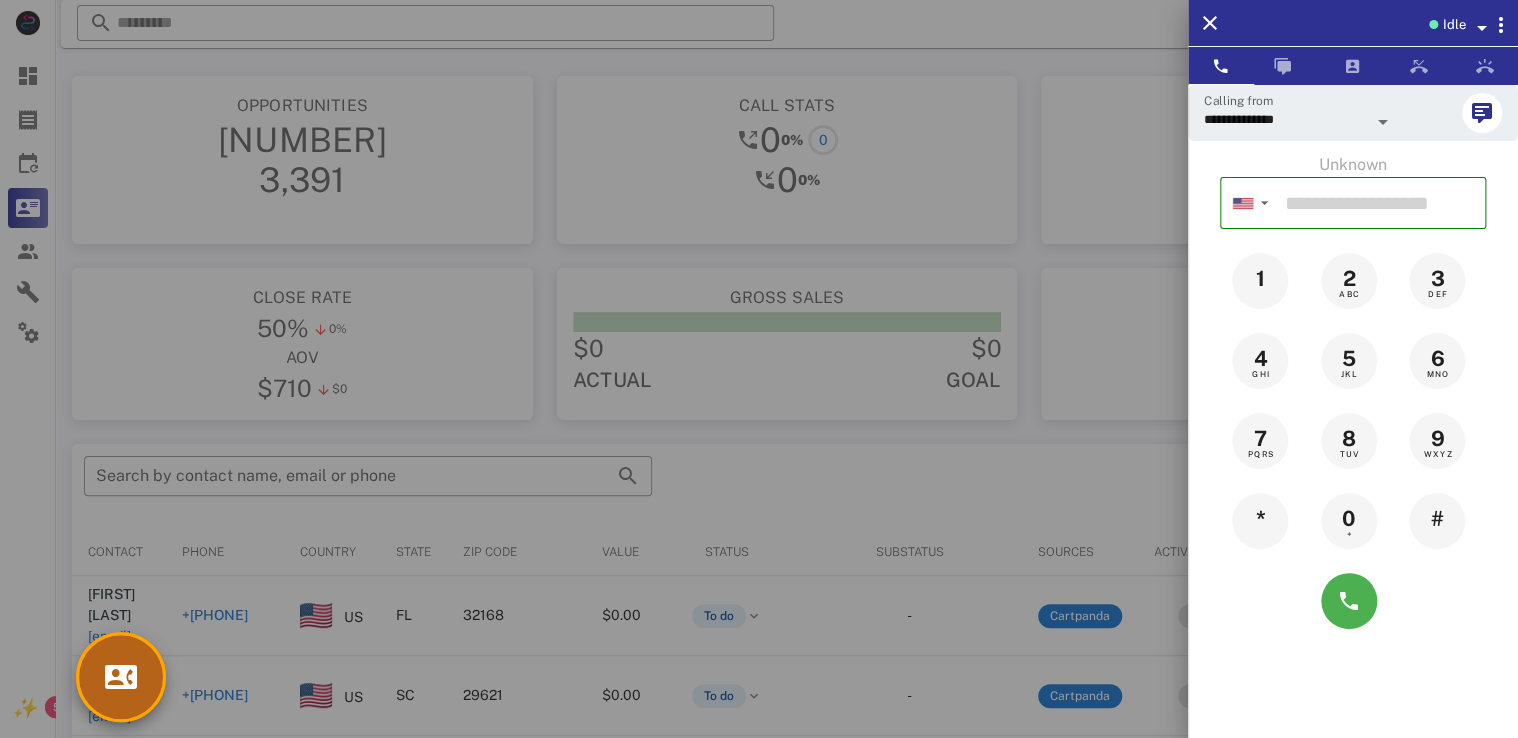 click at bounding box center (121, 677) 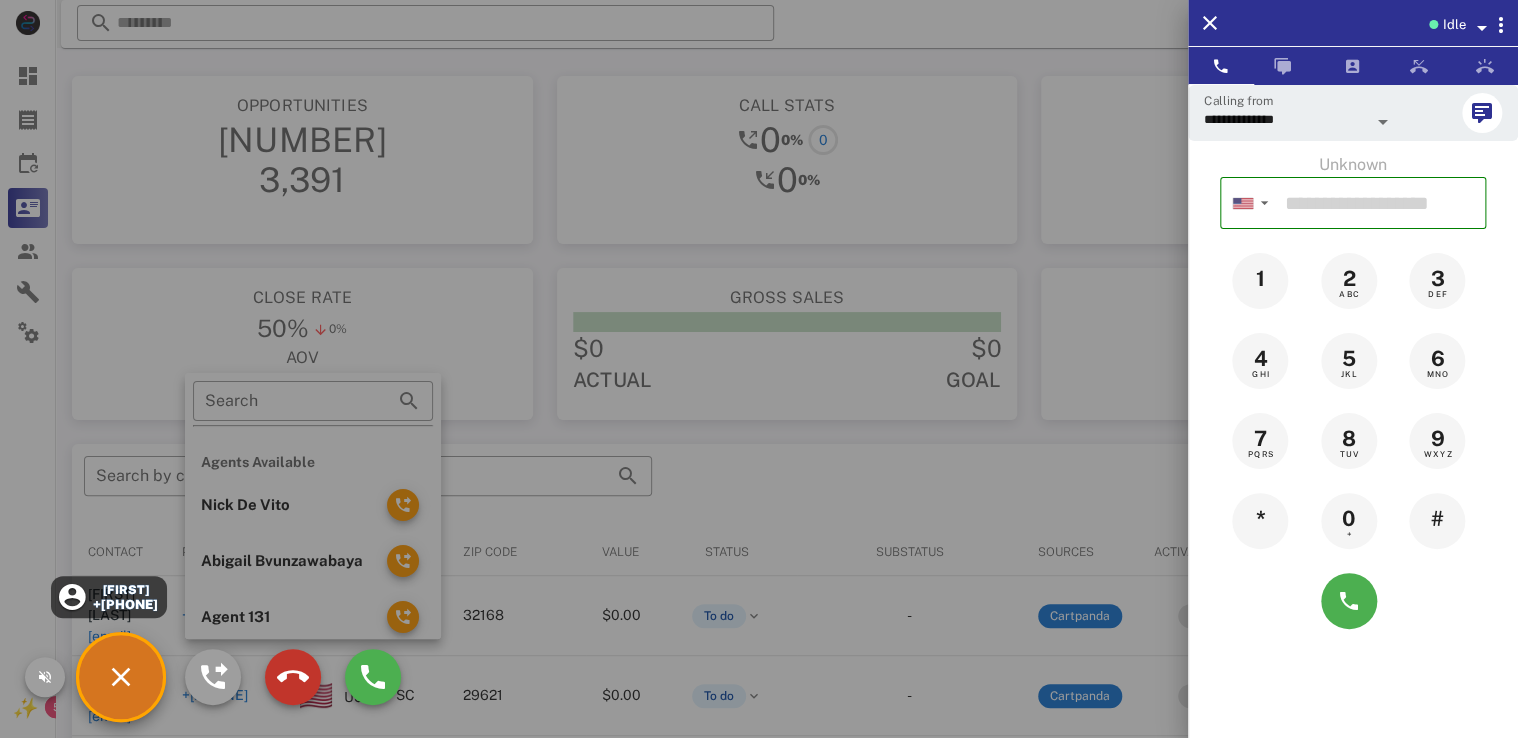 click at bounding box center [293, 677] 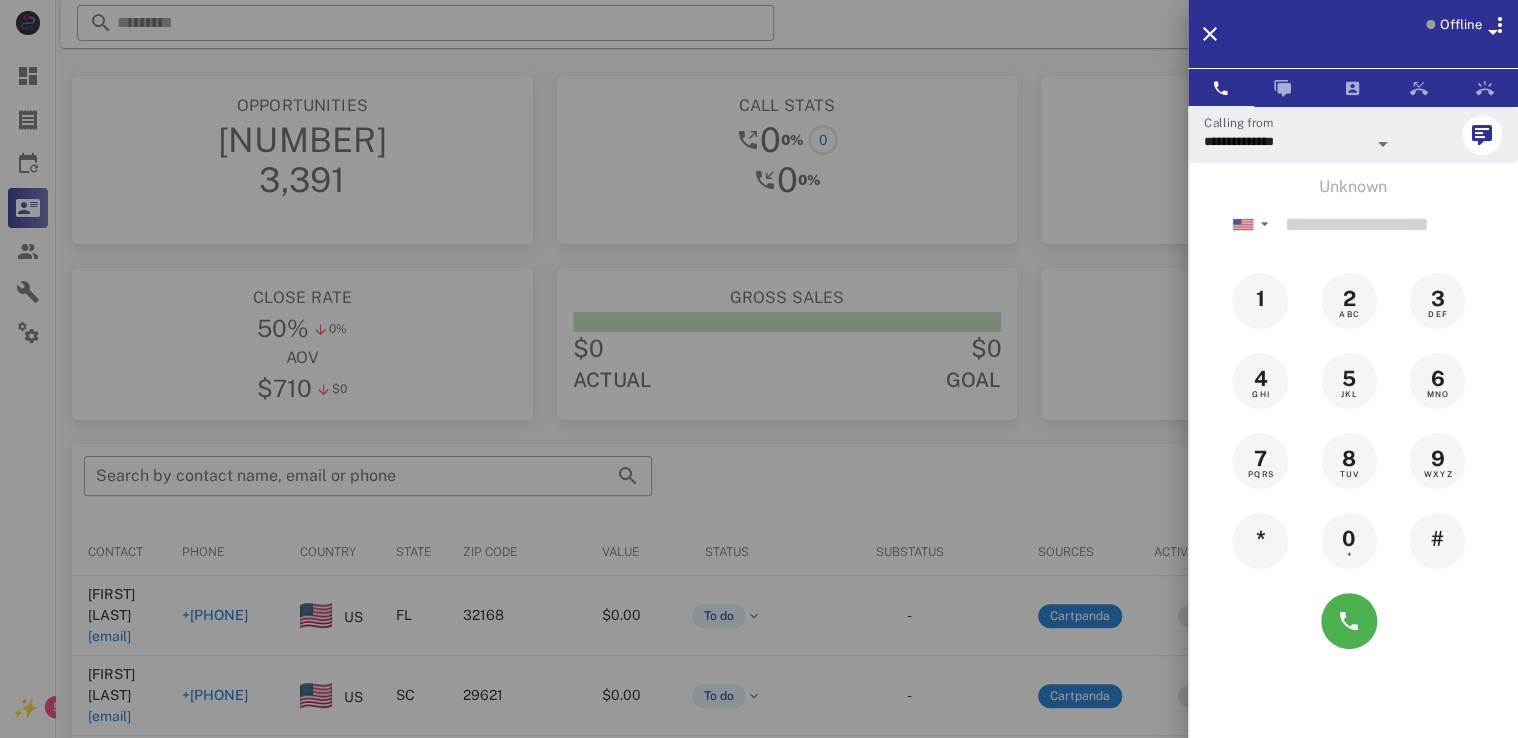 click on "Offline" at bounding box center (1472, 38) 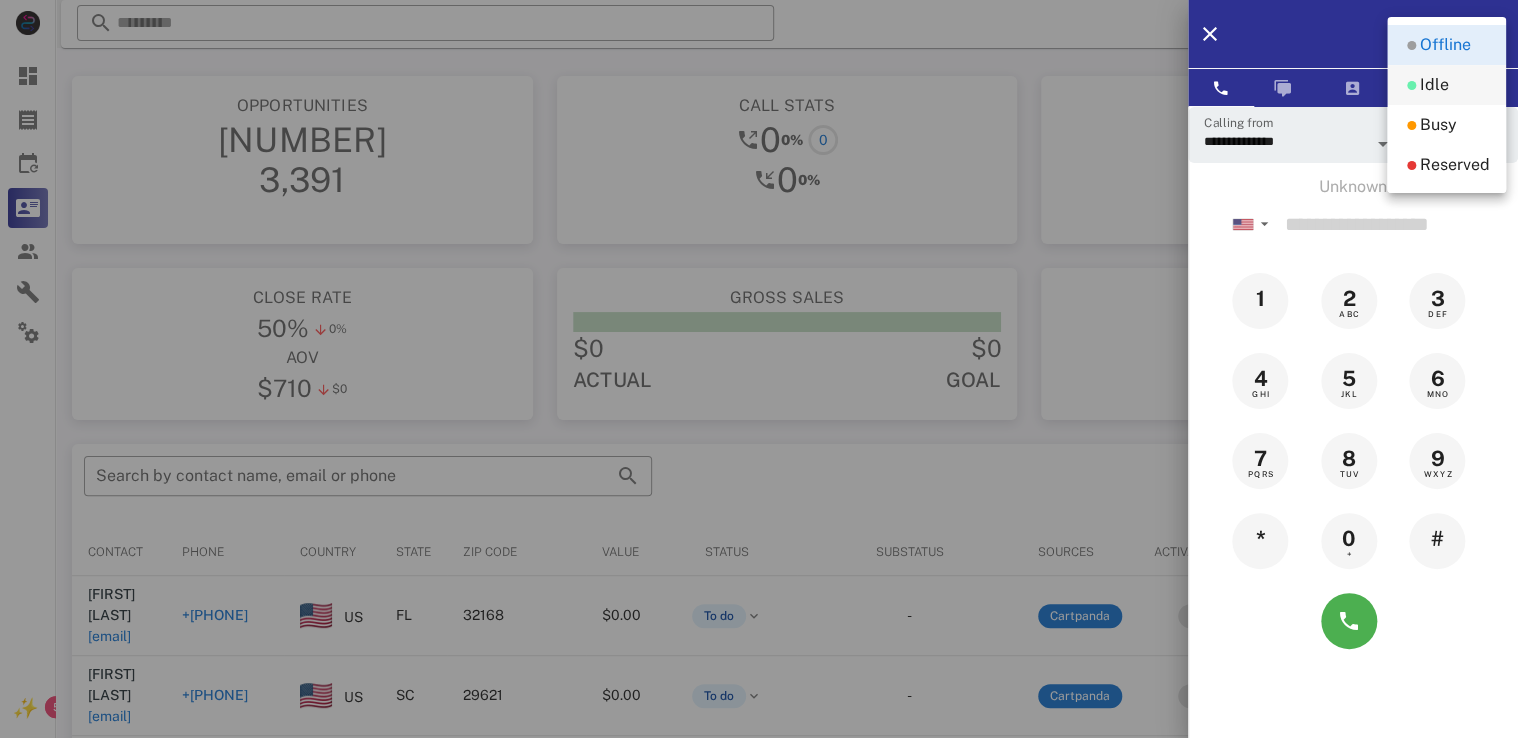 click at bounding box center (1411, 85) 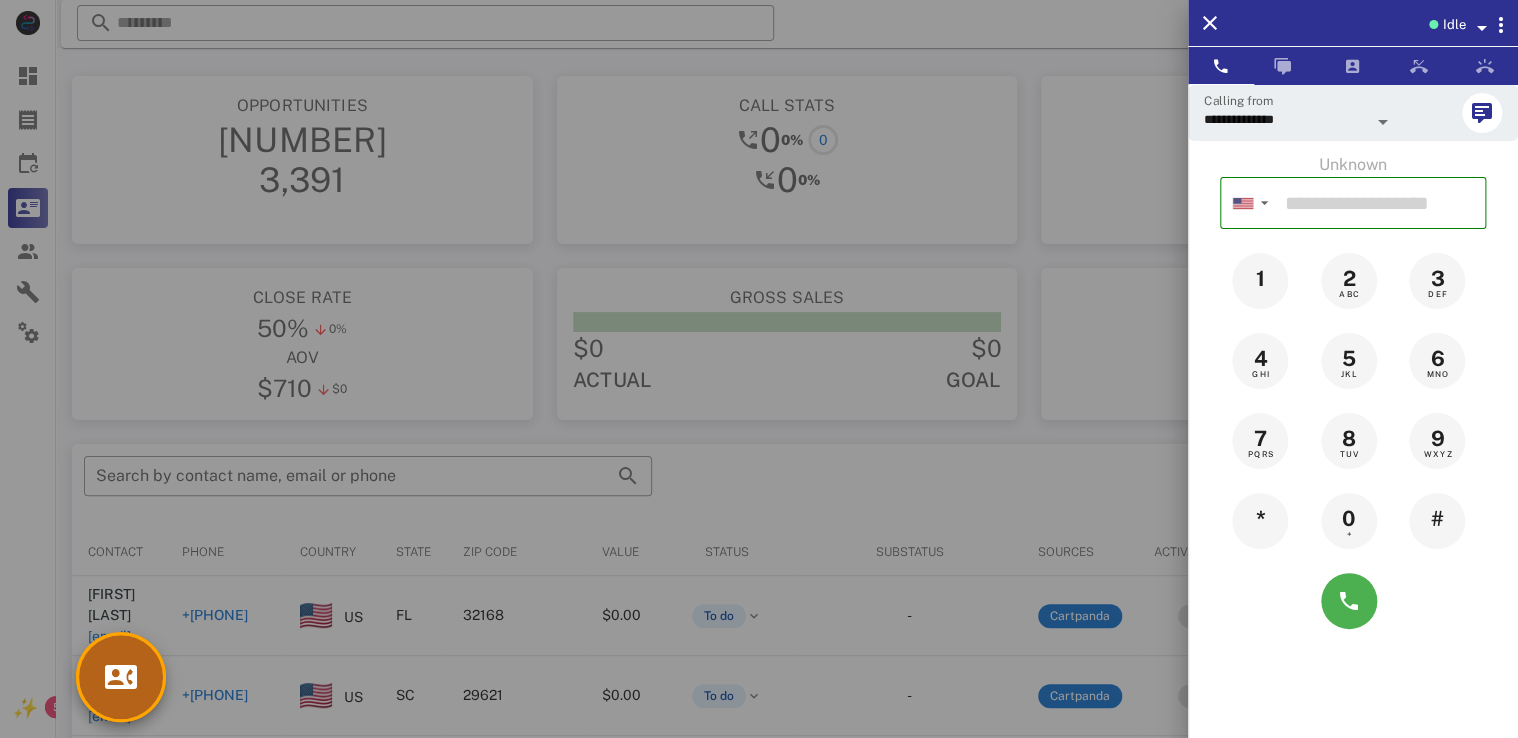 click at bounding box center (121, 677) 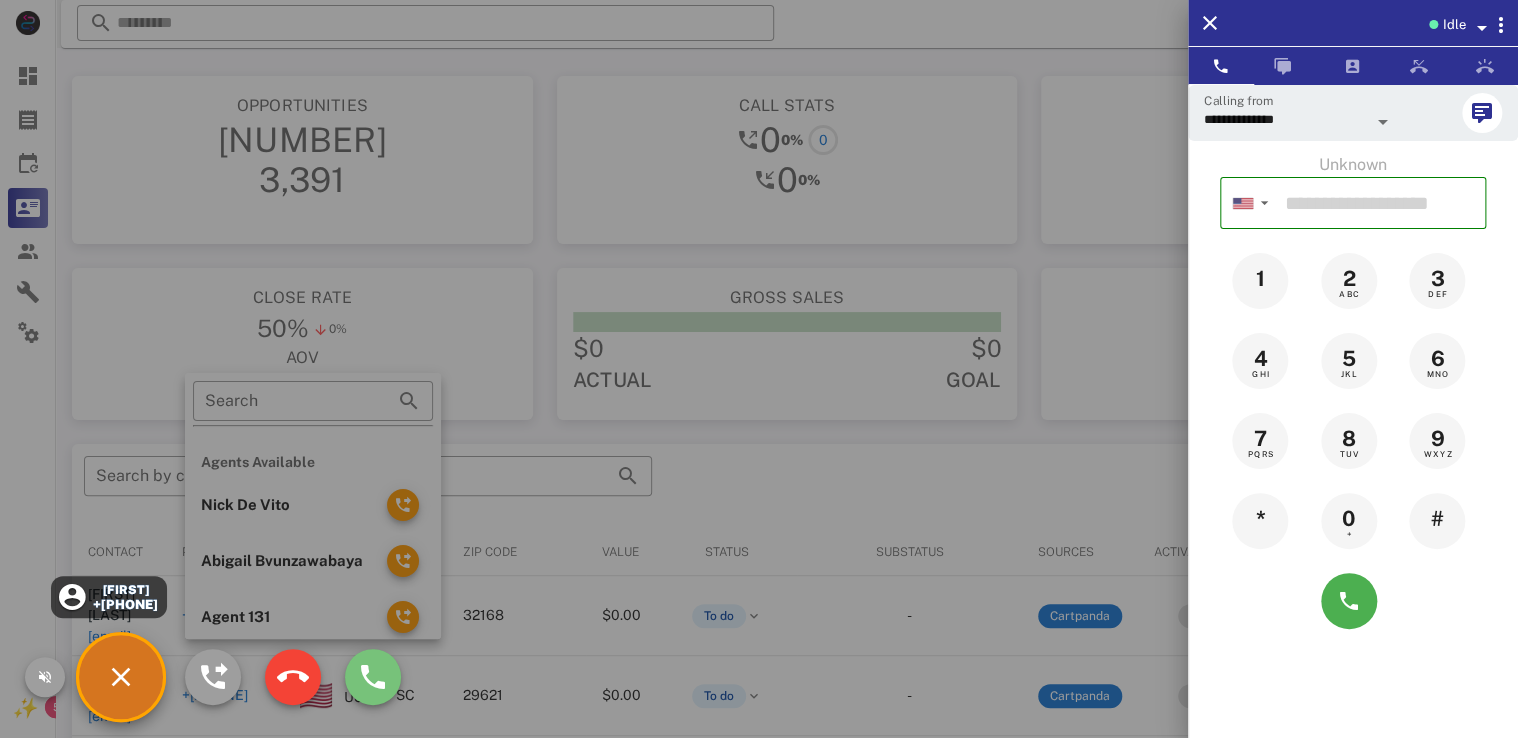 click at bounding box center [373, 677] 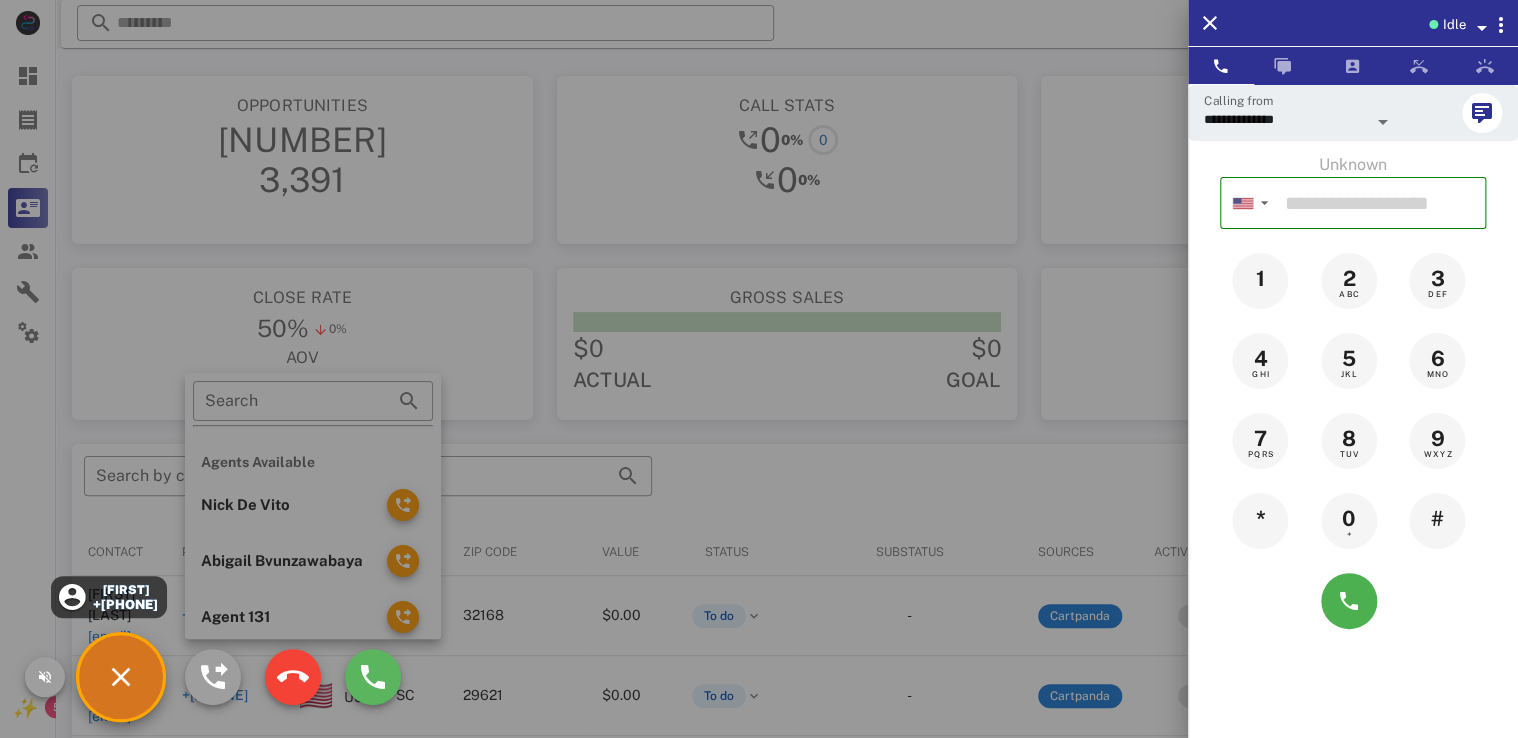 type on "**********" 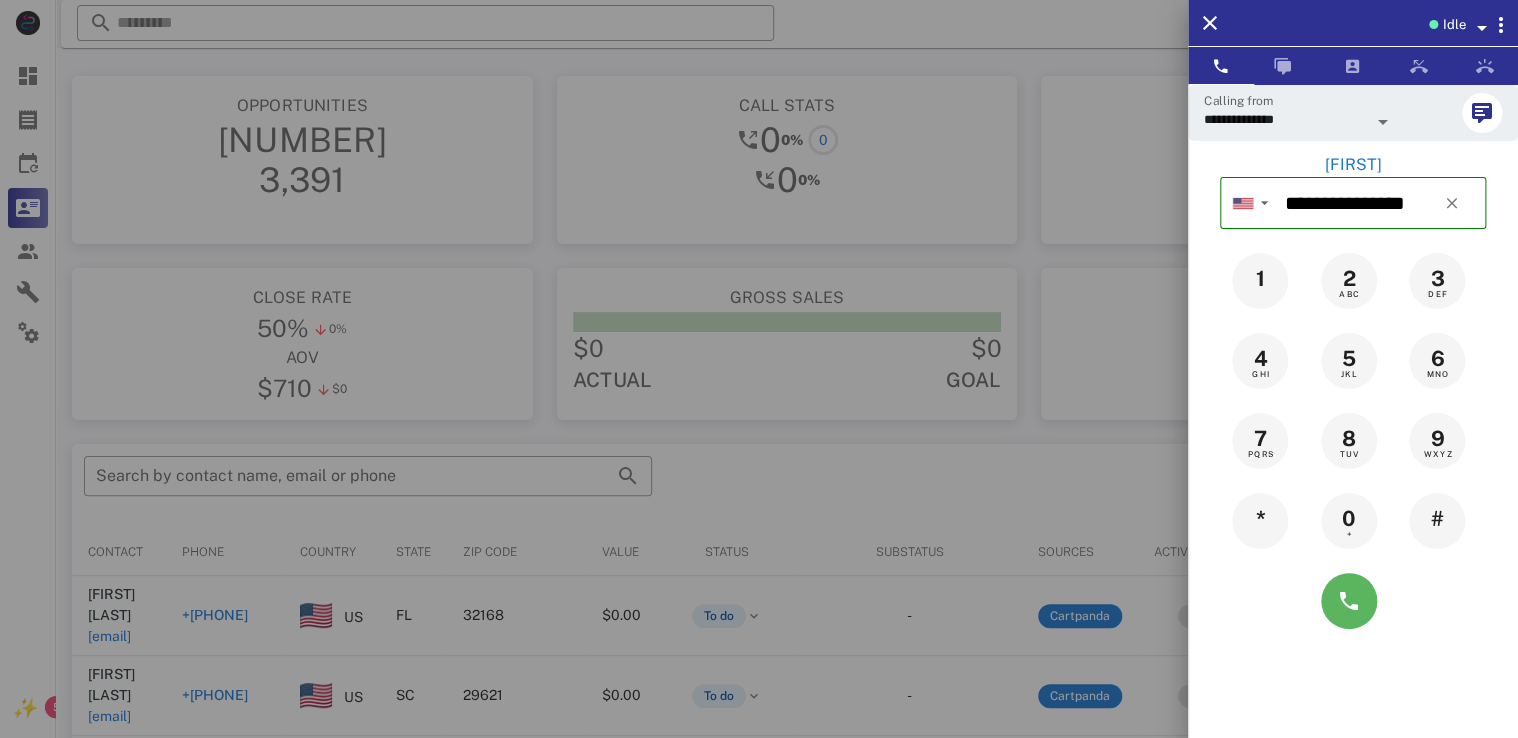 click at bounding box center [1349, 601] 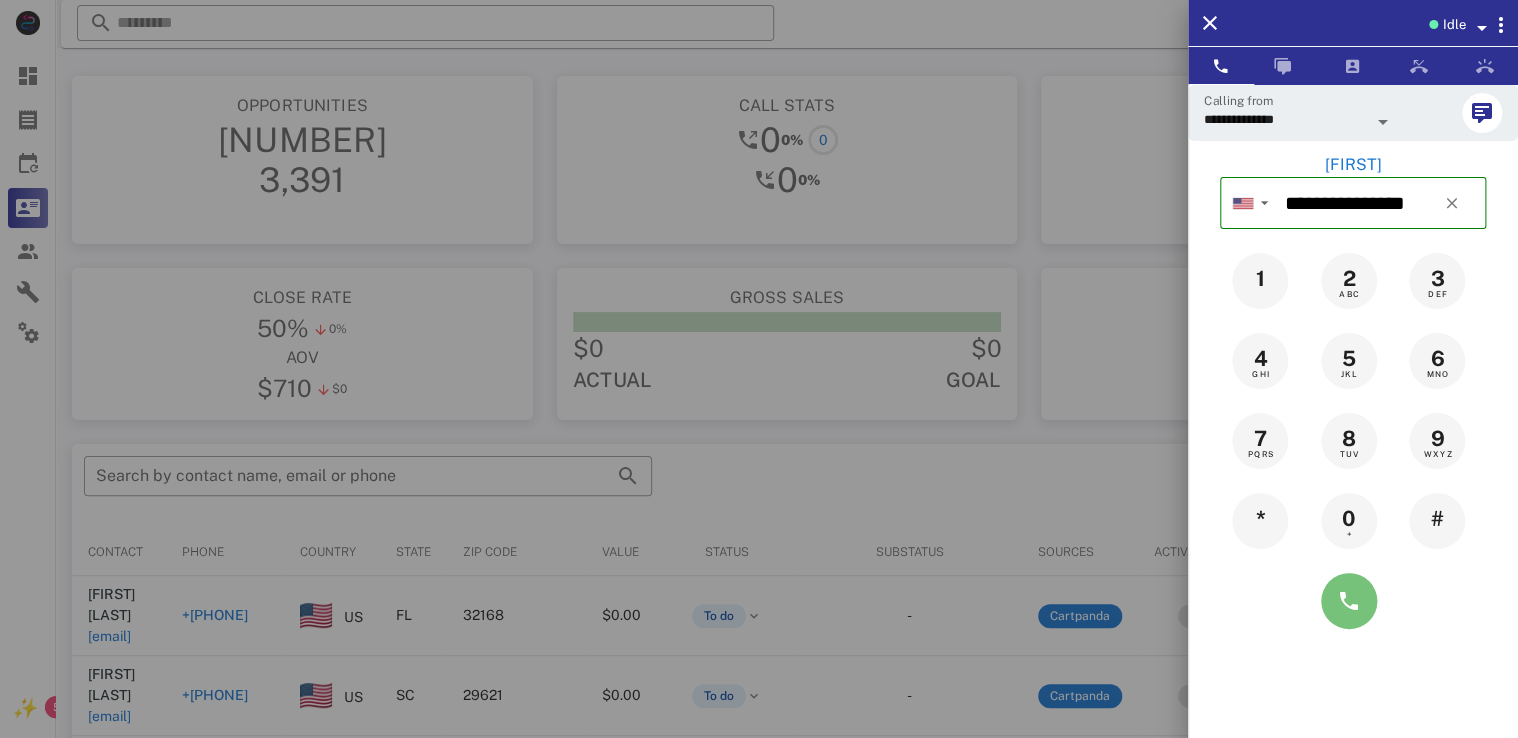 click at bounding box center (1349, 601) 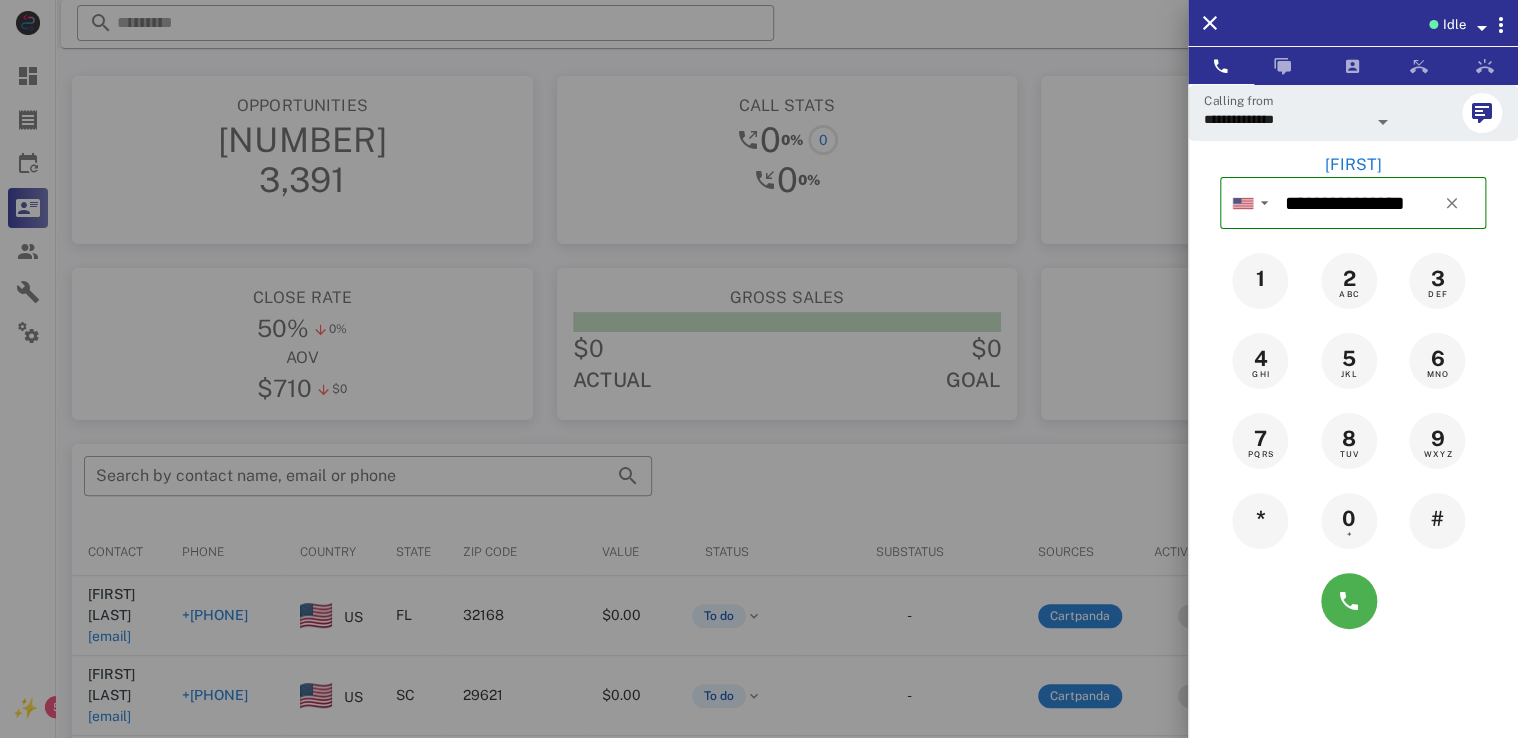 click at bounding box center [759, 369] 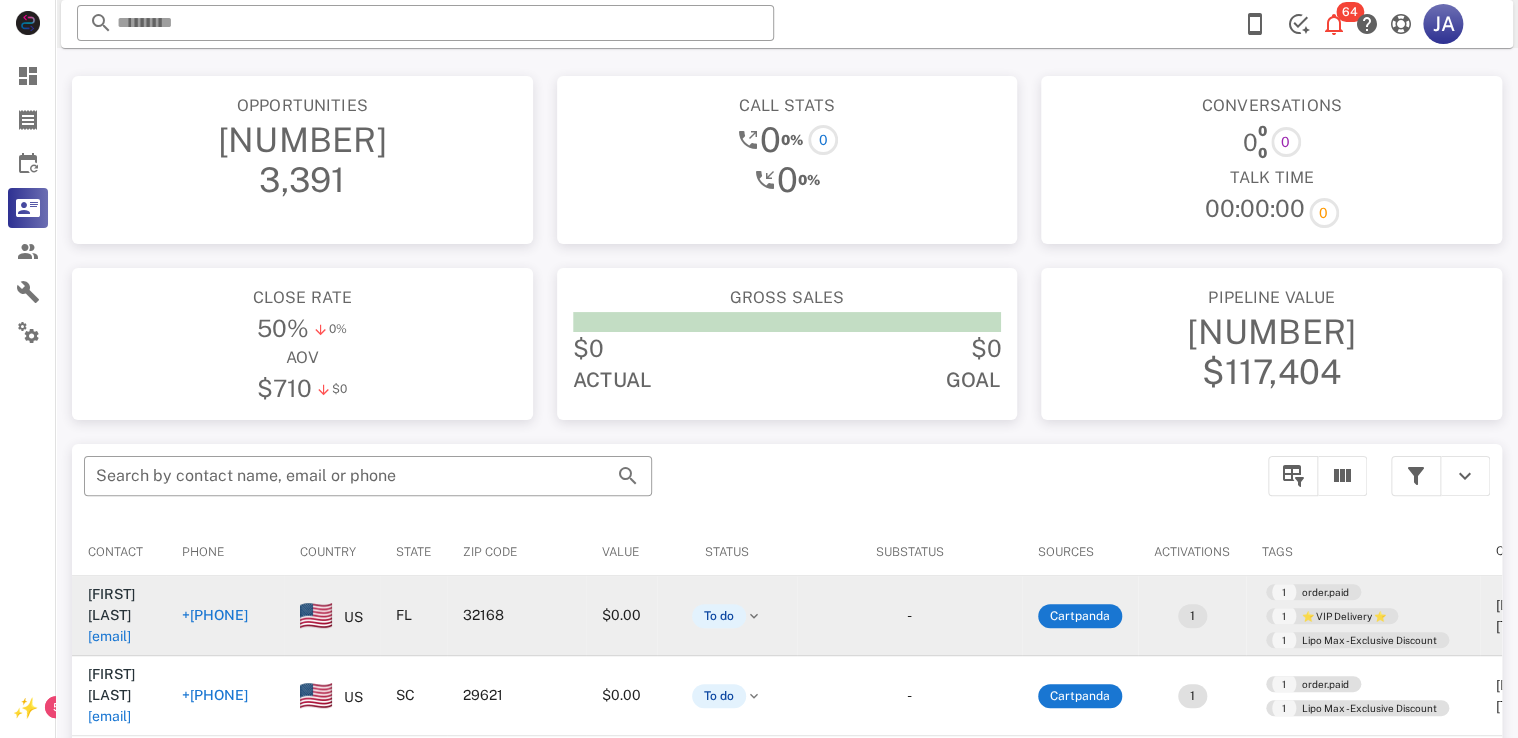 click on "[PHONE]" at bounding box center (215, 615) 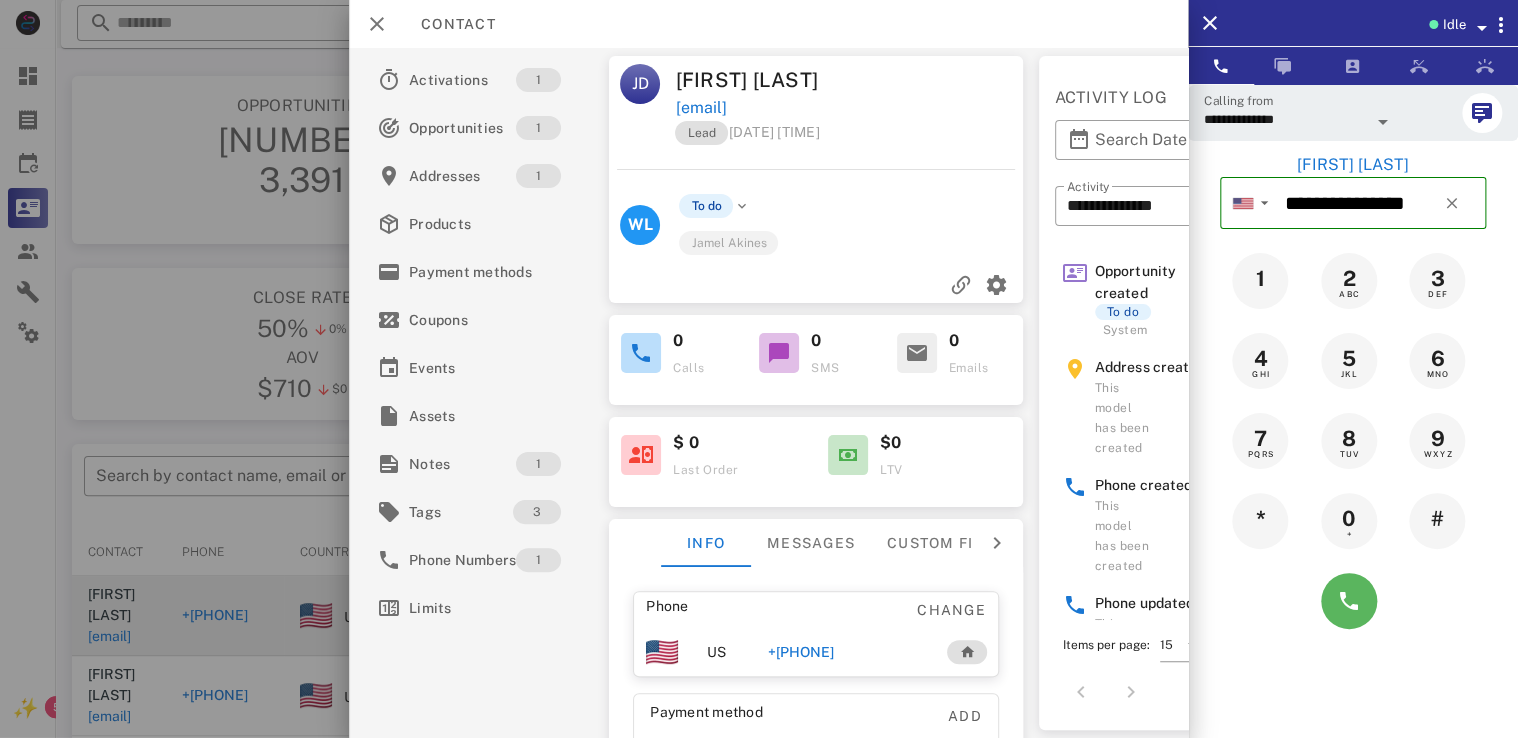 click at bounding box center (1349, 601) 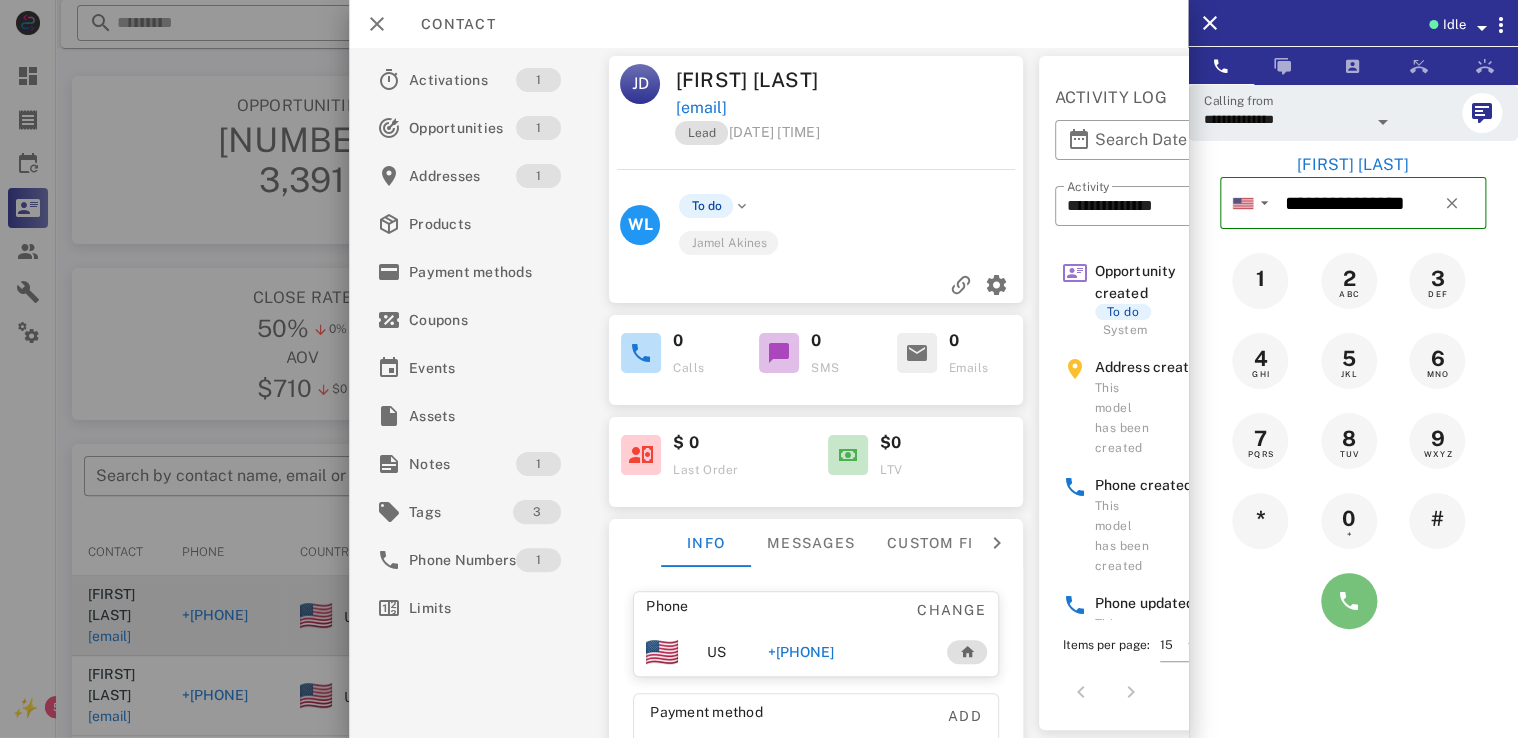 click at bounding box center (1349, 601) 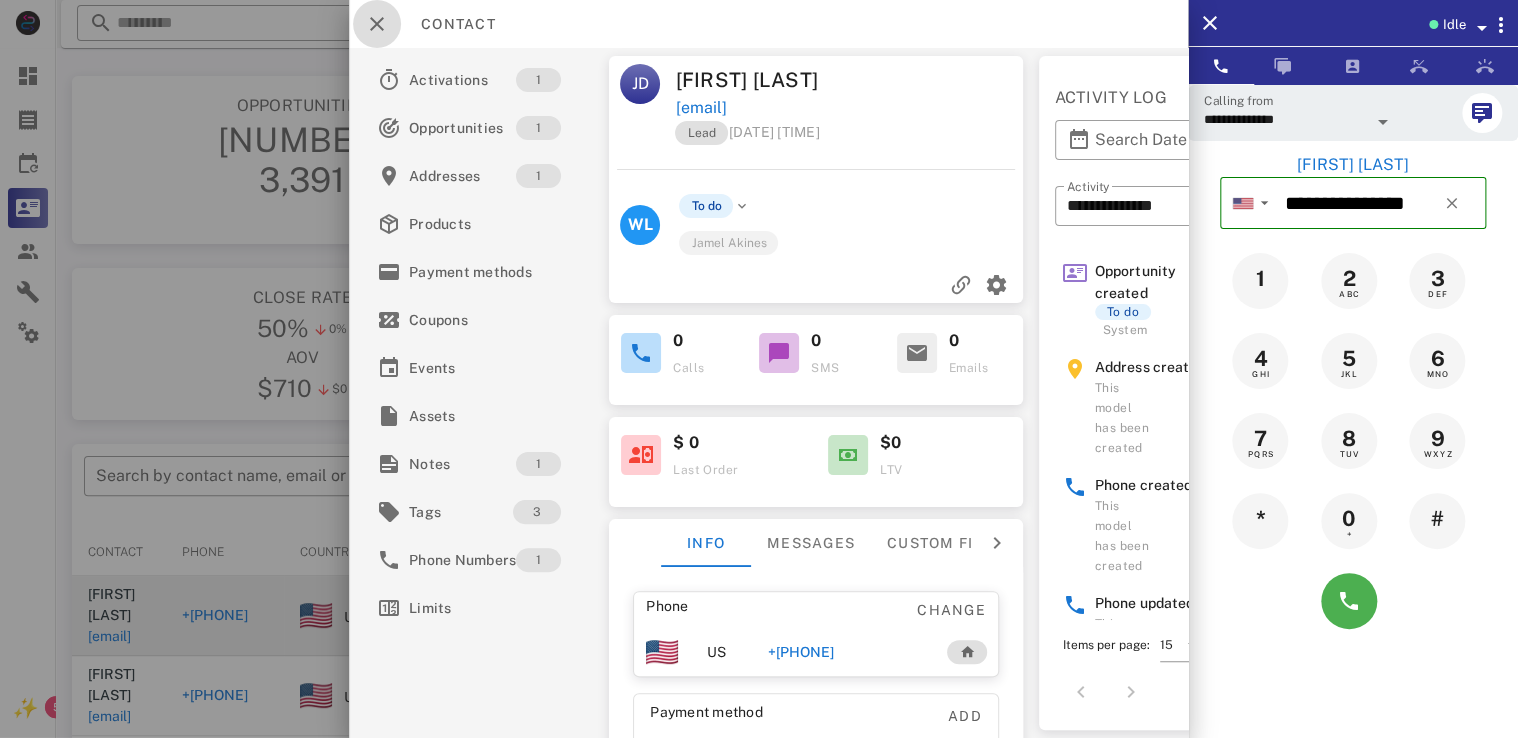 click at bounding box center [377, 24] 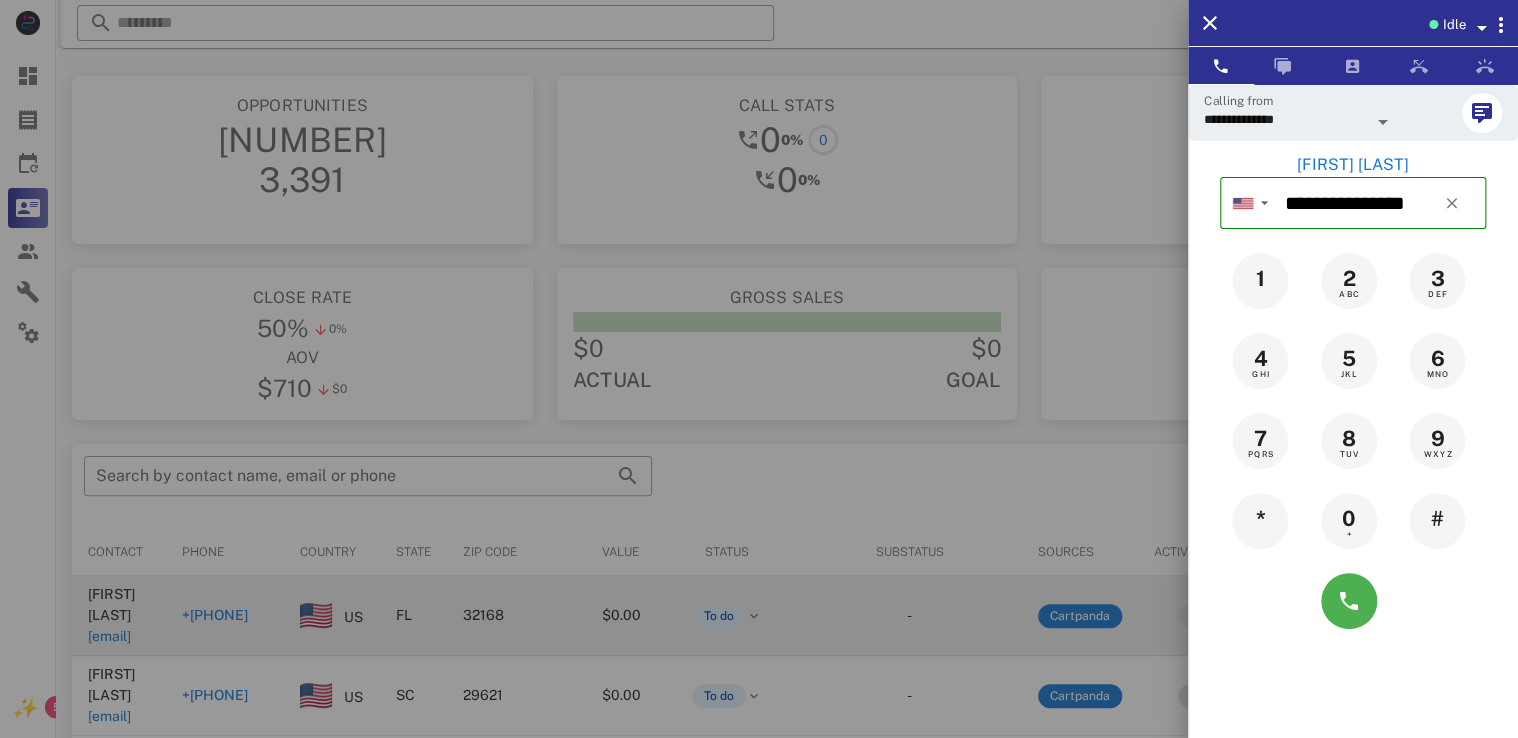 click at bounding box center [759, 369] 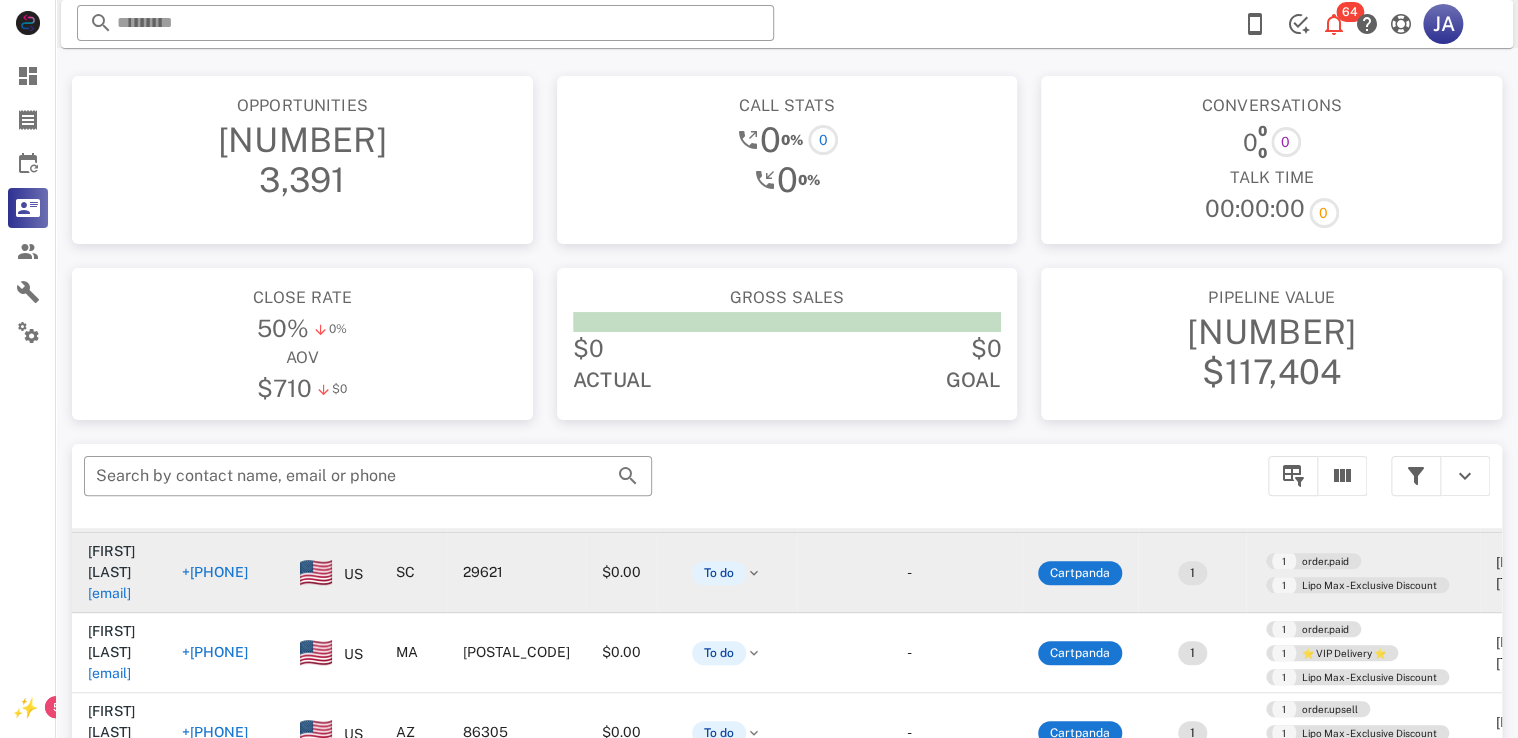 scroll, scrollTop: 125, scrollLeft: 0, axis: vertical 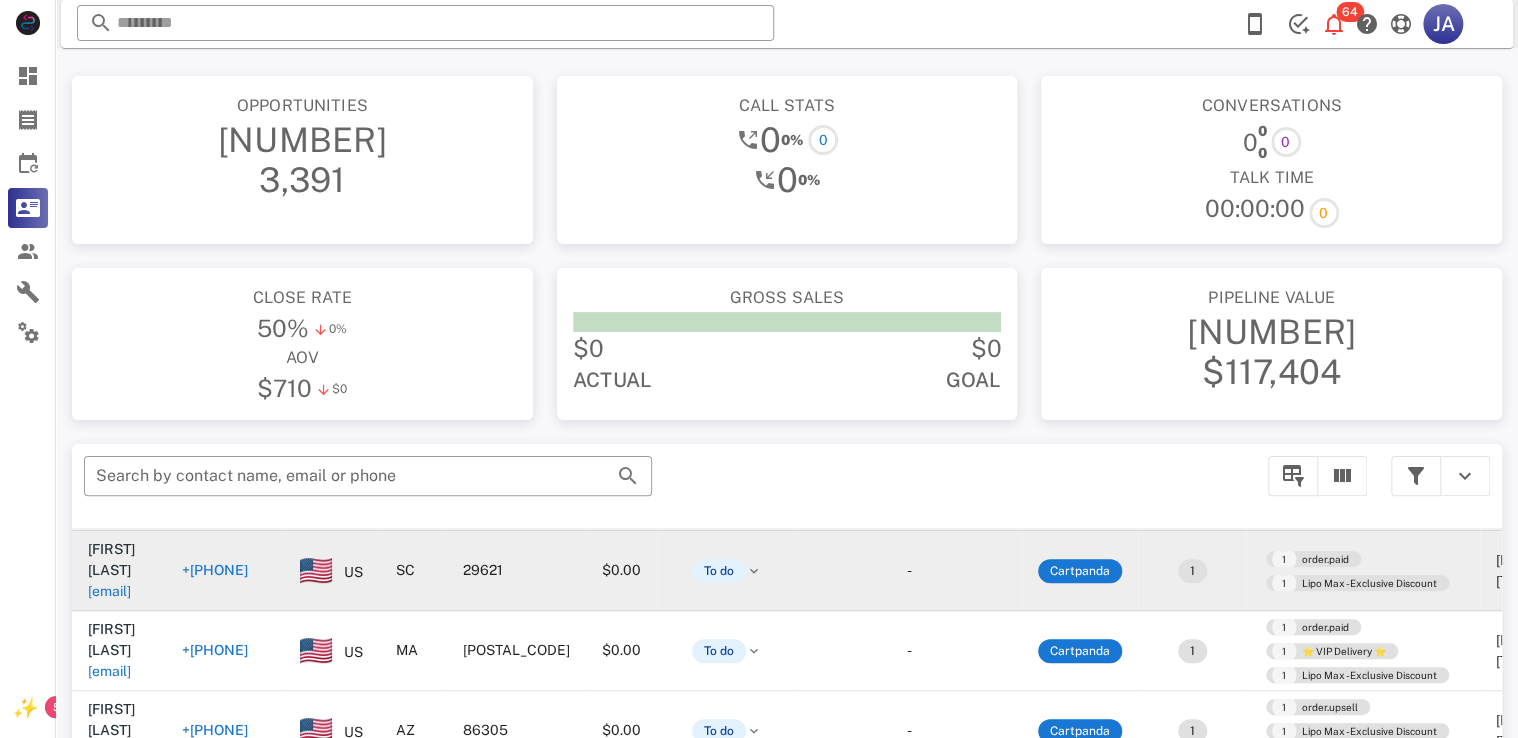 click on "[PHONE]" at bounding box center (215, 570) 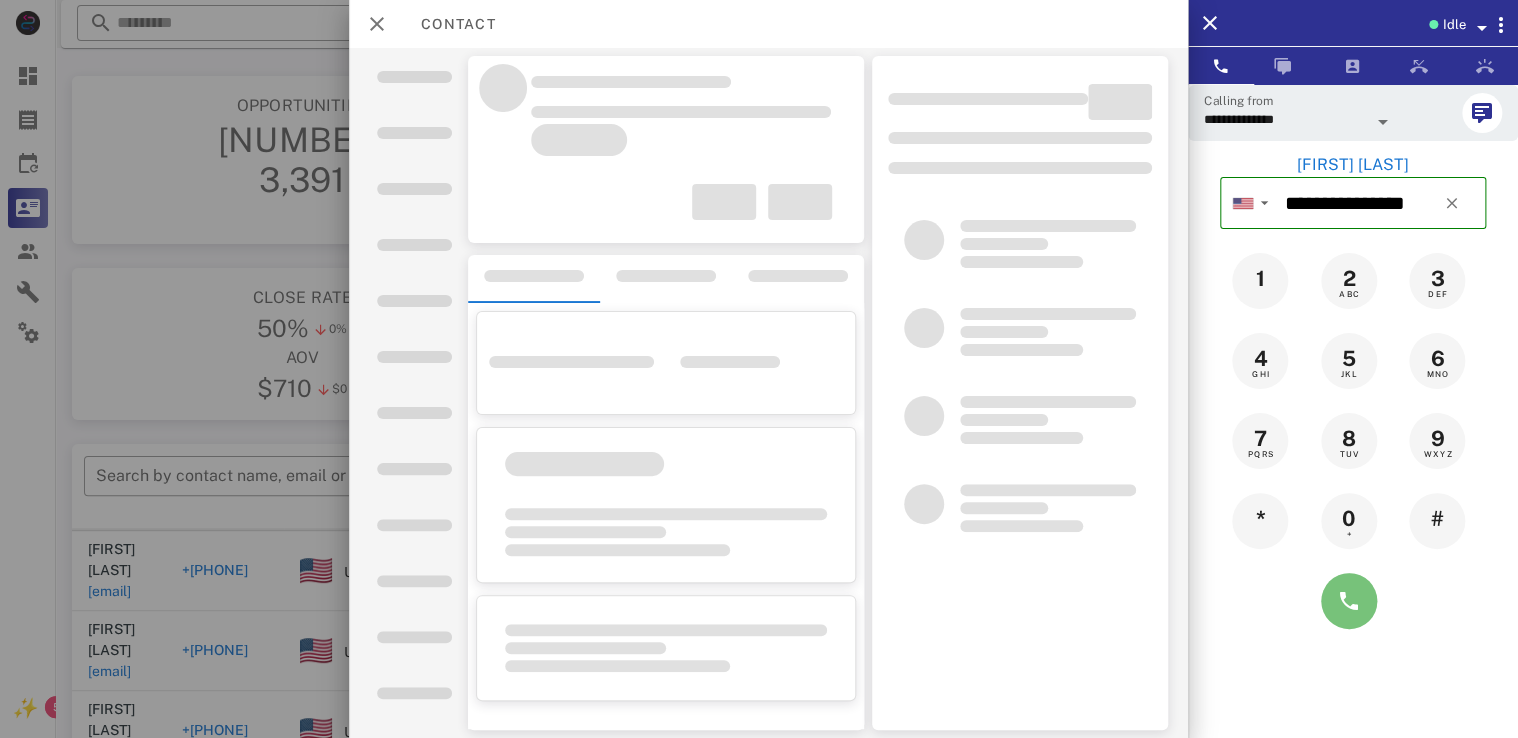 click at bounding box center (1349, 601) 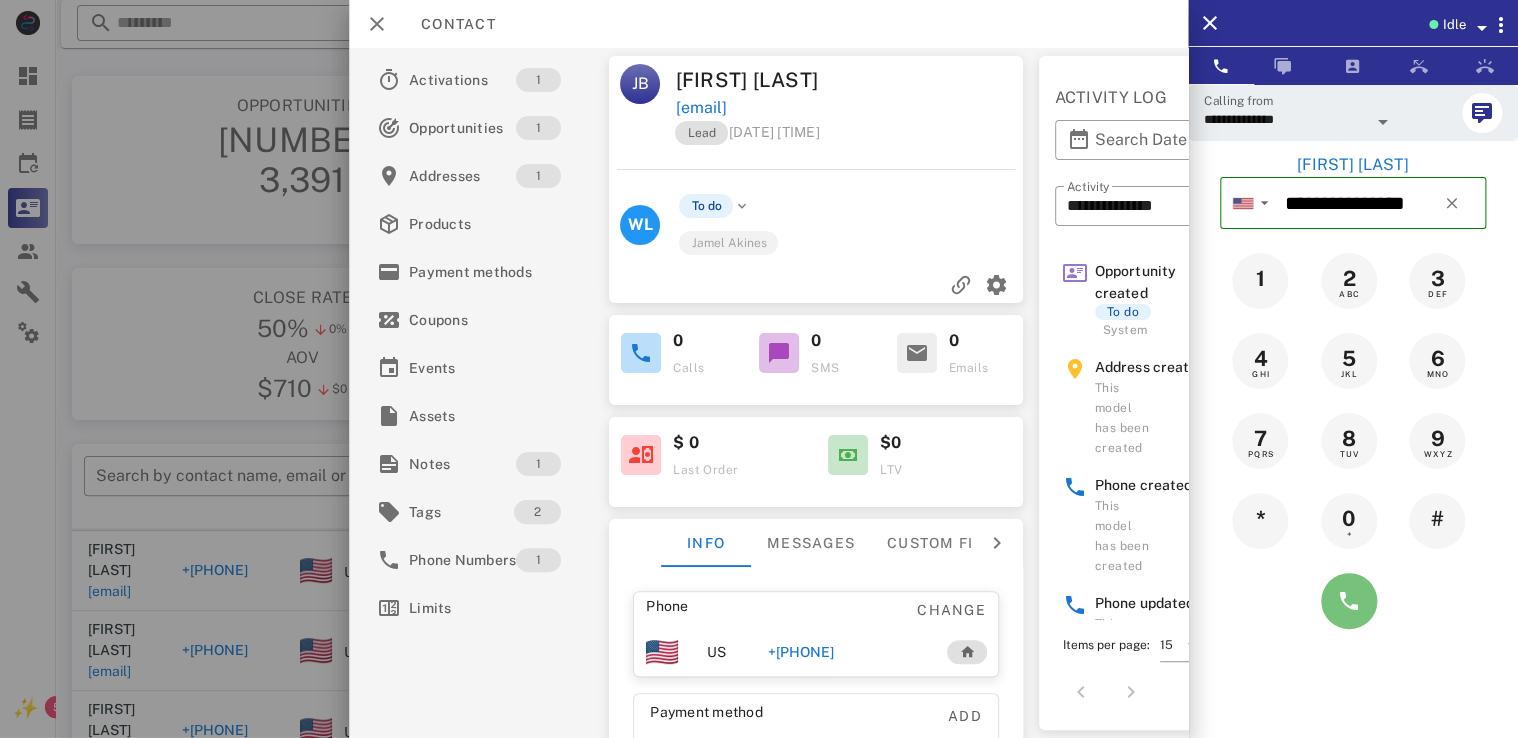 click at bounding box center (1349, 601) 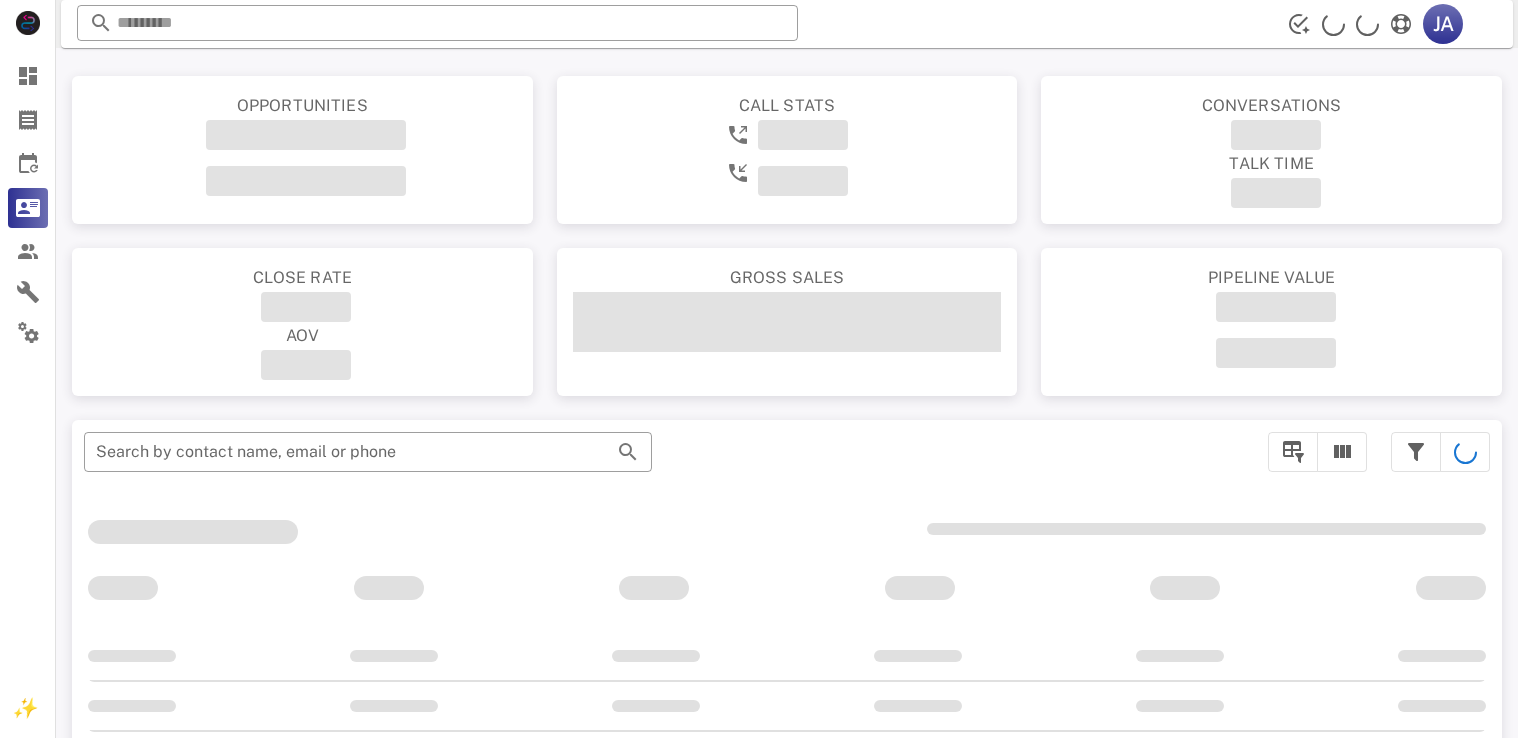 scroll, scrollTop: 0, scrollLeft: 0, axis: both 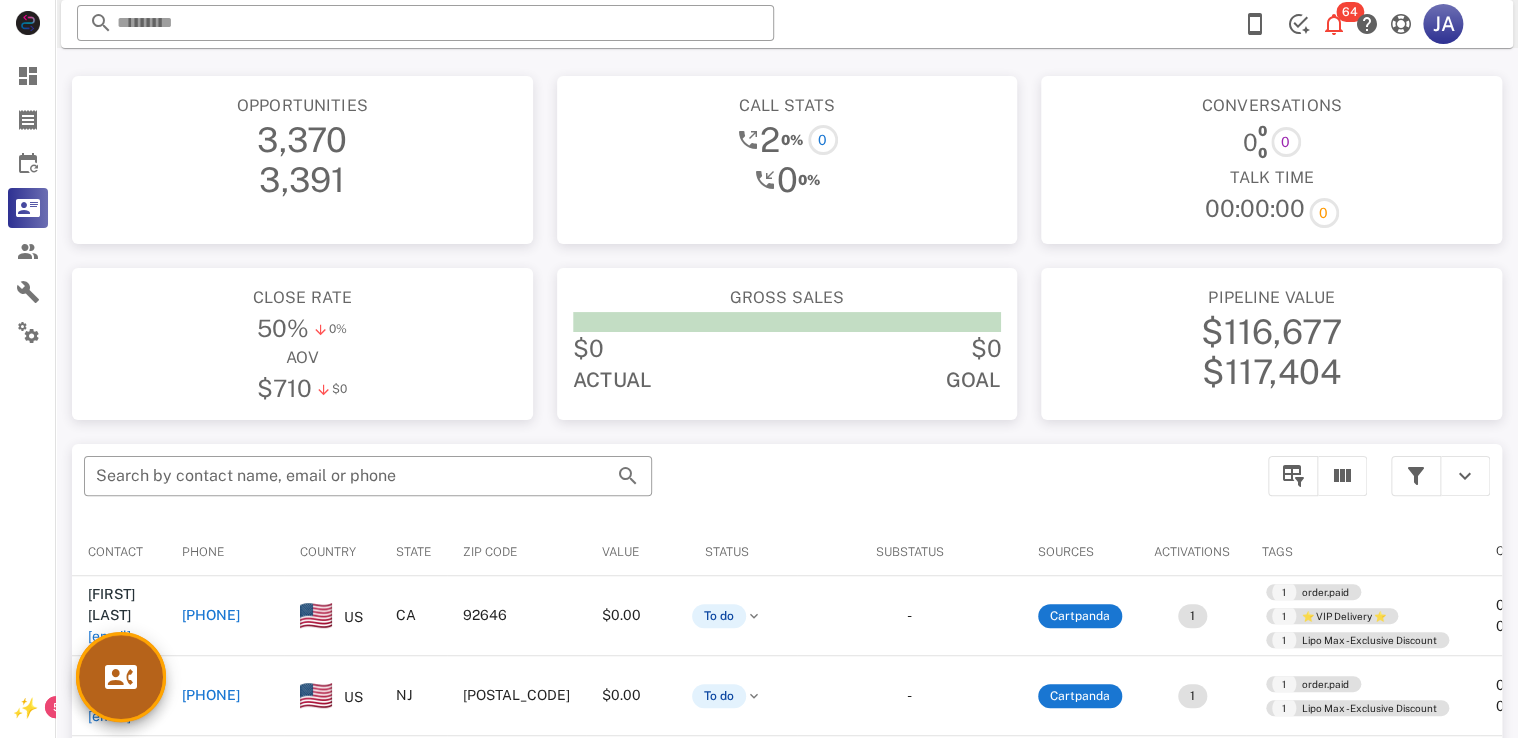 click at bounding box center [121, 677] 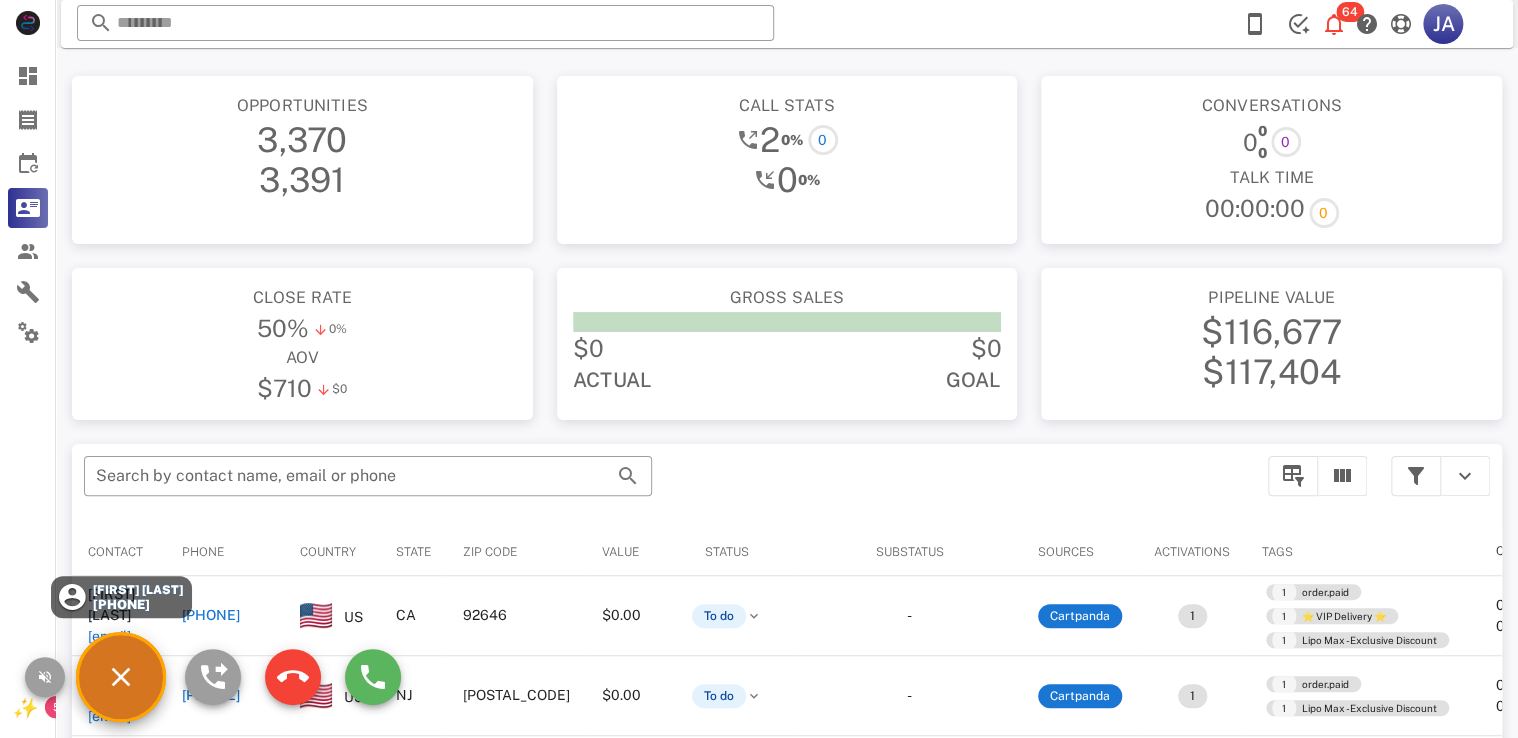 click at bounding box center (373, 677) 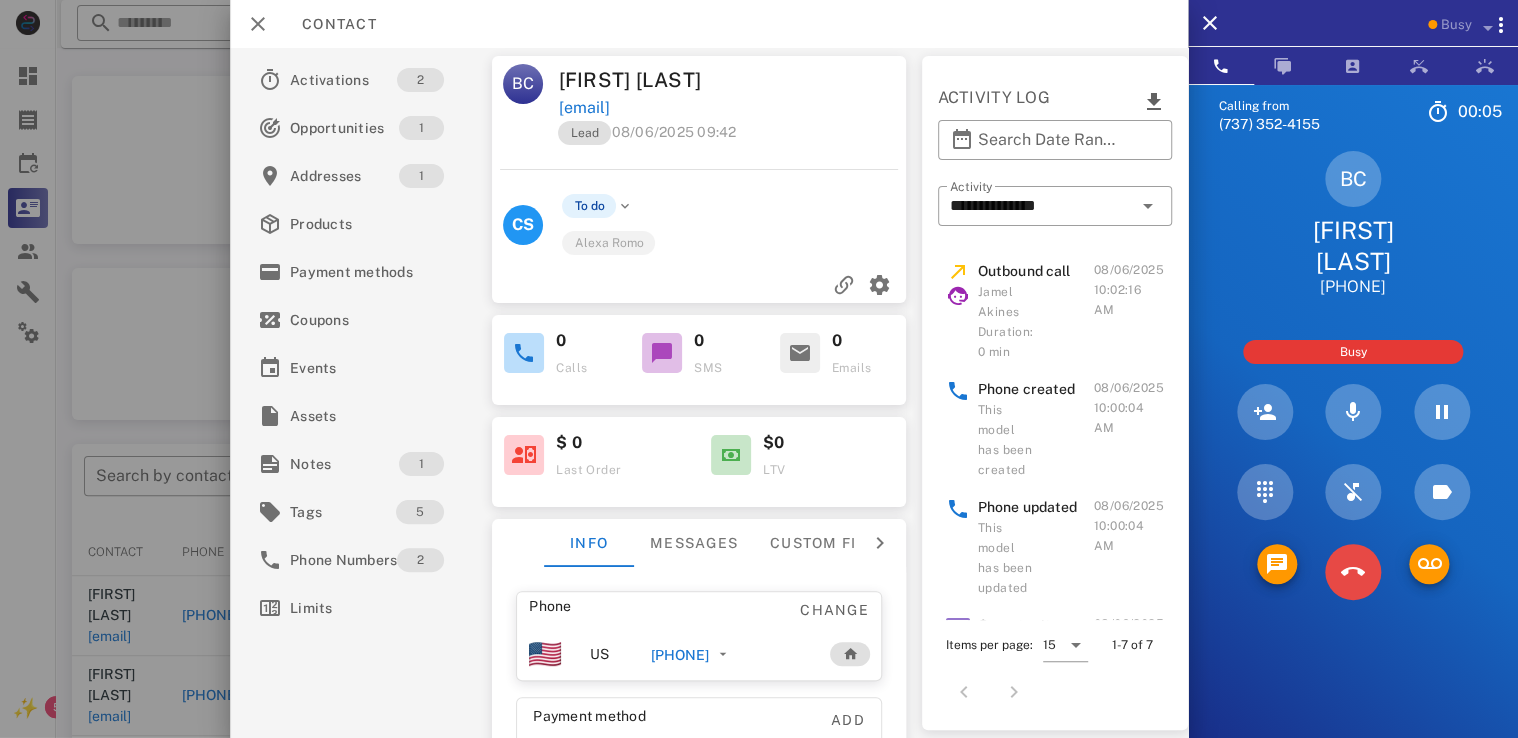 click at bounding box center (1353, 572) 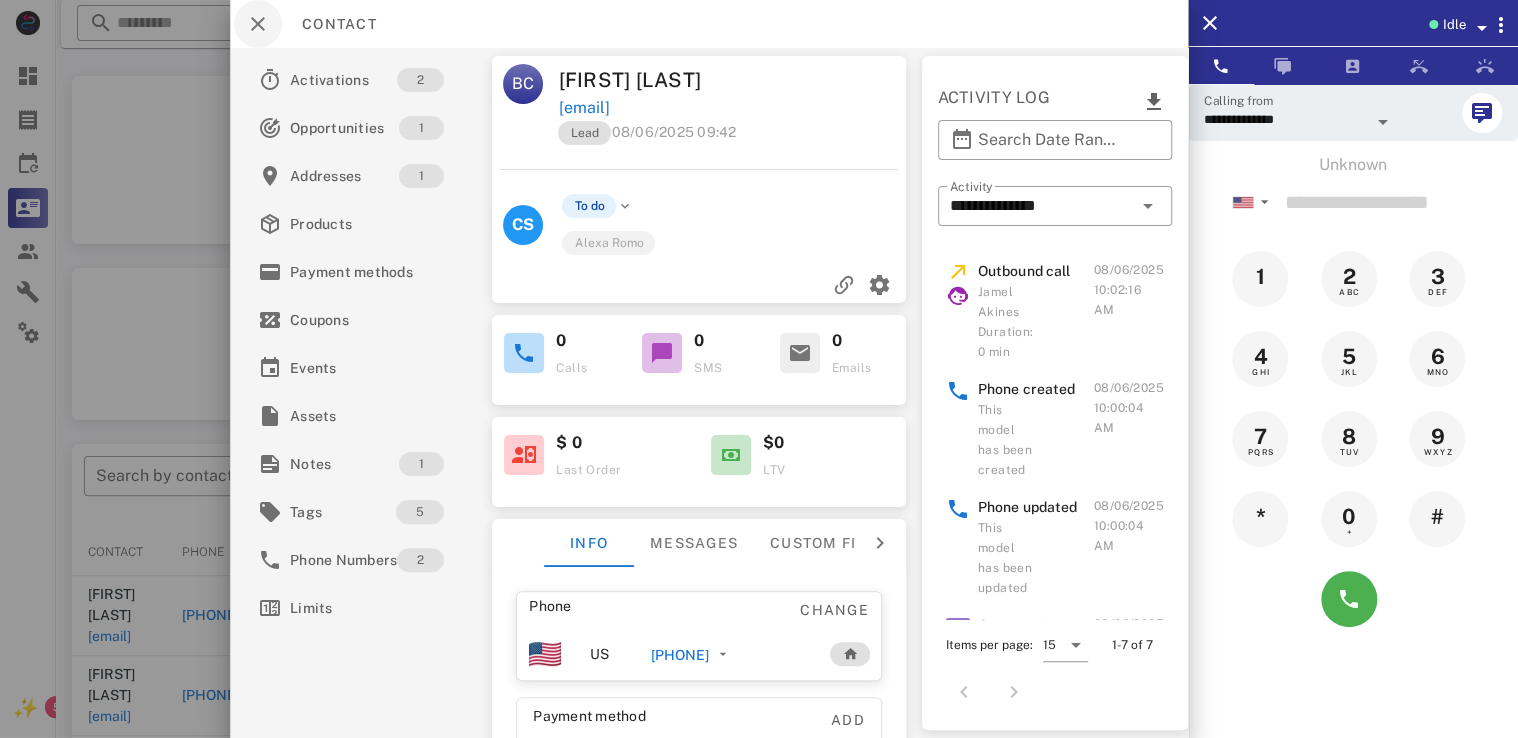 click at bounding box center (258, 24) 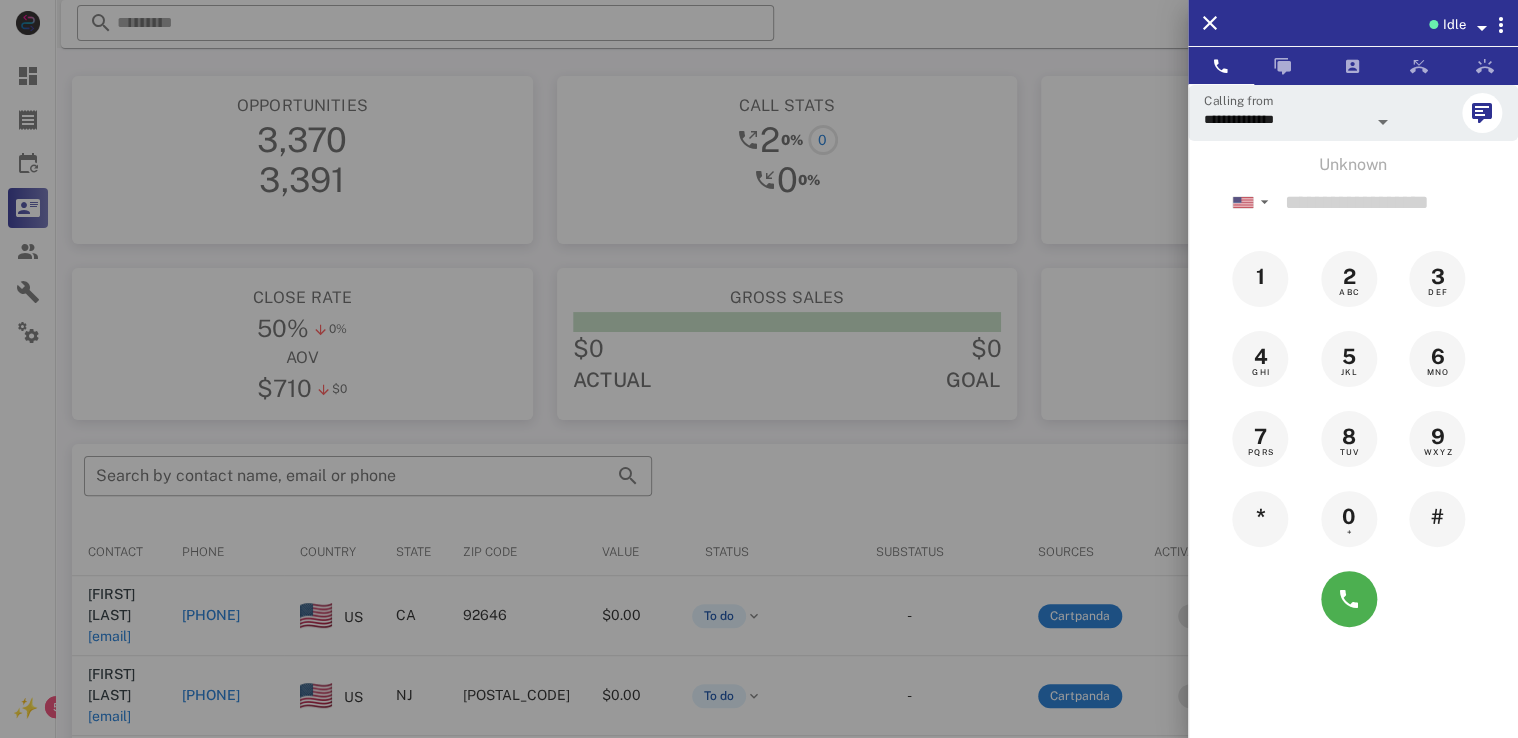 click at bounding box center (759, 369) 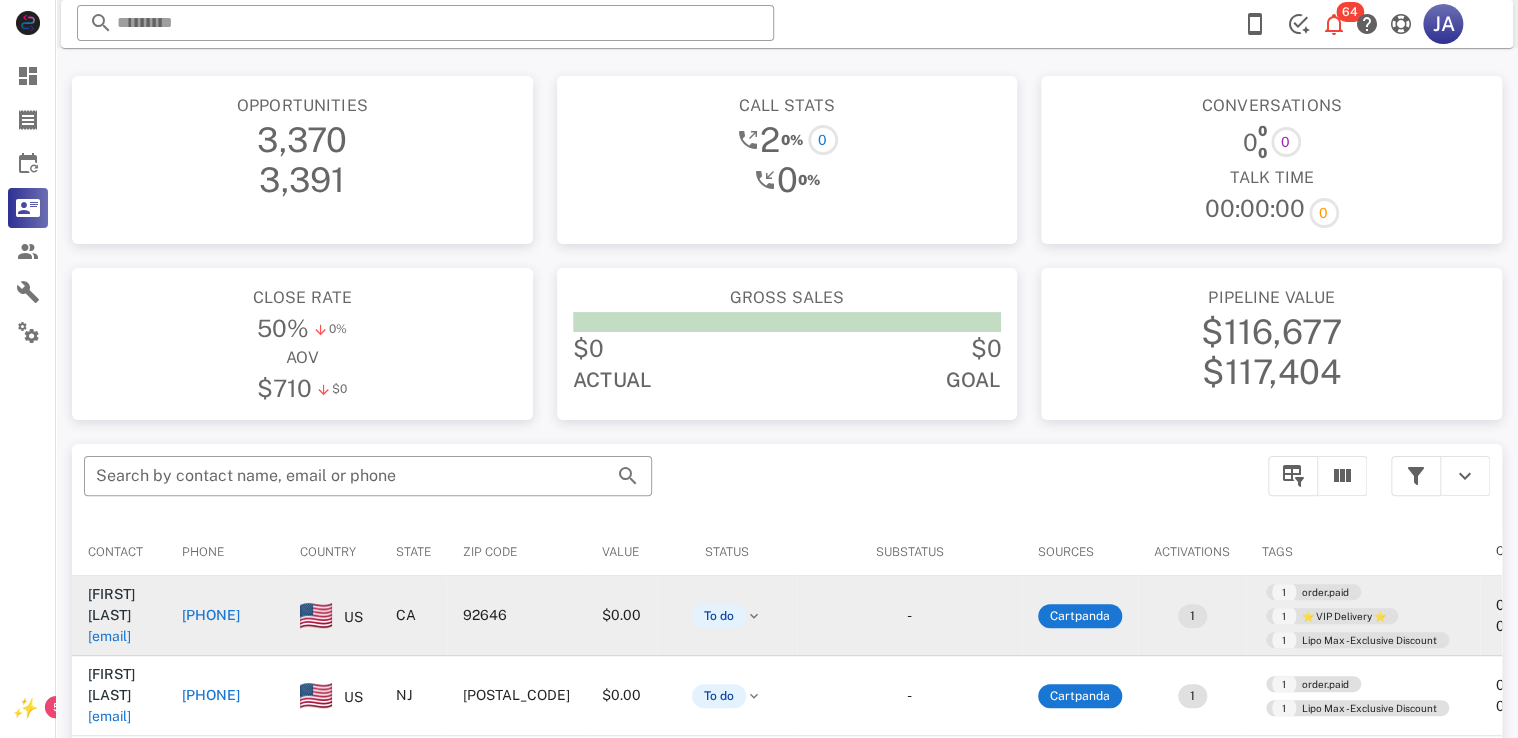 click on "[PHONE]" at bounding box center [211, 615] 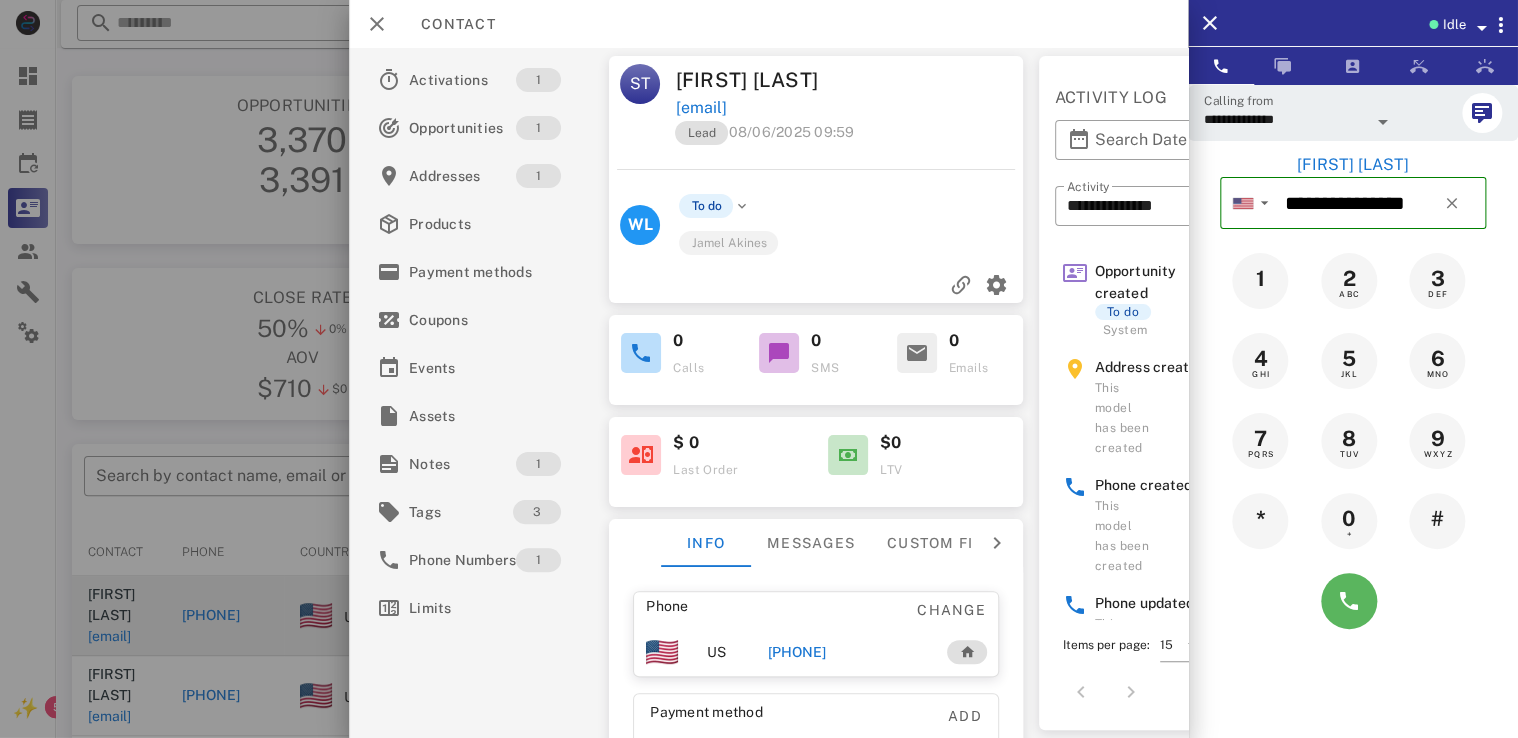 click at bounding box center (1349, 601) 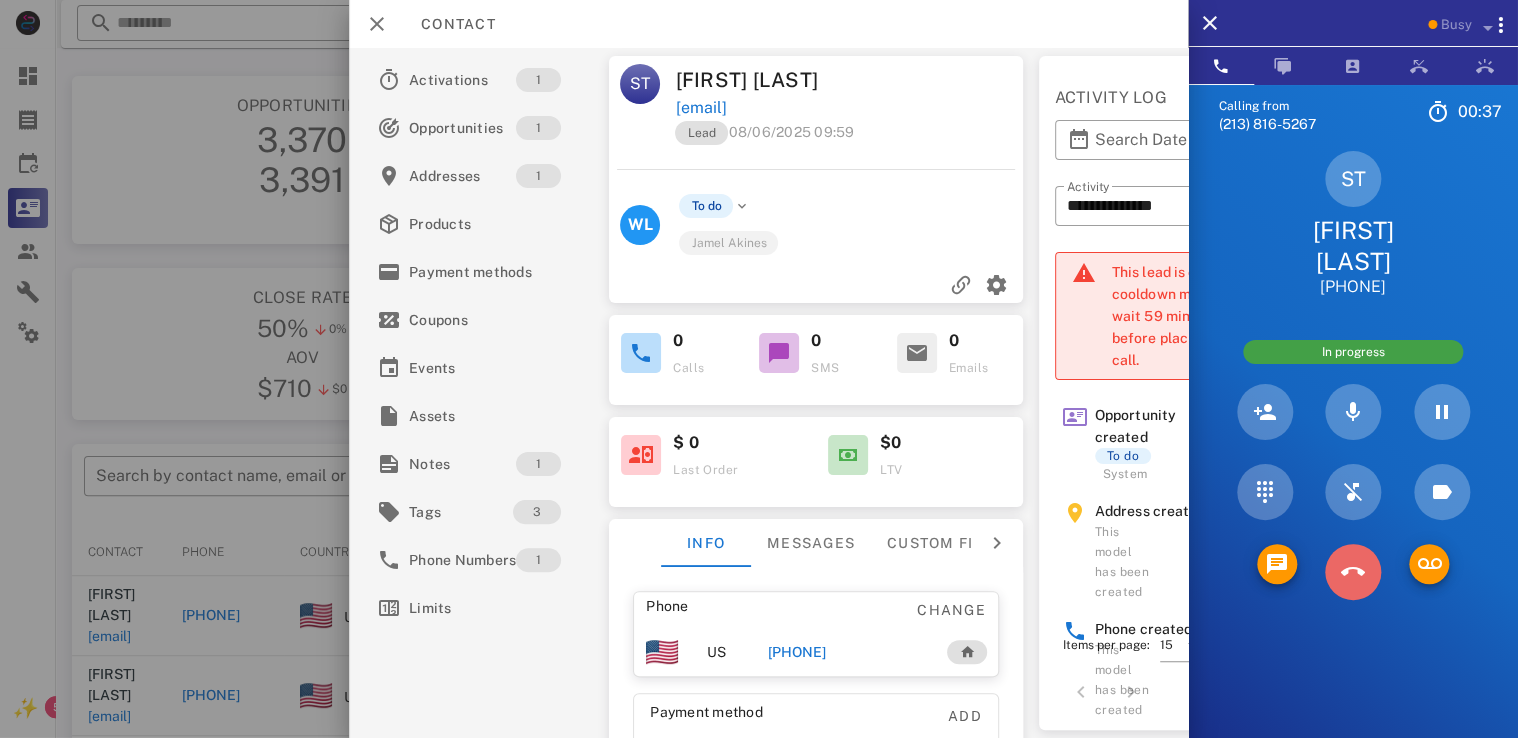 click at bounding box center [1353, 572] 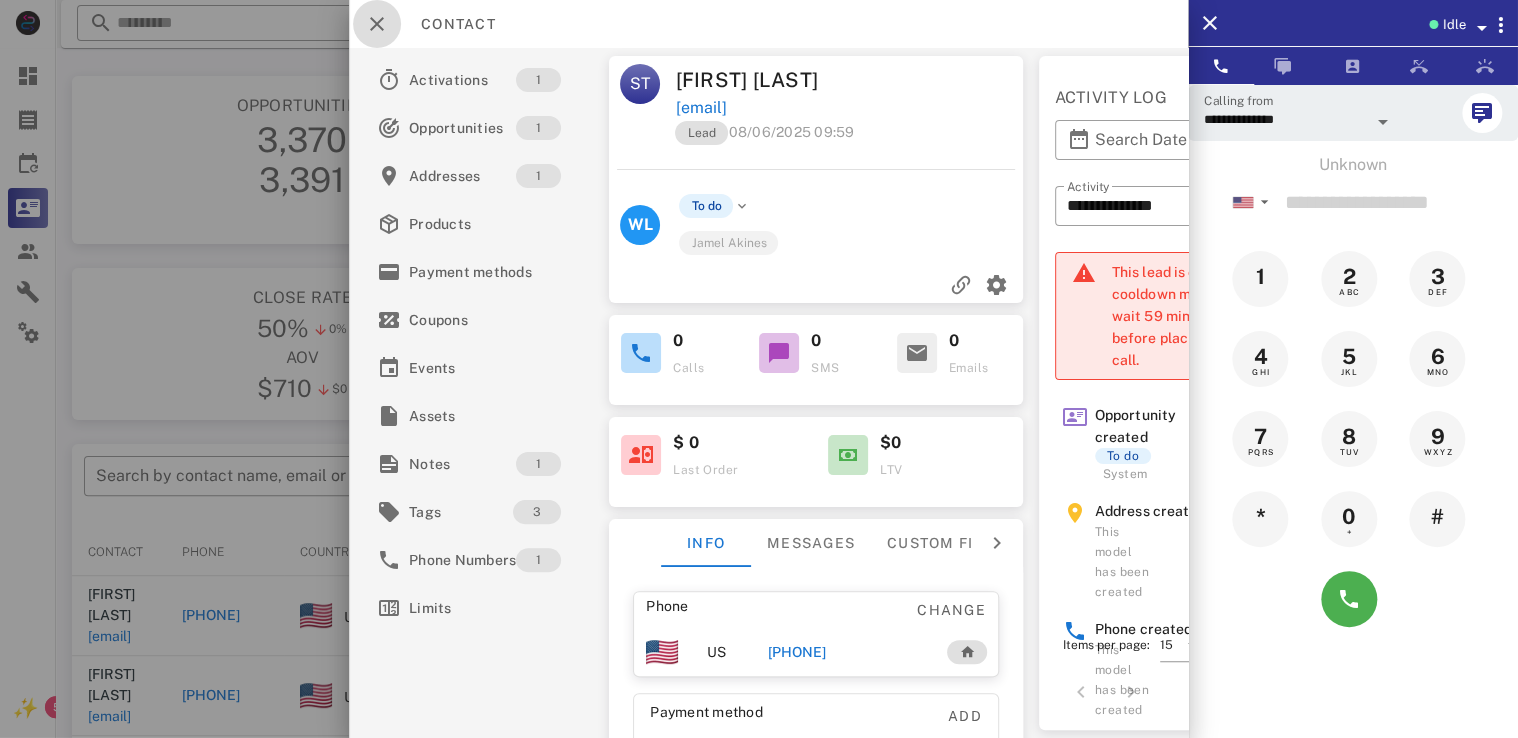 click at bounding box center [377, 24] 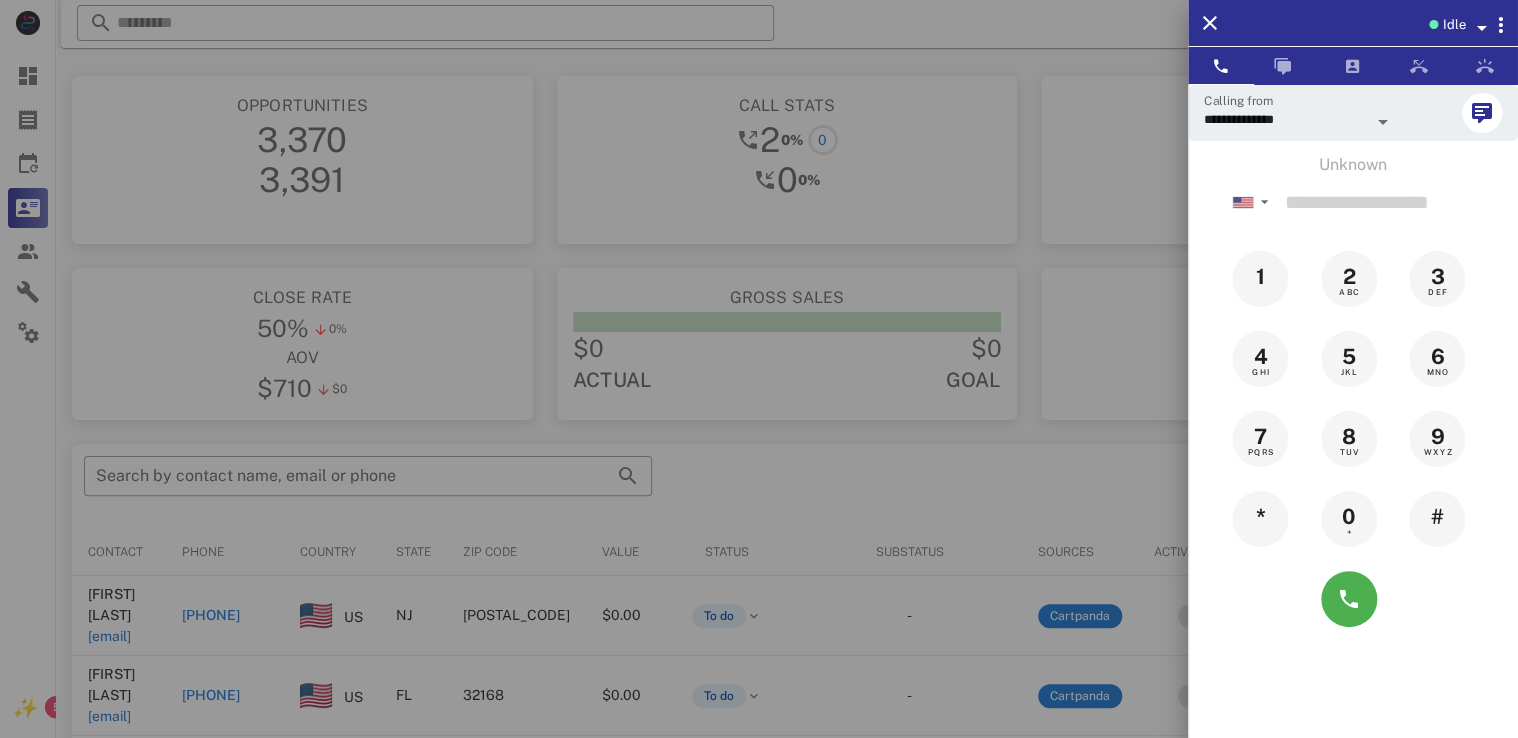 click at bounding box center [759, 369] 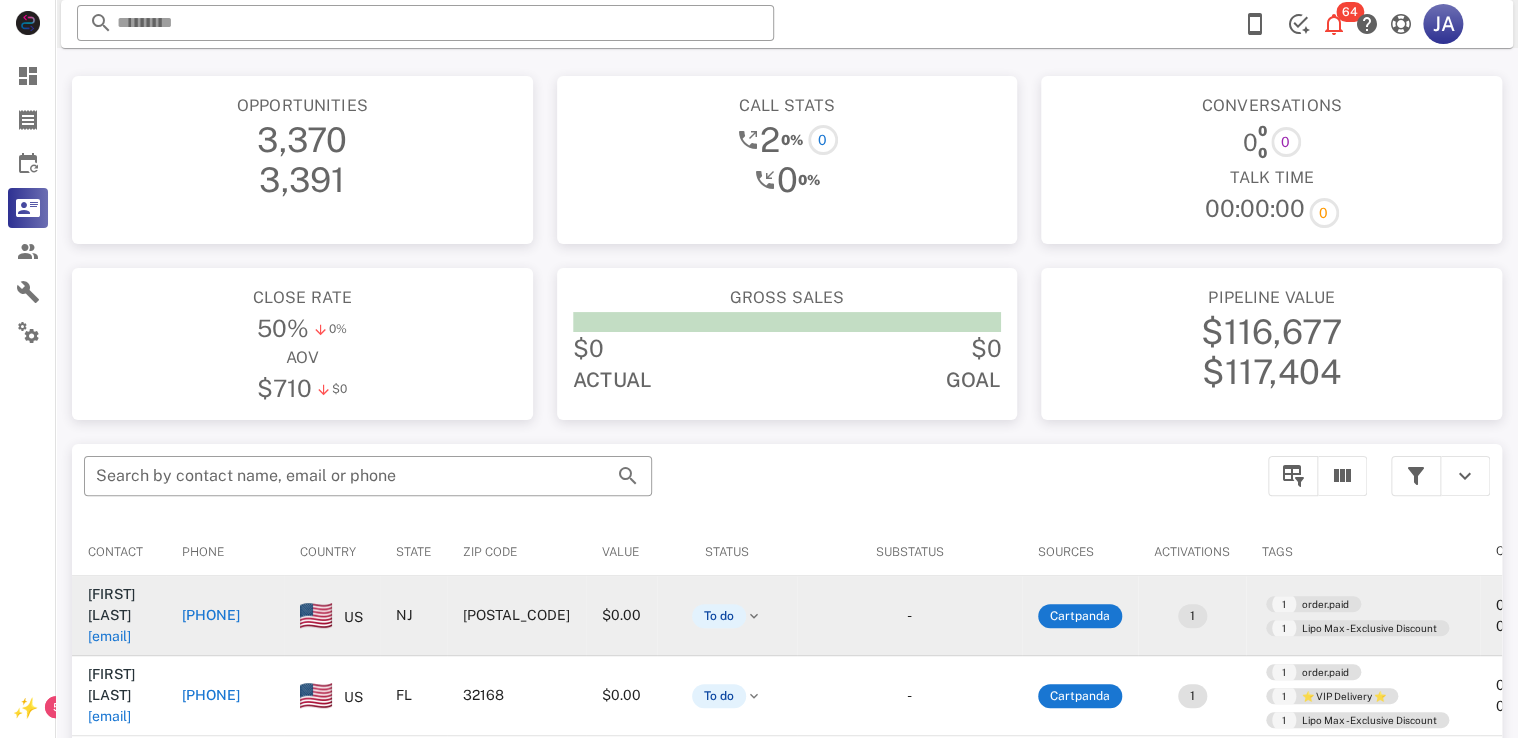click on "[PHONE]" at bounding box center [211, 615] 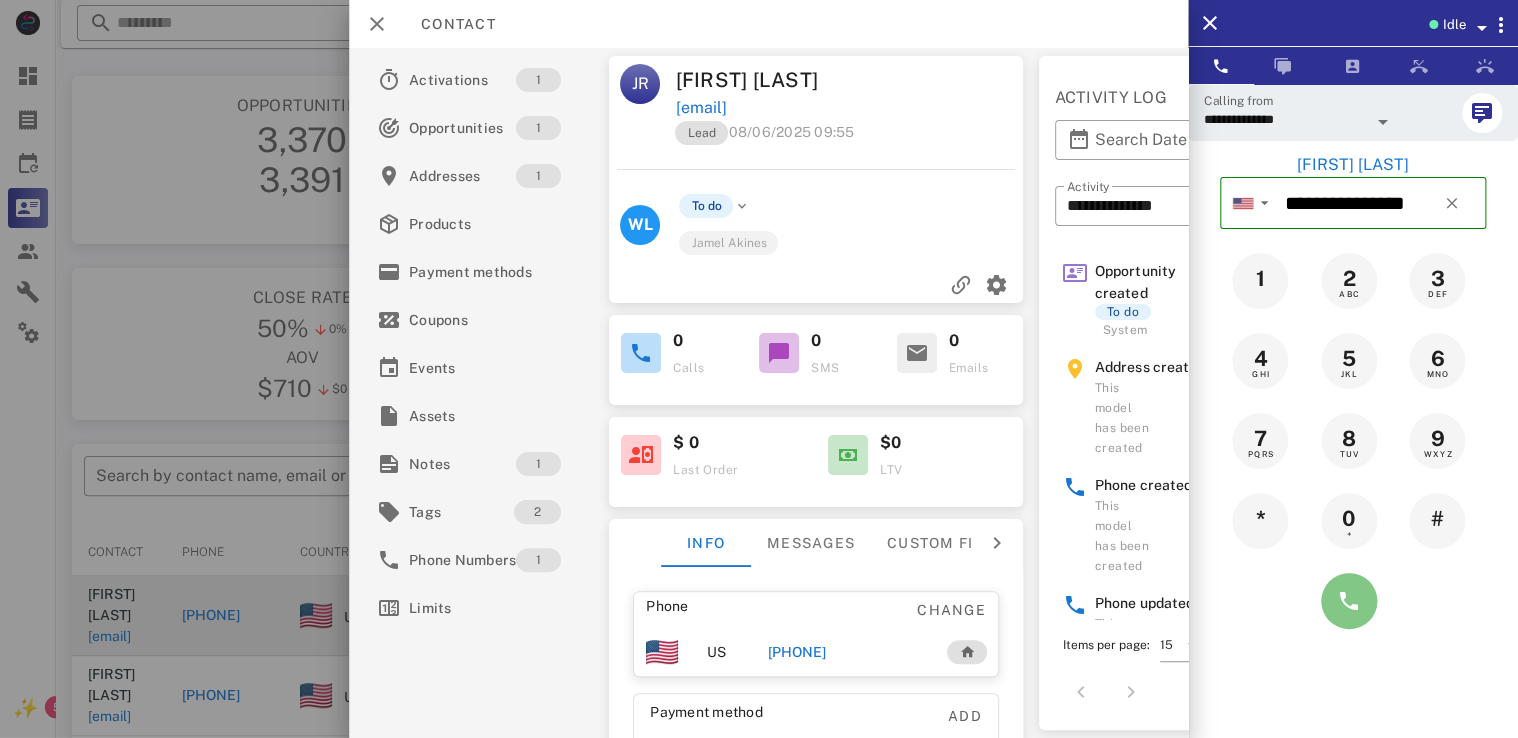 click at bounding box center (1349, 601) 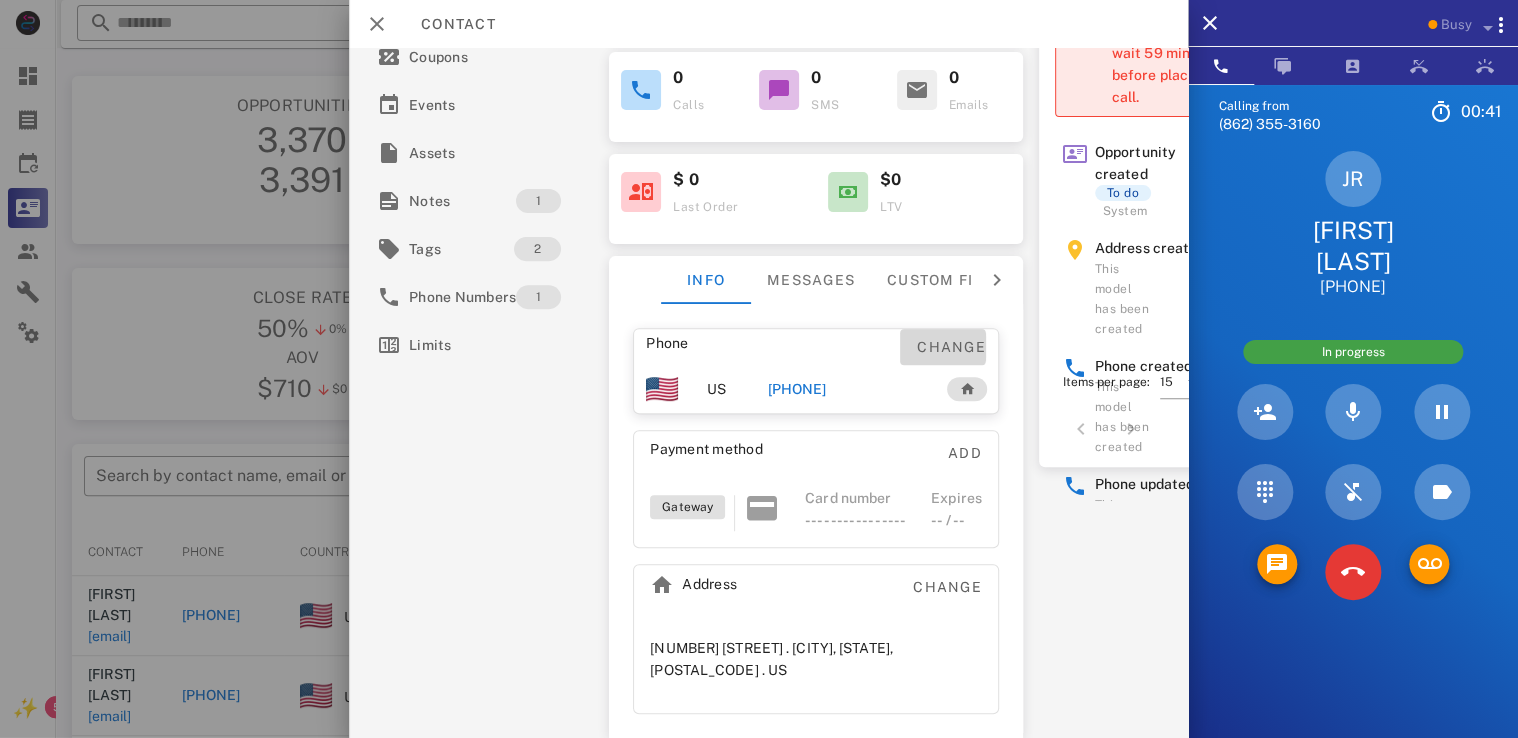scroll, scrollTop: 283, scrollLeft: 0, axis: vertical 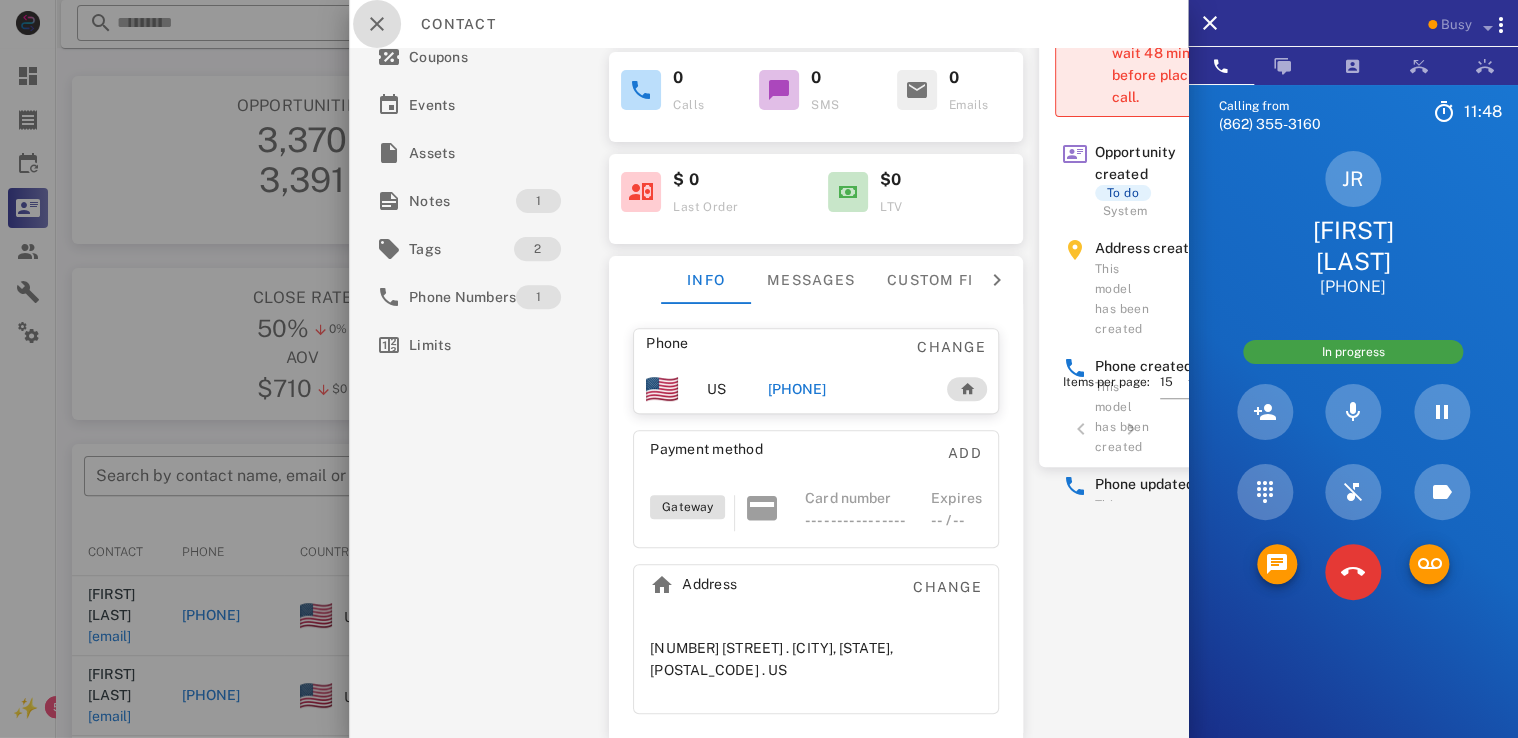 click at bounding box center [377, 24] 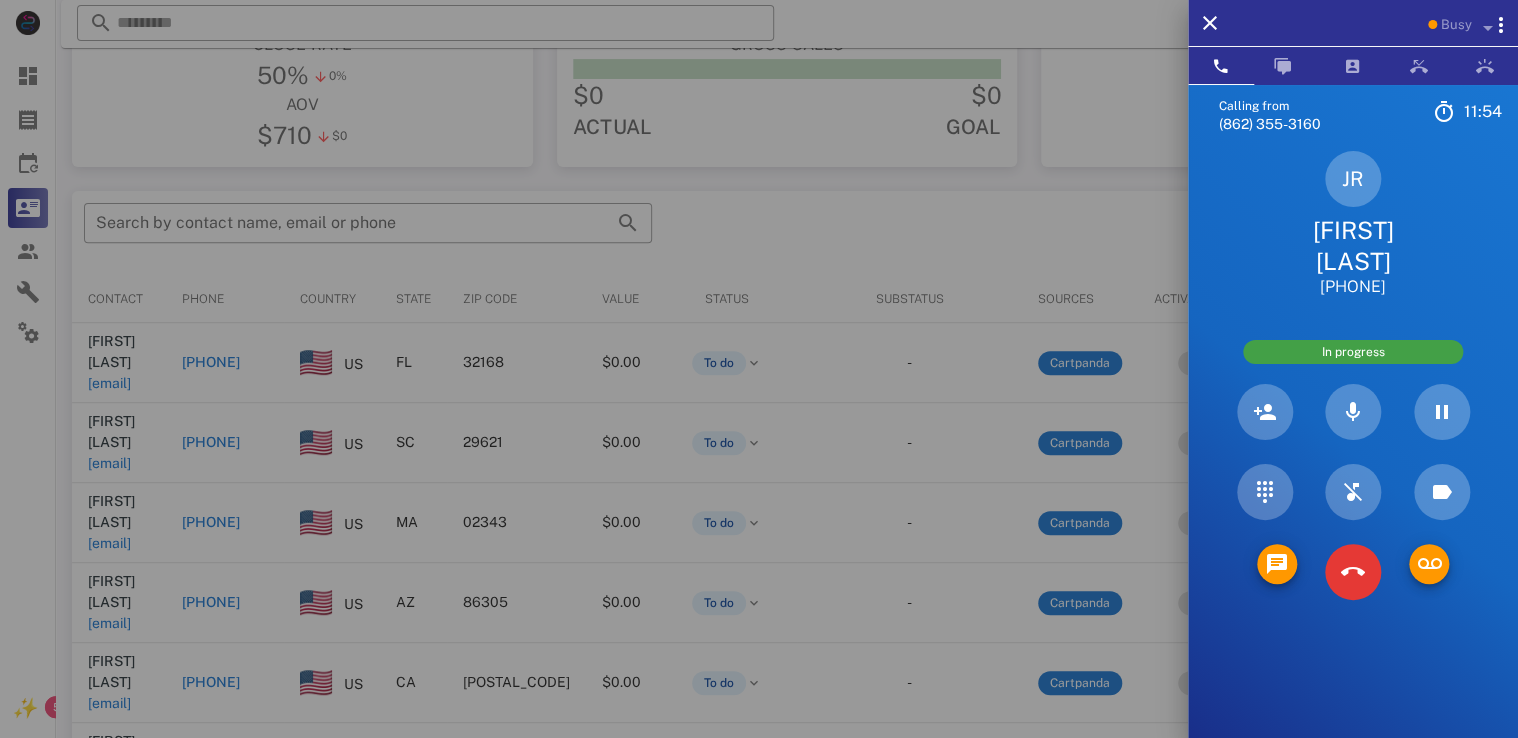 scroll, scrollTop: 291, scrollLeft: 0, axis: vertical 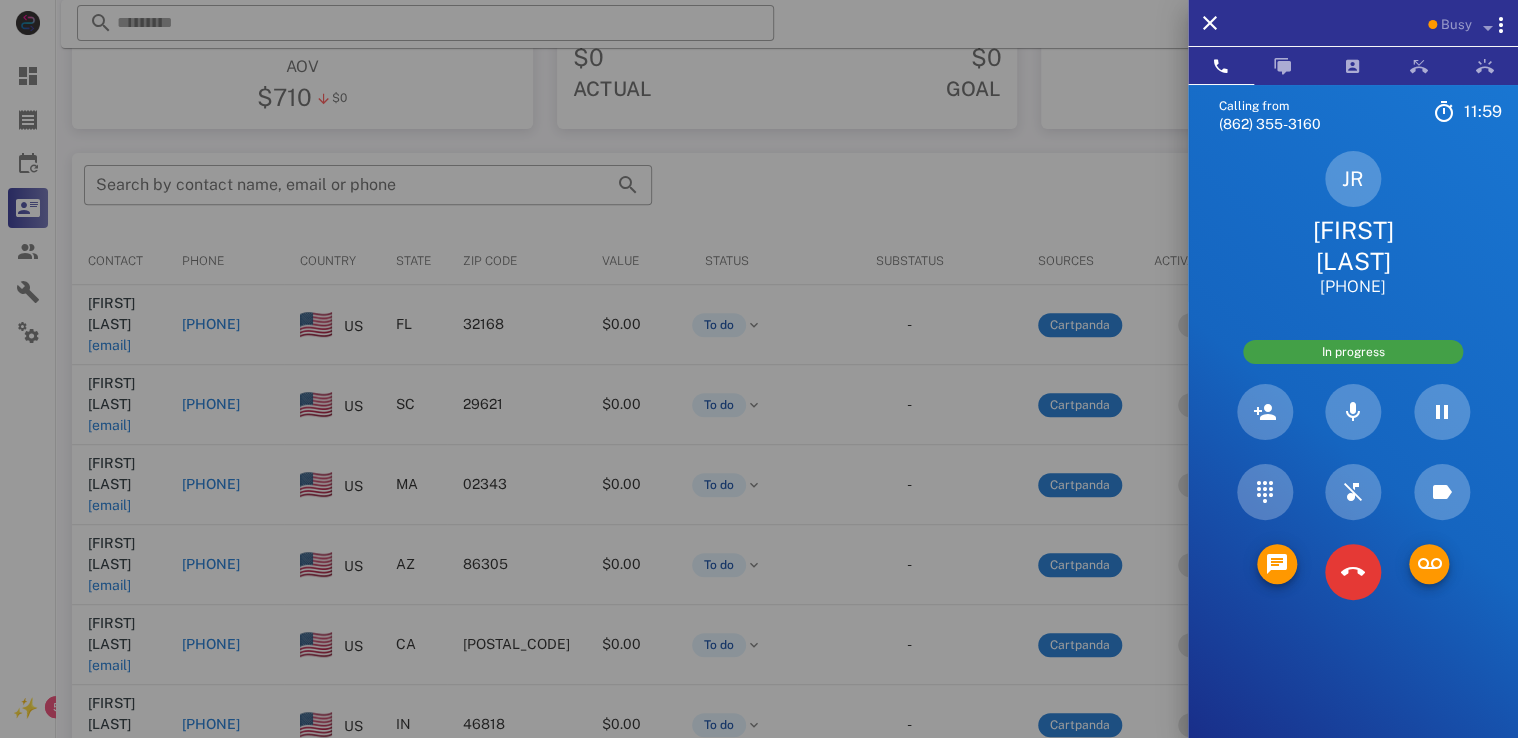 click at bounding box center [759, 369] 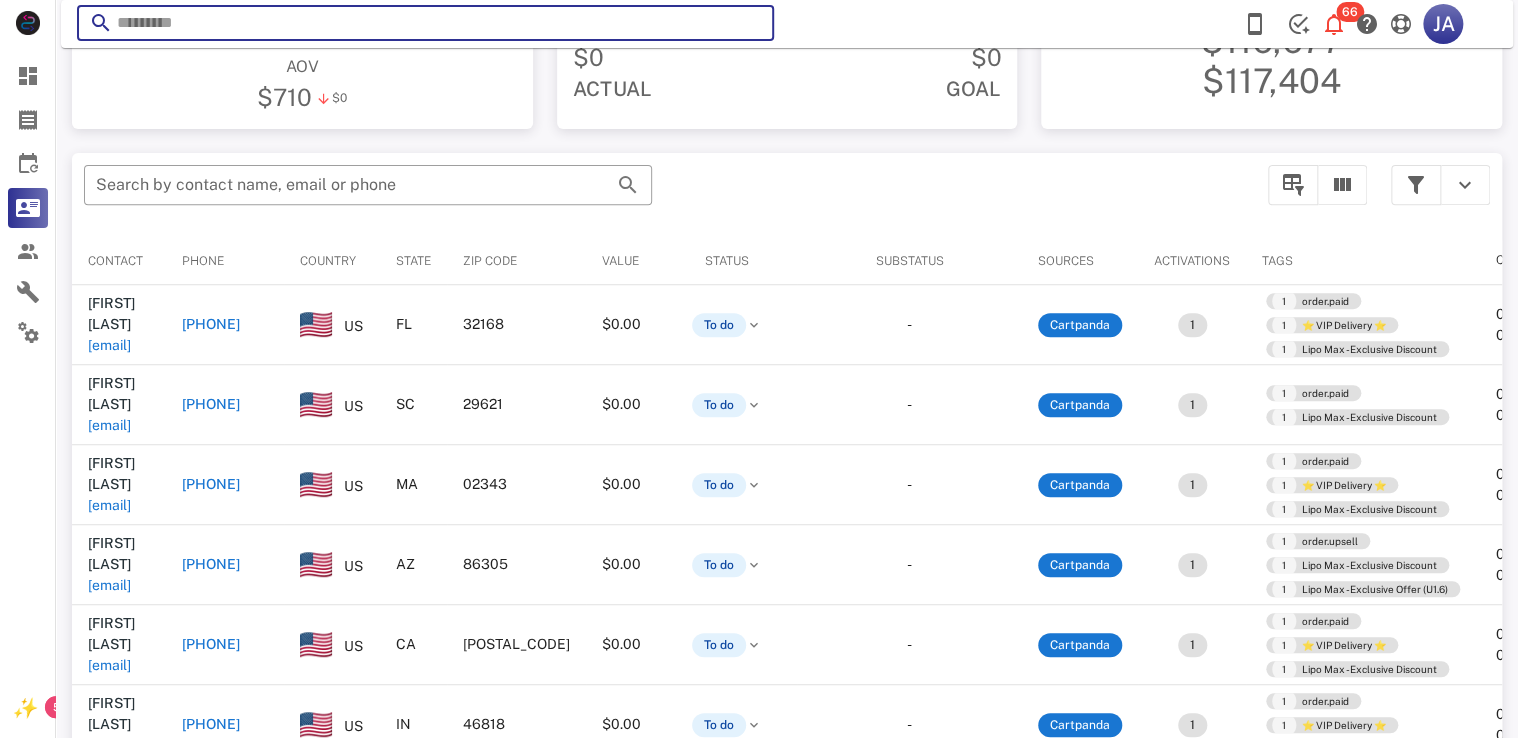 click at bounding box center [425, 23] 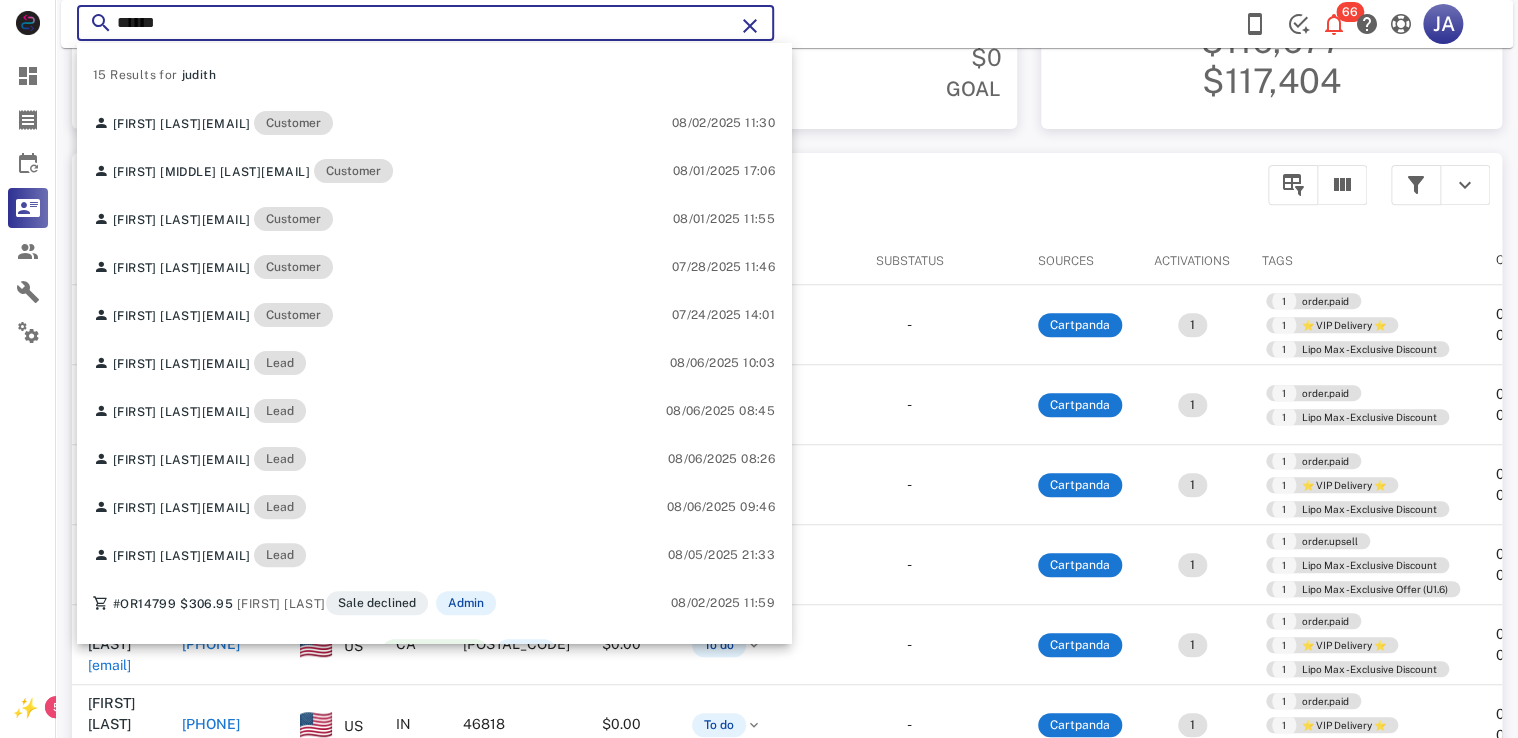 type on "******" 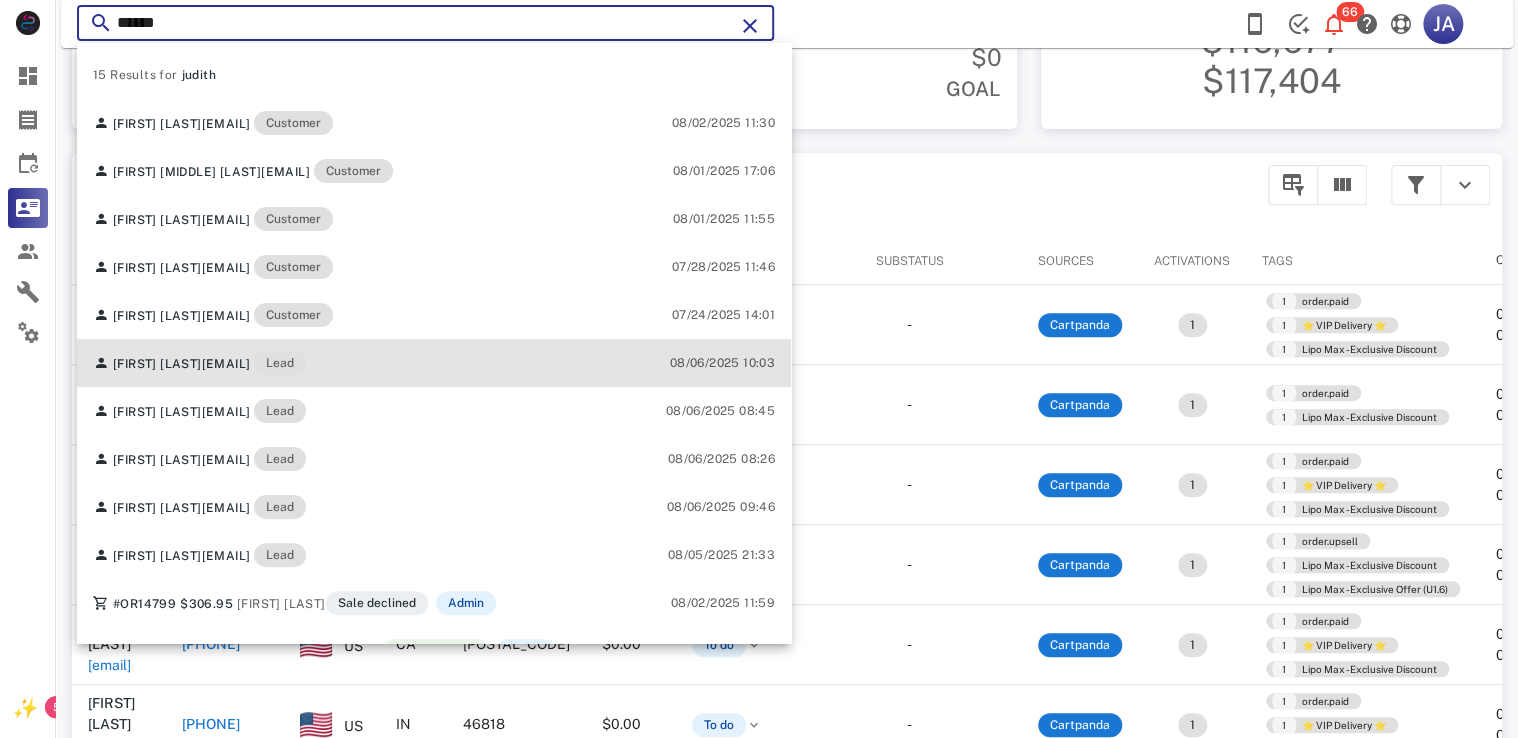 click on "[FIRST] [LAST]   [EMAIL]   Lead" at bounding box center [199, 363] 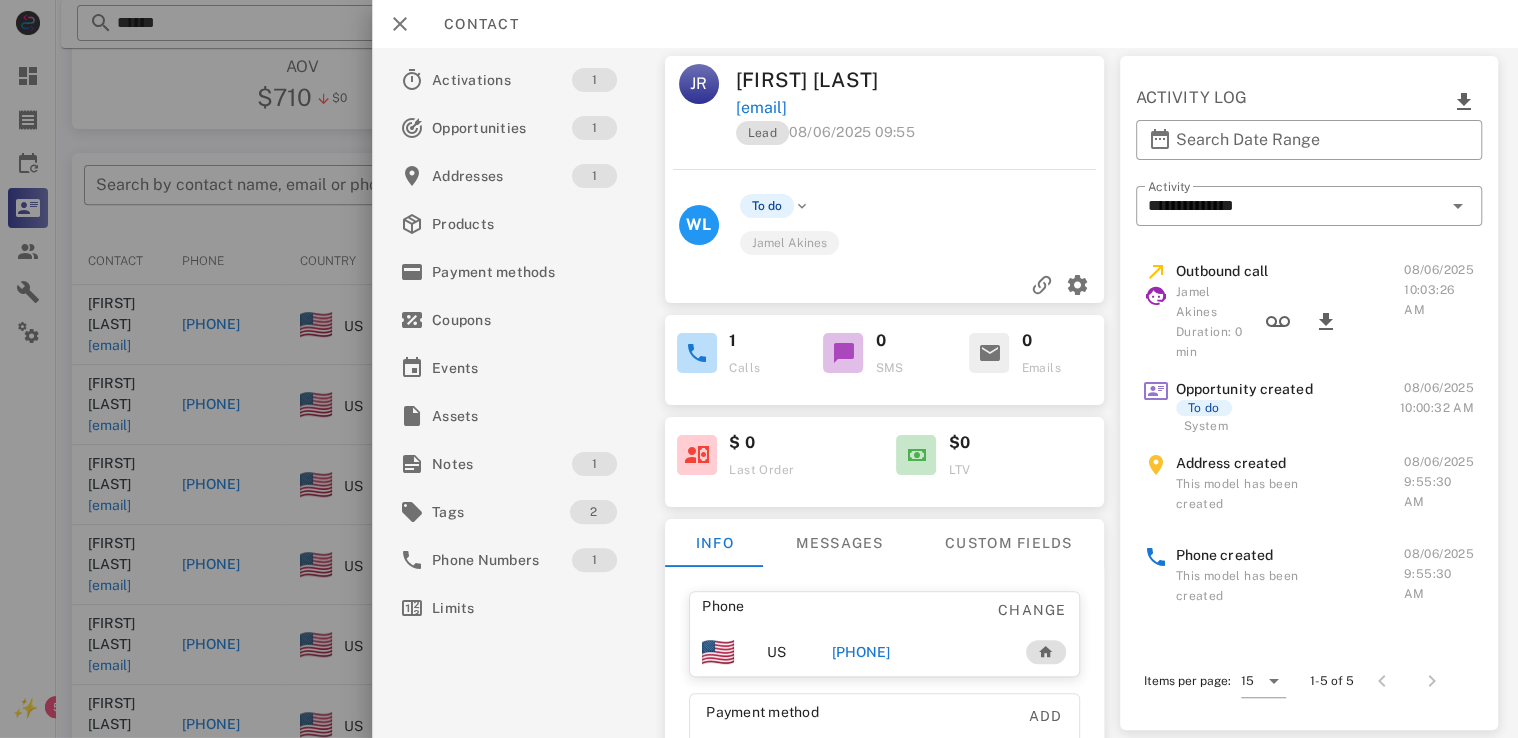click on "[EMAIL]" at bounding box center (761, 108) 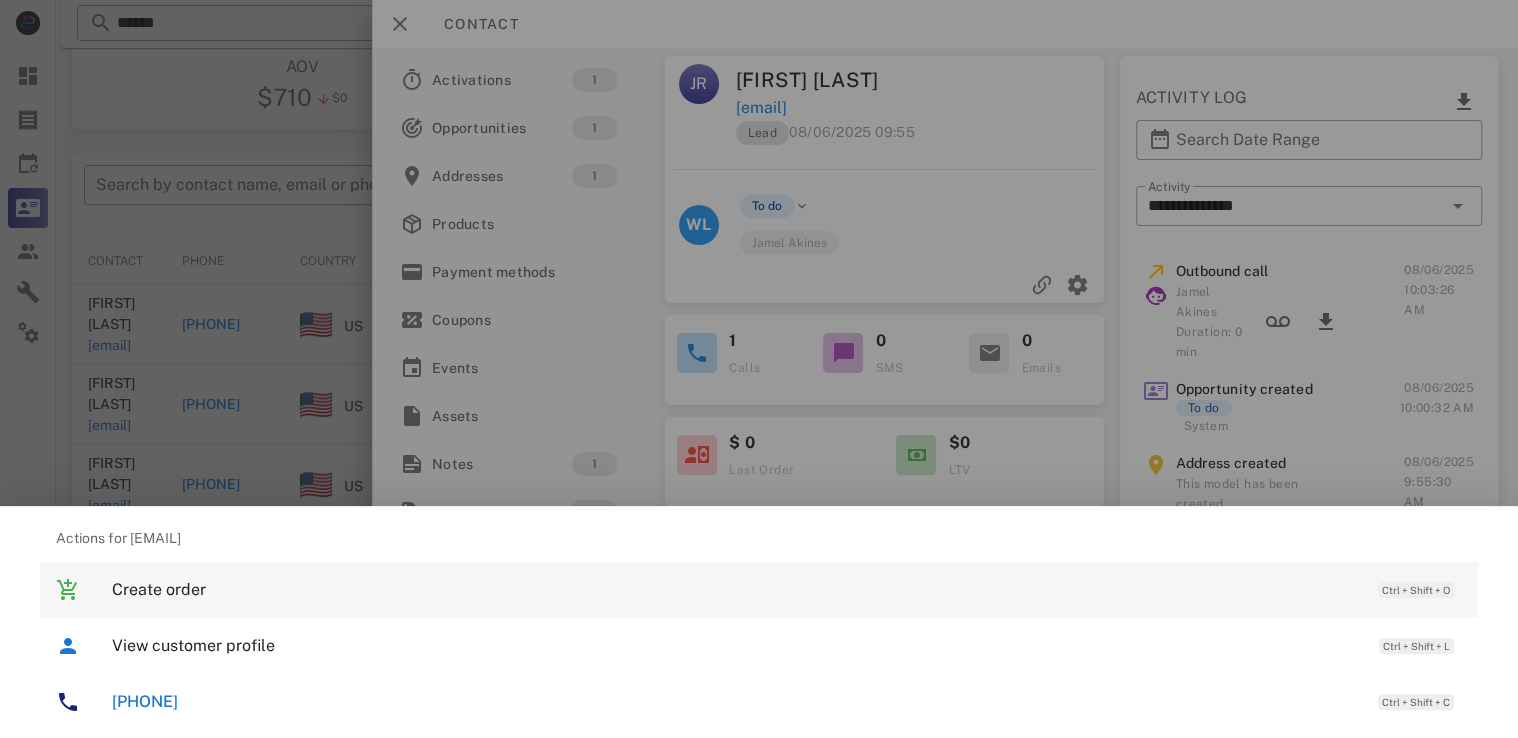 click on "Create order" at bounding box center [735, 589] 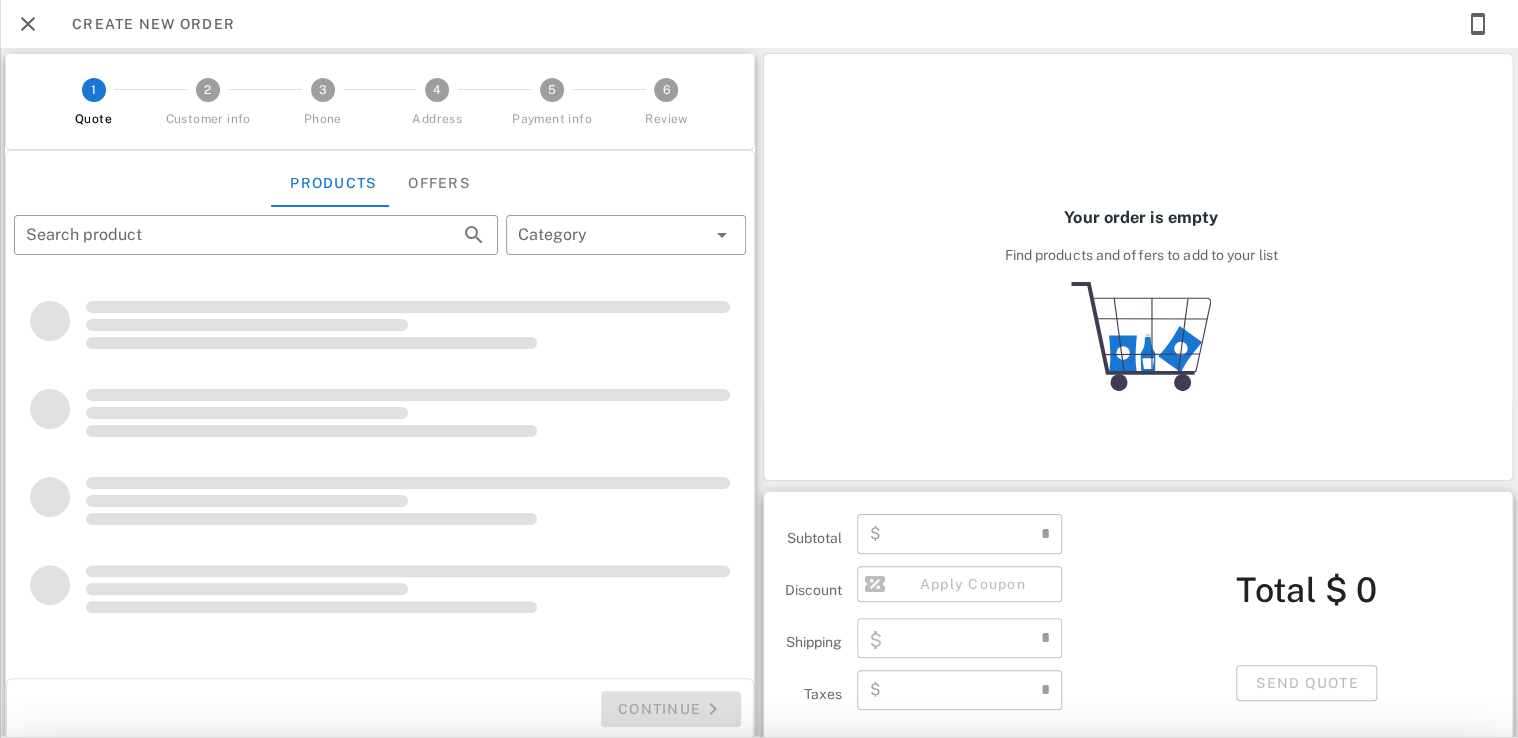 type on "**********" 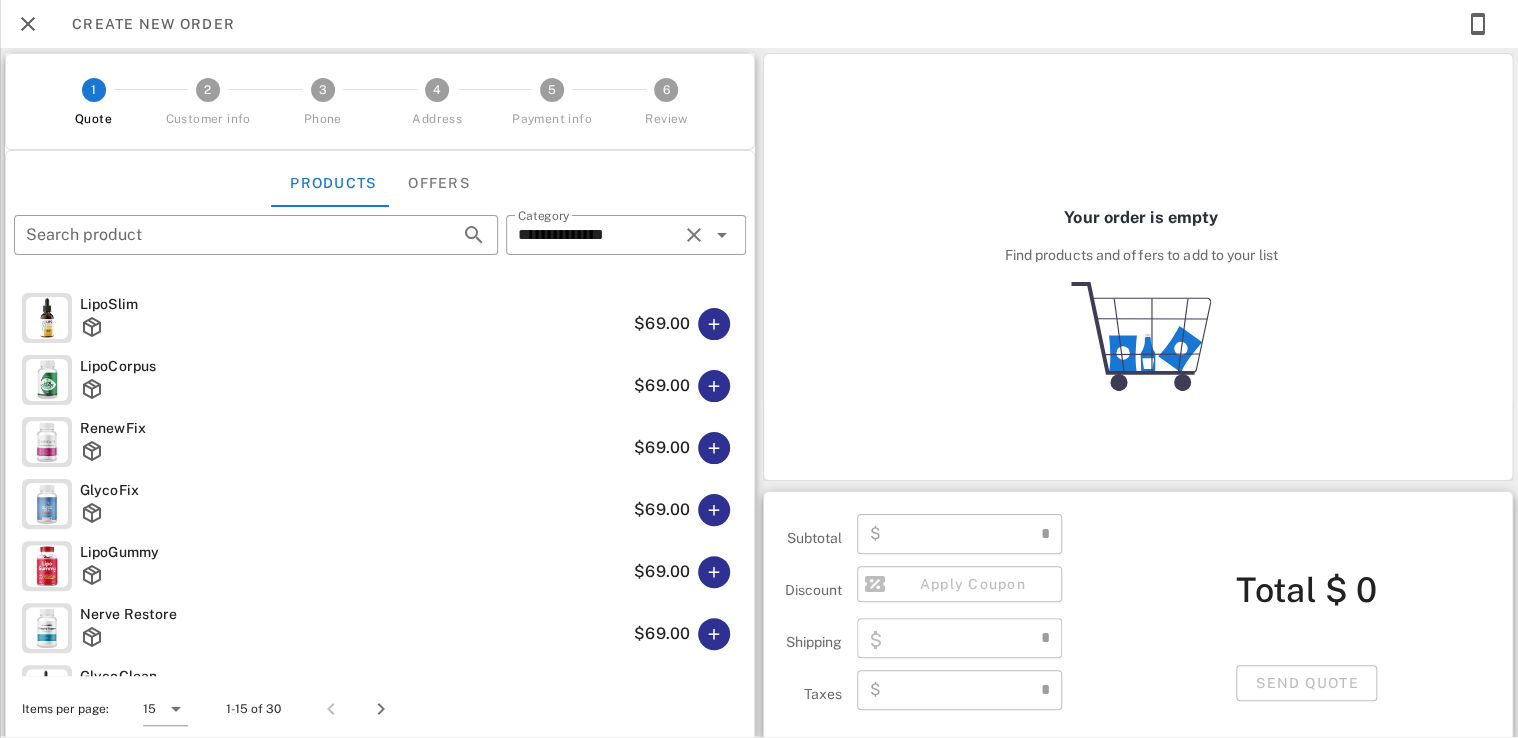 type on "****" 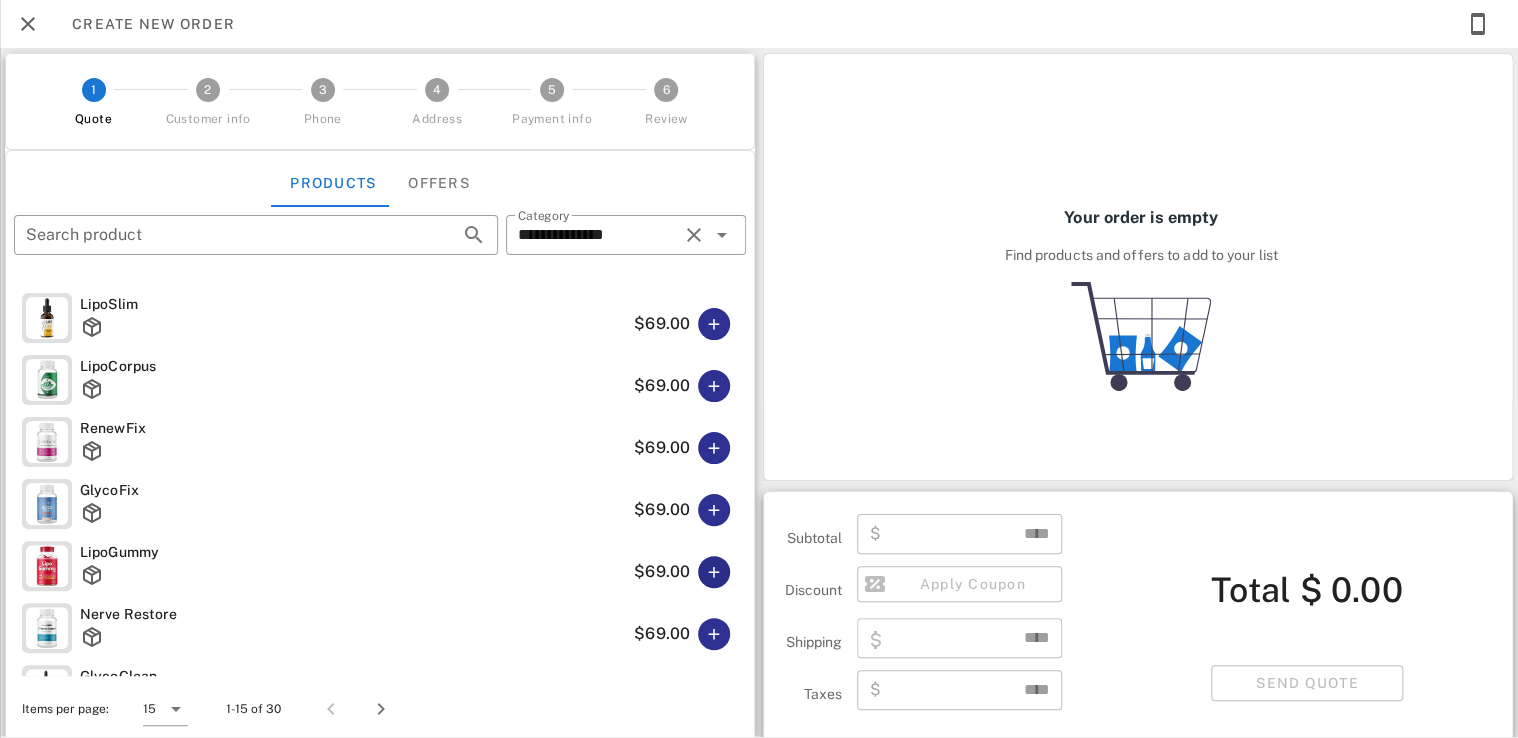 click at bounding box center (714, 572) 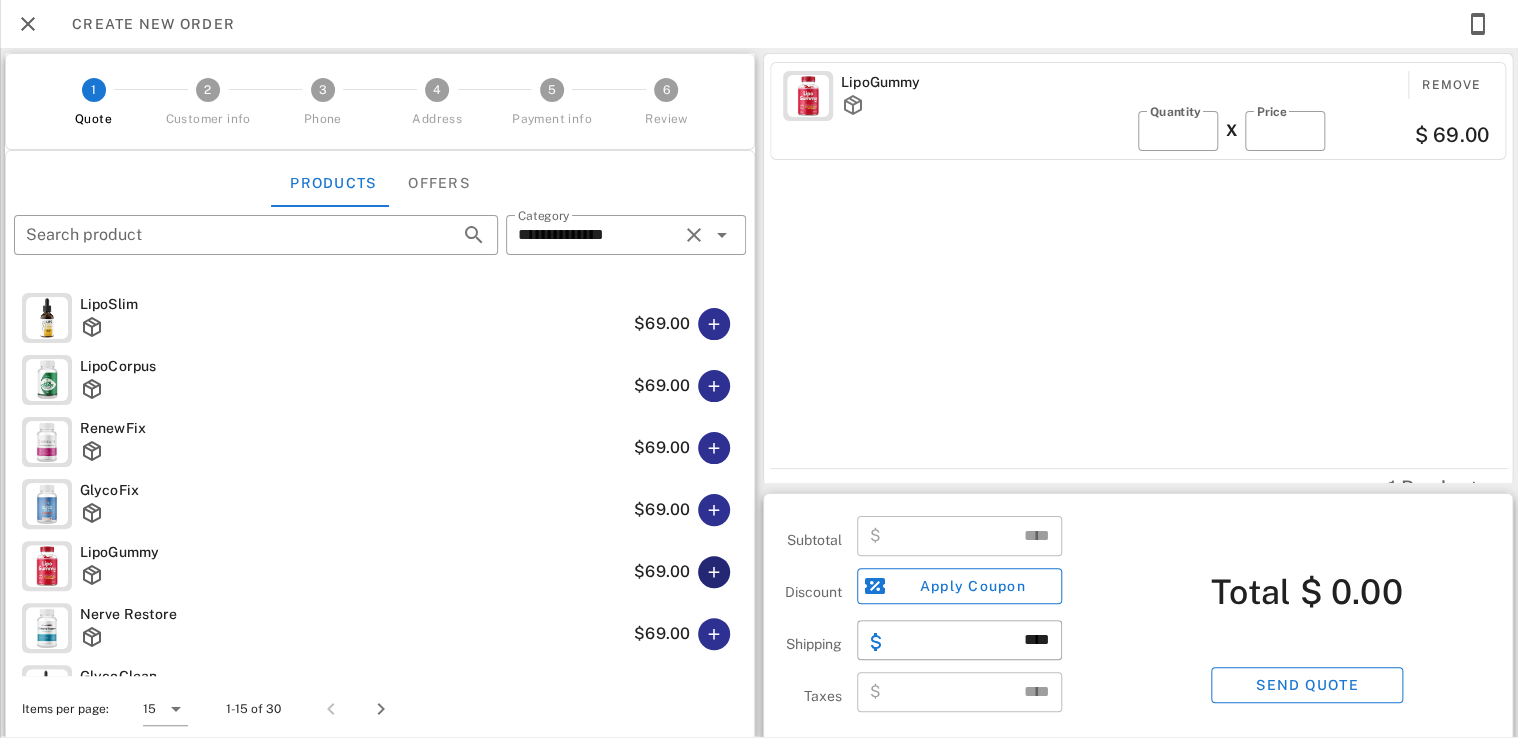 type on "*****" 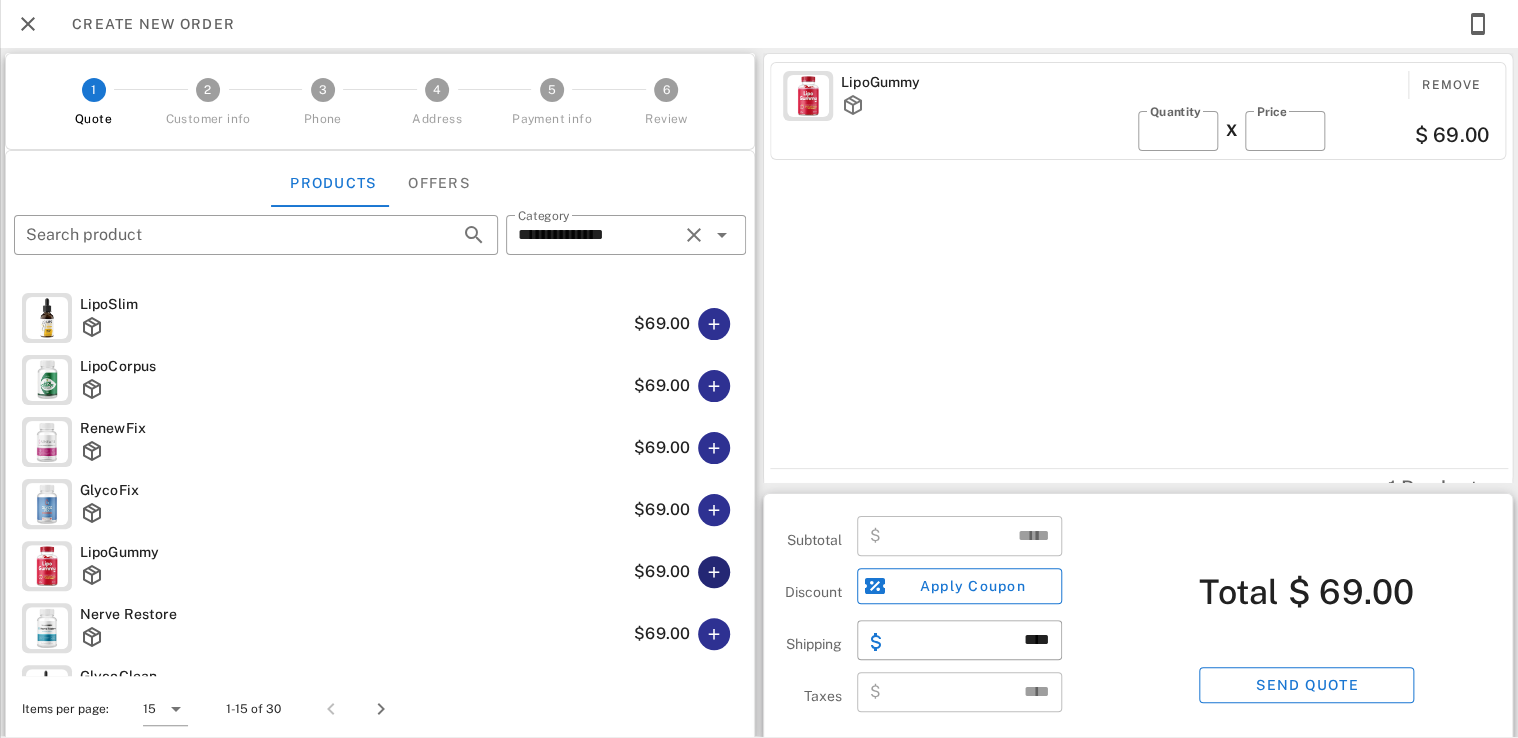 type 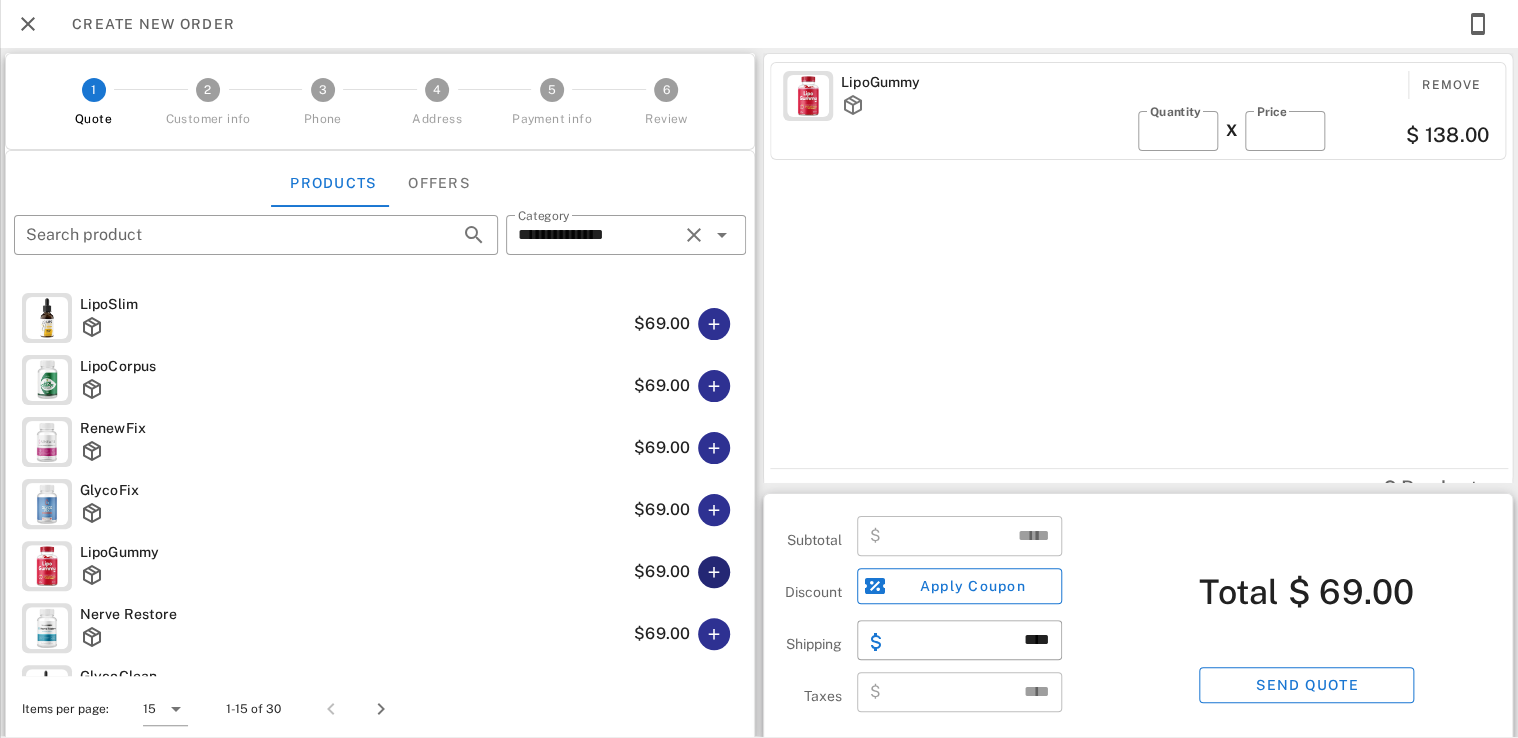 type on "******" 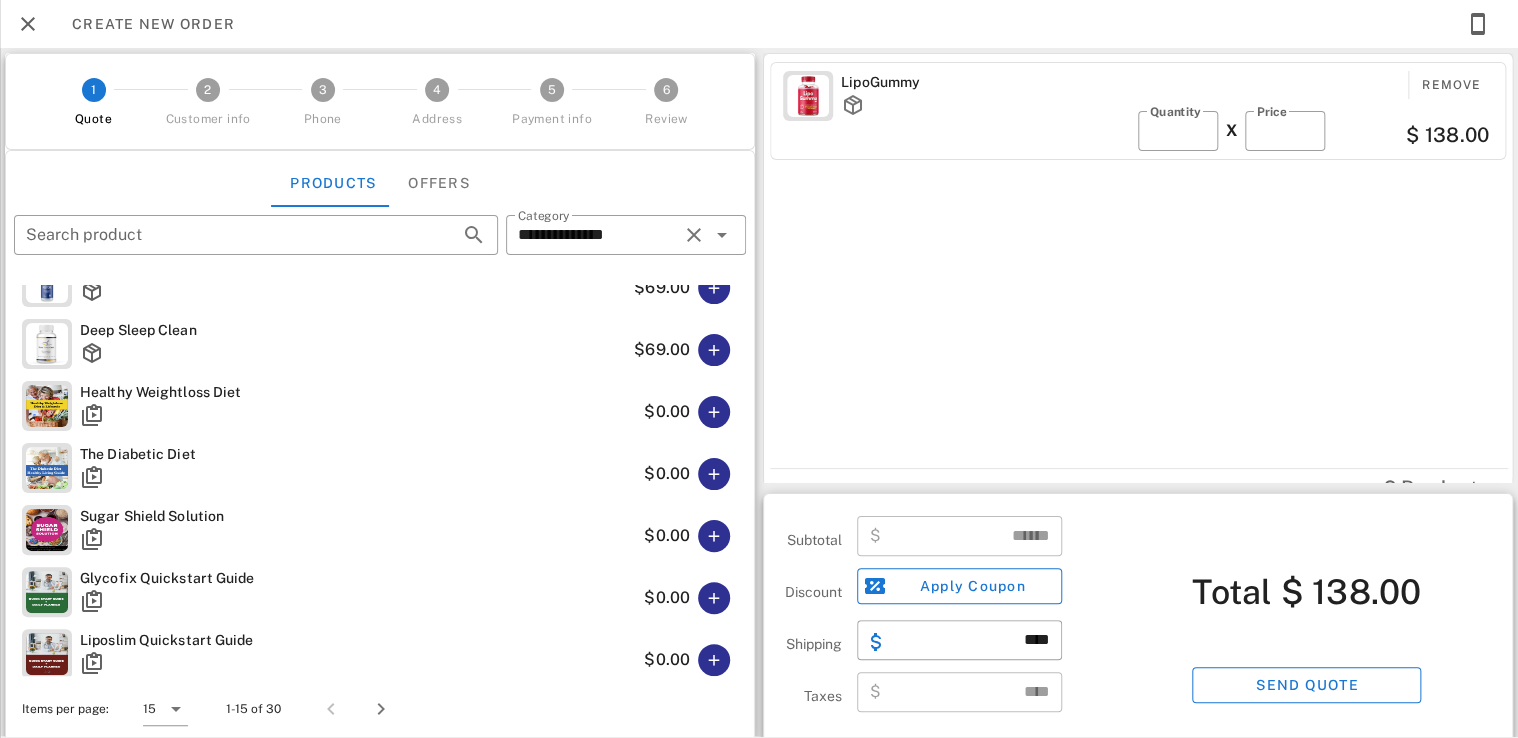 scroll, scrollTop: 554, scrollLeft: 0, axis: vertical 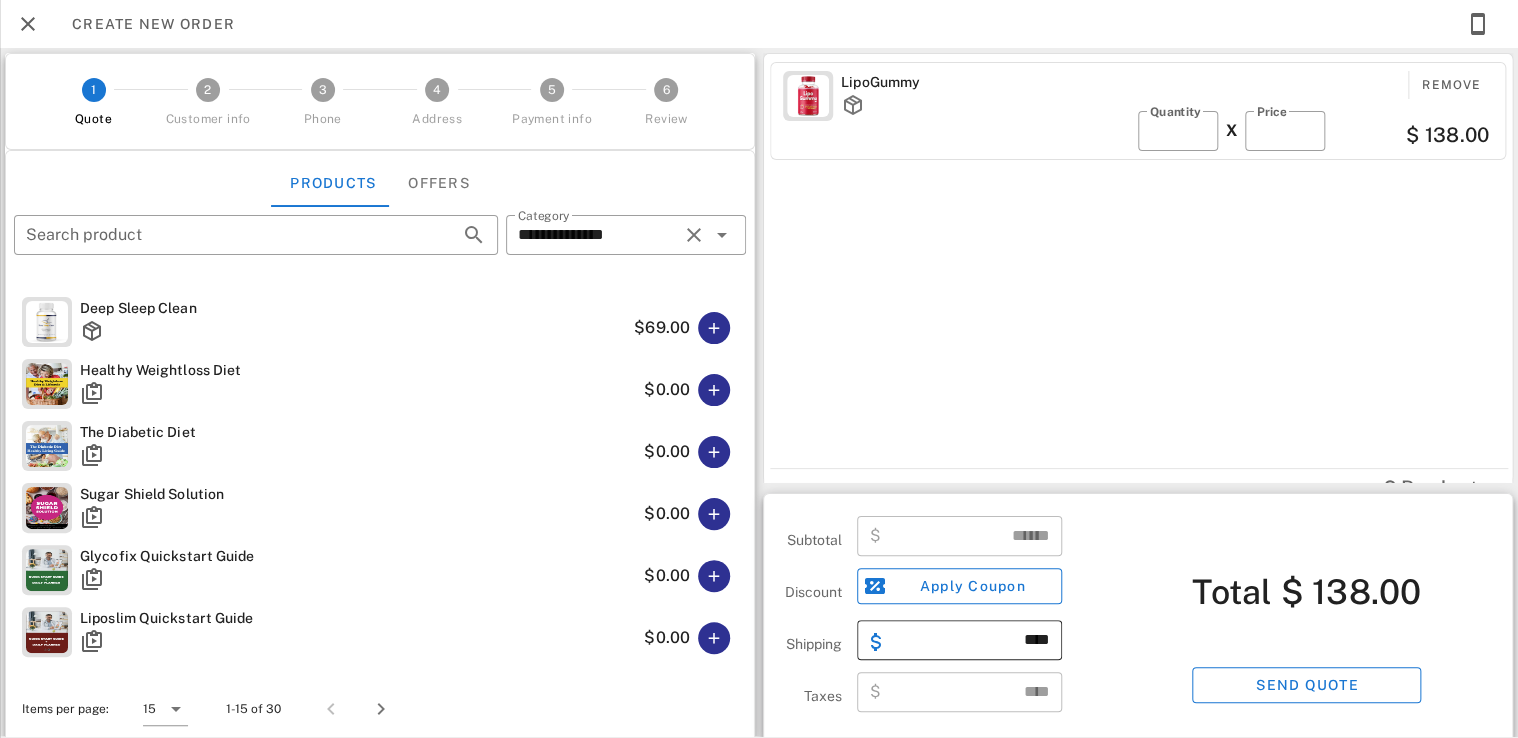 click on "****" at bounding box center (971, 640) 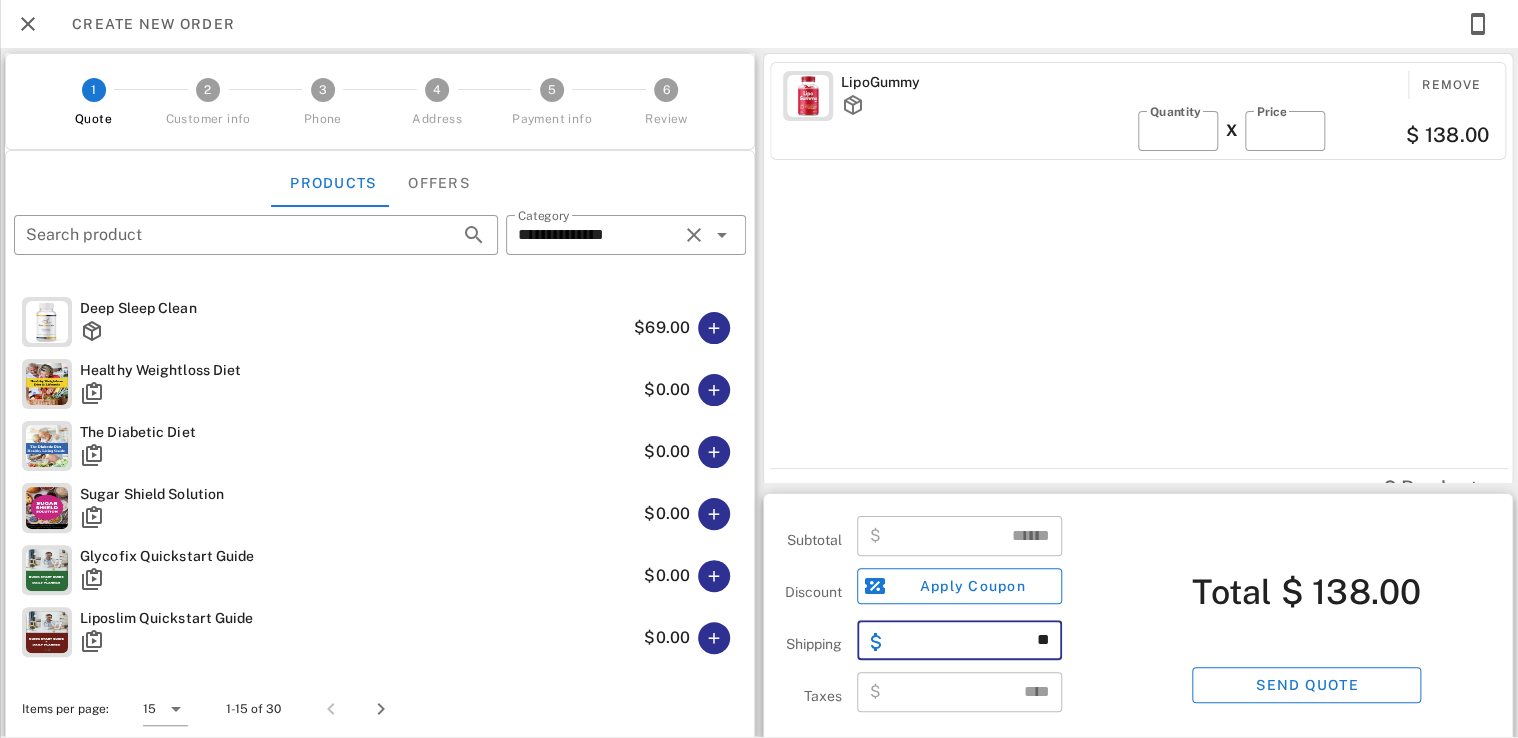 type on "*" 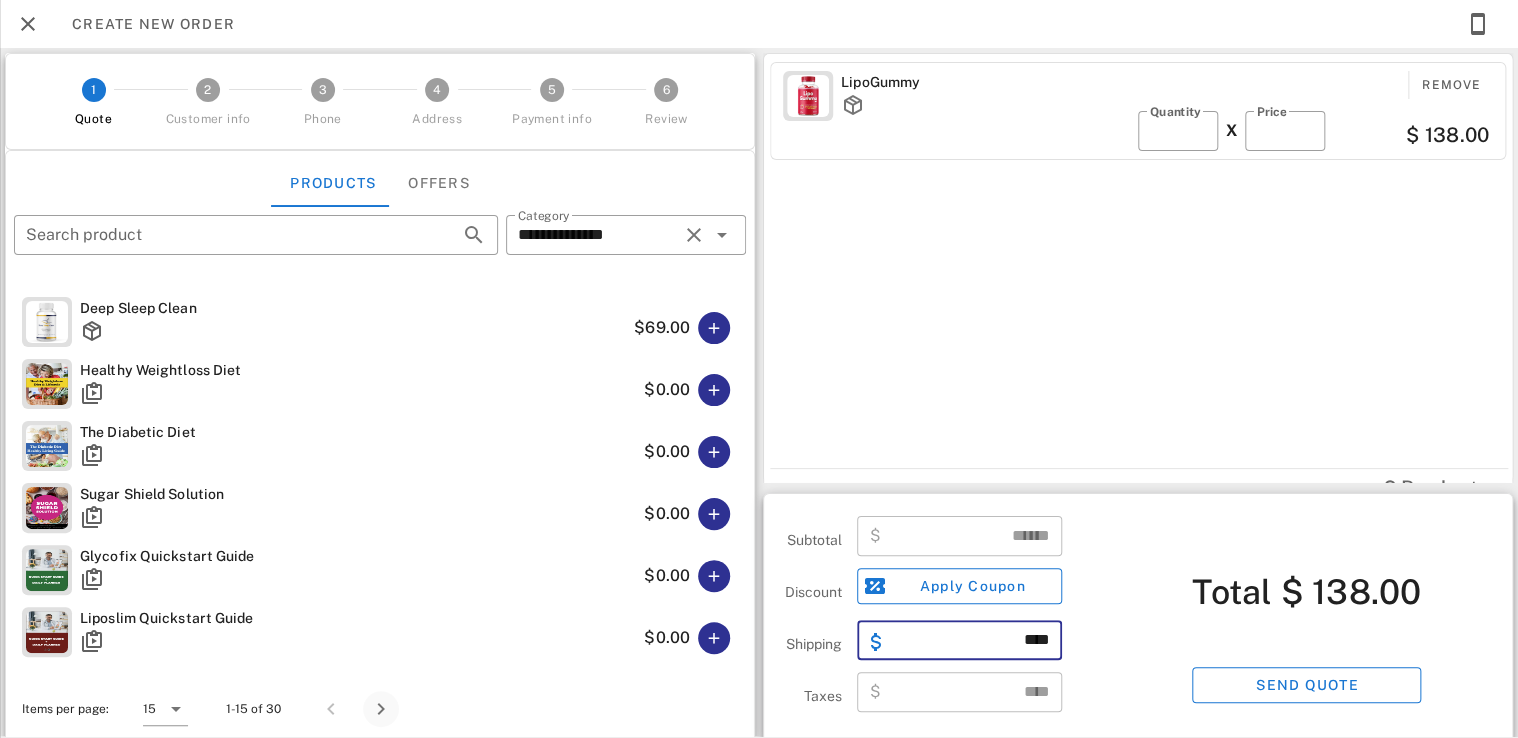 type on "****" 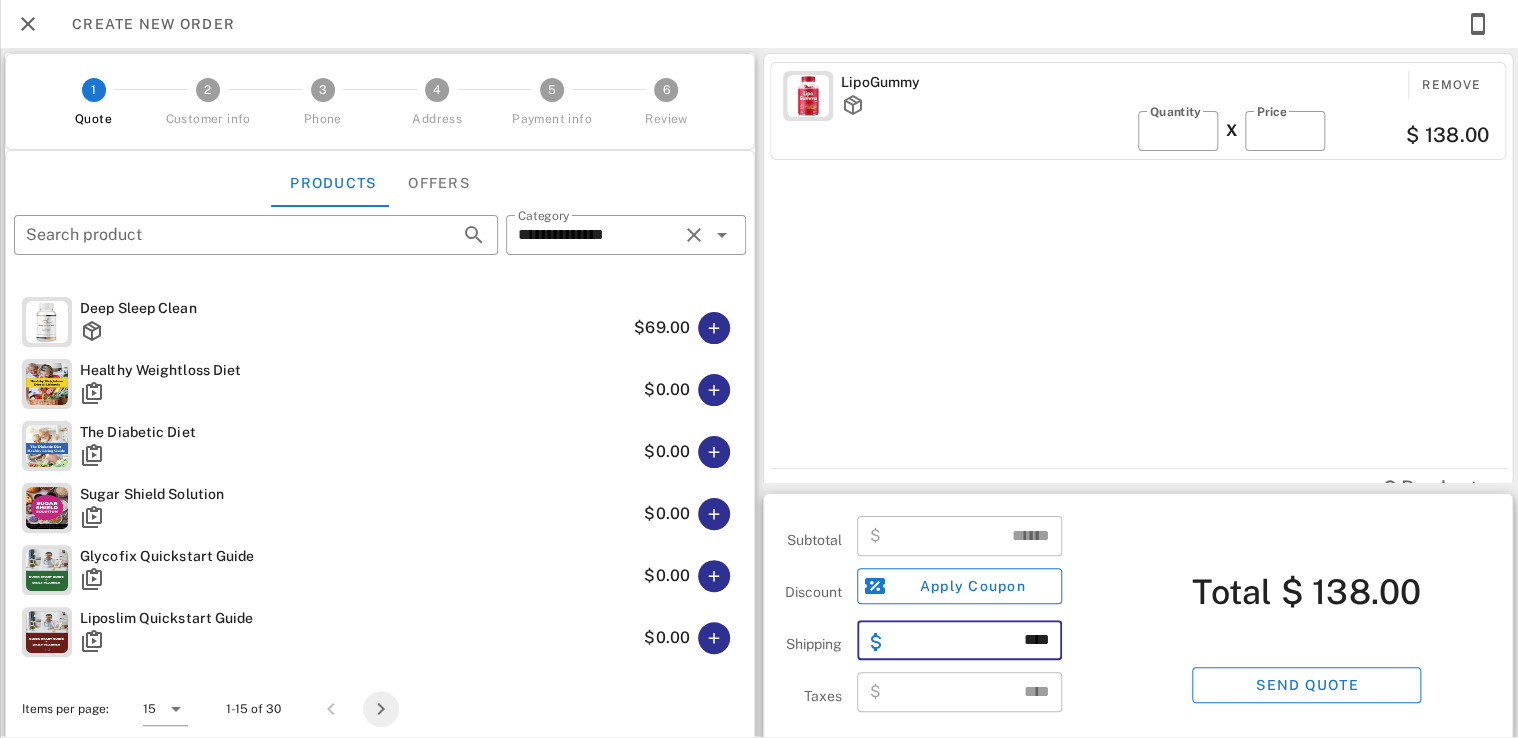 click at bounding box center (381, 709) 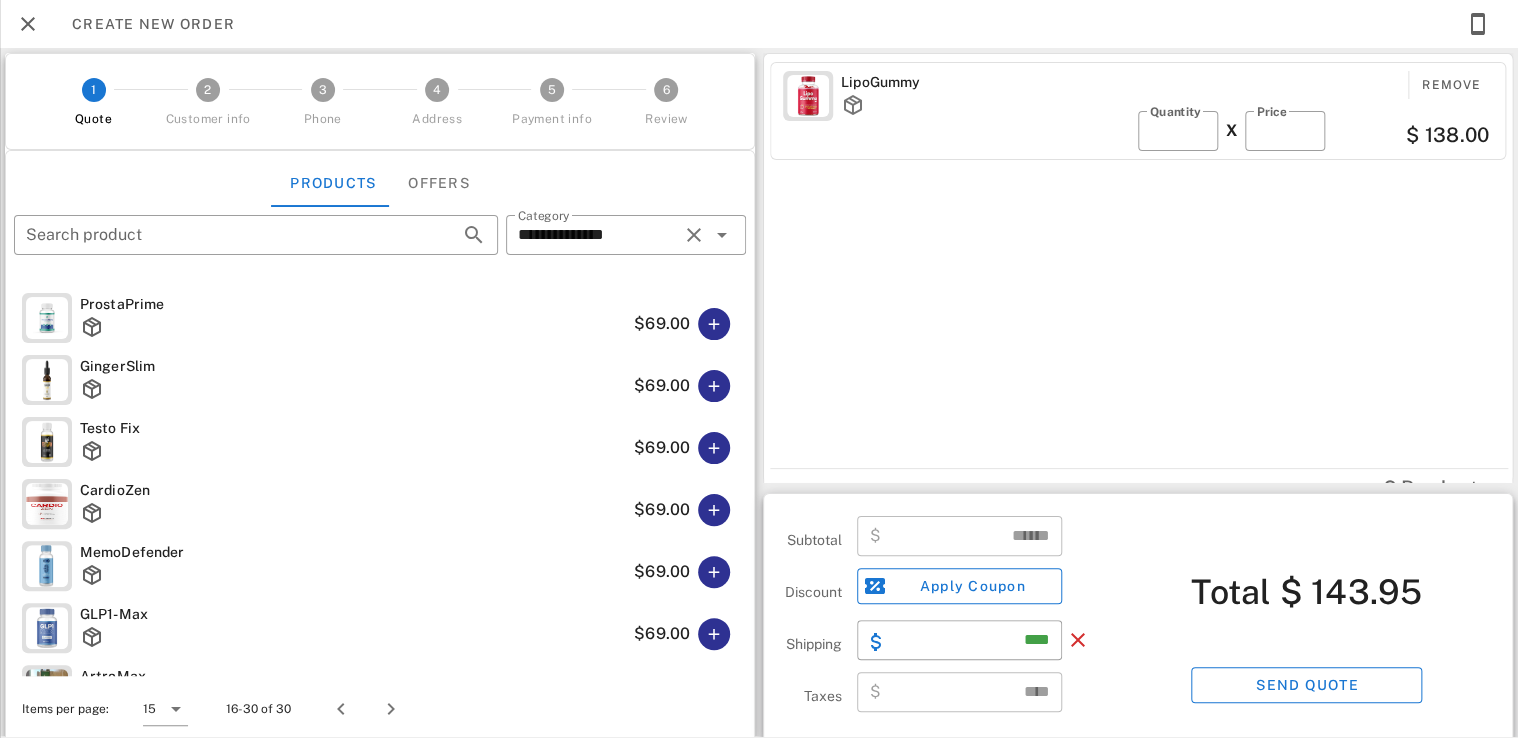 scroll, scrollTop: 9, scrollLeft: 0, axis: vertical 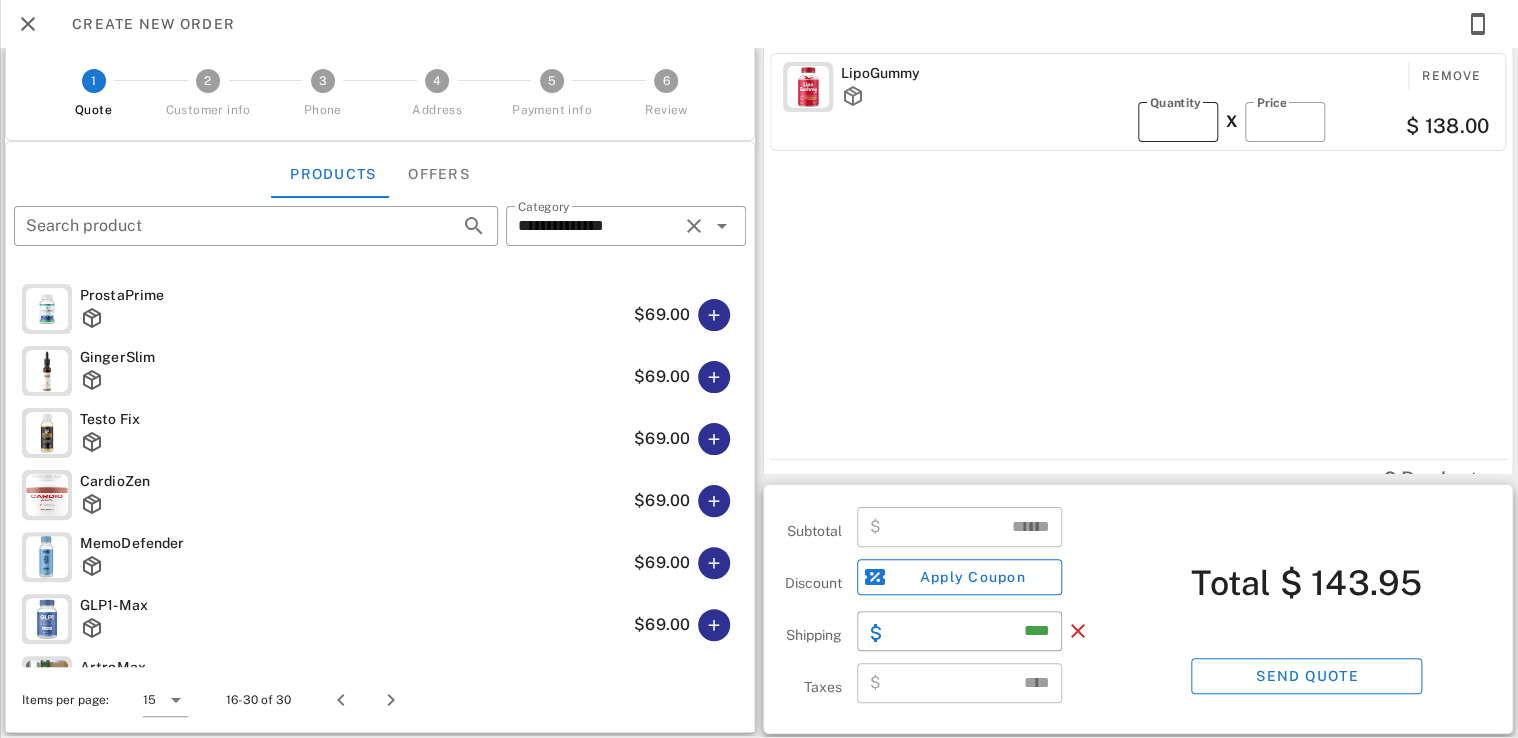 click on "*" at bounding box center (1178, 122) 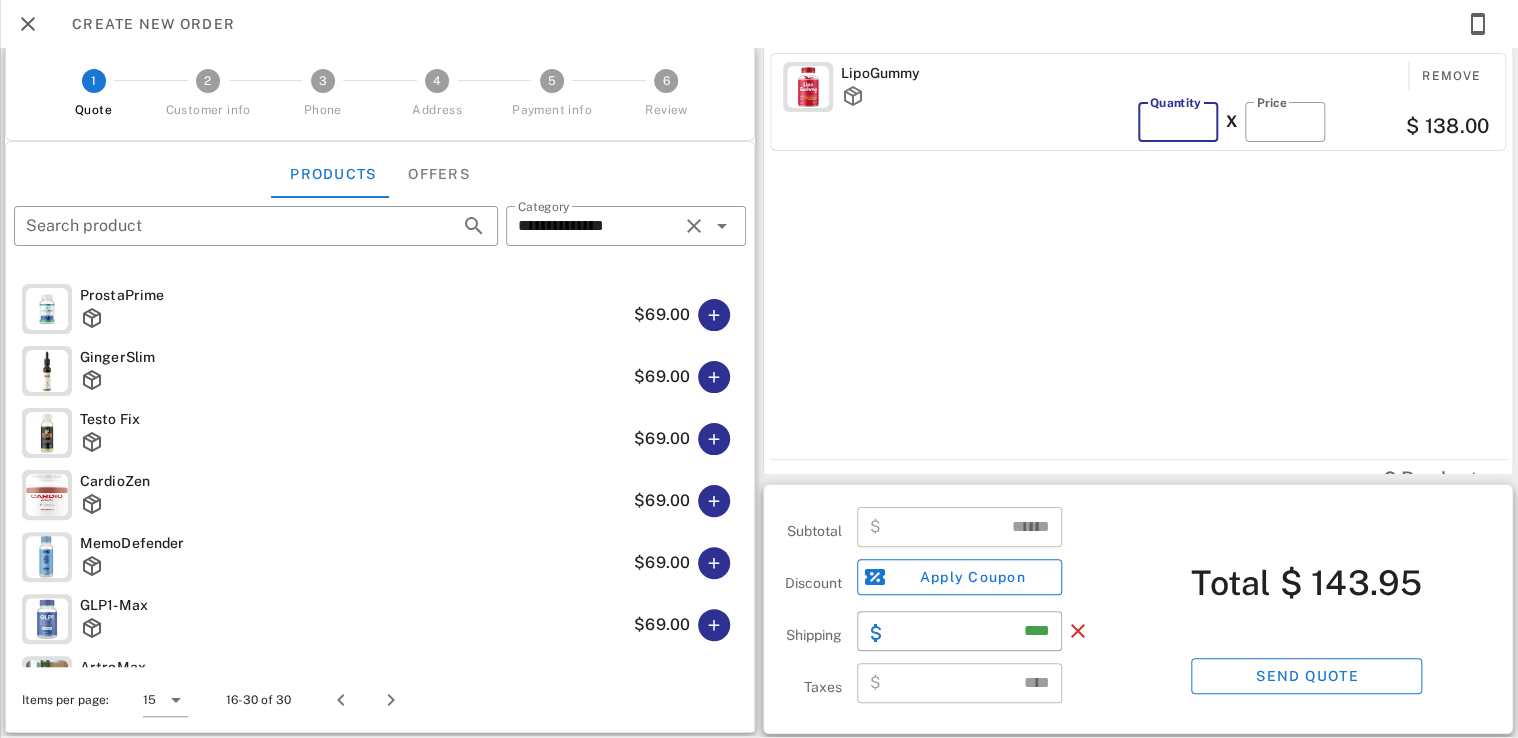 type on "*" 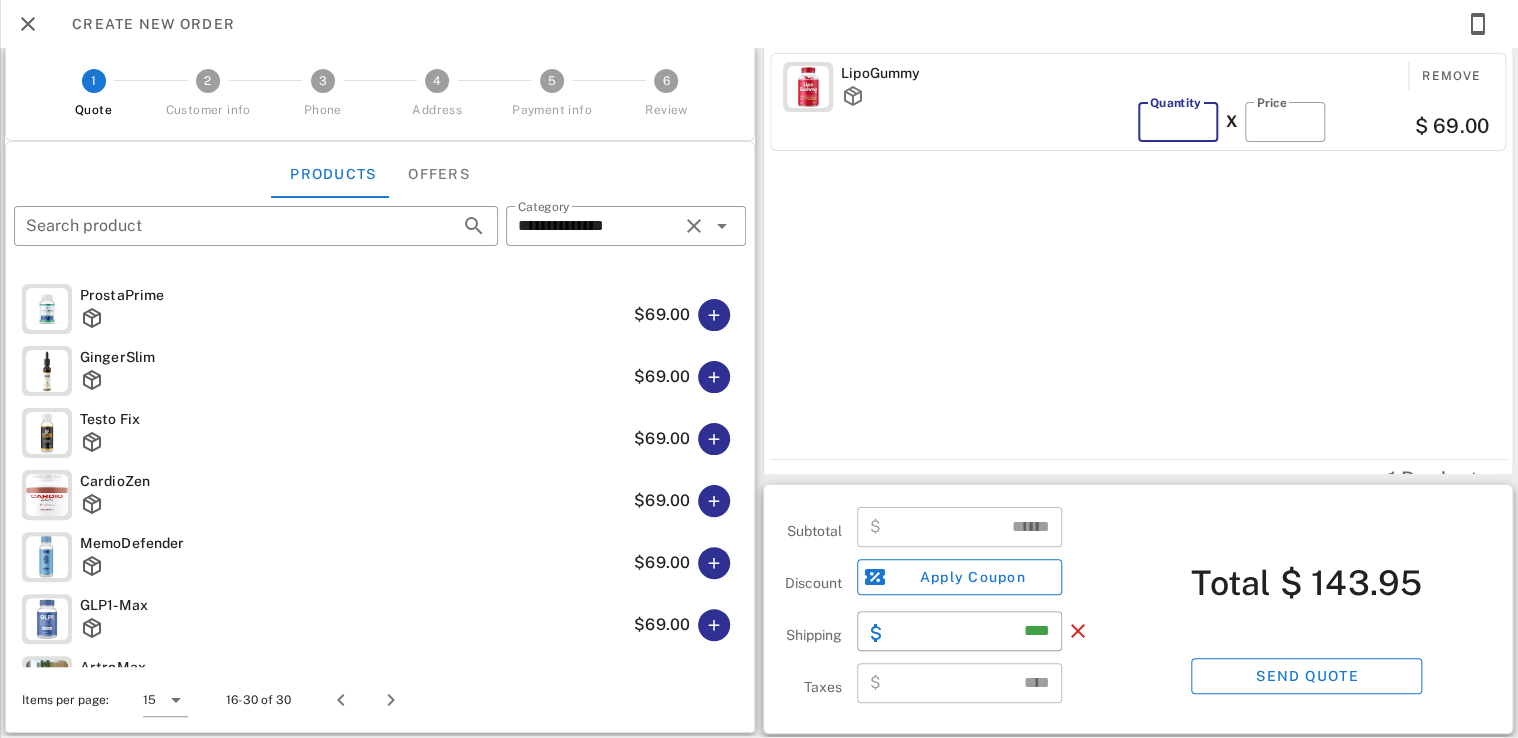 type on "*****" 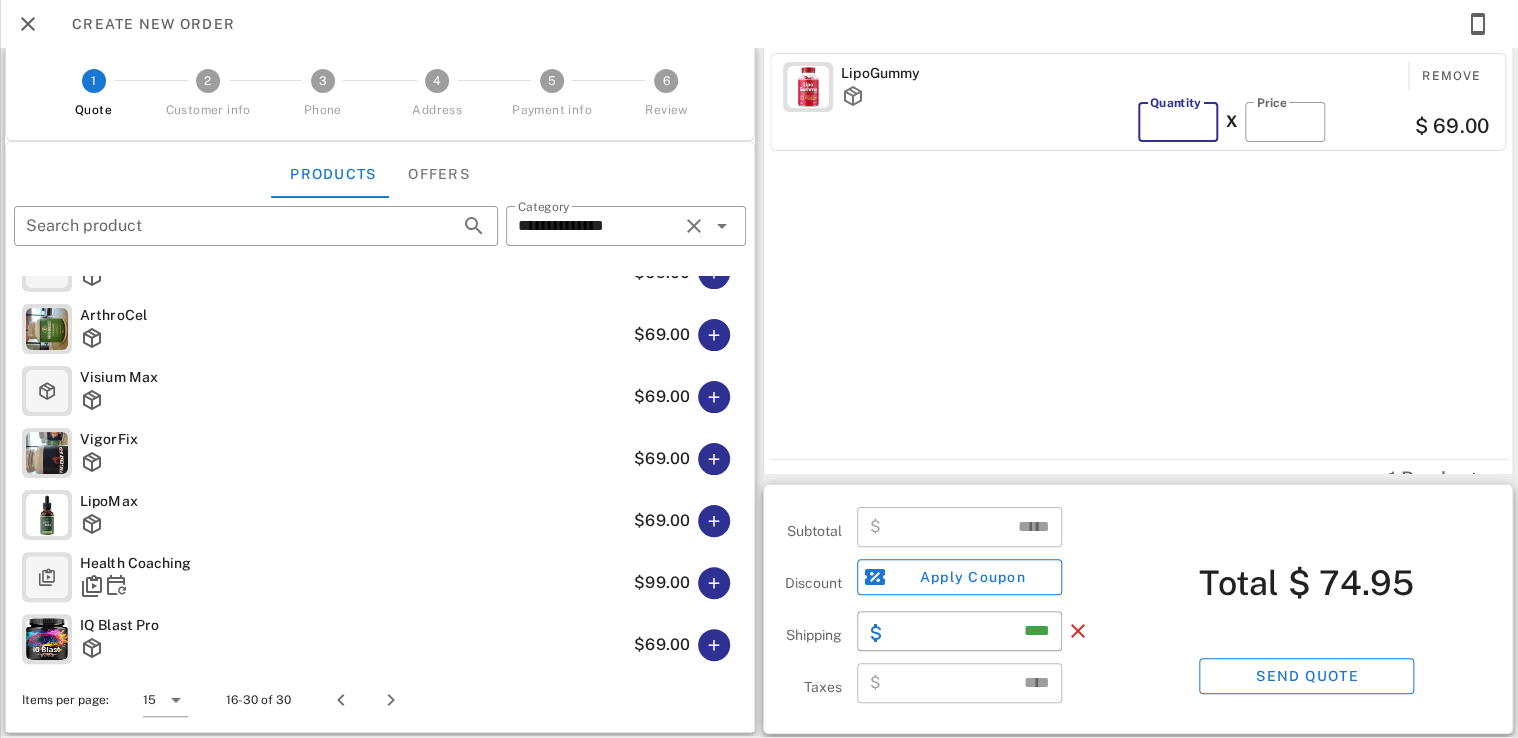 scroll, scrollTop: 554, scrollLeft: 0, axis: vertical 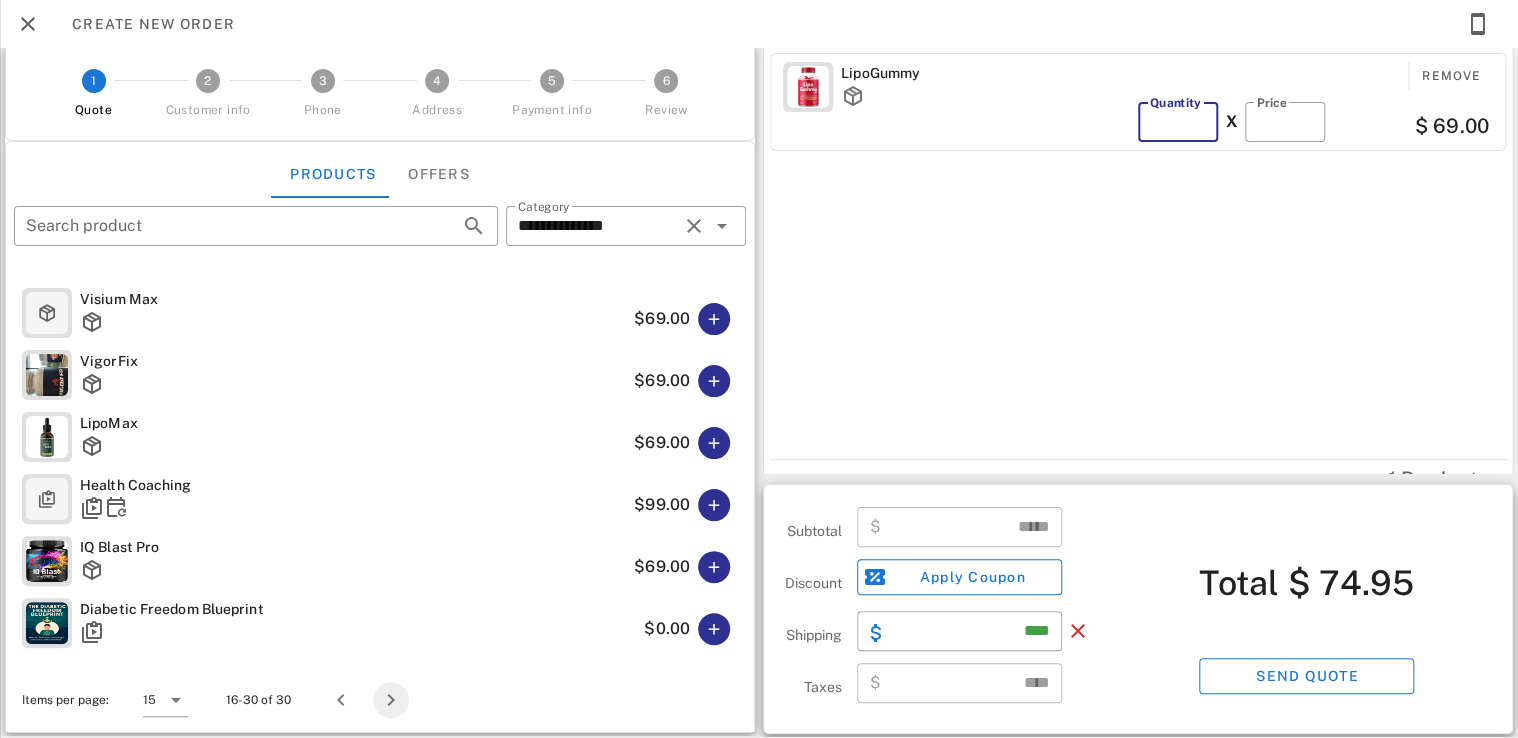 click at bounding box center [391, 700] 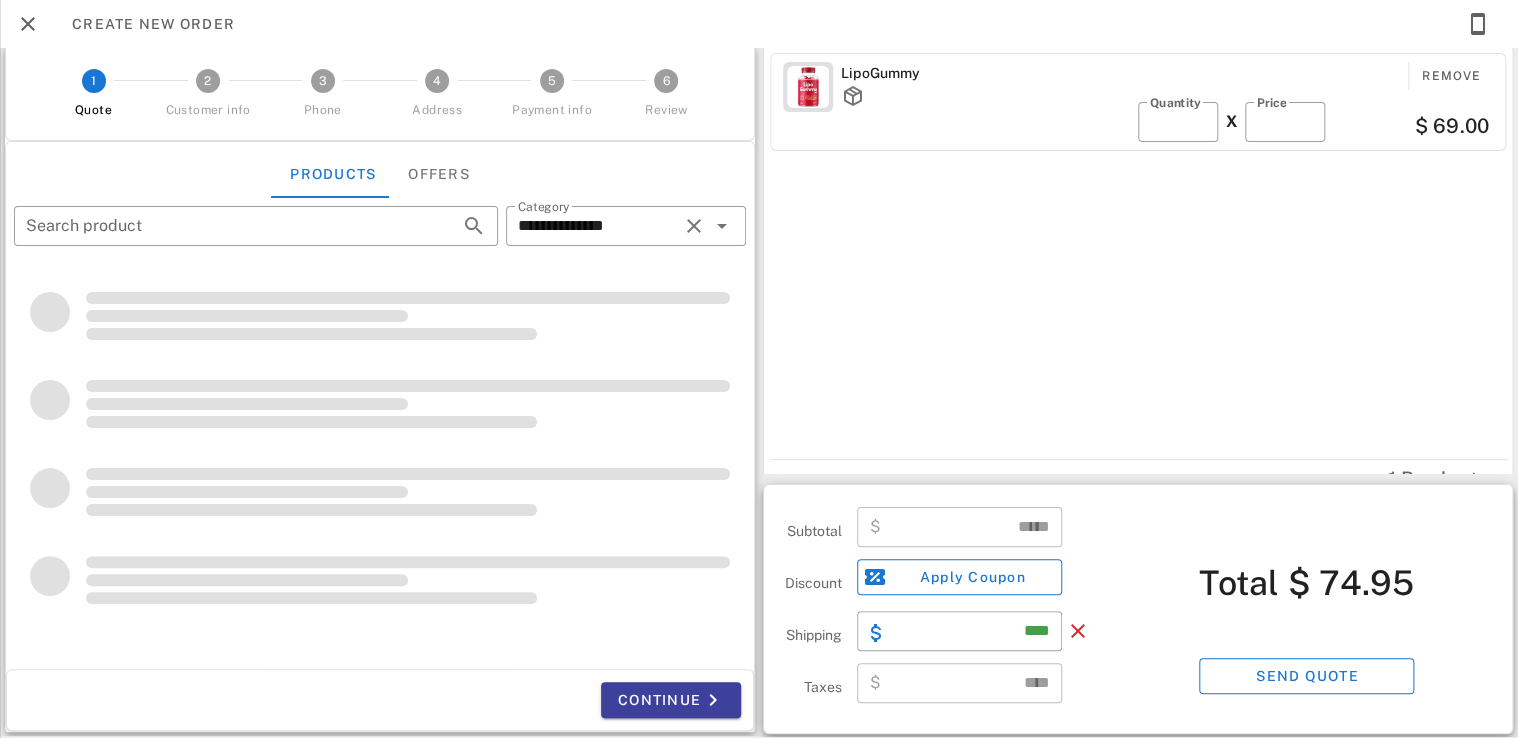 click on "Continue" at bounding box center [671, 700] 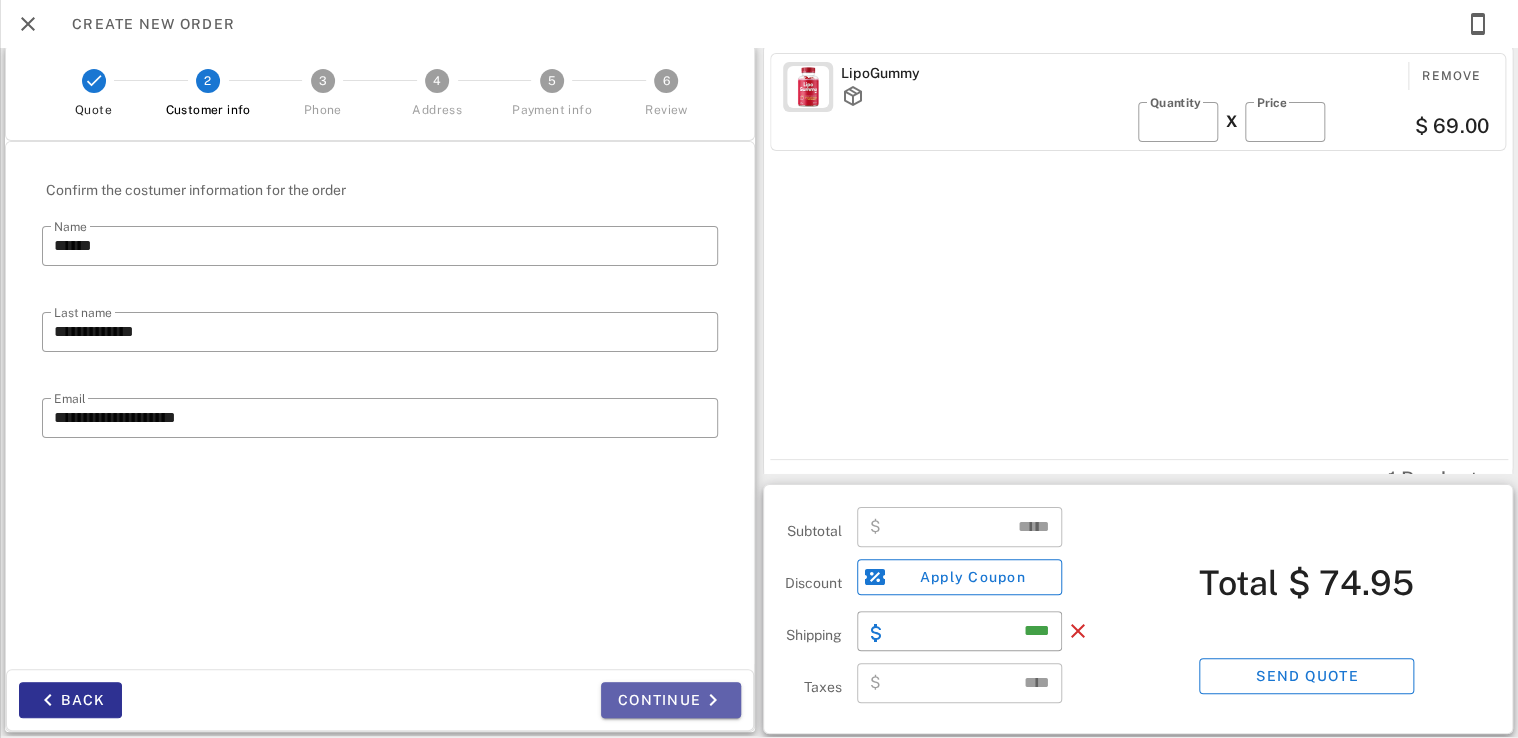 click on "Continue" at bounding box center [671, 700] 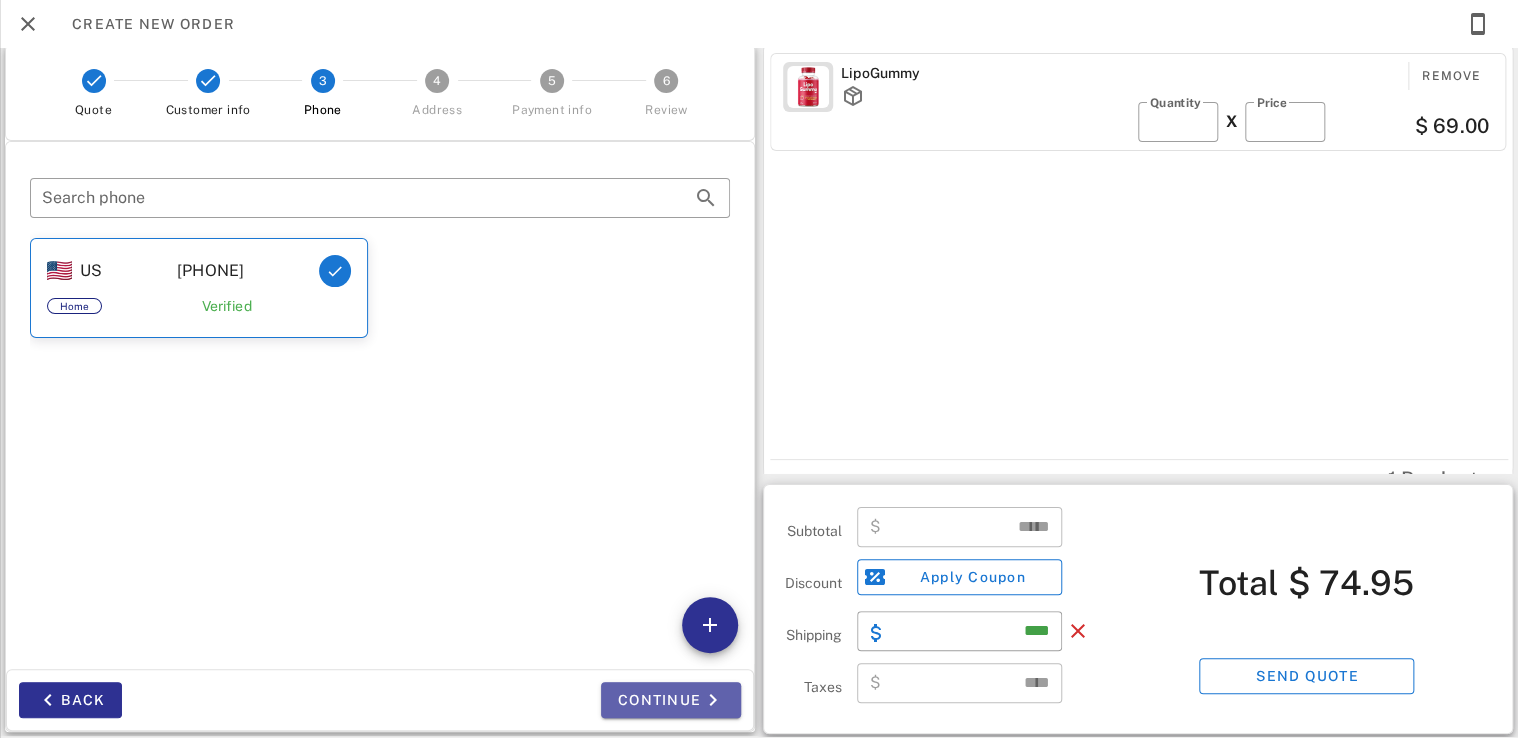 click on "Continue" at bounding box center [671, 700] 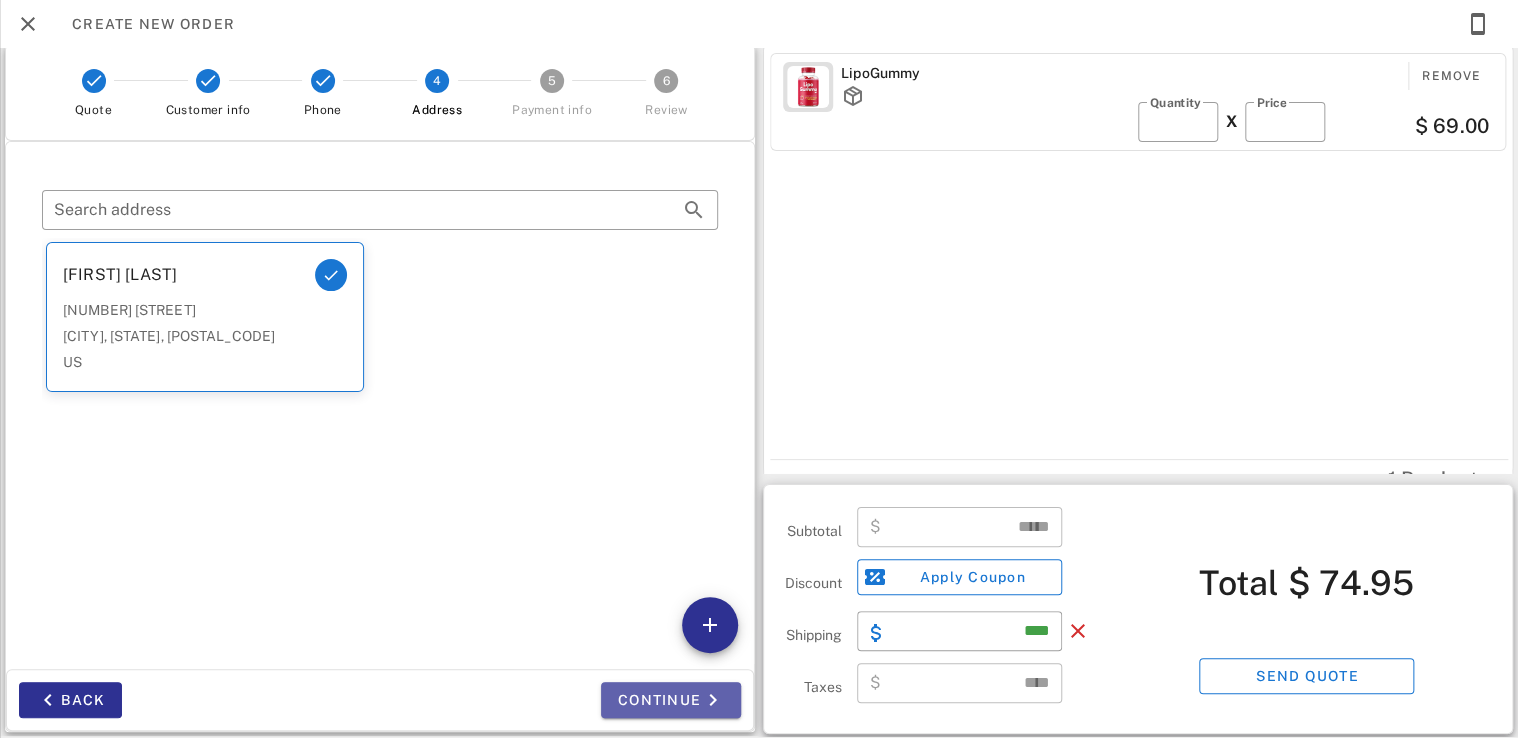 click on "Continue" at bounding box center [671, 700] 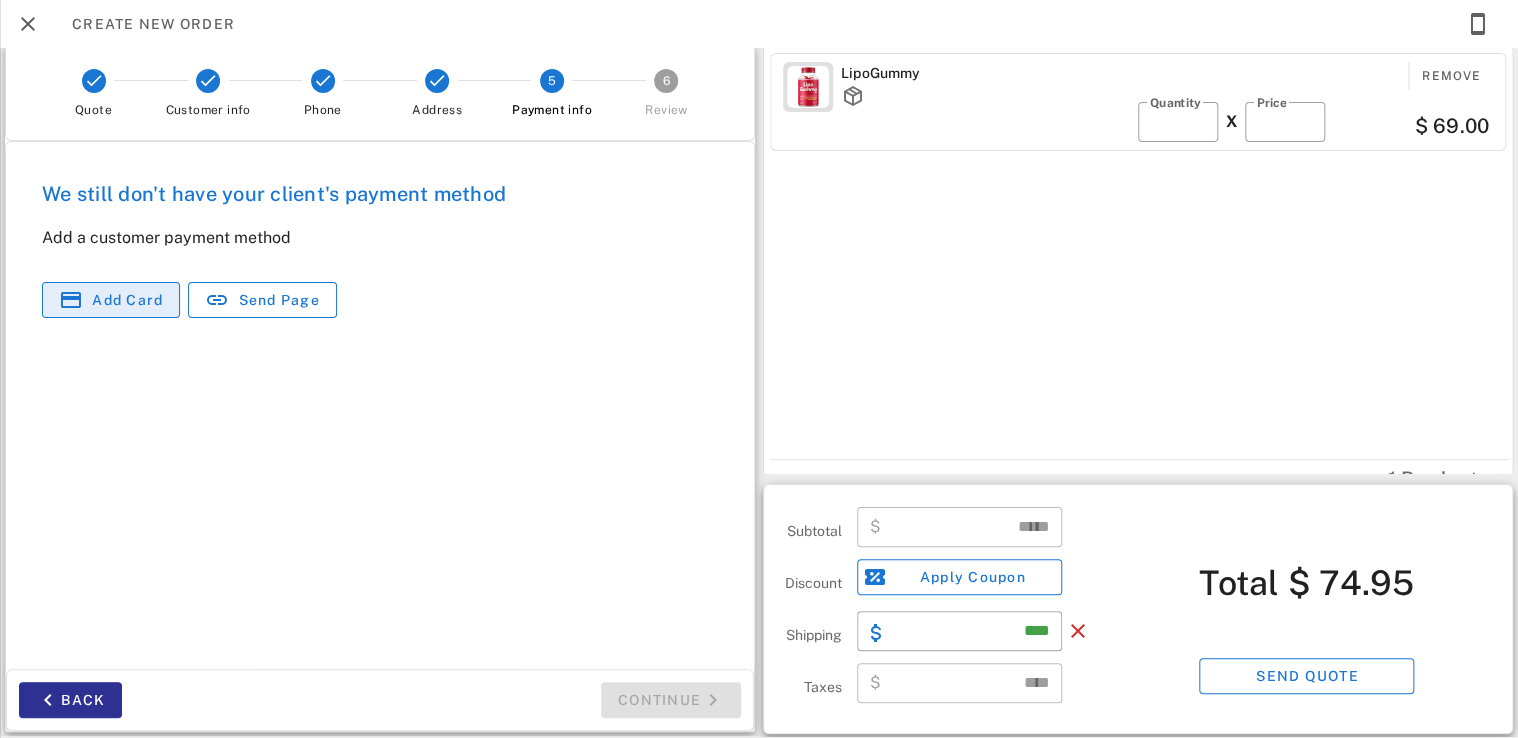 click on "Add card" at bounding box center [111, 300] 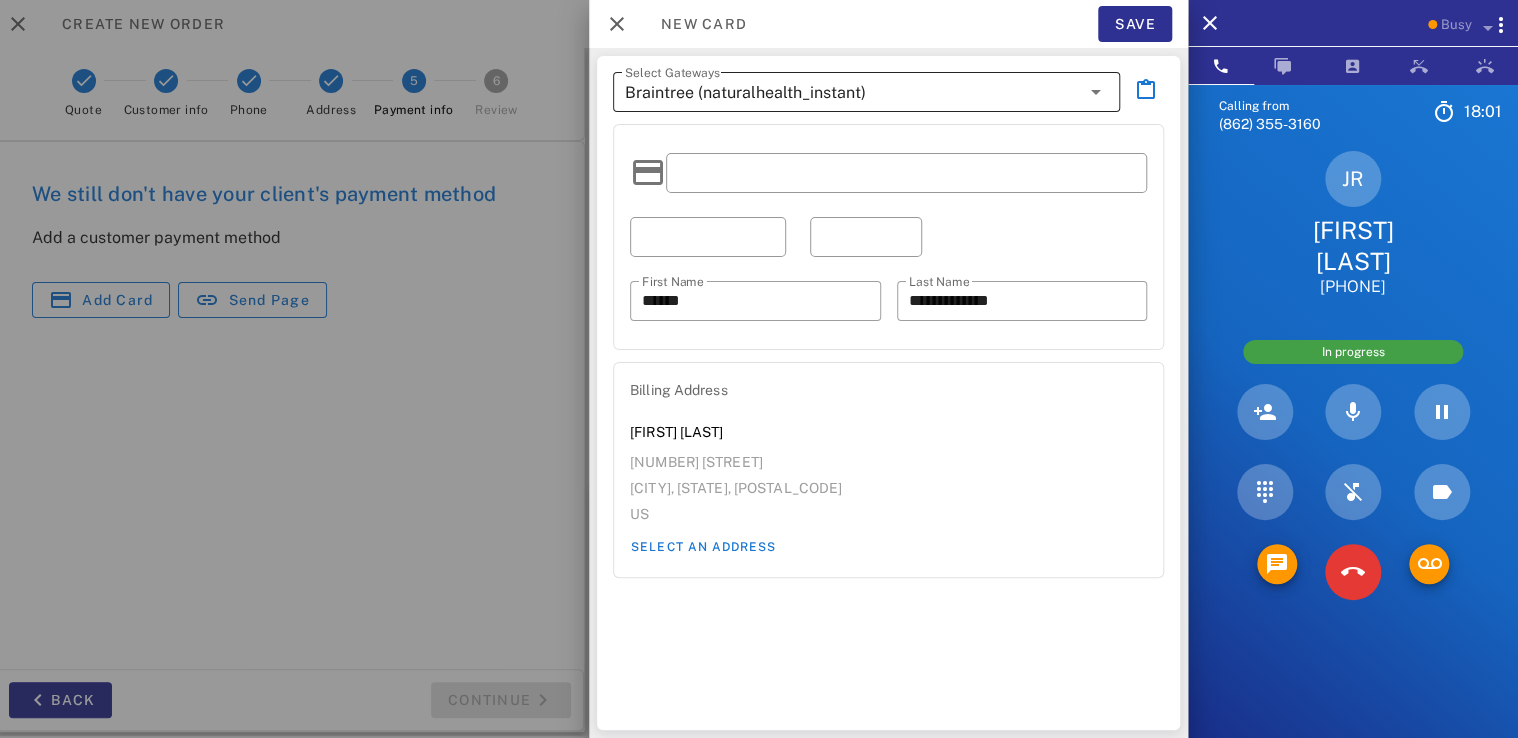 click on "Braintree (naturalhealth_instant)" at bounding box center [745, 93] 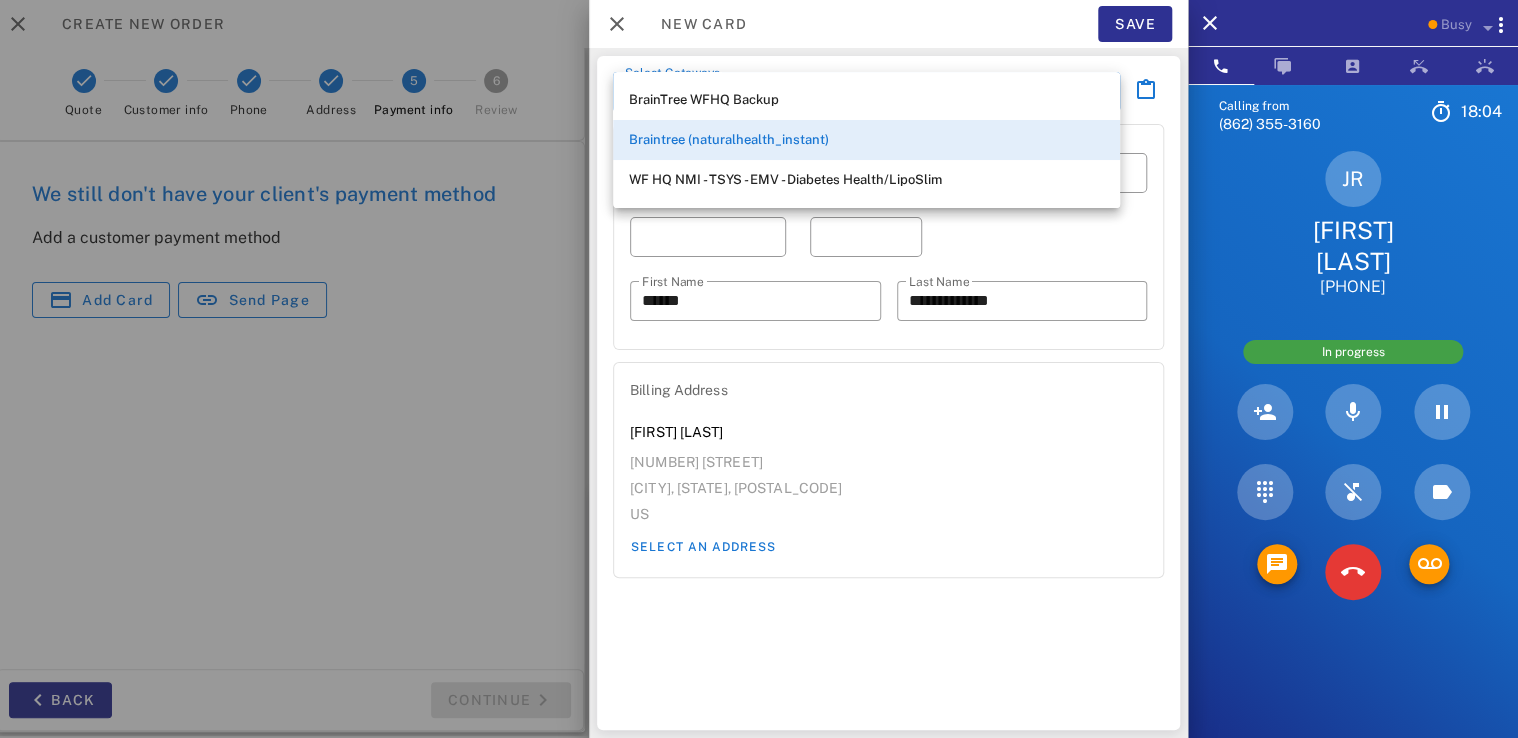 click on "**********" at bounding box center (888, 393) 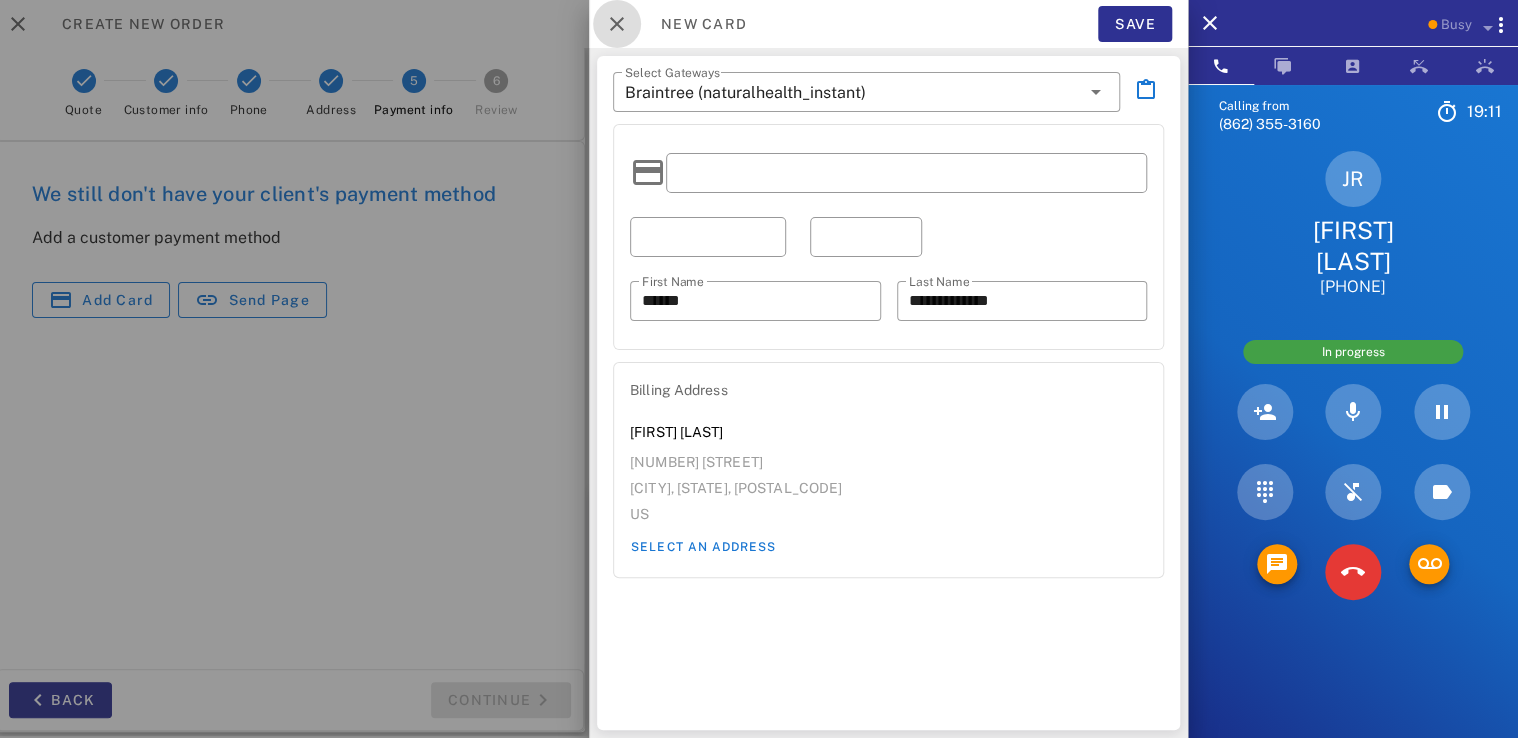 click at bounding box center [617, 24] 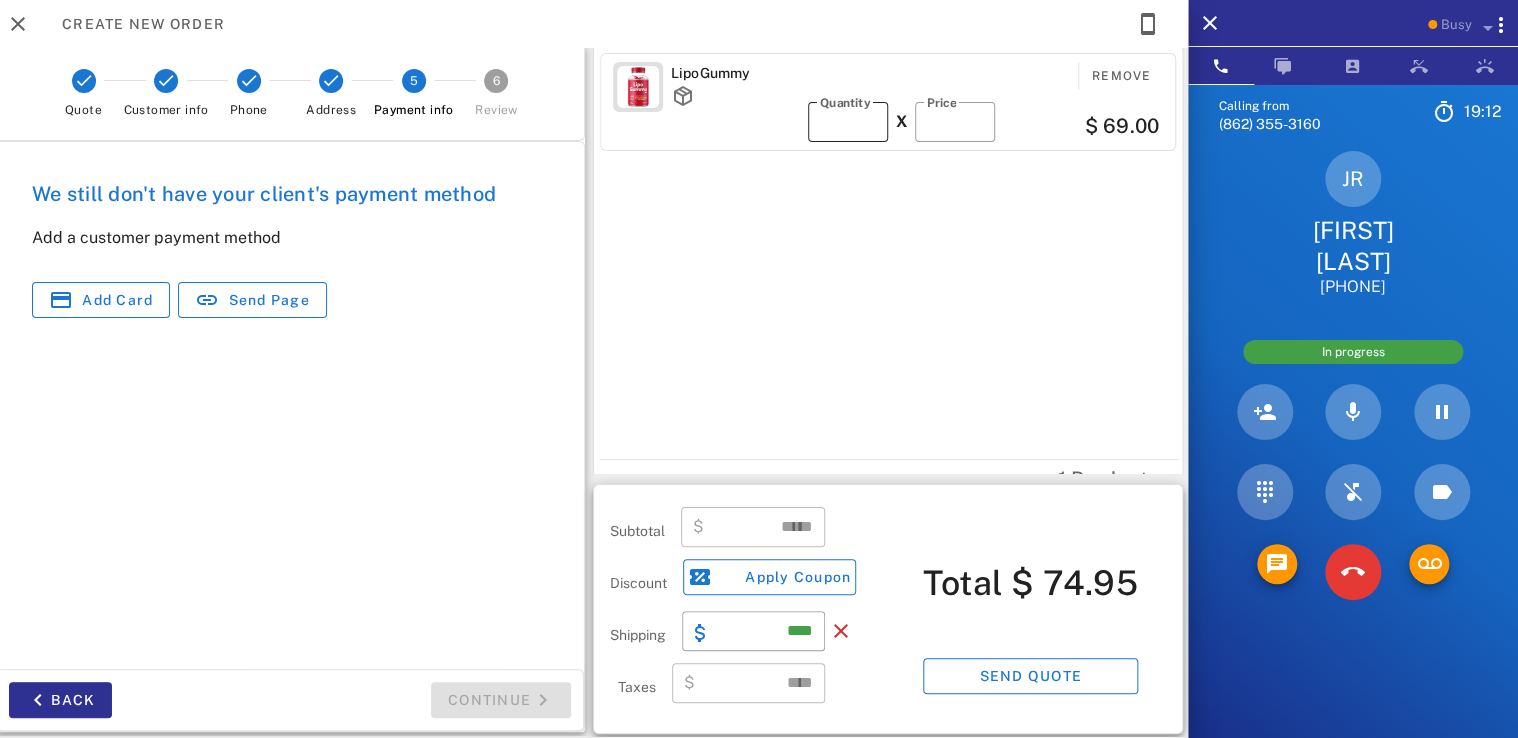 click on "*" at bounding box center [848, 122] 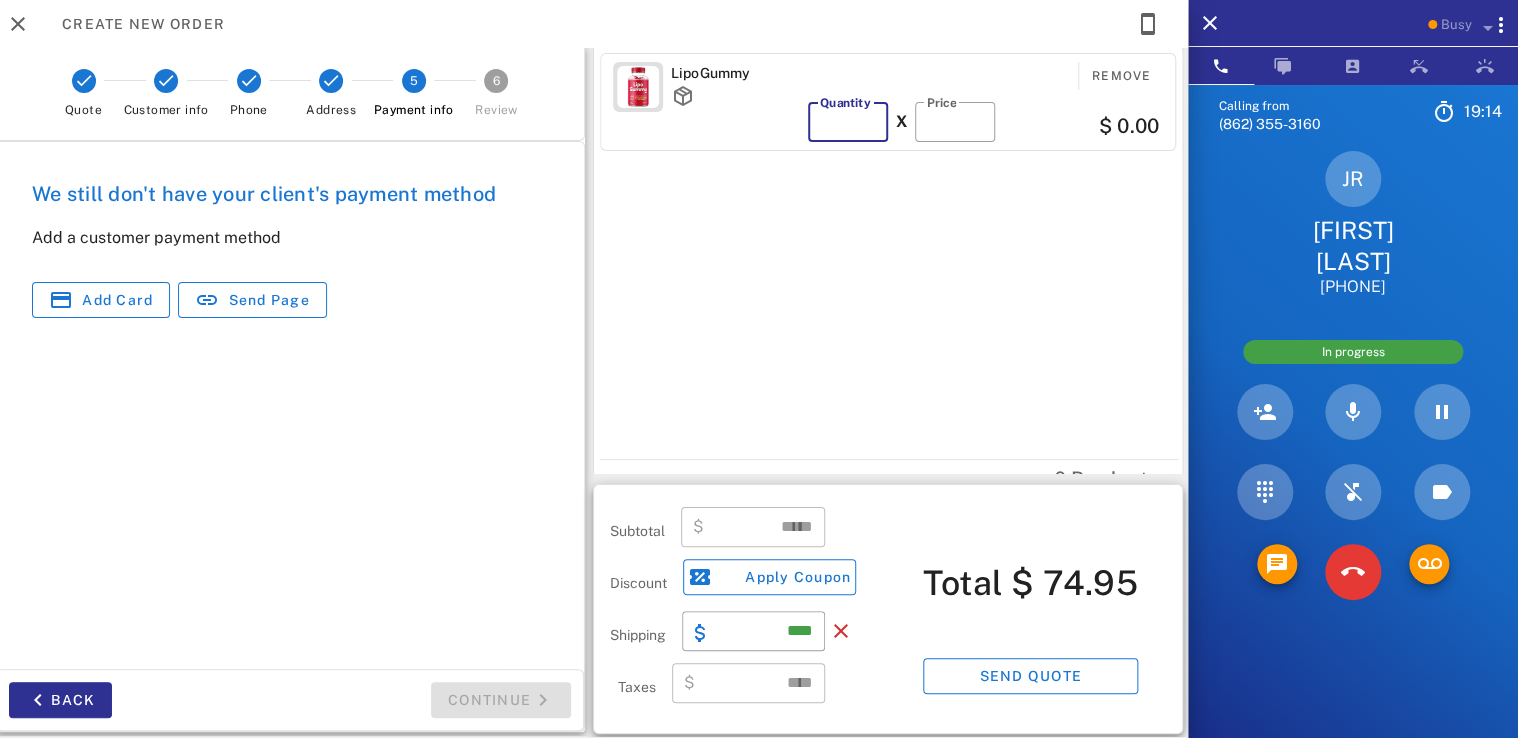 type on "*" 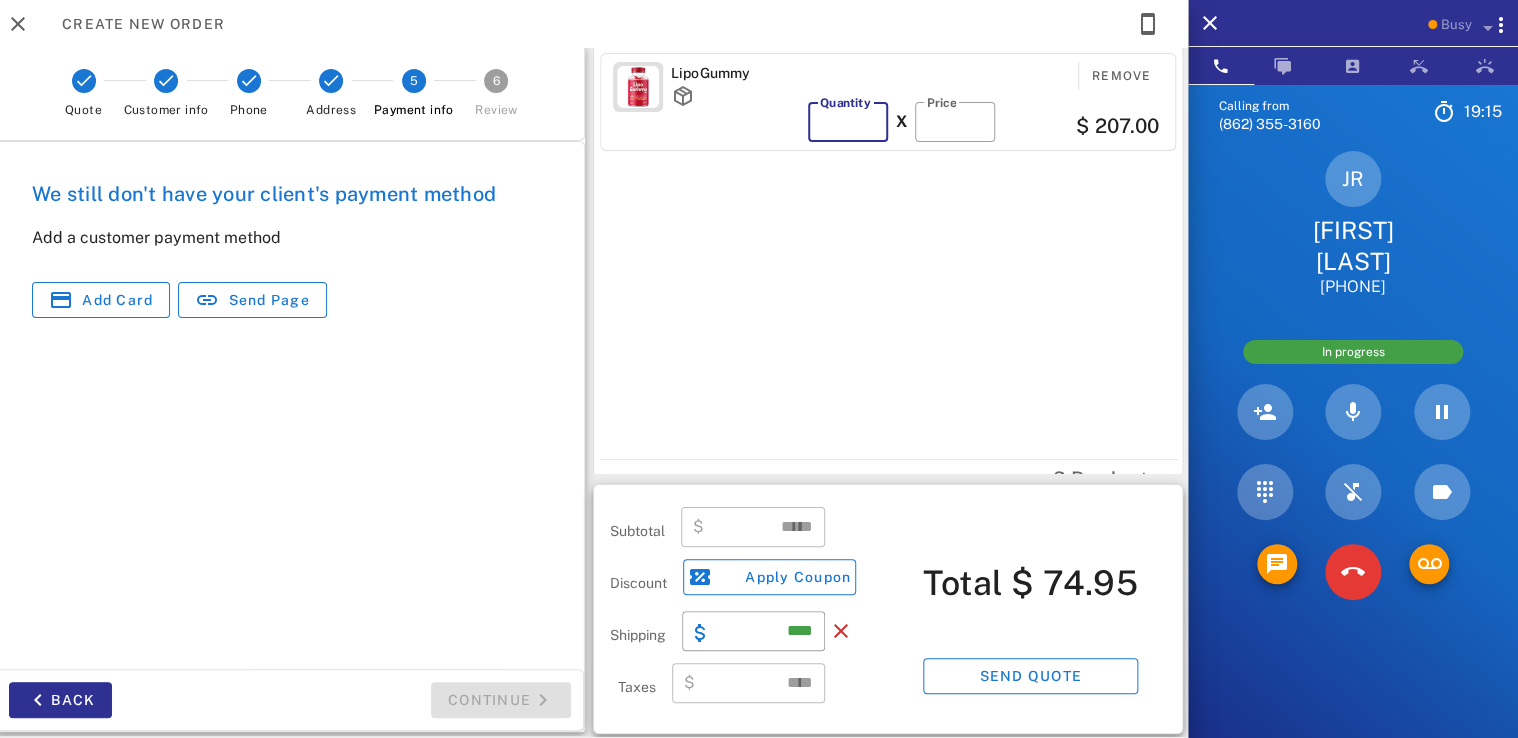 type on "******" 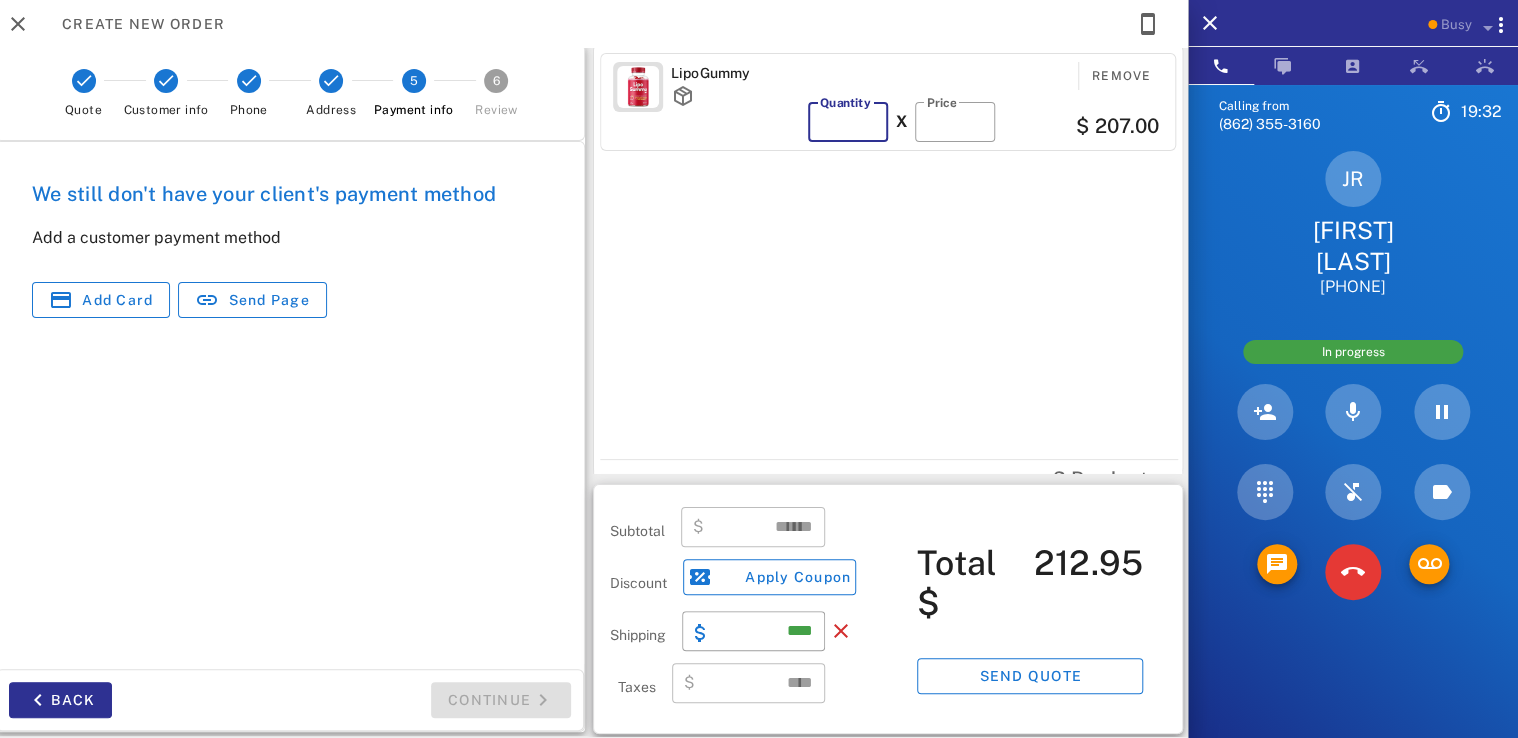 type on "*" 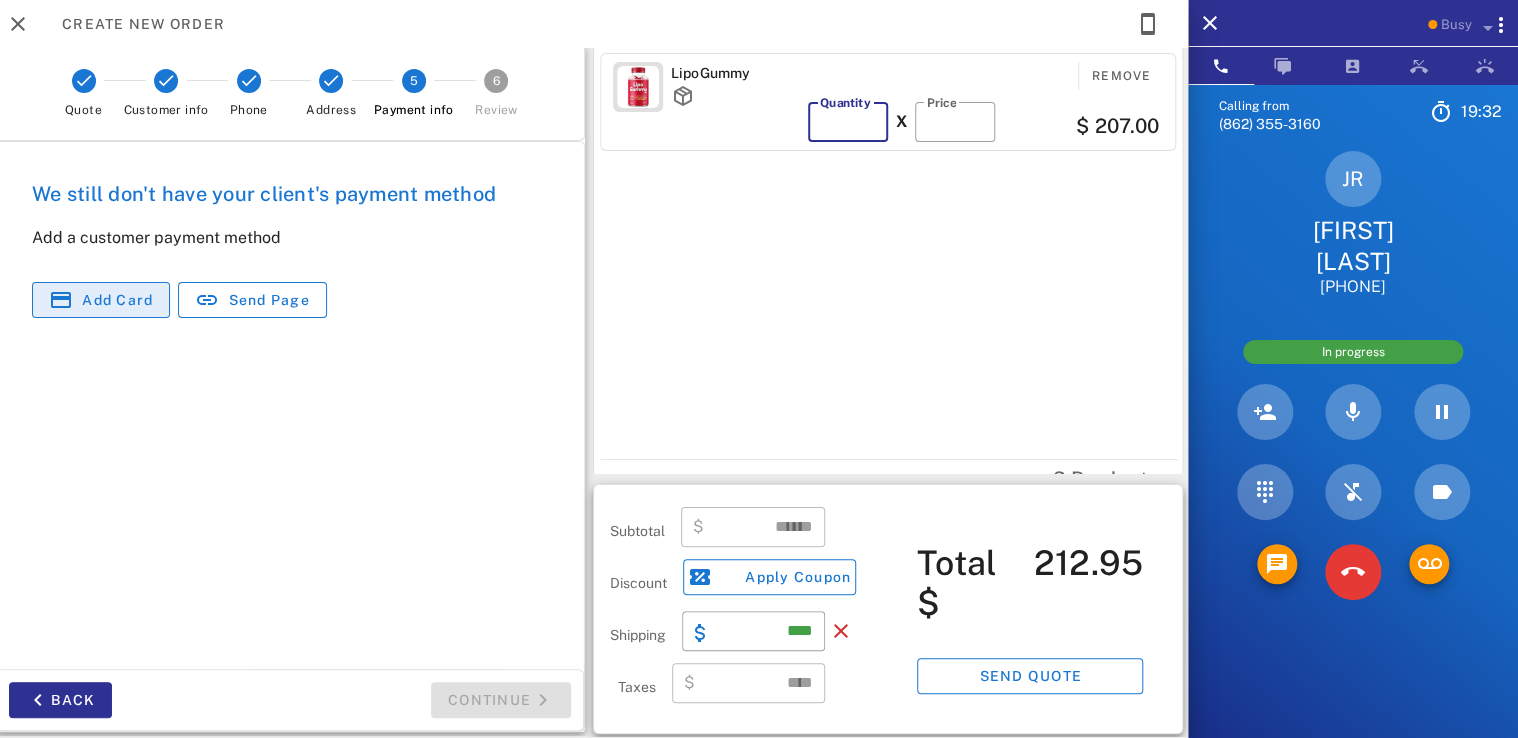 click on "Add card" at bounding box center [117, 300] 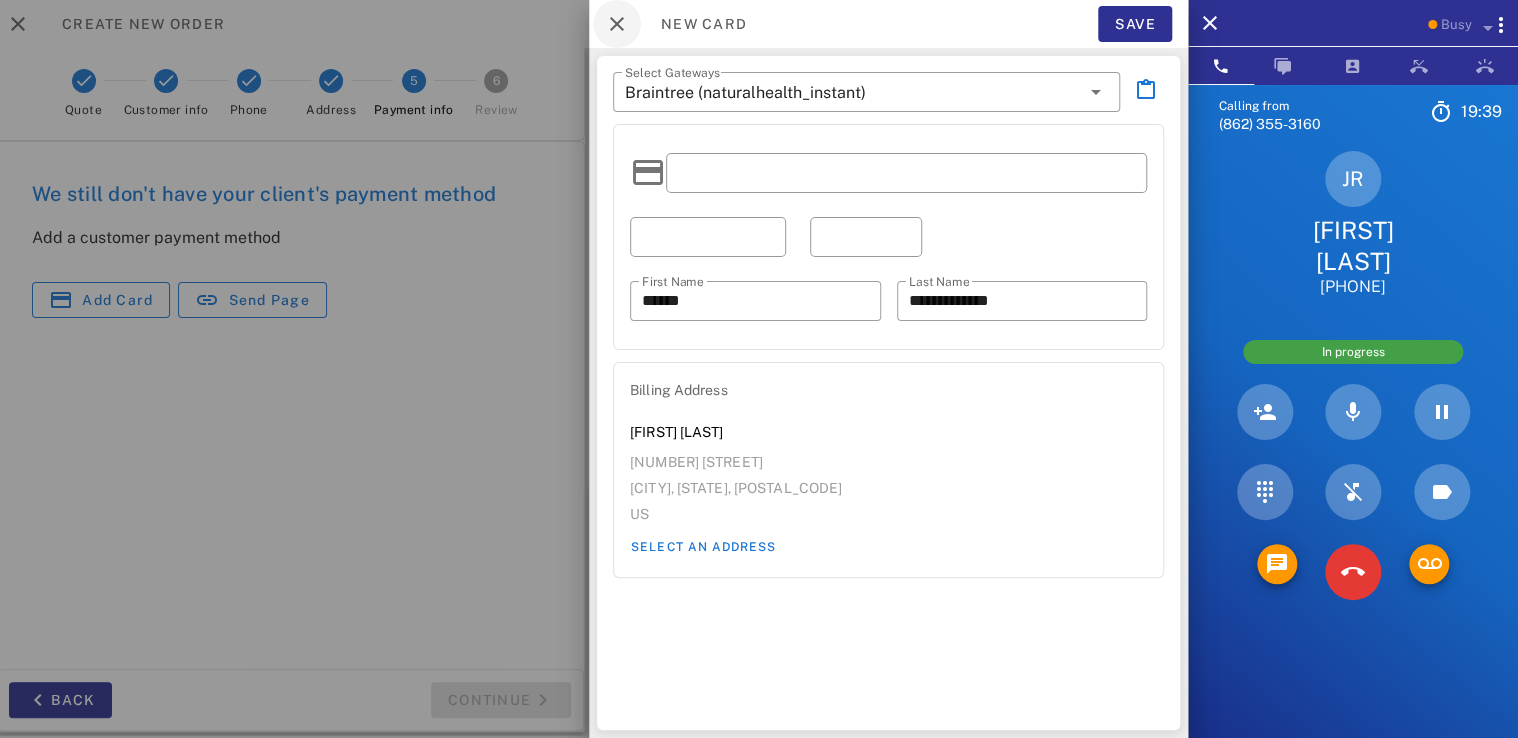 click at bounding box center [617, 24] 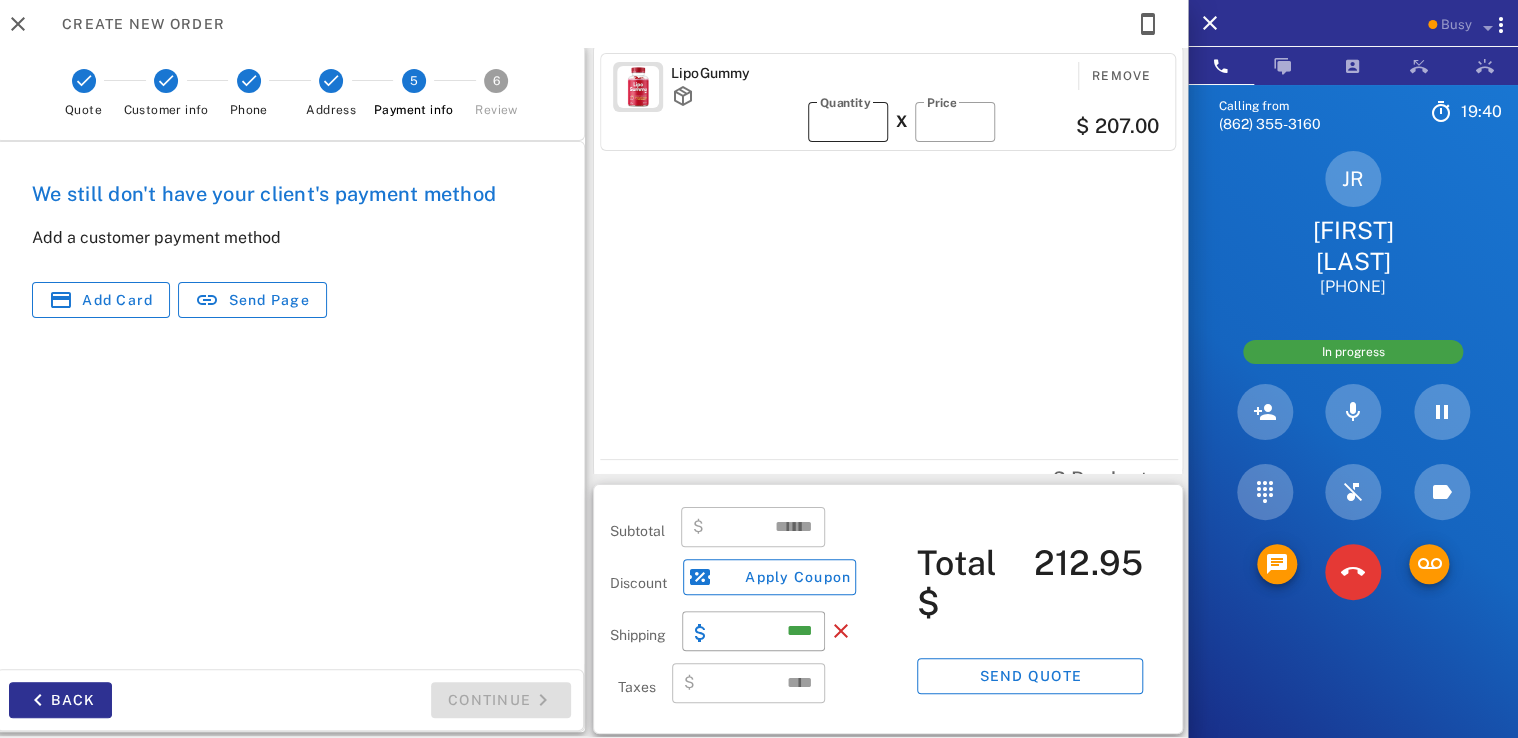 click on "*" at bounding box center [848, 122] 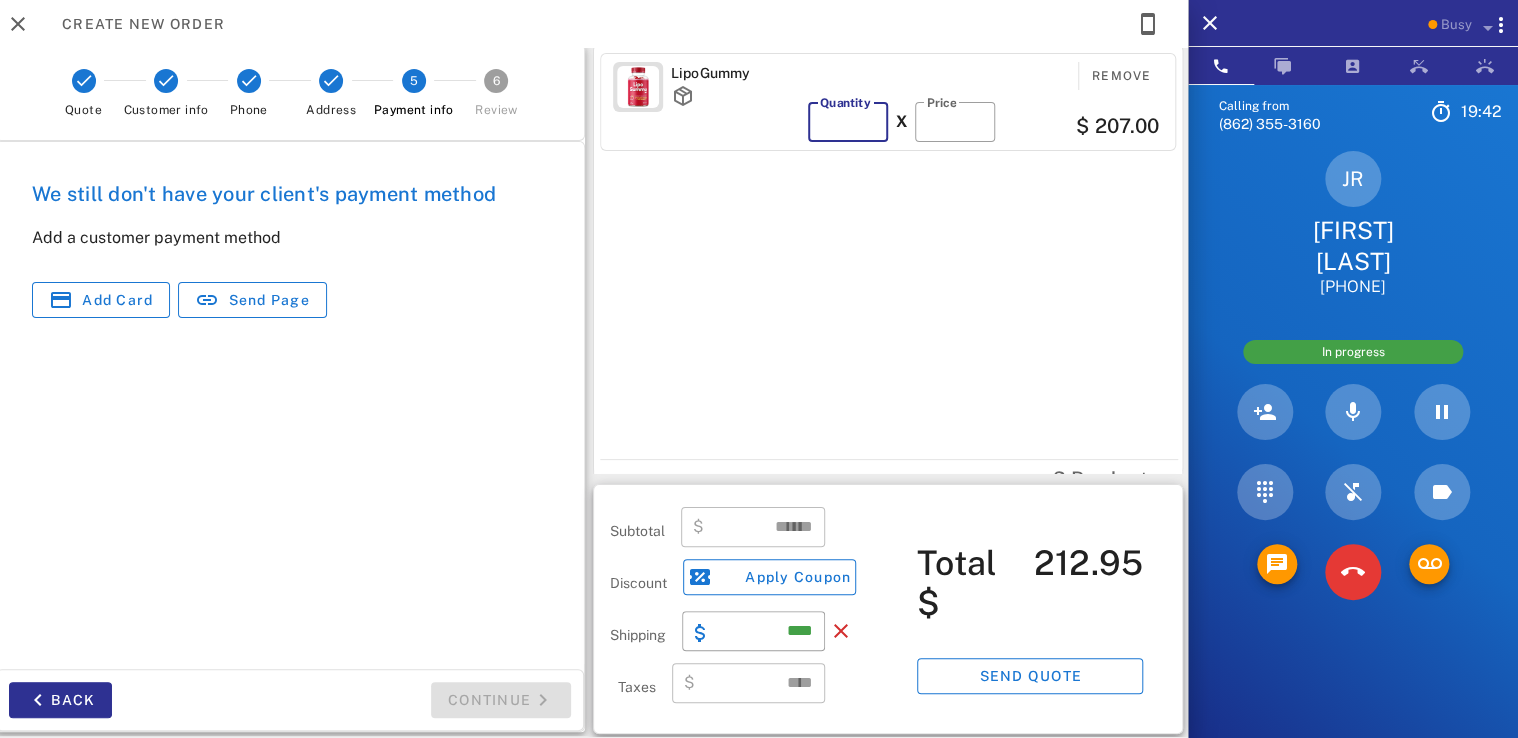 type 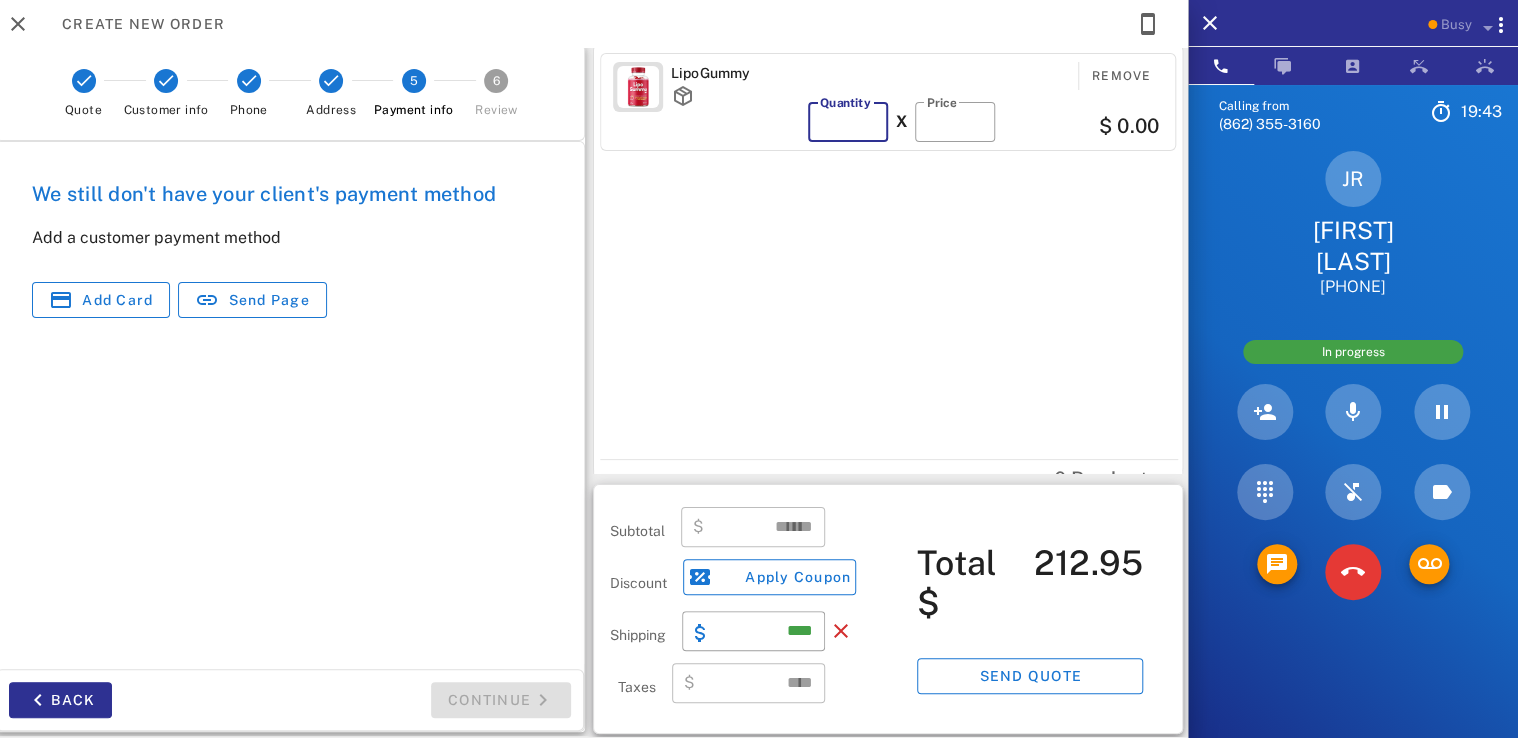 type on "***" 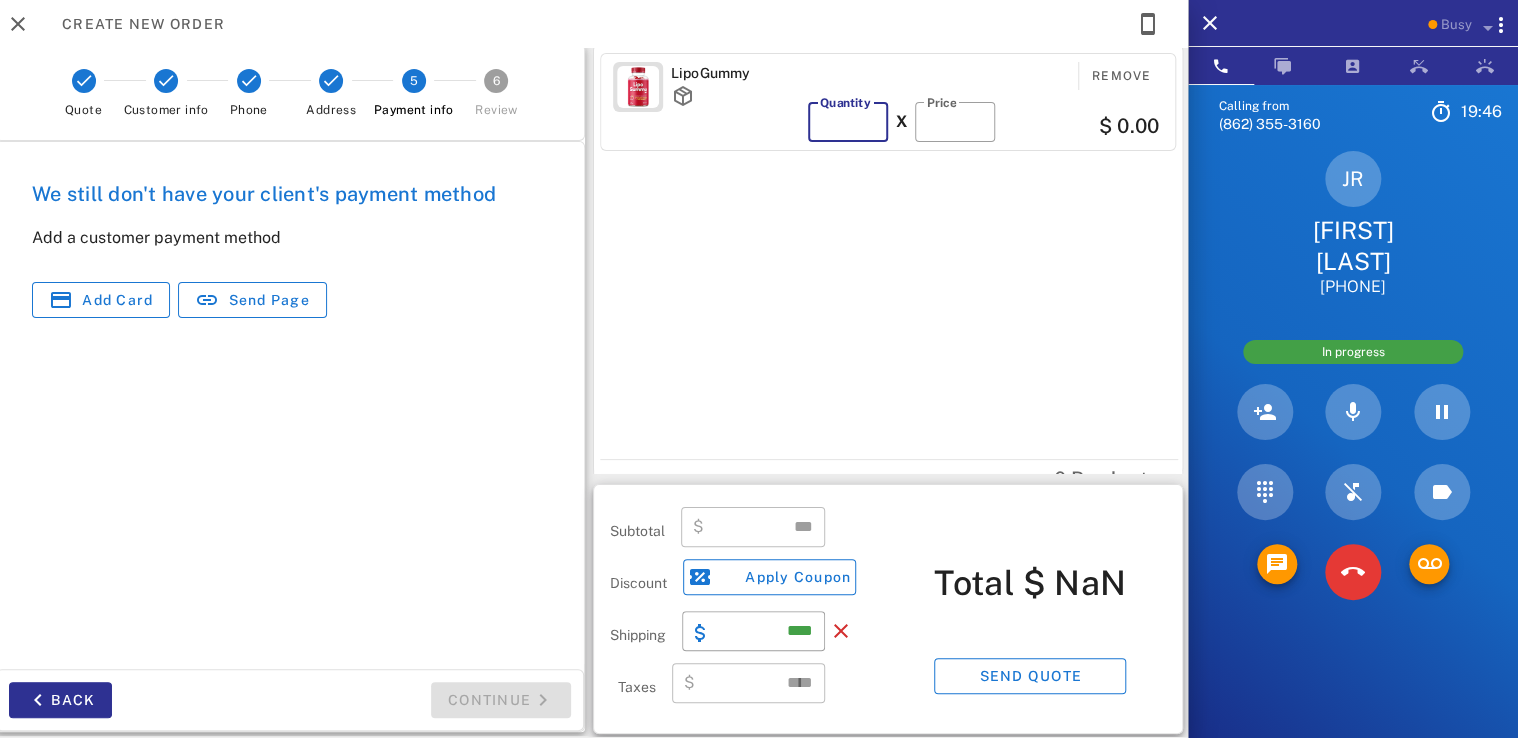 type on "*" 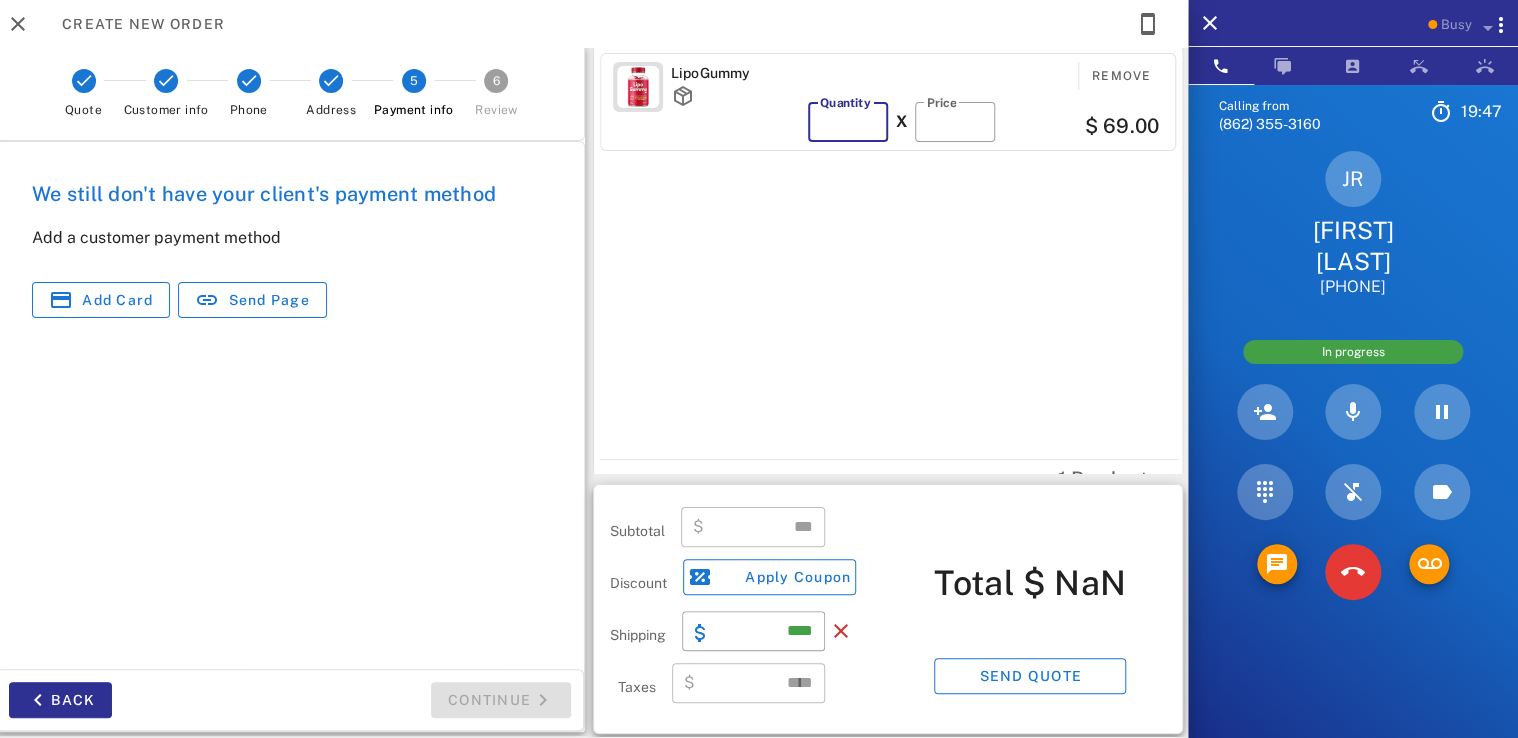 type on "*****" 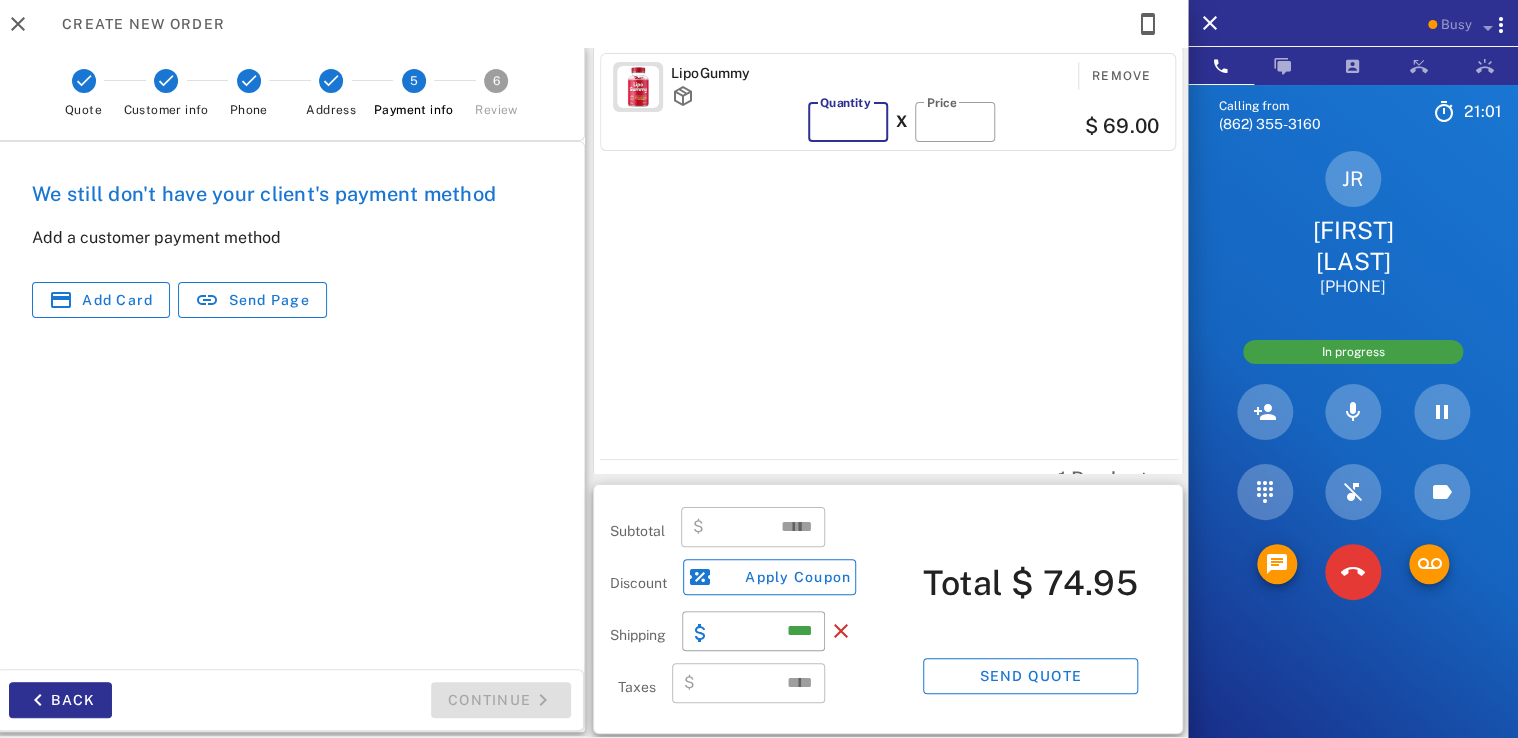 type on "*" 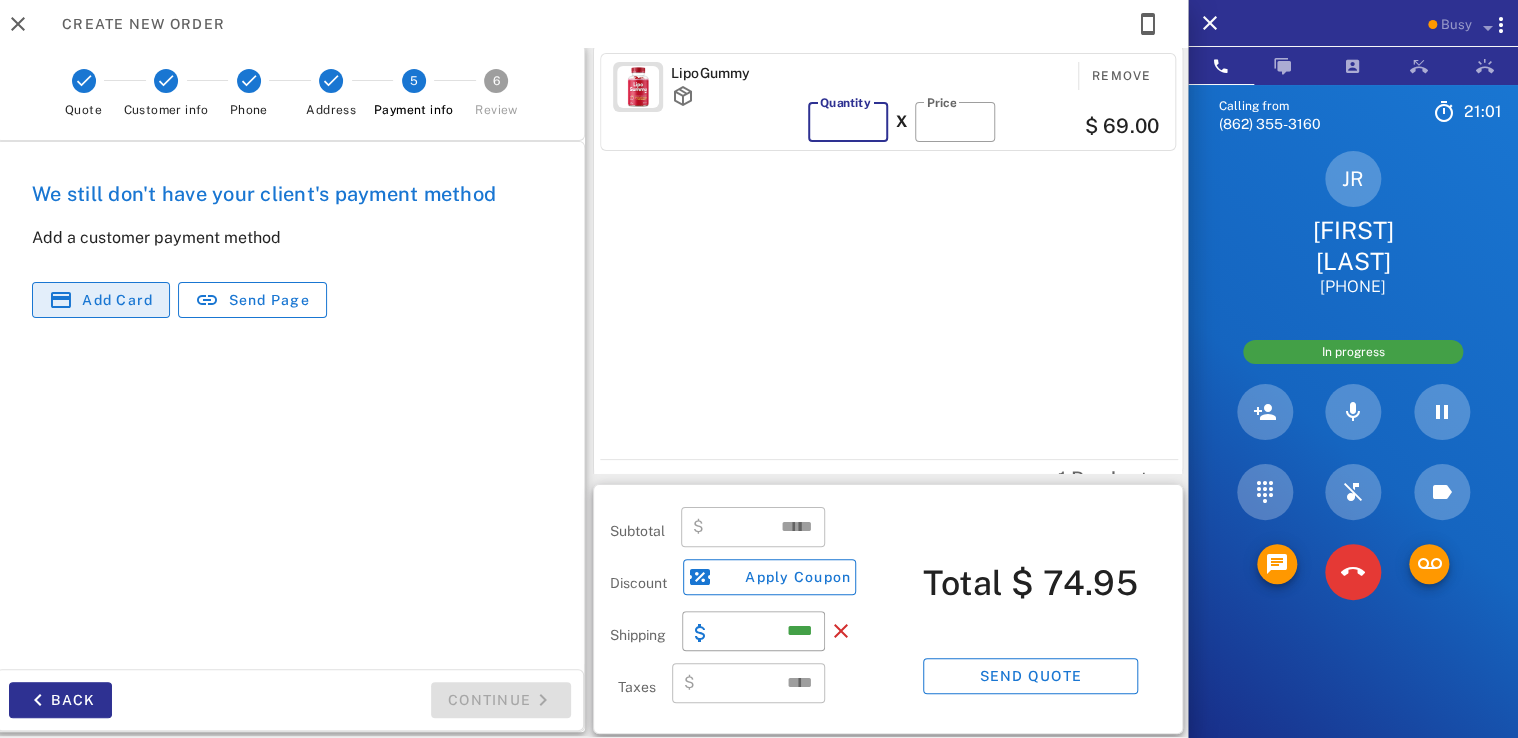 click on "Add card" at bounding box center (117, 300) 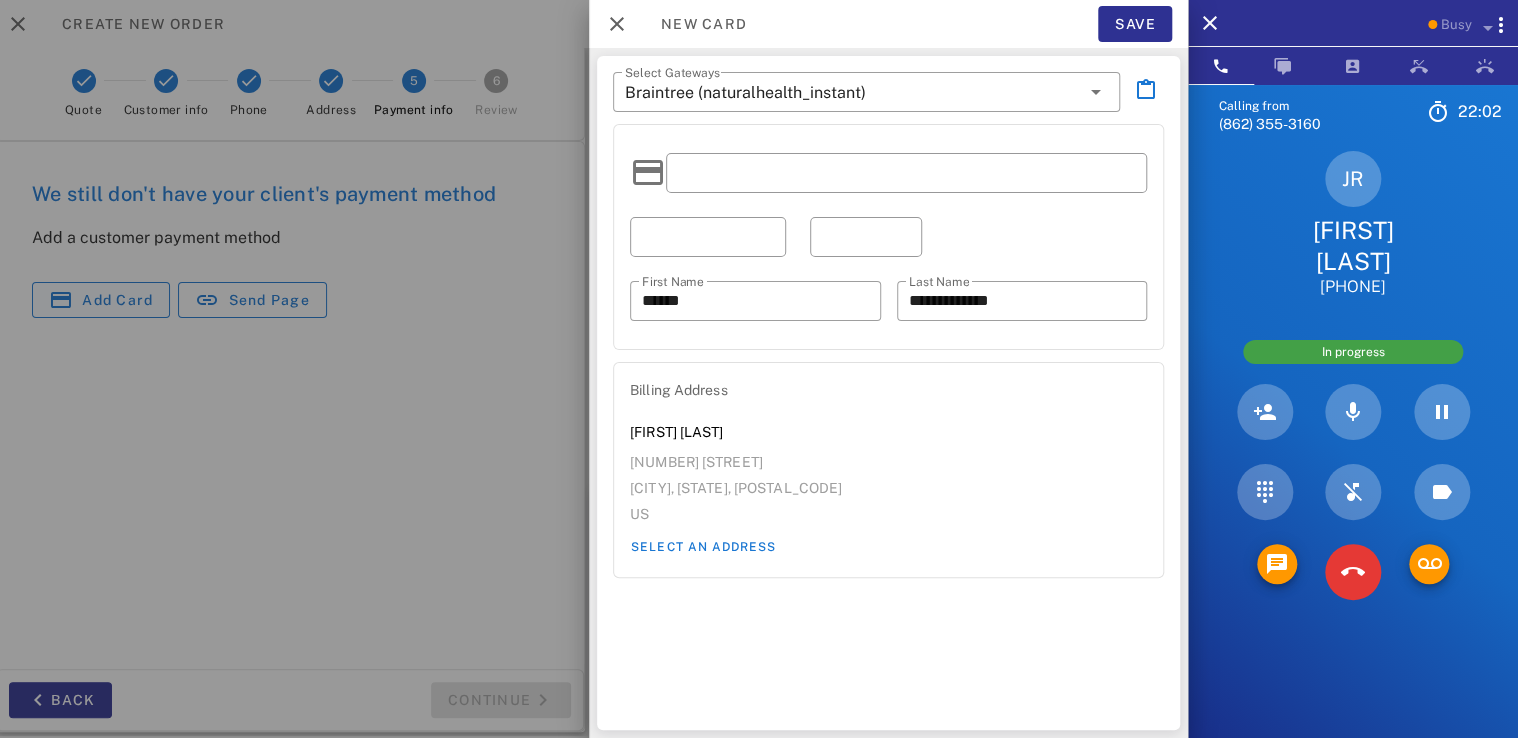 scroll, scrollTop: 380, scrollLeft: 0, axis: vertical 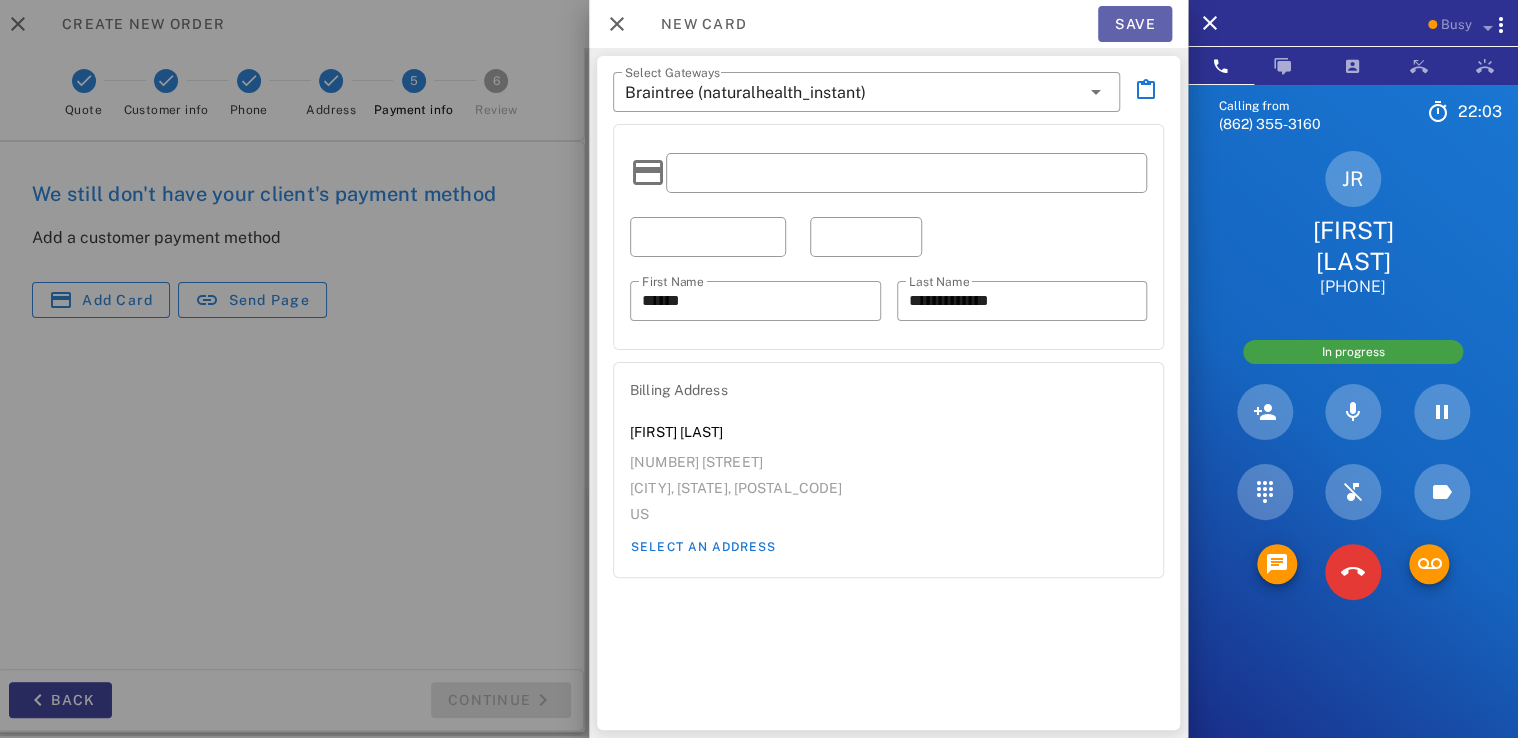 click on "Save" at bounding box center (1135, 24) 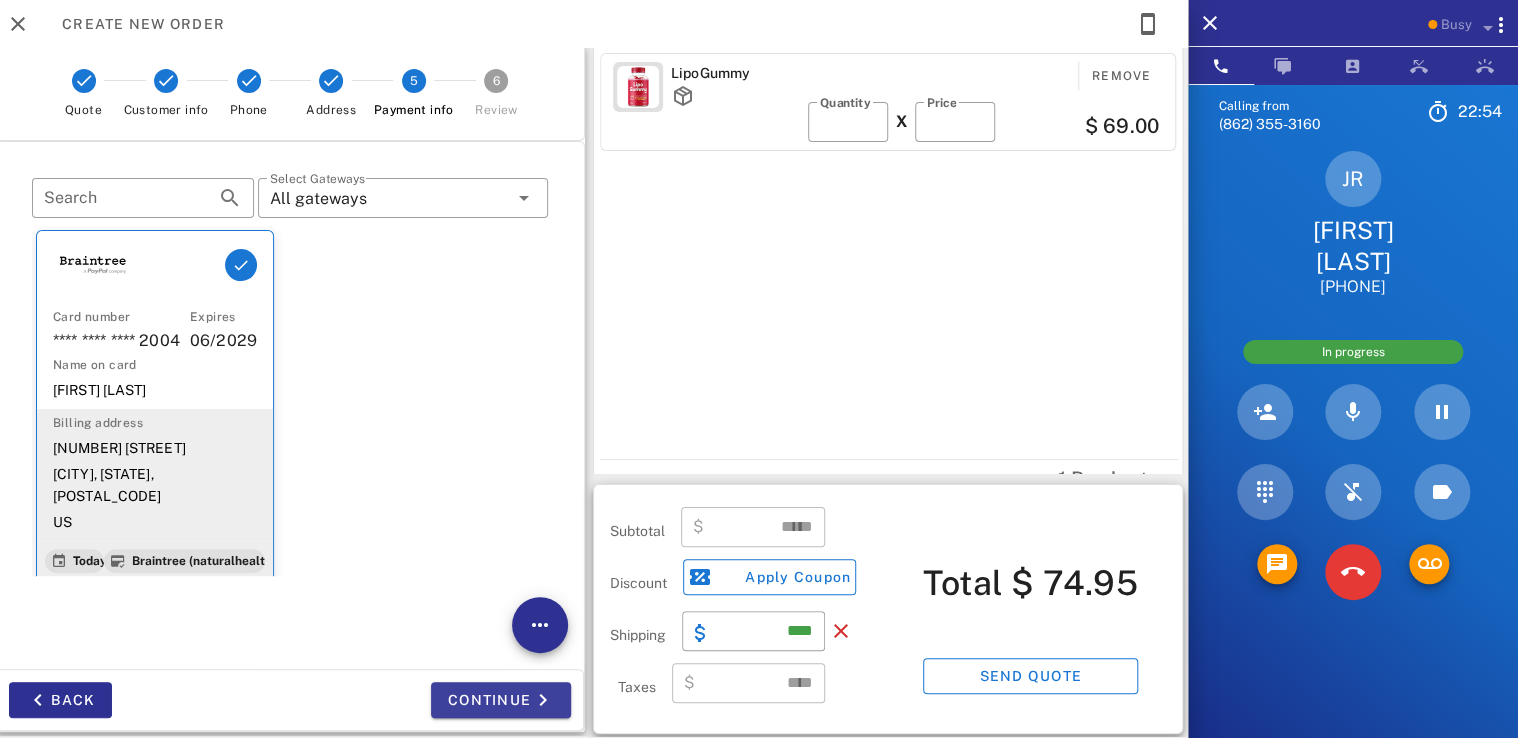 click on "Continue" at bounding box center (501, 700) 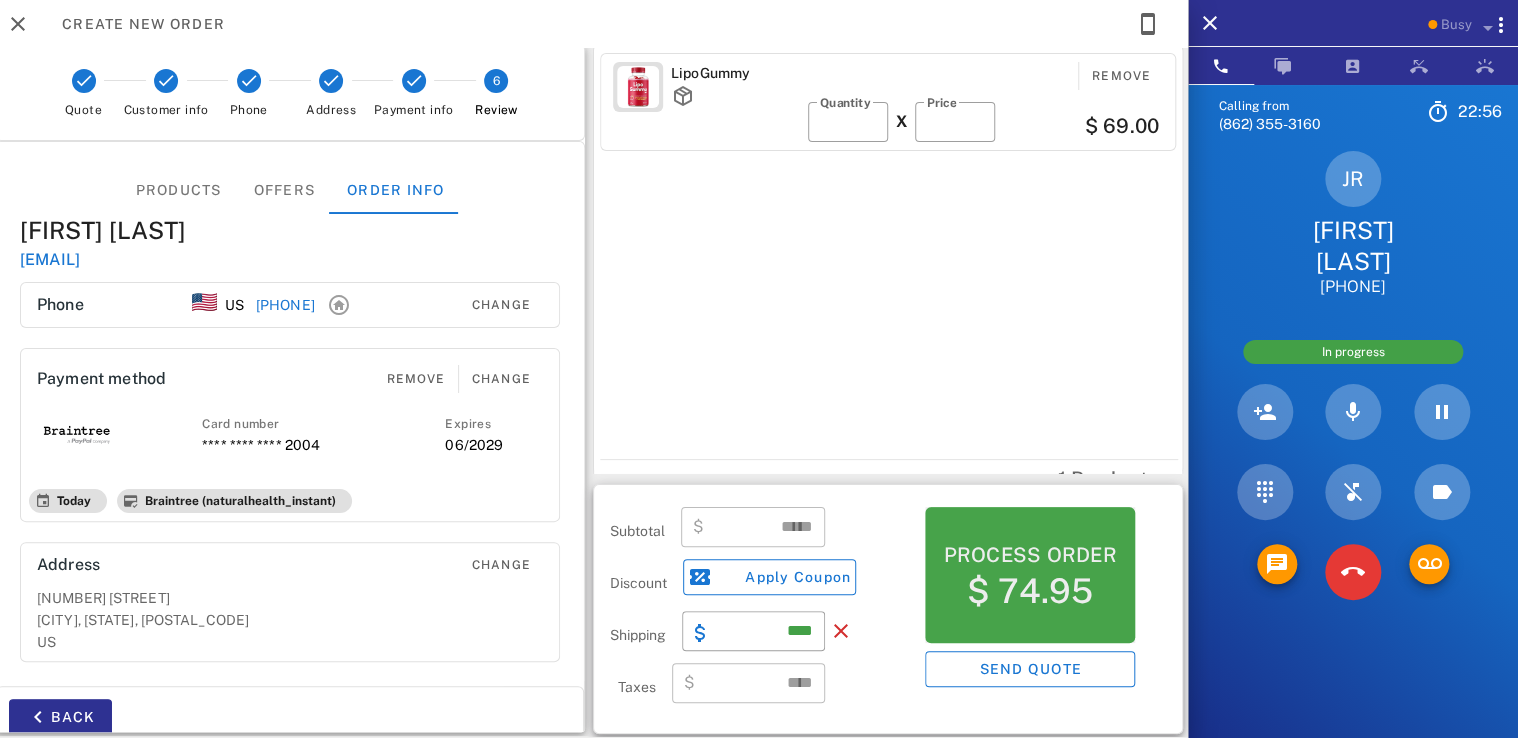 click on "Process order" at bounding box center (1029, 555) 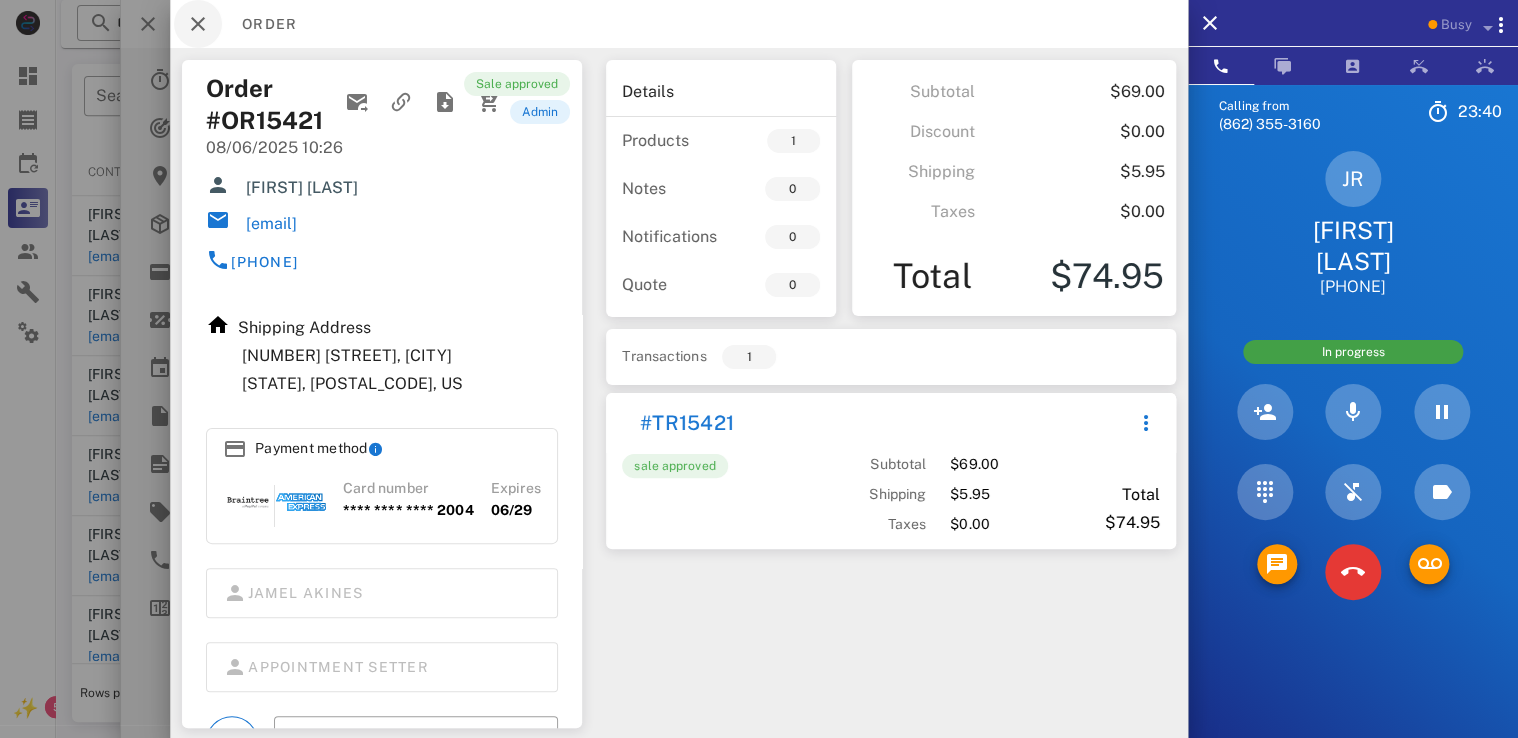 click at bounding box center [198, 24] 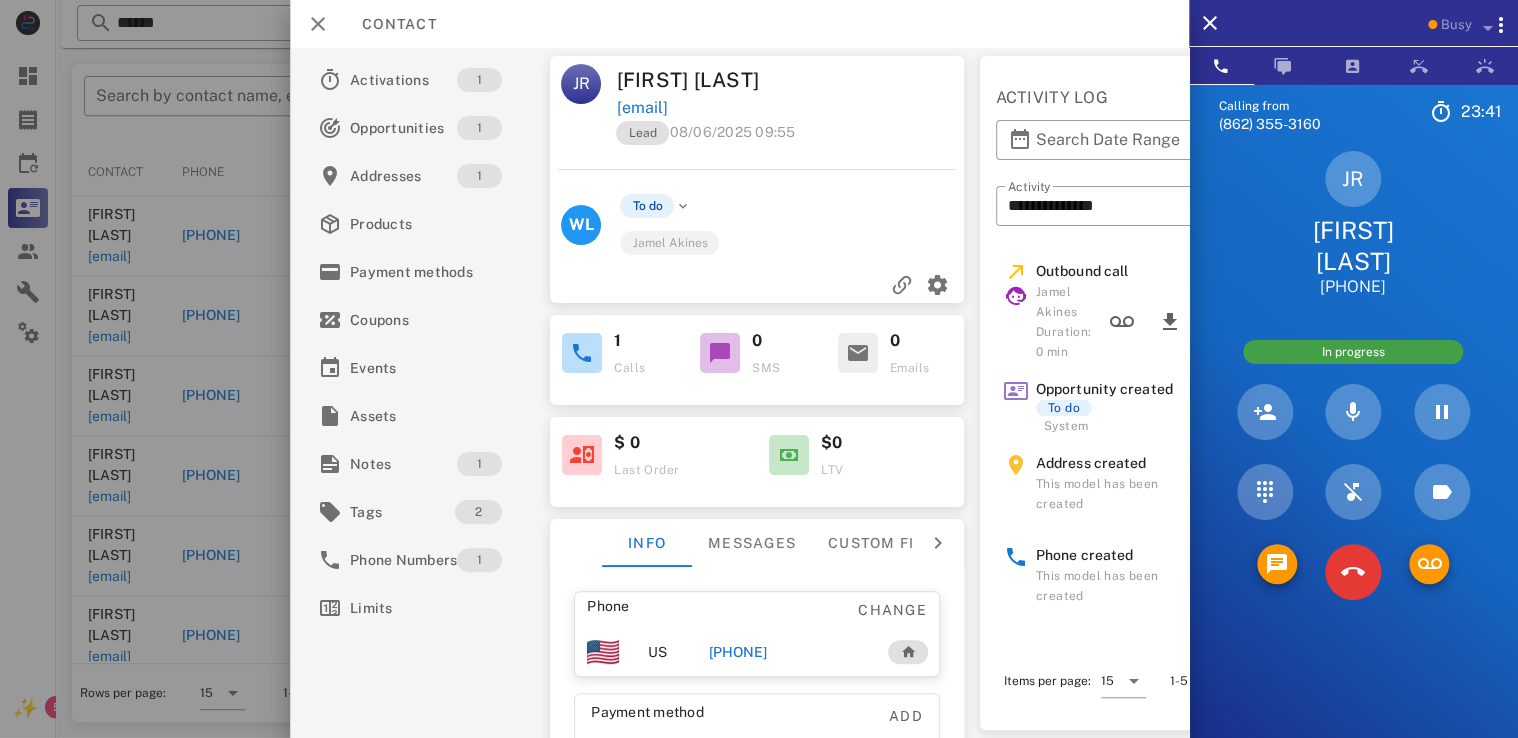 click at bounding box center [720, 353] 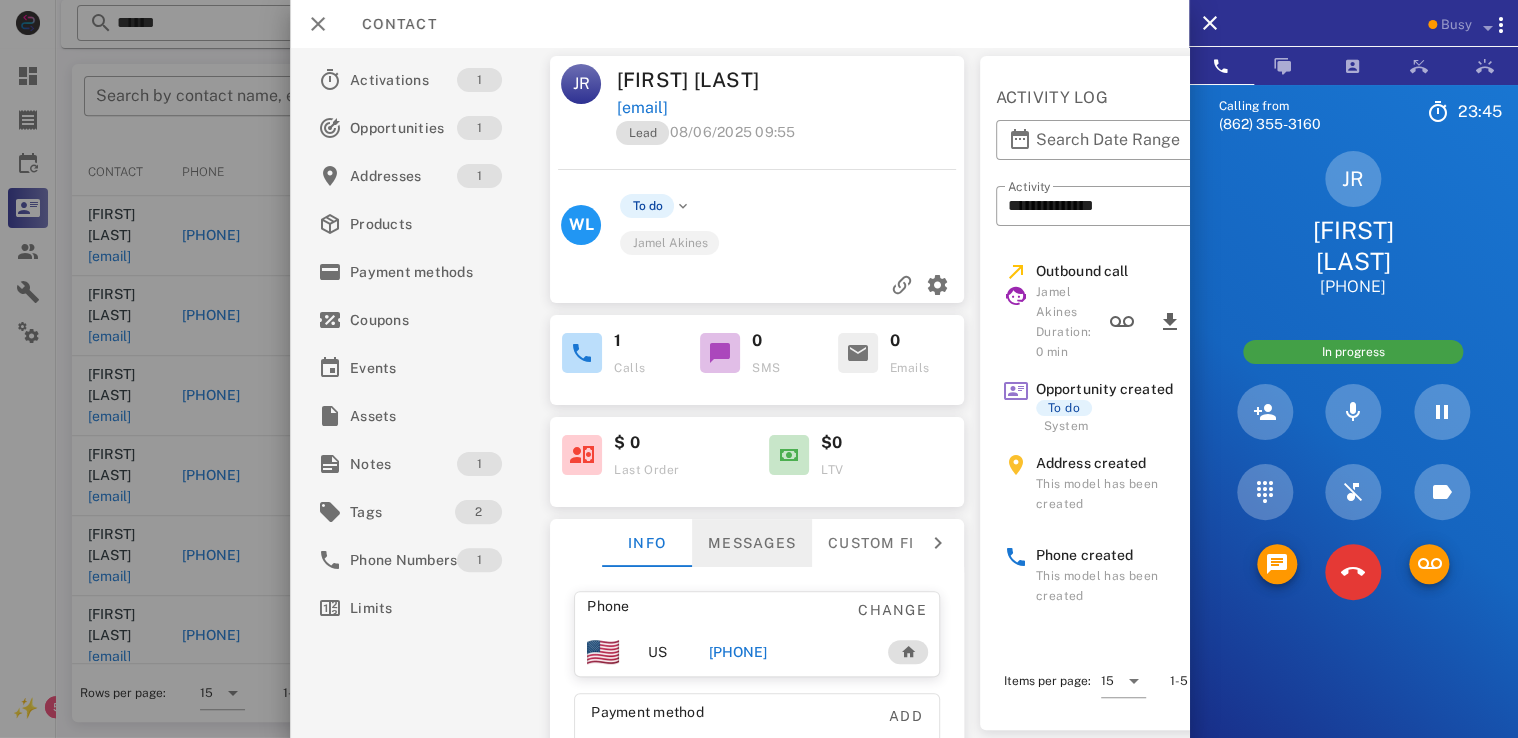 click on "Messages" at bounding box center (752, 543) 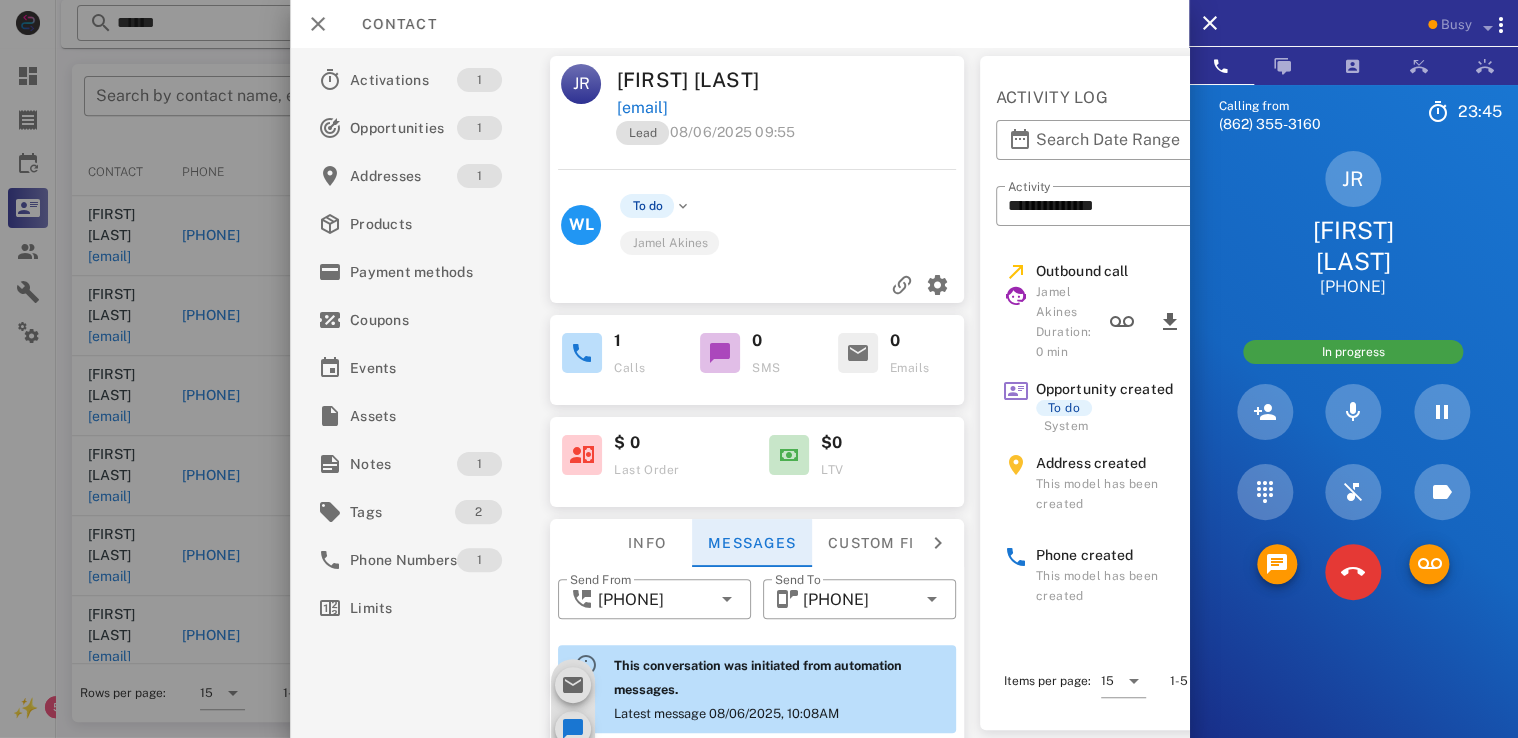scroll, scrollTop: 660, scrollLeft: 0, axis: vertical 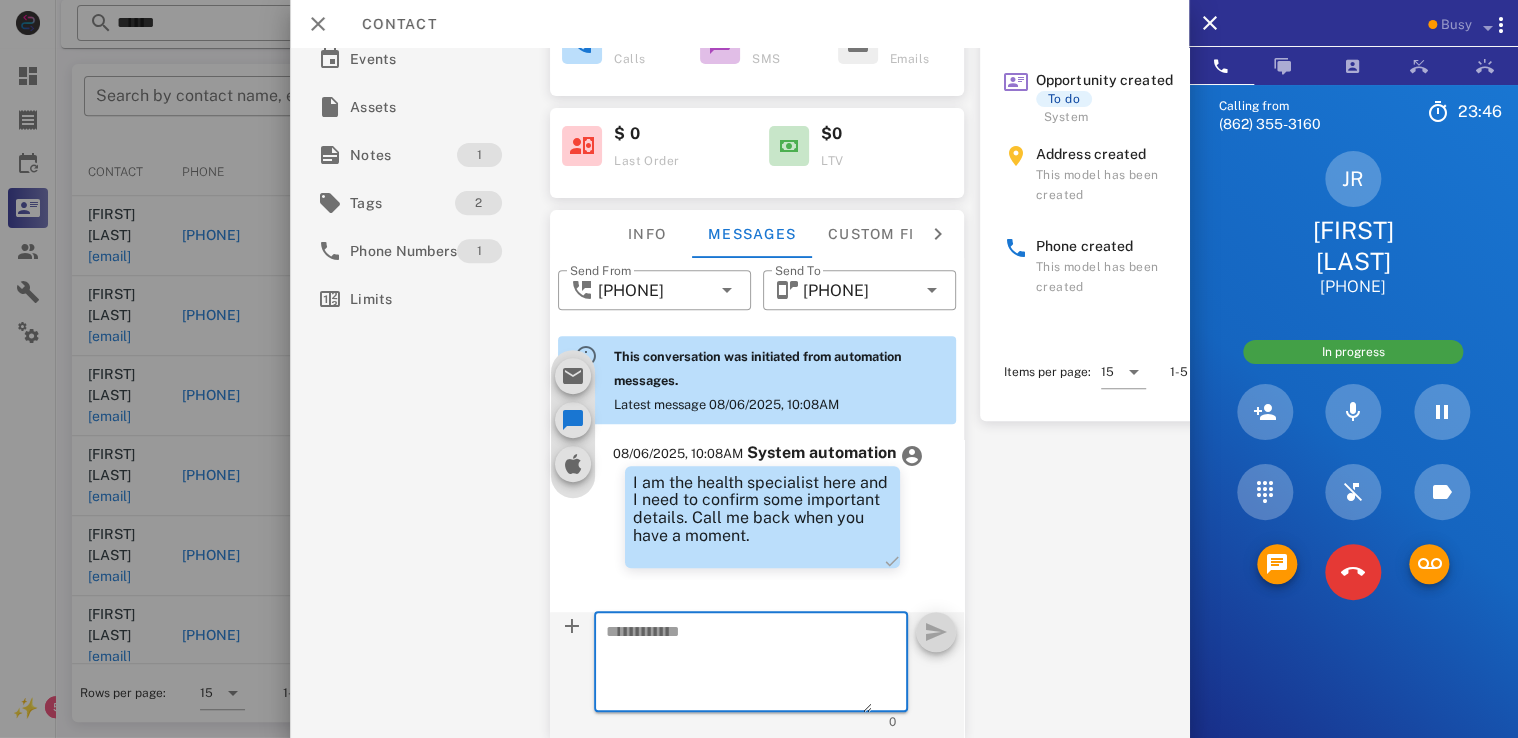 click at bounding box center (739, 665) 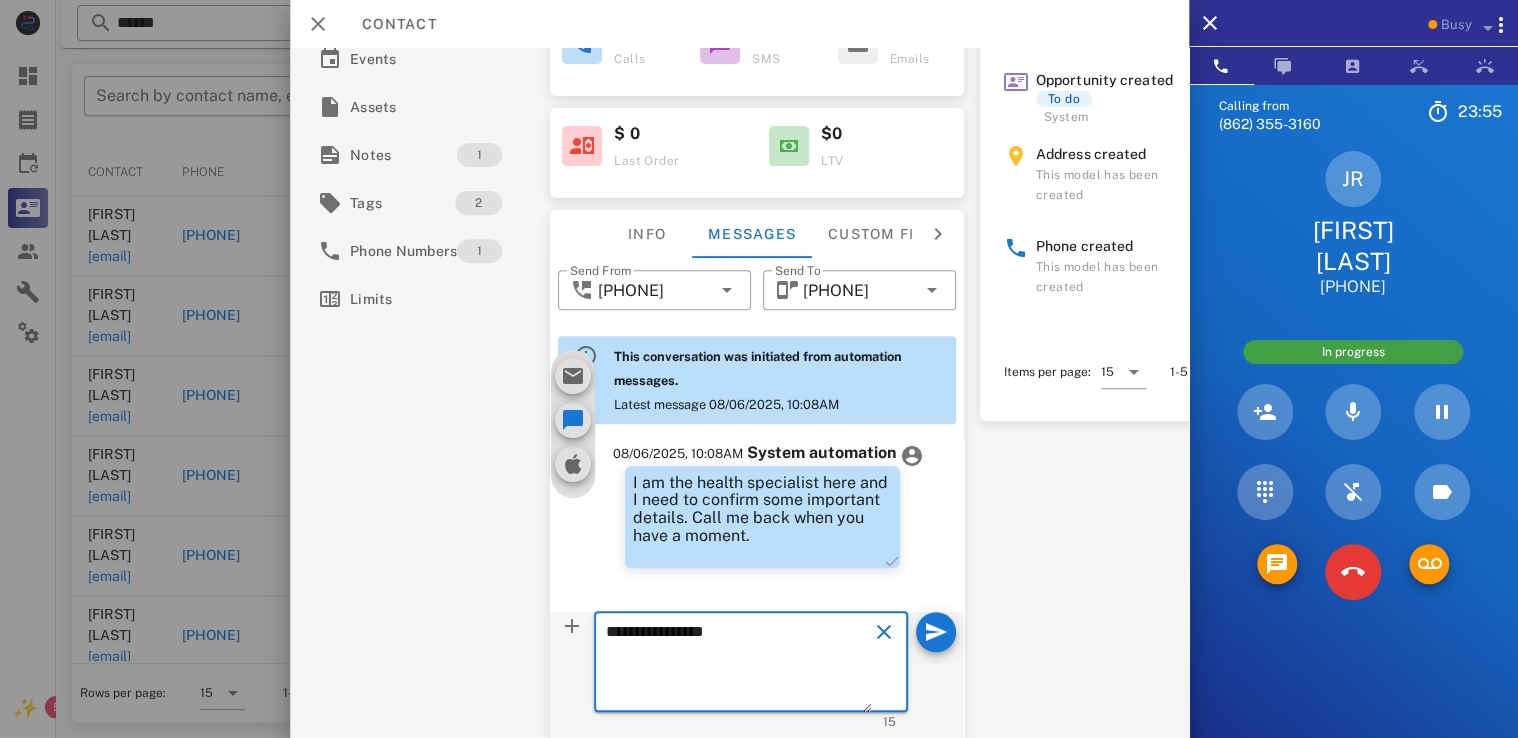 type on "**********" 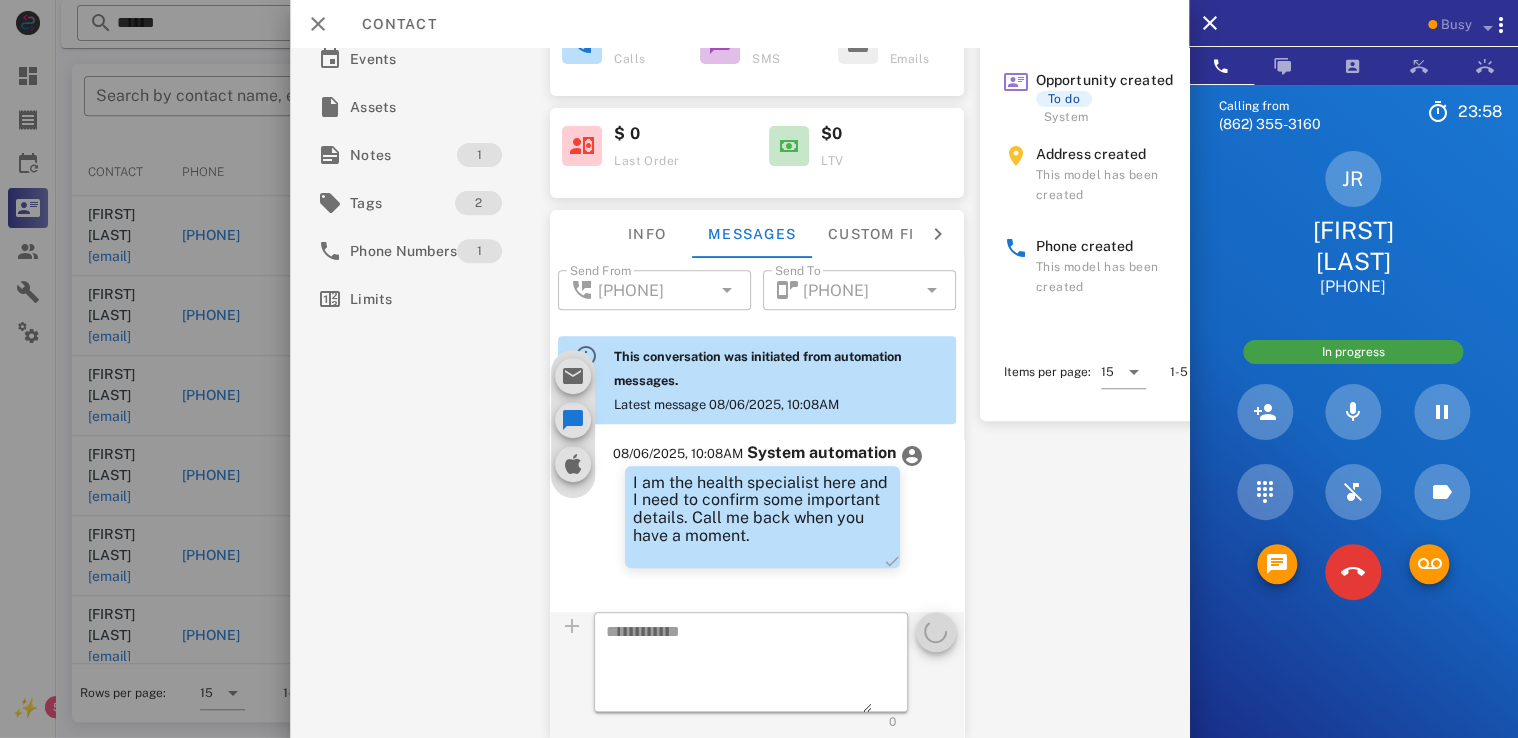 scroll, scrollTop: 756, scrollLeft: 0, axis: vertical 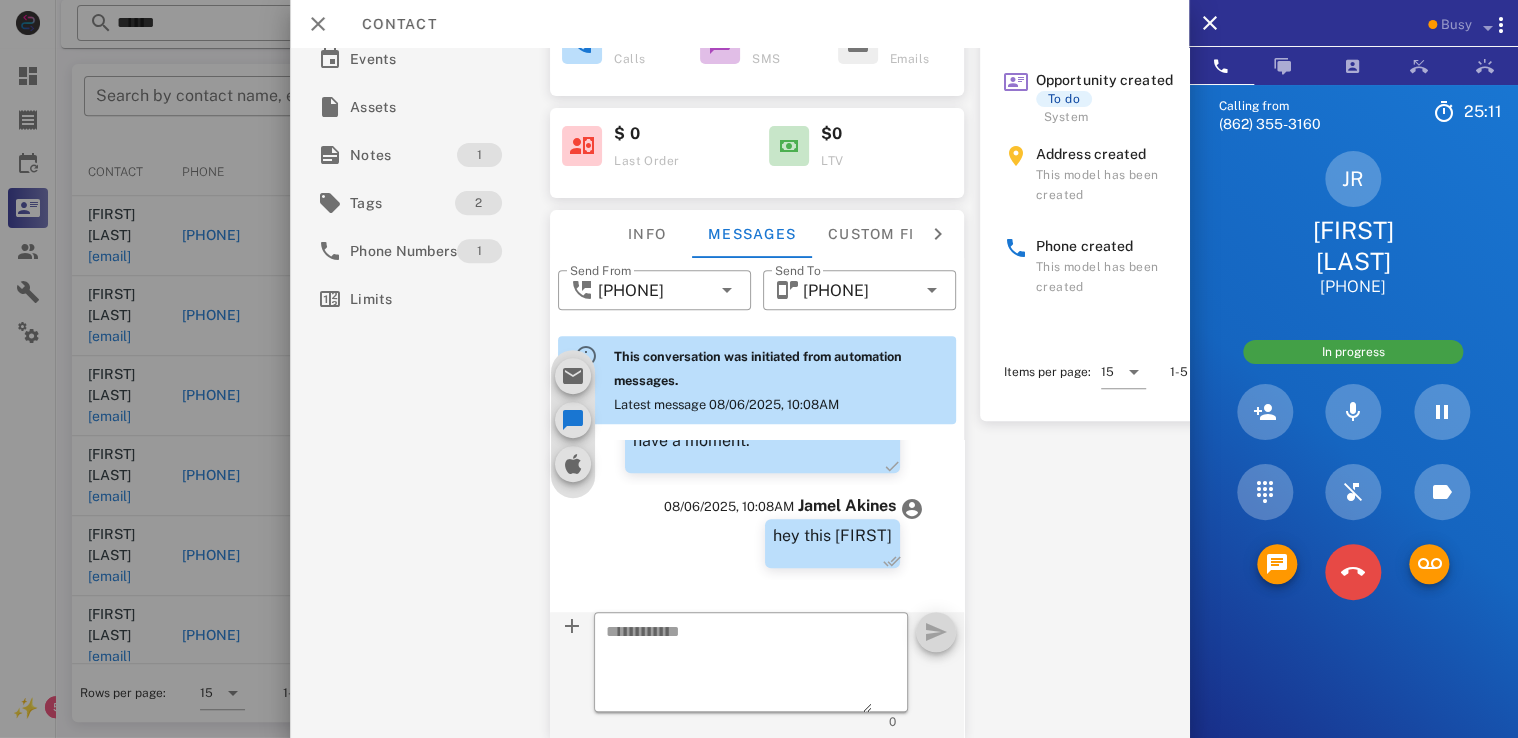 click at bounding box center (1353, 572) 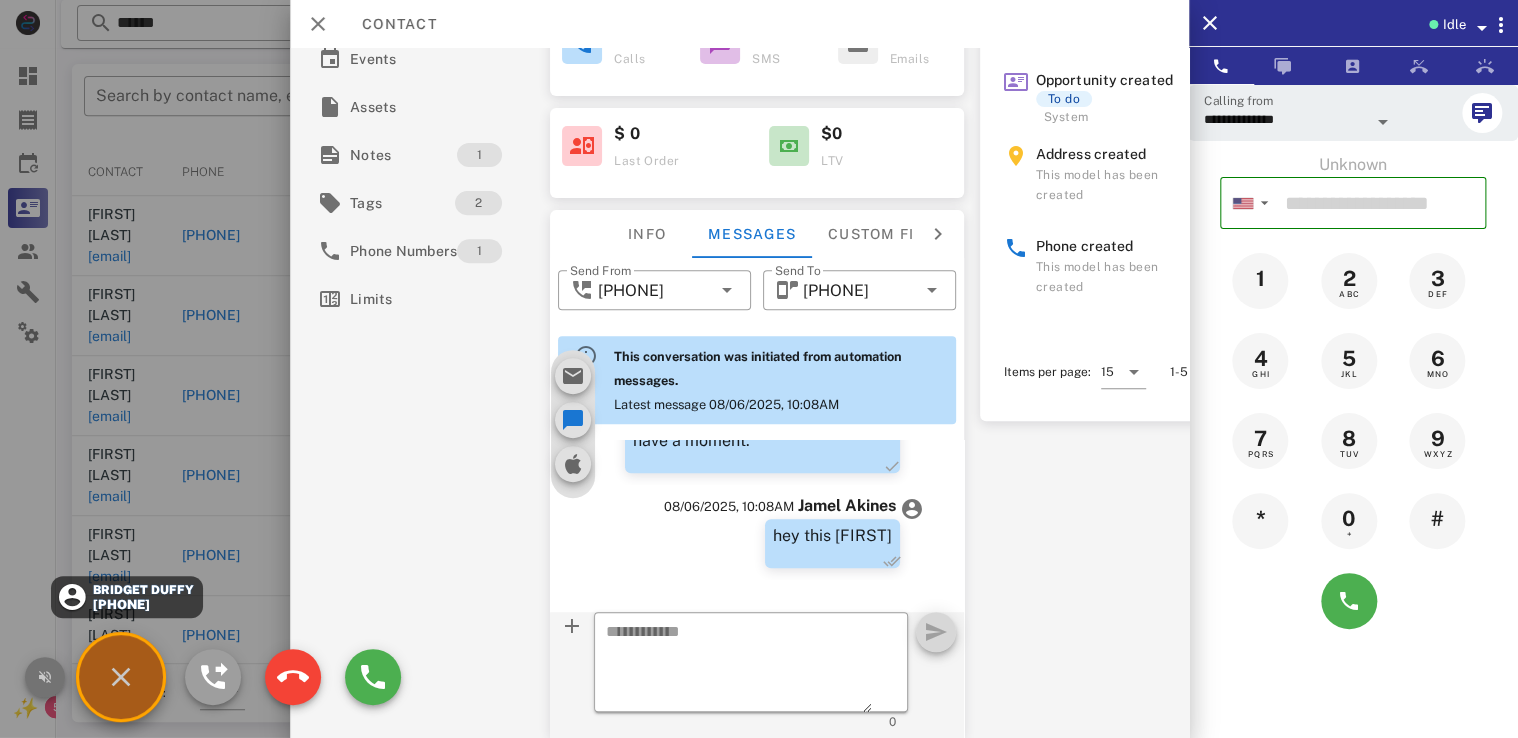 click at bounding box center (45, 677) 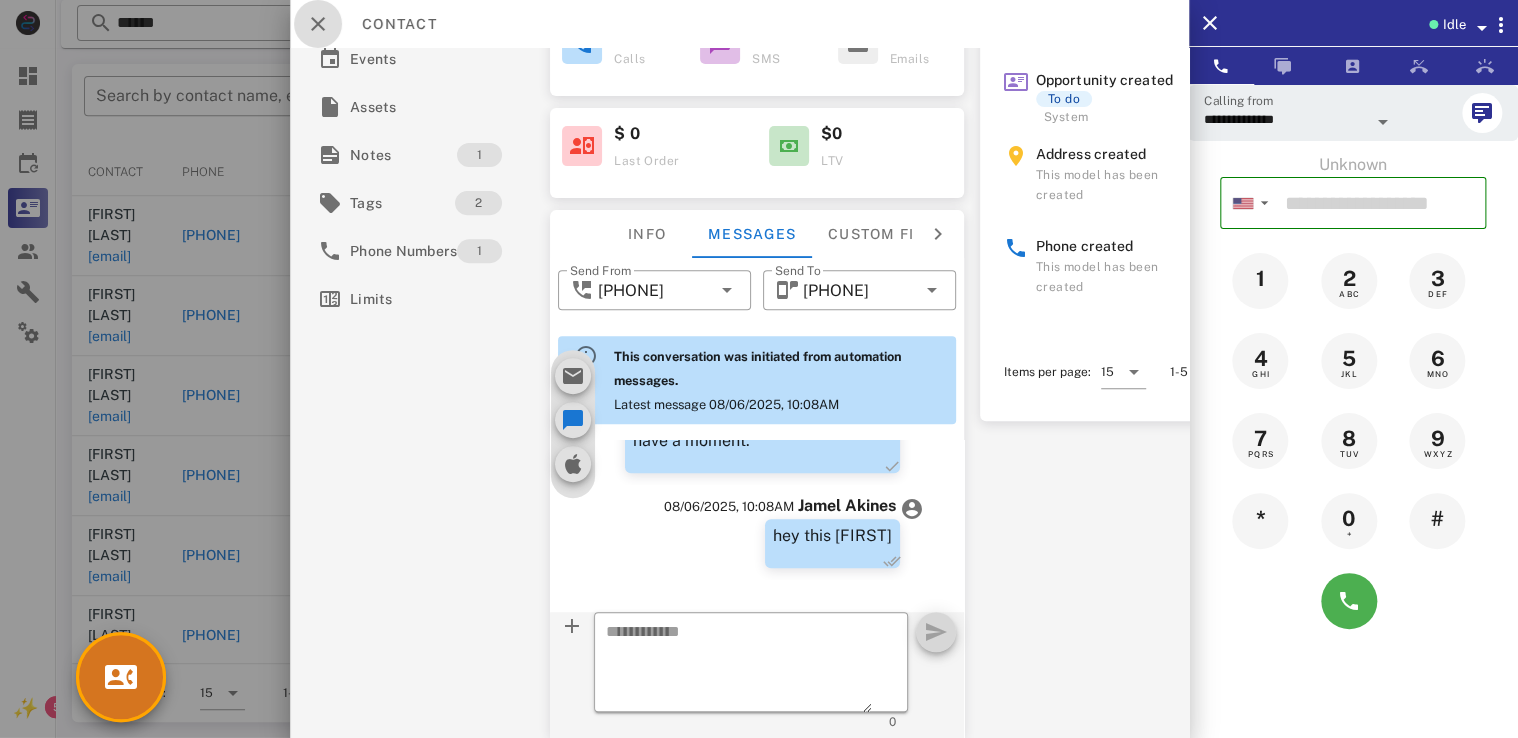 click at bounding box center (318, 24) 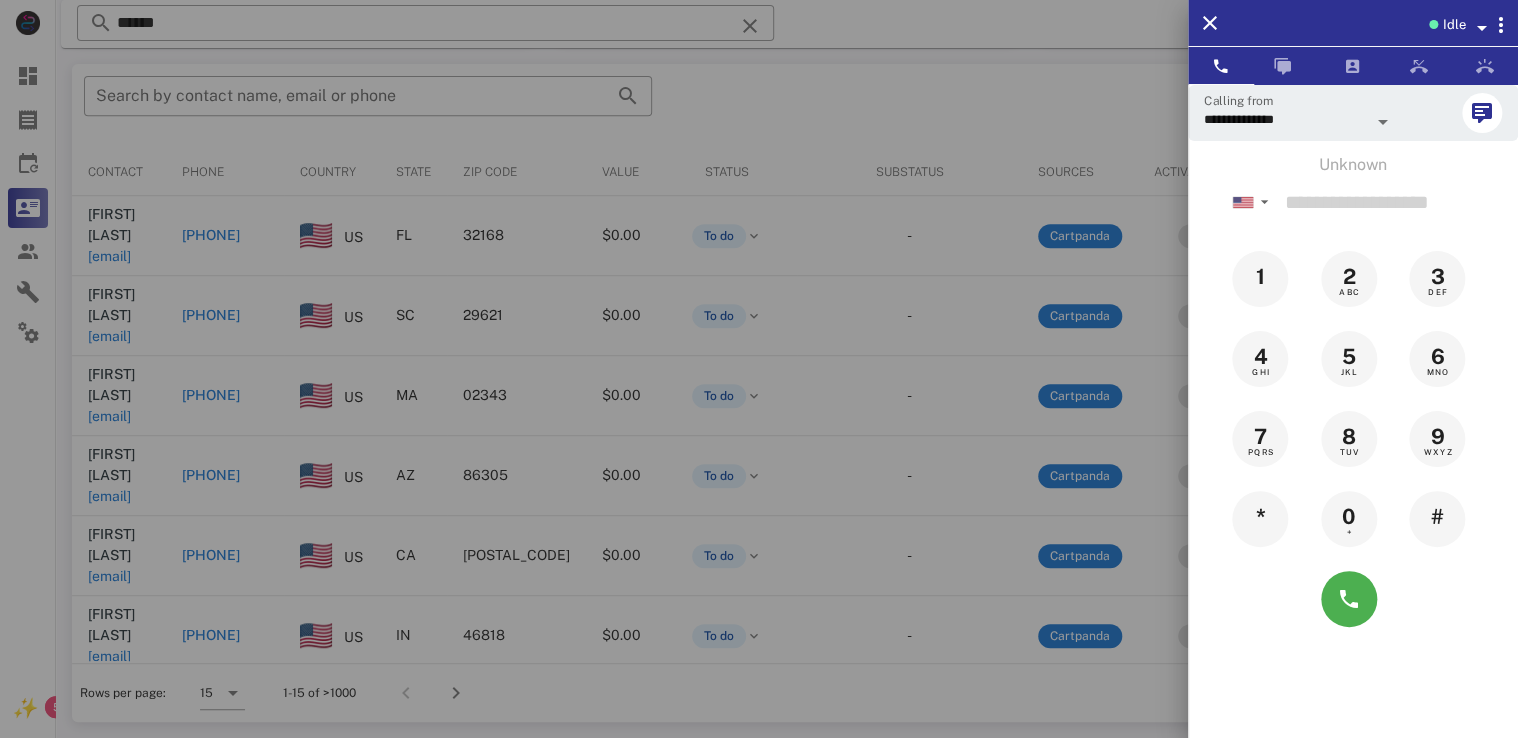 click on "Idle" at bounding box center (1453, 25) 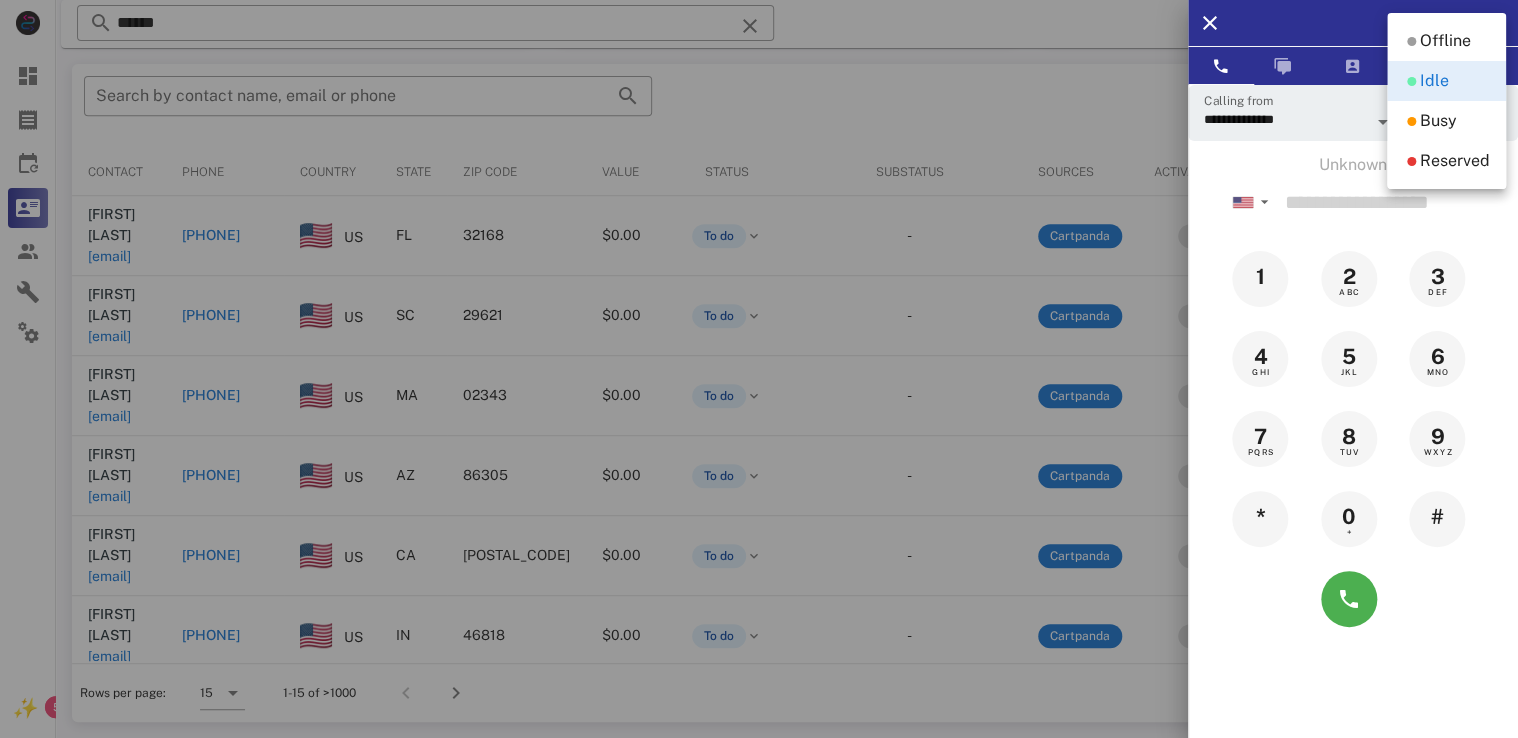 click at bounding box center (1411, 121) 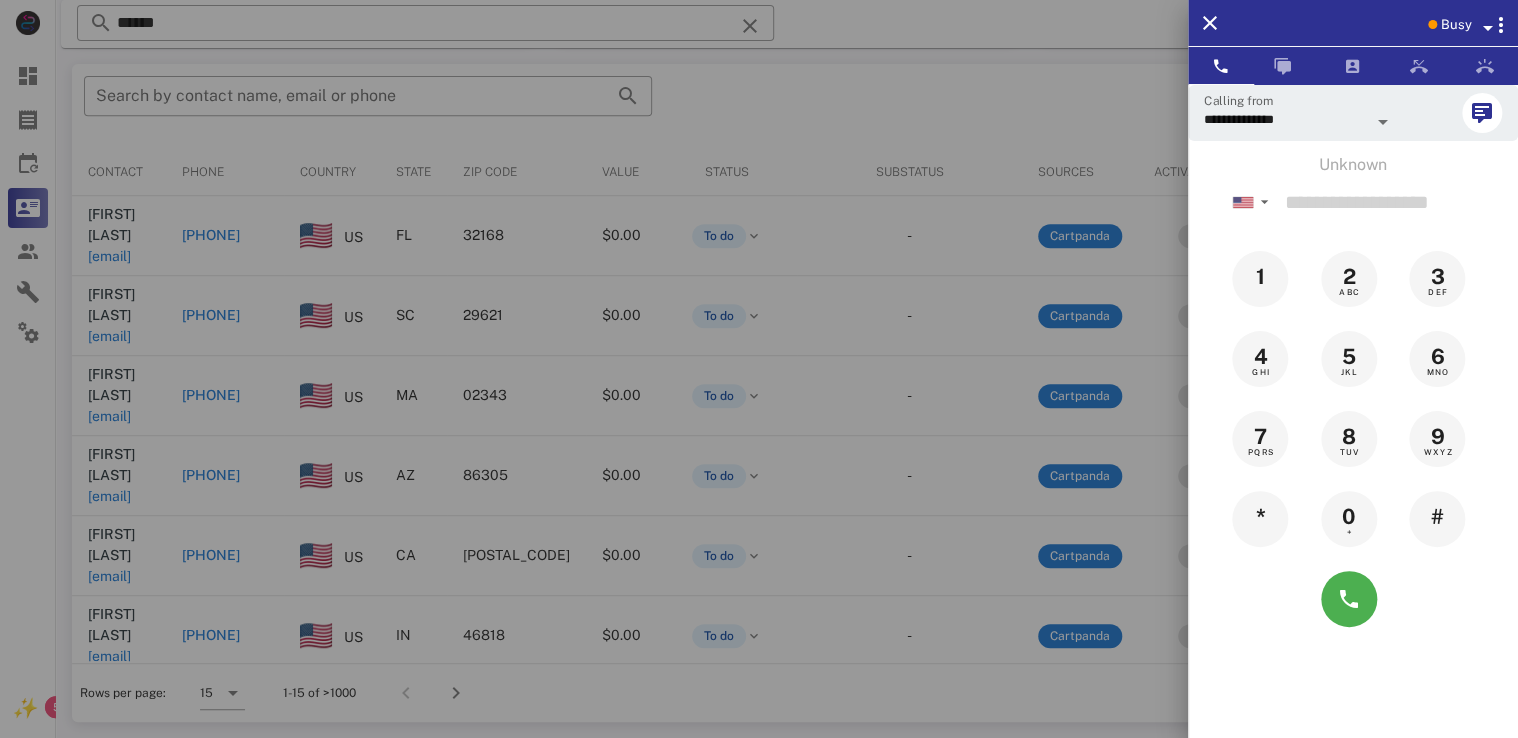 click at bounding box center [759, 369] 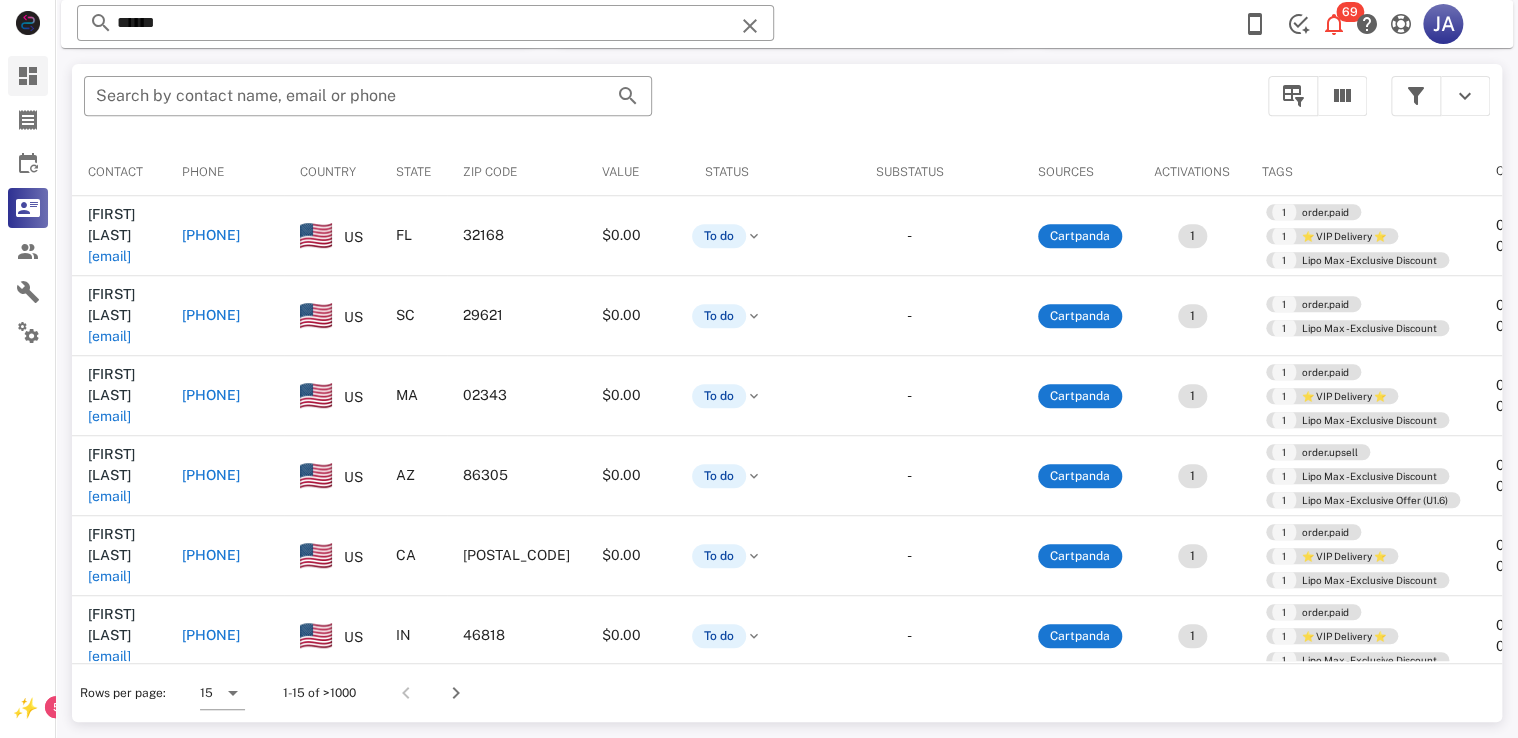click on "Dashboard" at bounding box center (28, 76) 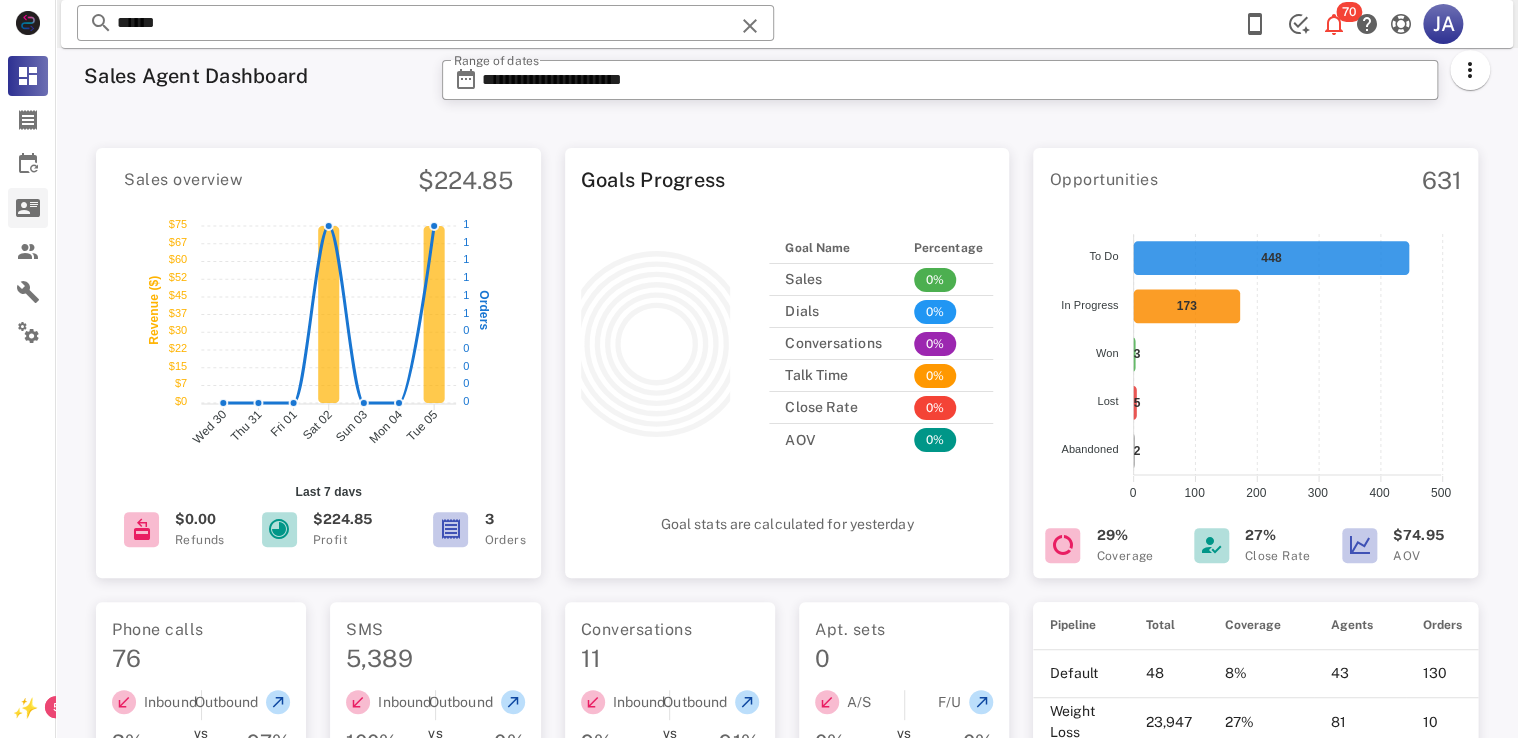 click at bounding box center [28, 208] 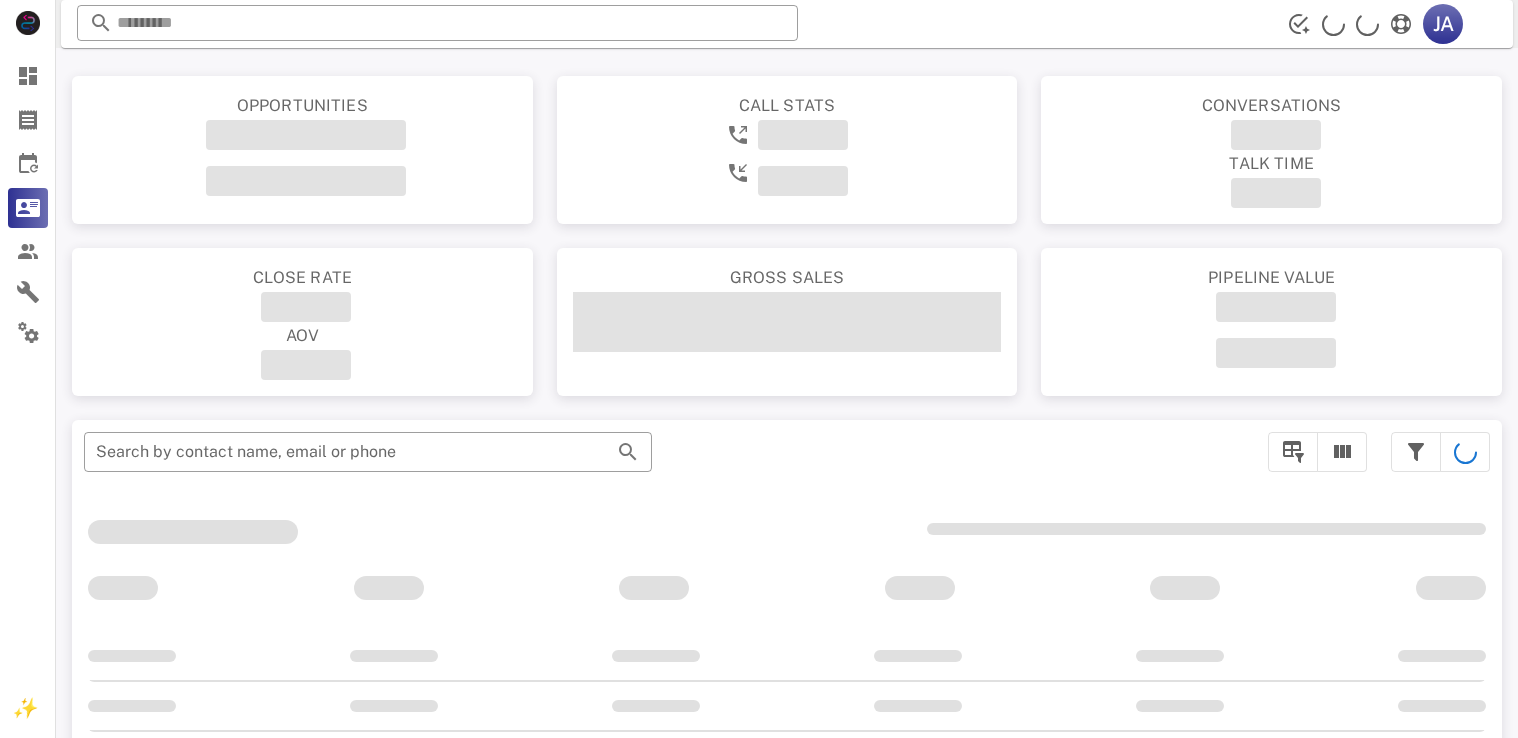 scroll, scrollTop: 0, scrollLeft: 0, axis: both 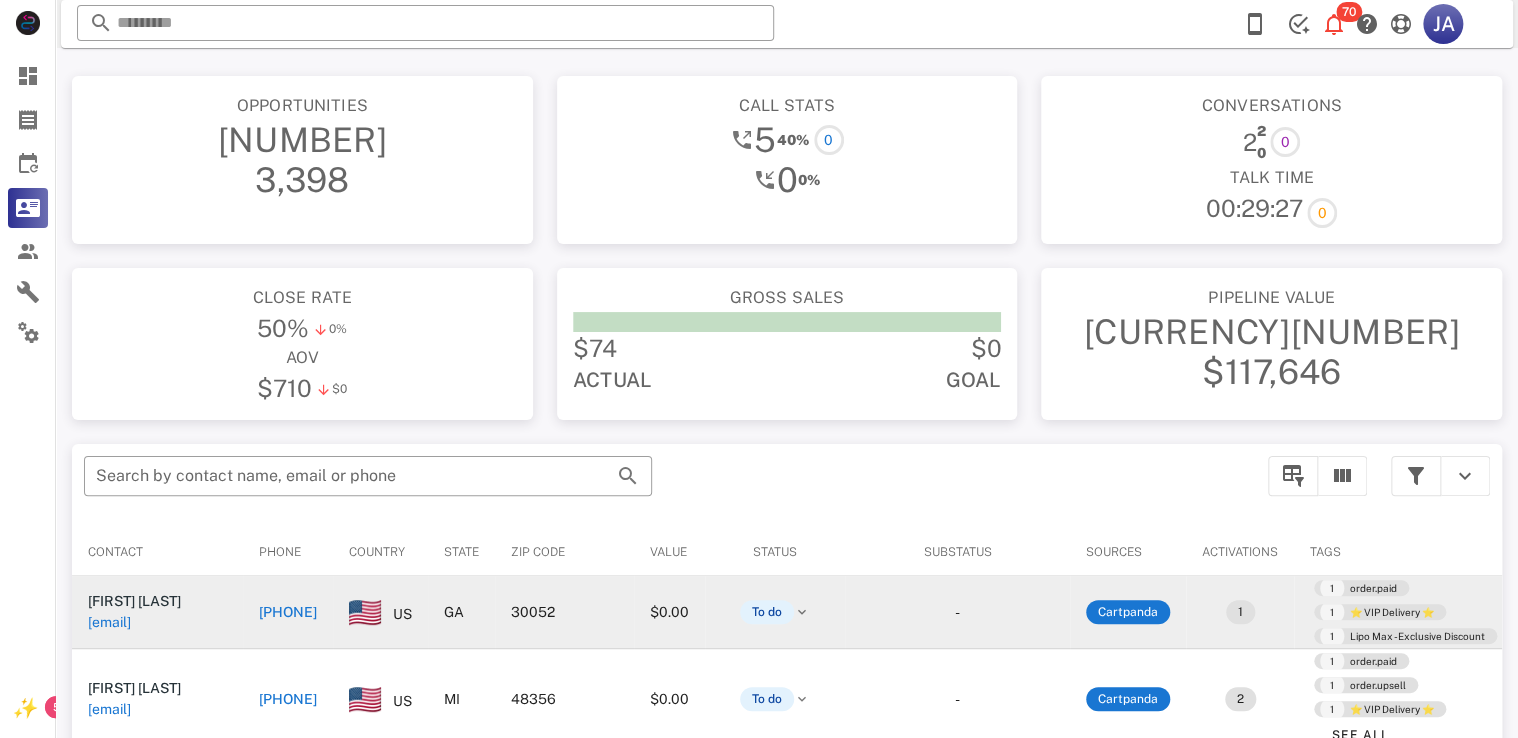 click on "[PHONE]" at bounding box center (288, 612) 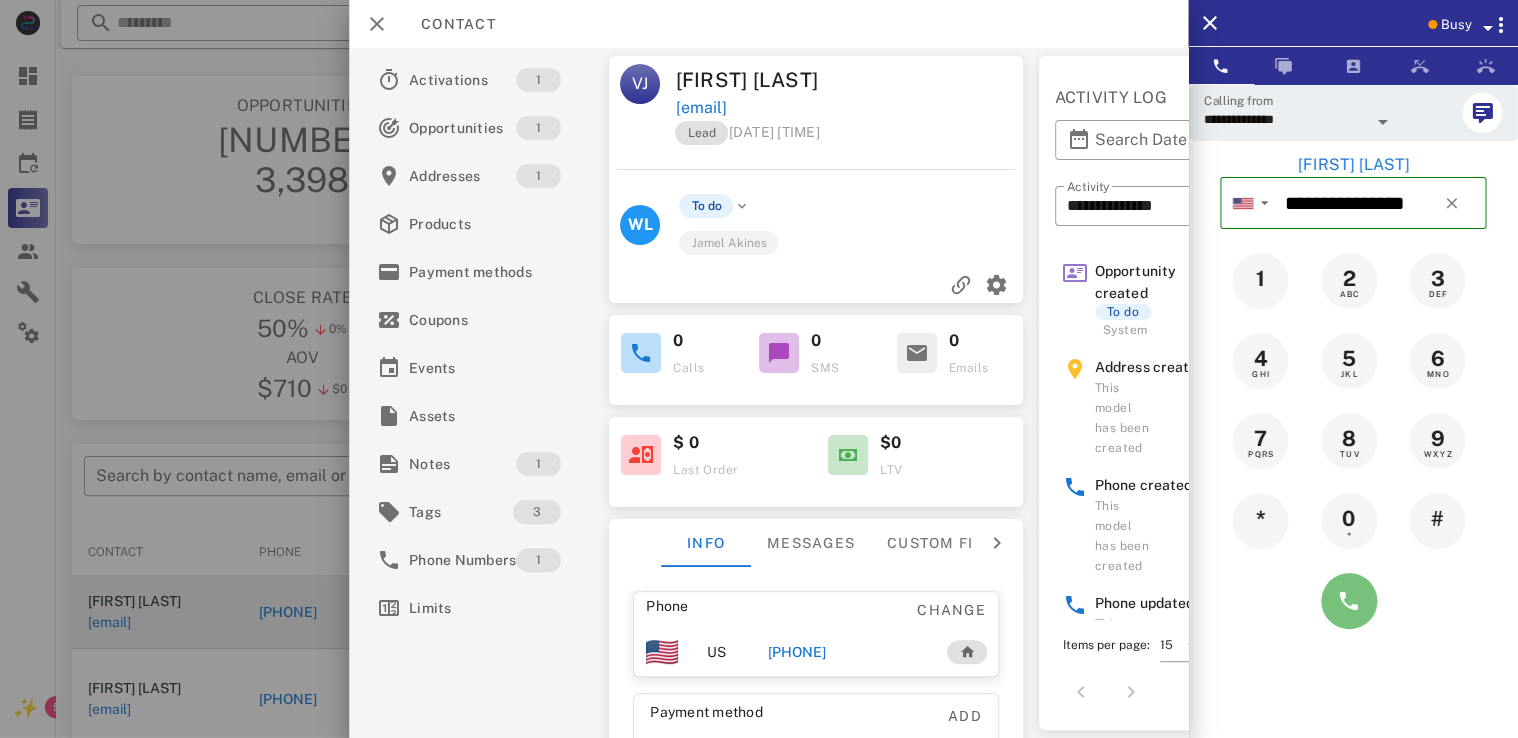 click at bounding box center (1349, 601) 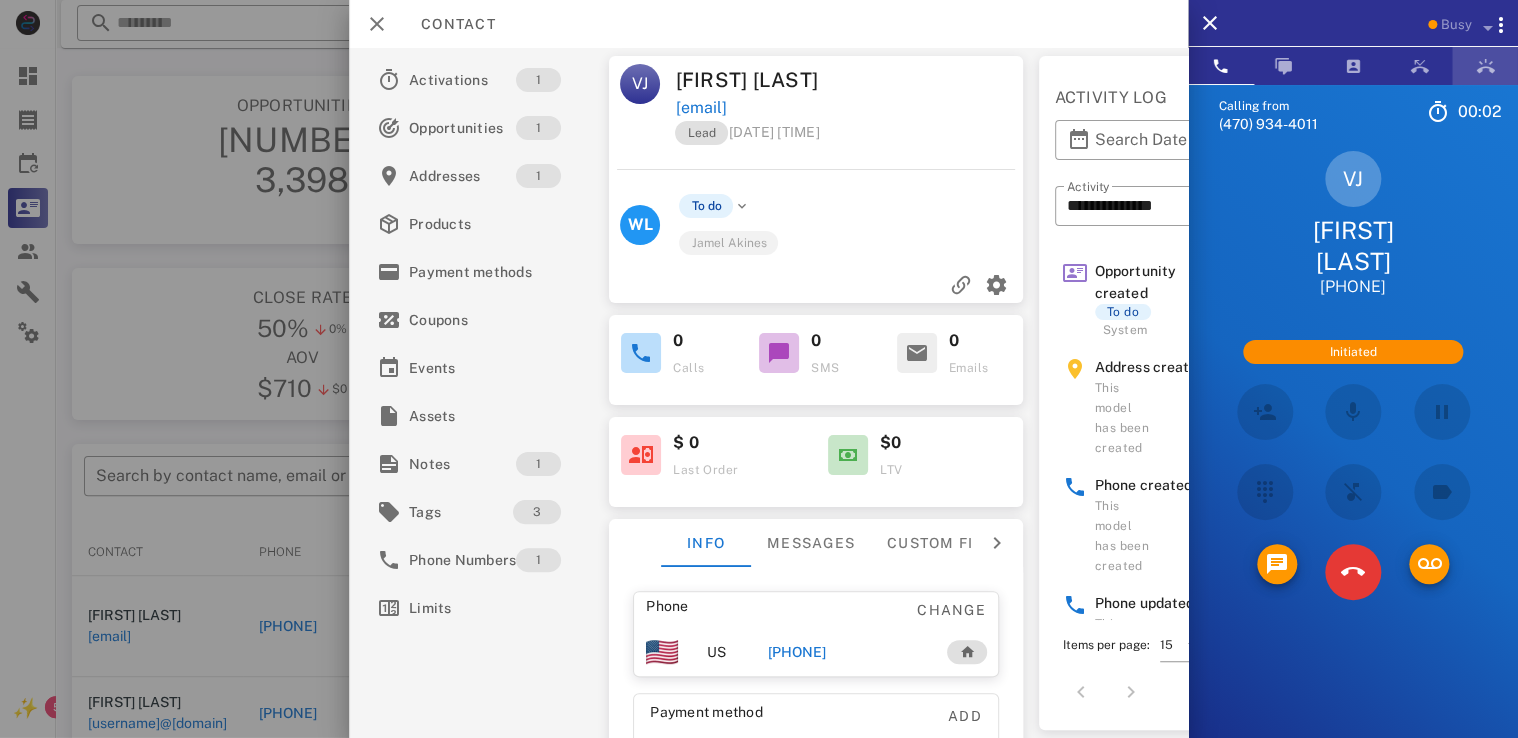click at bounding box center (1485, 66) 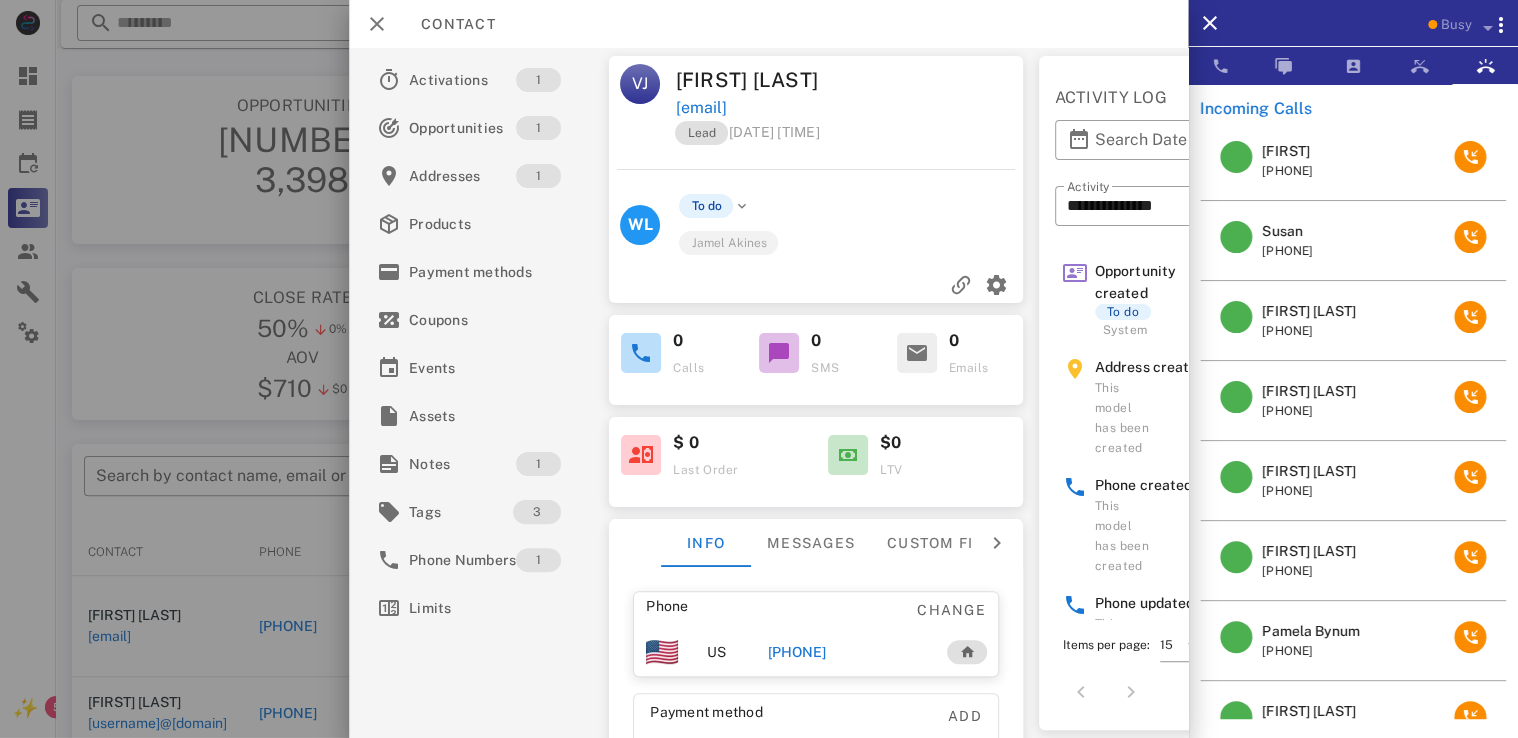 click on "Busy" at bounding box center [1456, 25] 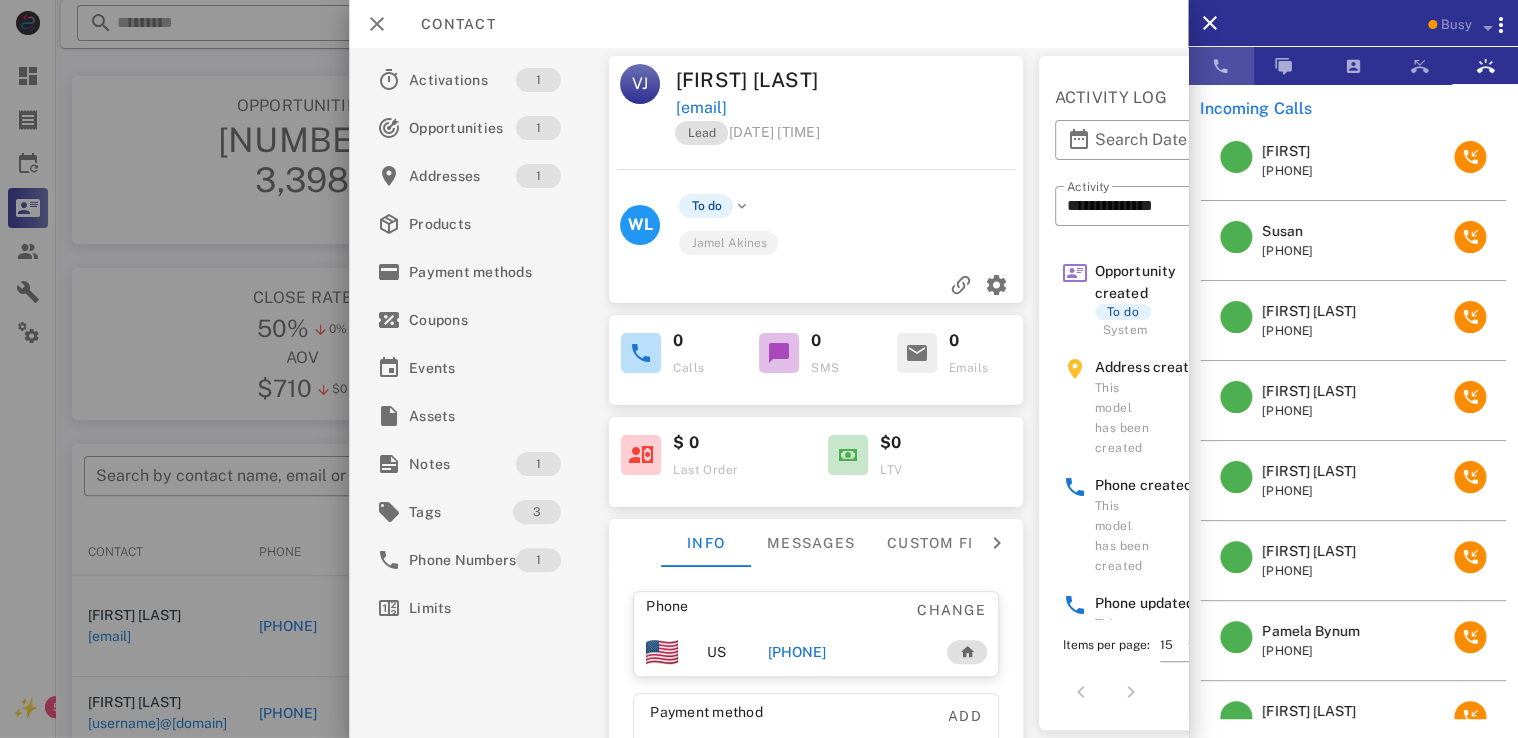 click at bounding box center [1221, 66] 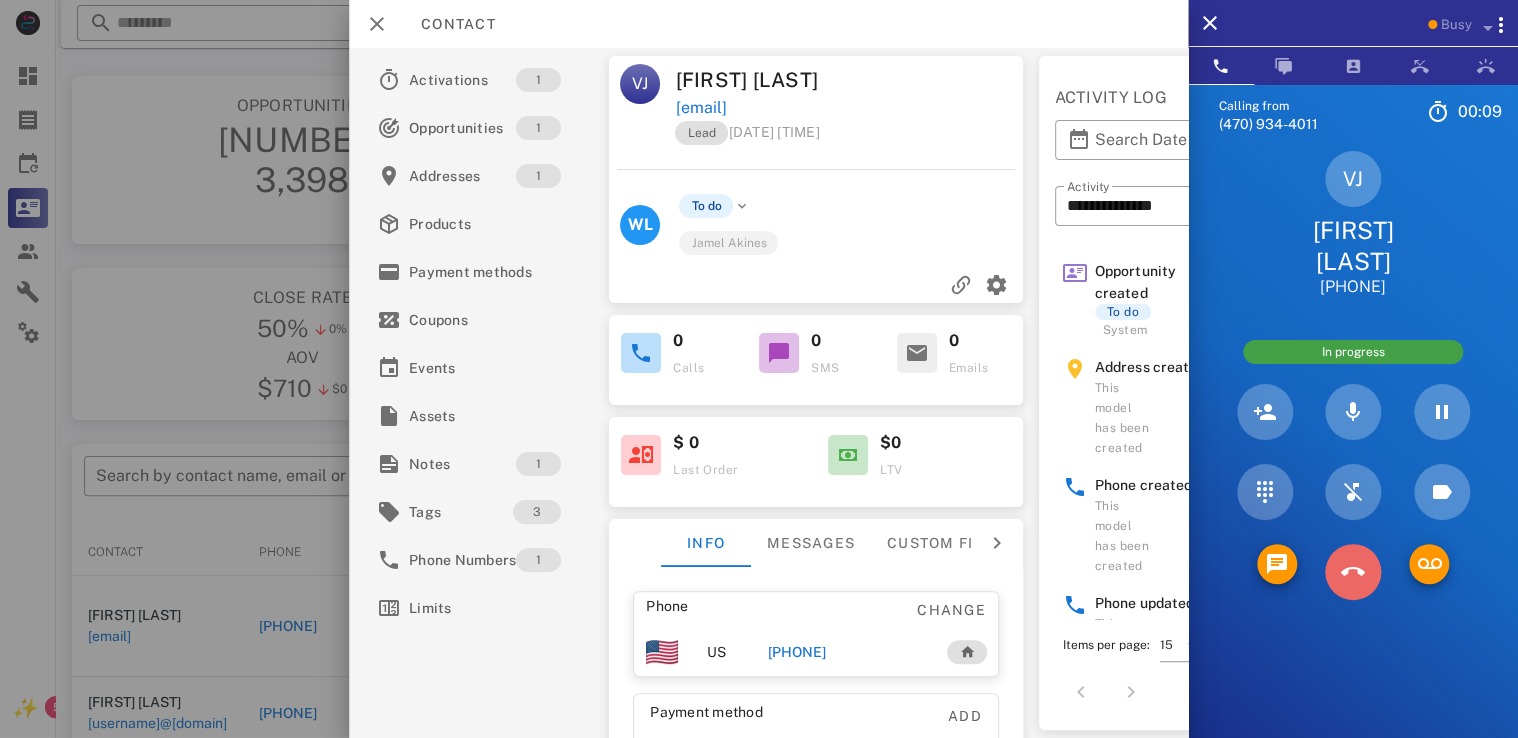 click at bounding box center [1353, 572] 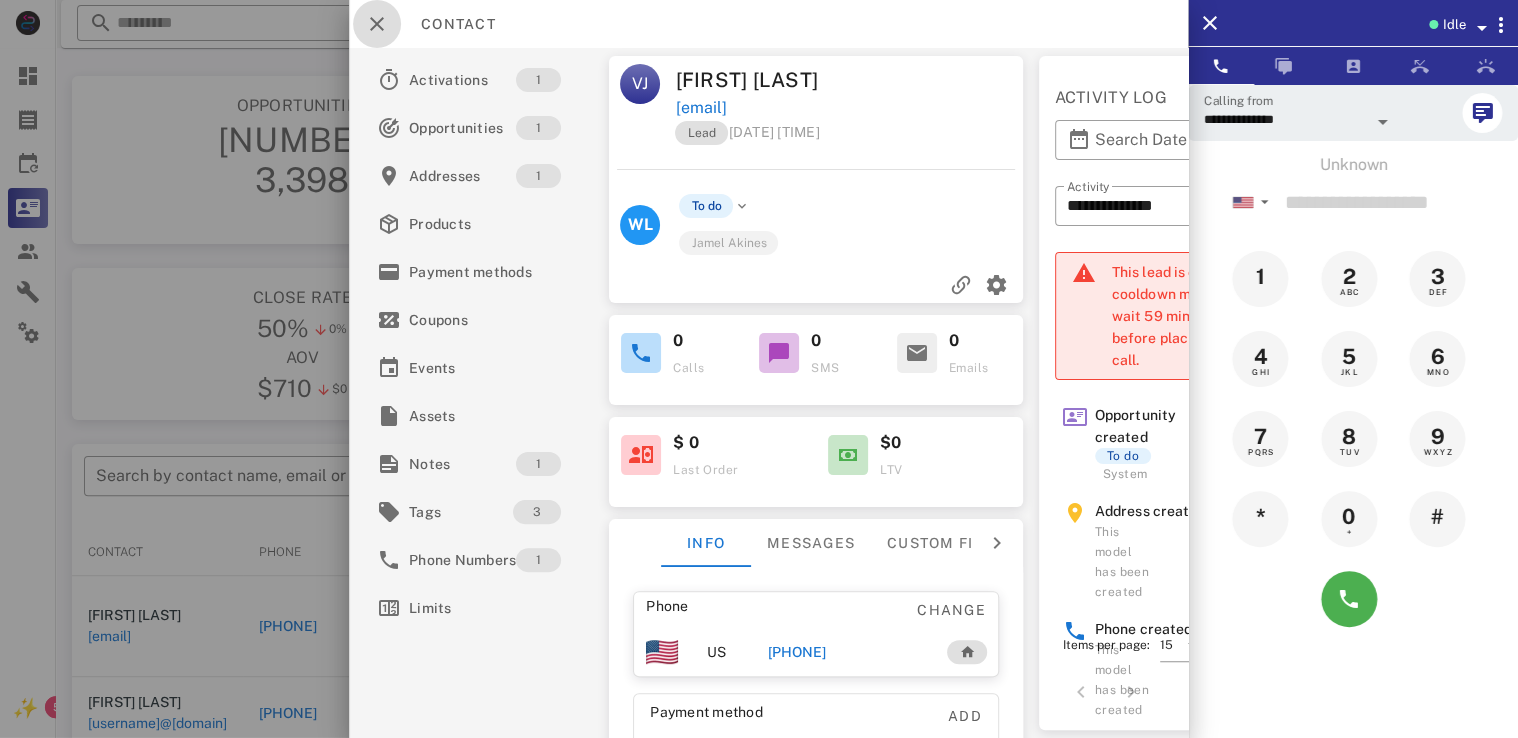click at bounding box center (377, 24) 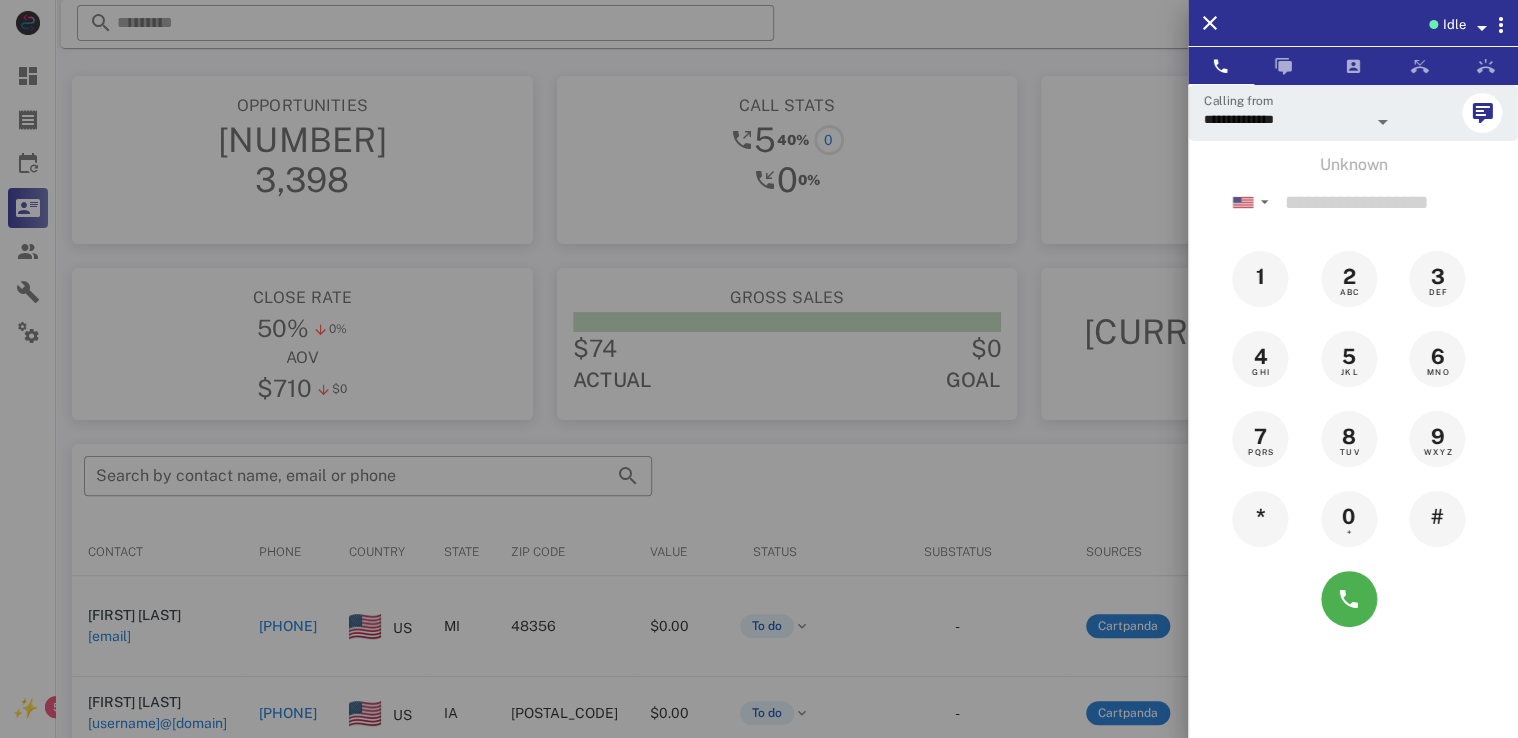 click at bounding box center (759, 369) 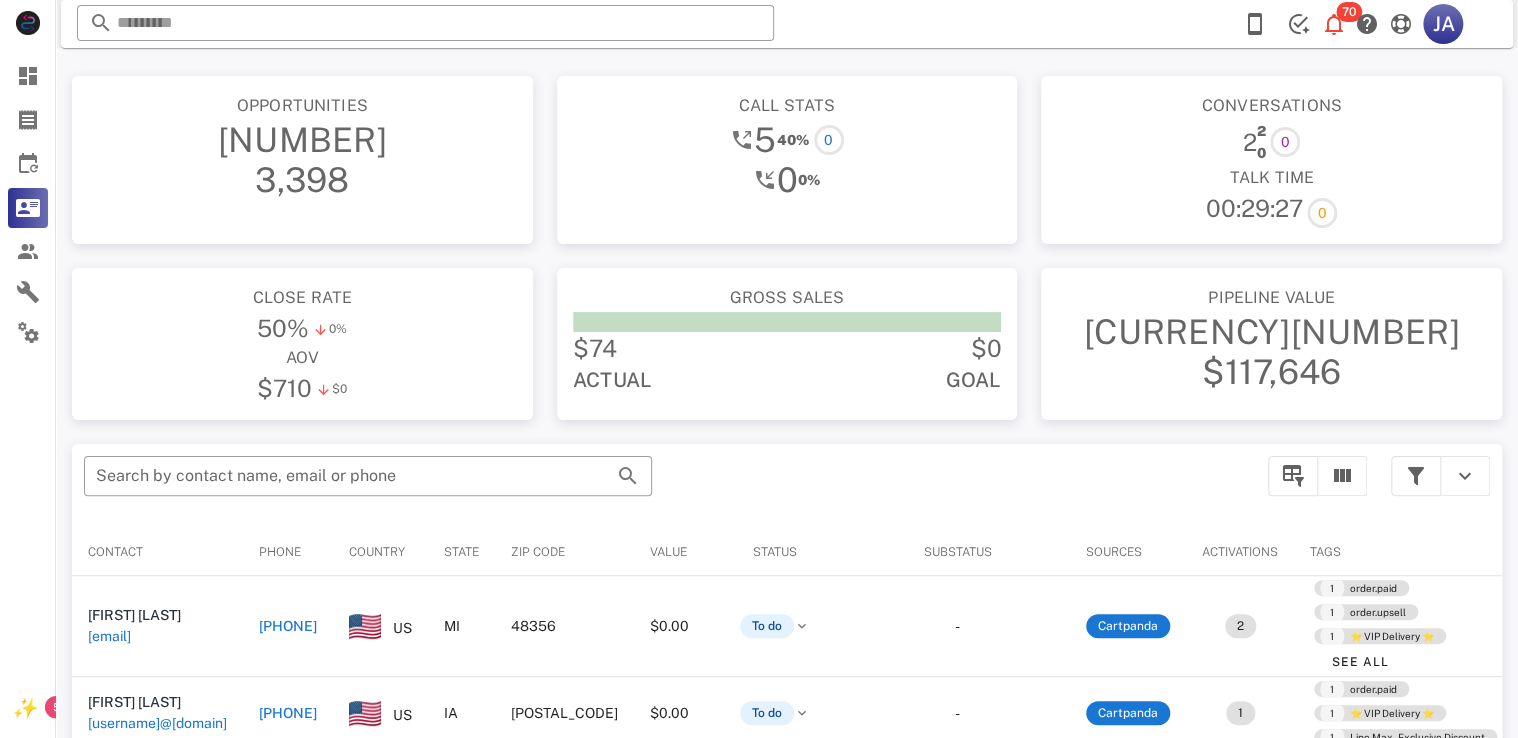 click on "+12488213052" at bounding box center (288, 626) 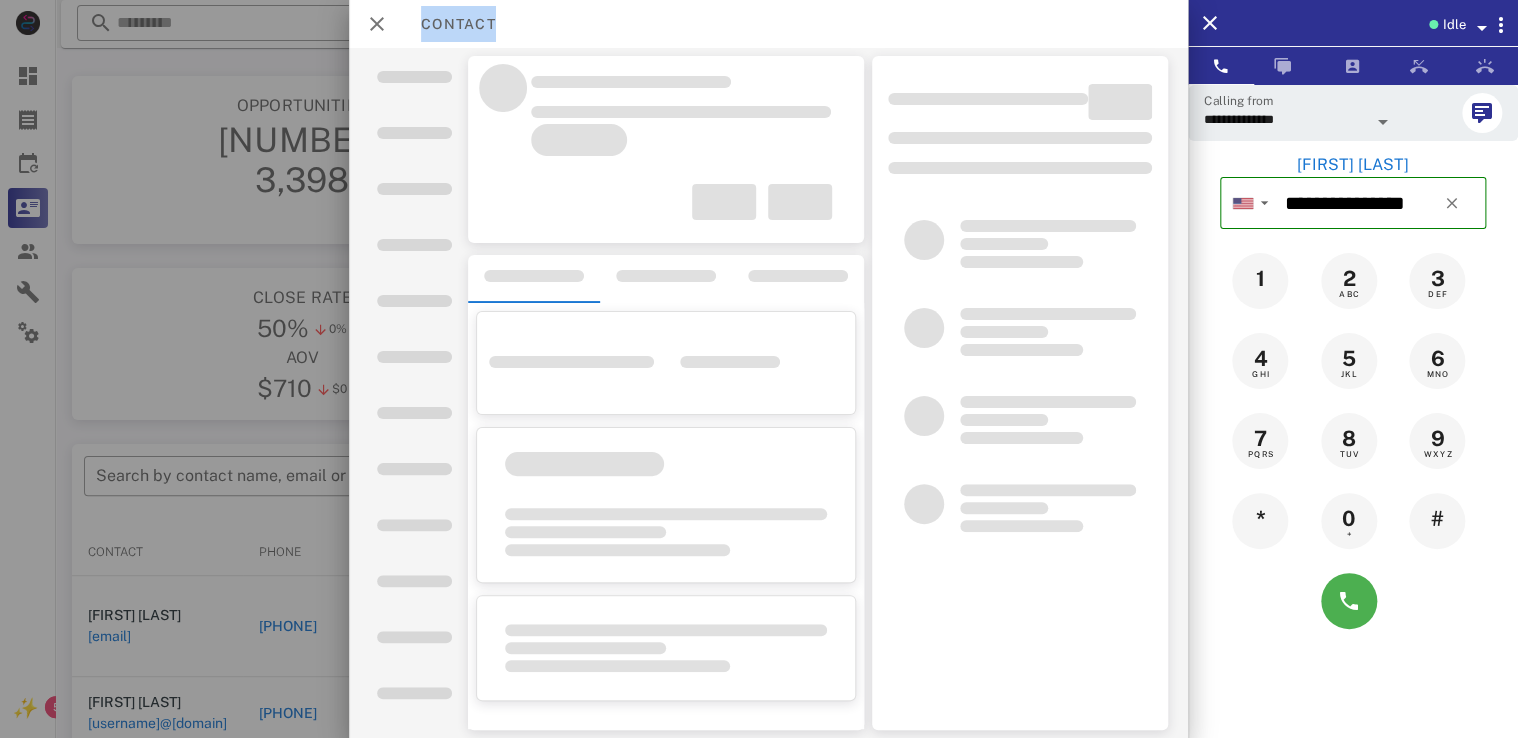 drag, startPoint x: 363, startPoint y: 632, endPoint x: 1531, endPoint y: 789, distance: 1178.5045 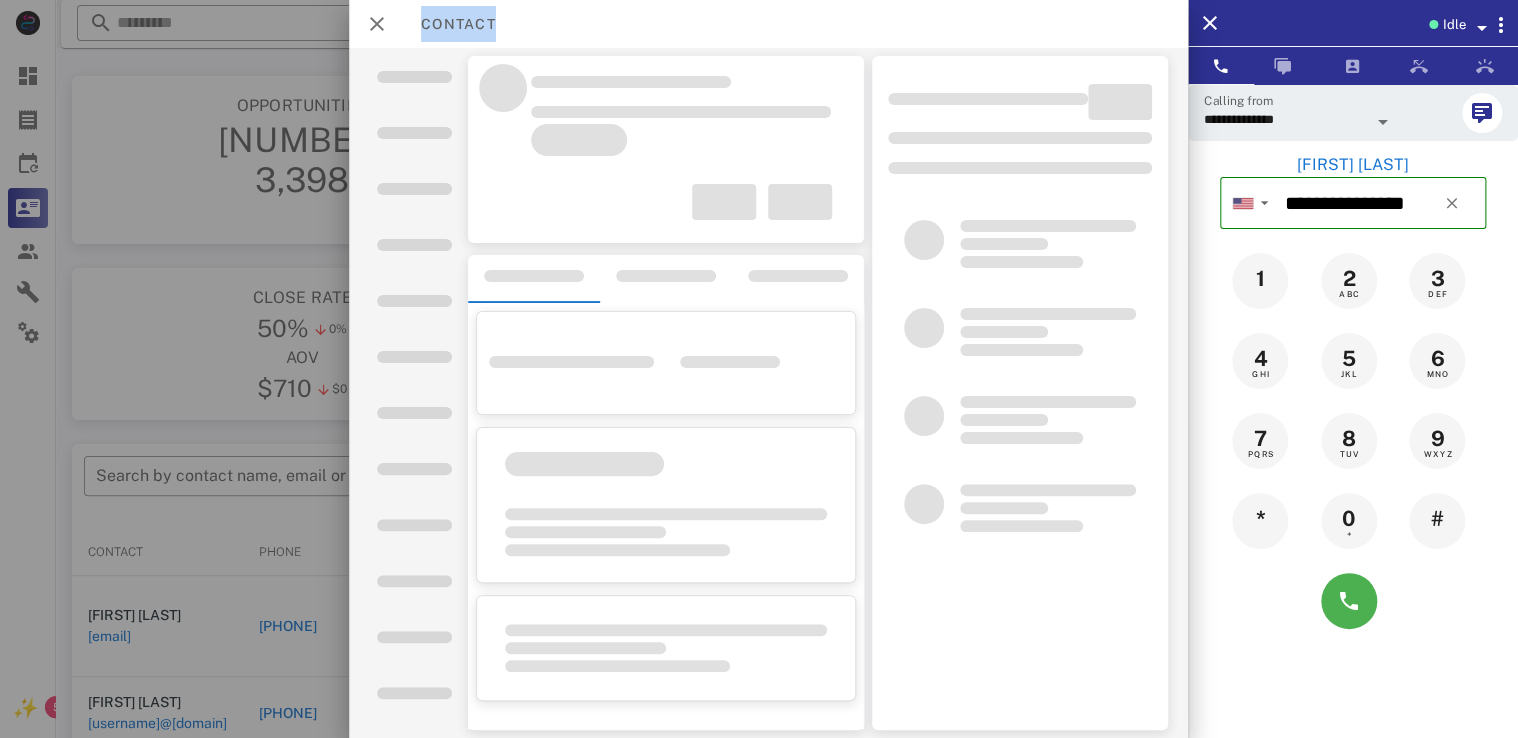 click on "**********" at bounding box center [759, 559] 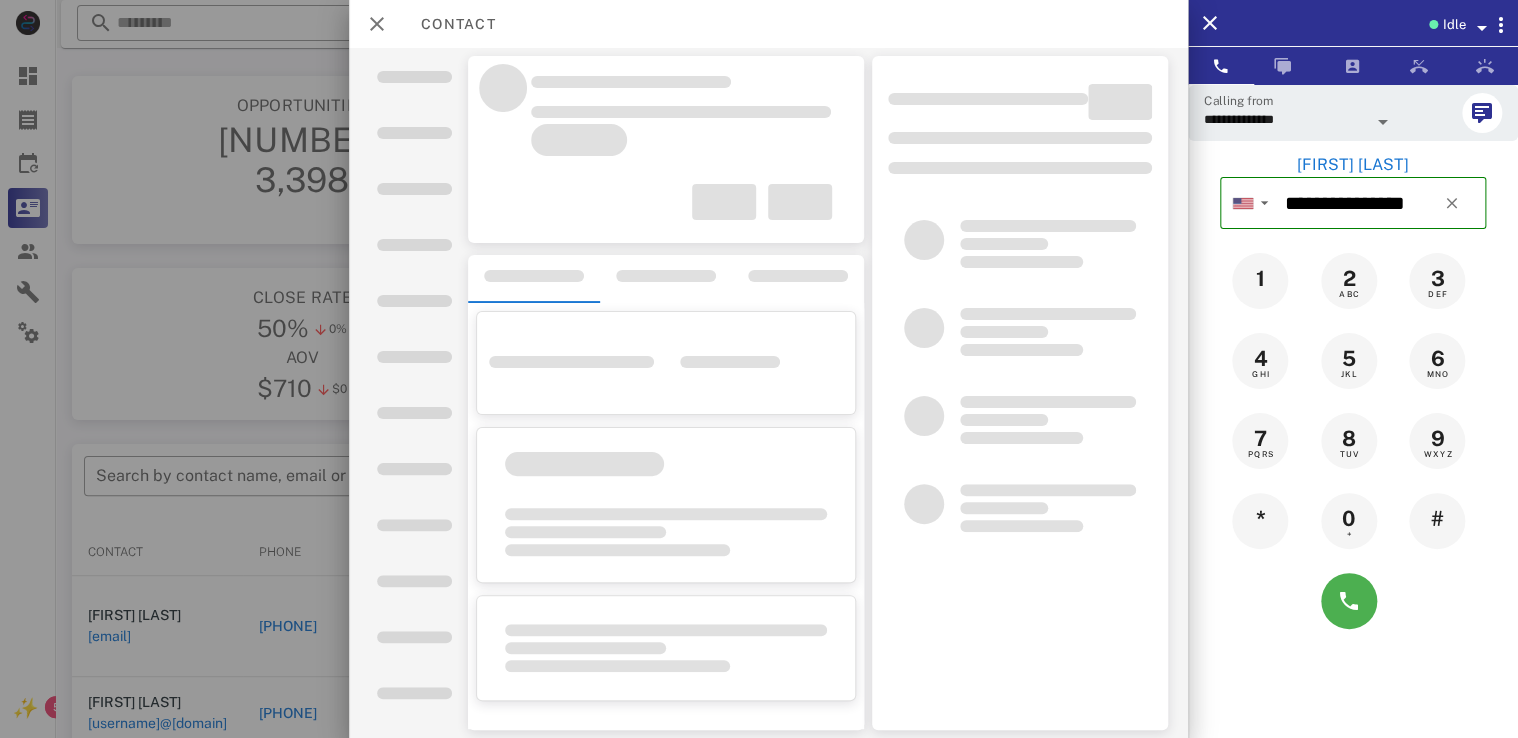drag, startPoint x: 1531, startPoint y: 789, endPoint x: 1332, endPoint y: 658, distance: 238.24777 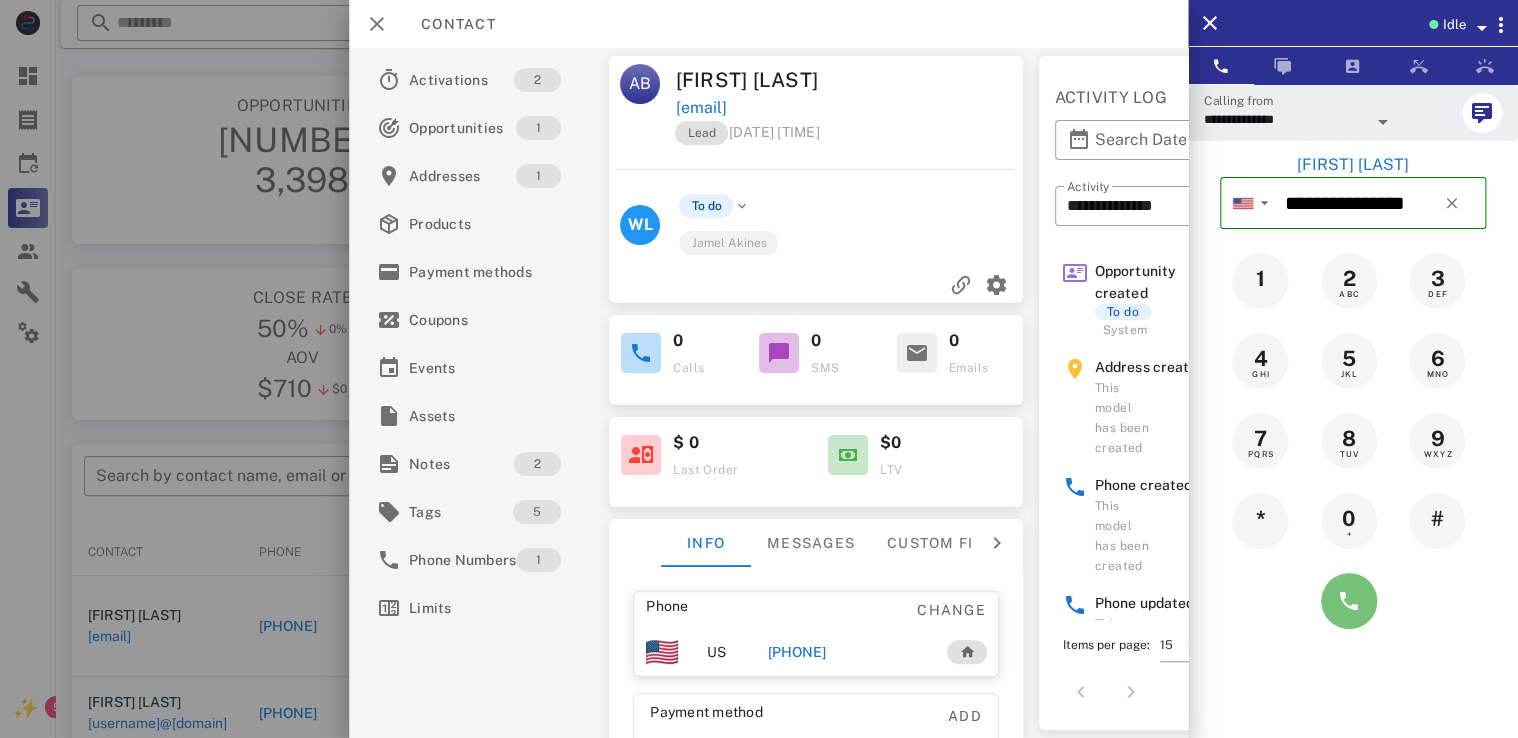 click at bounding box center [1349, 601] 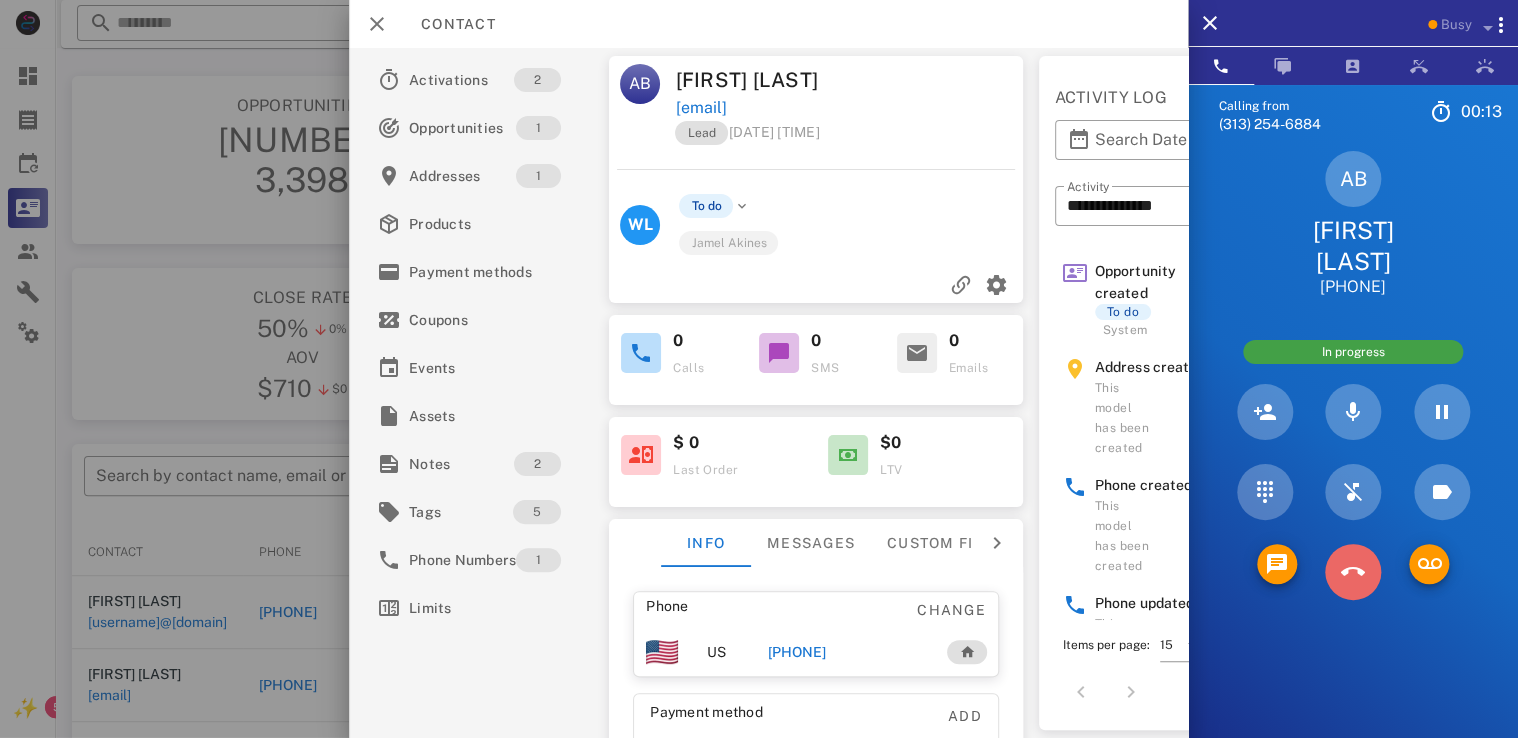 click at bounding box center (1353, 572) 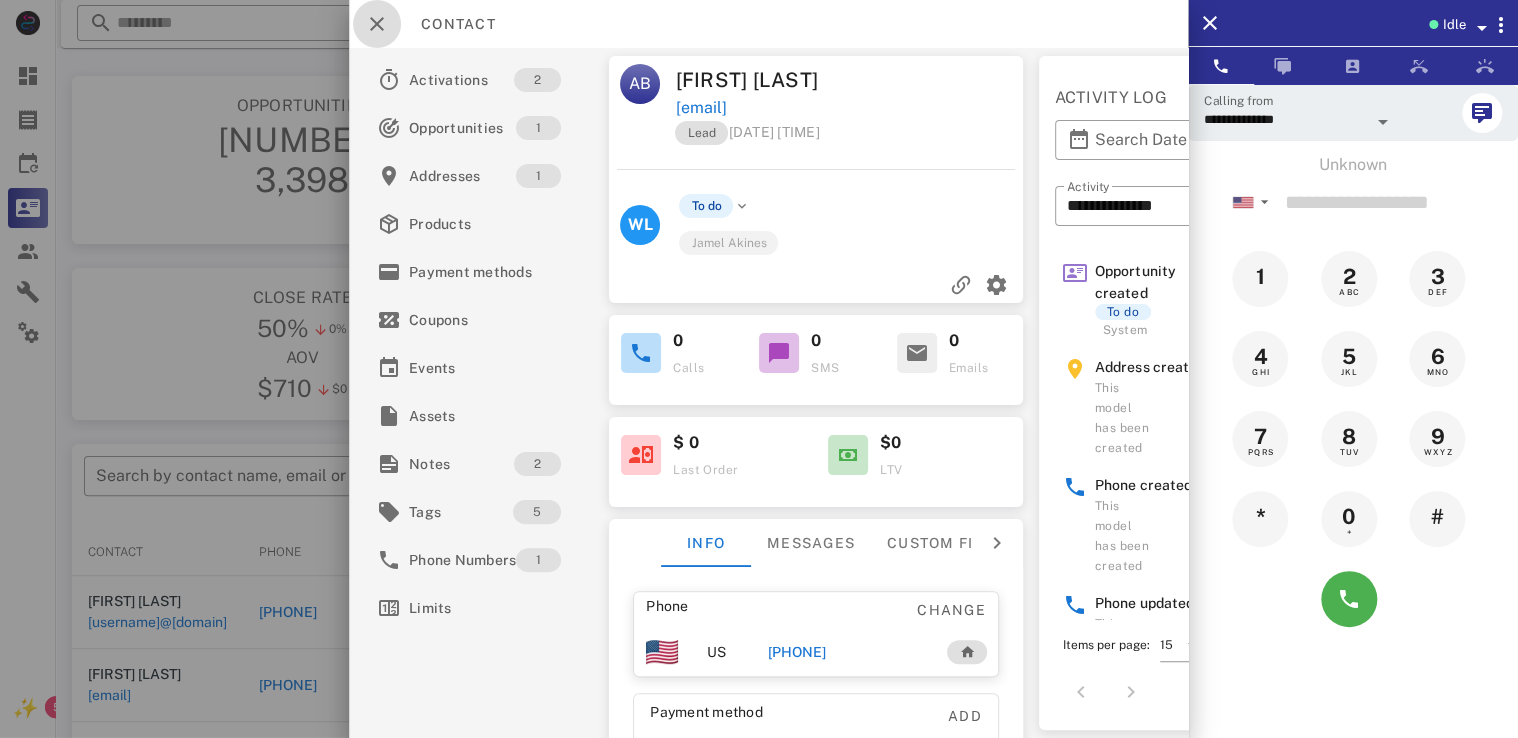 click at bounding box center (377, 24) 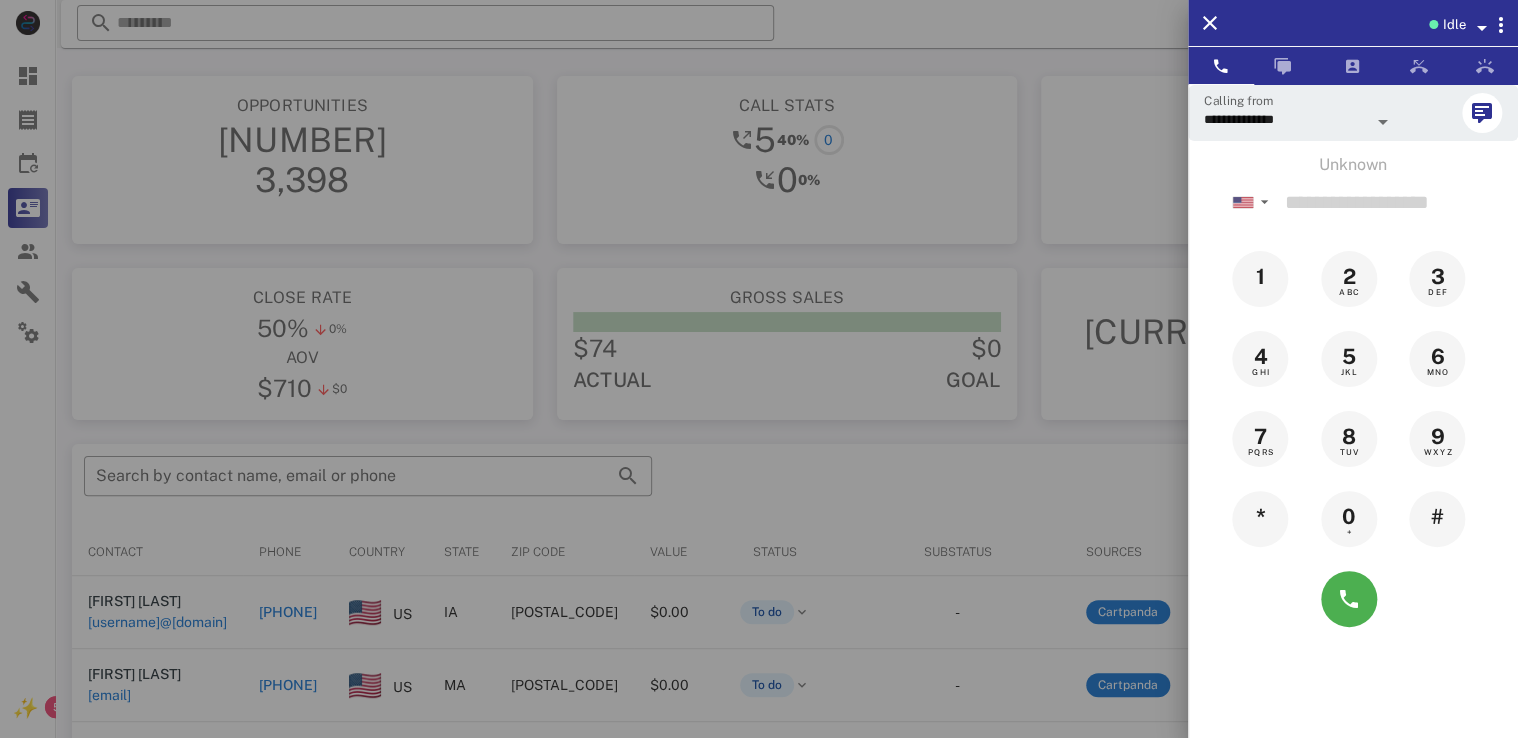 click at bounding box center (759, 369) 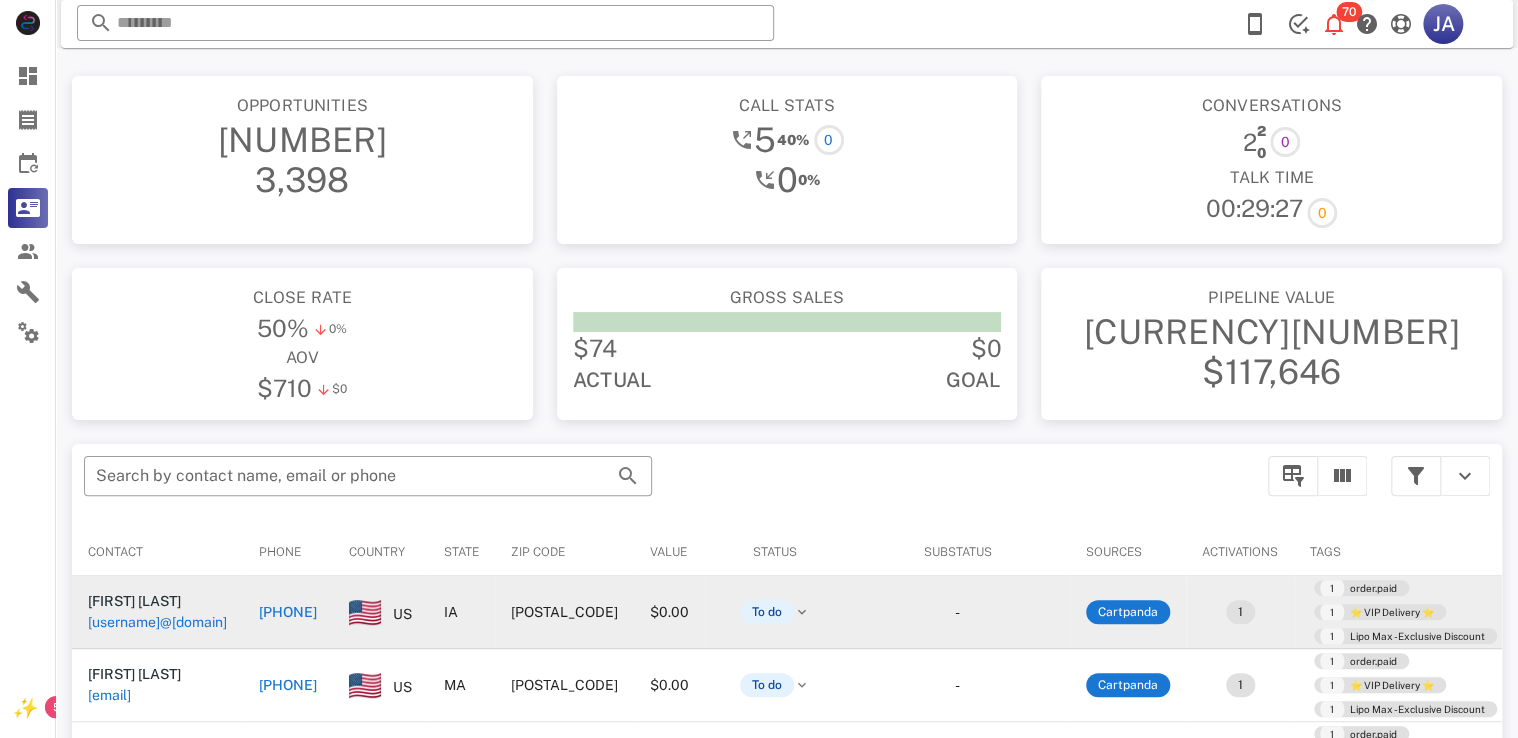 click on "+15153216598" at bounding box center [288, 612] 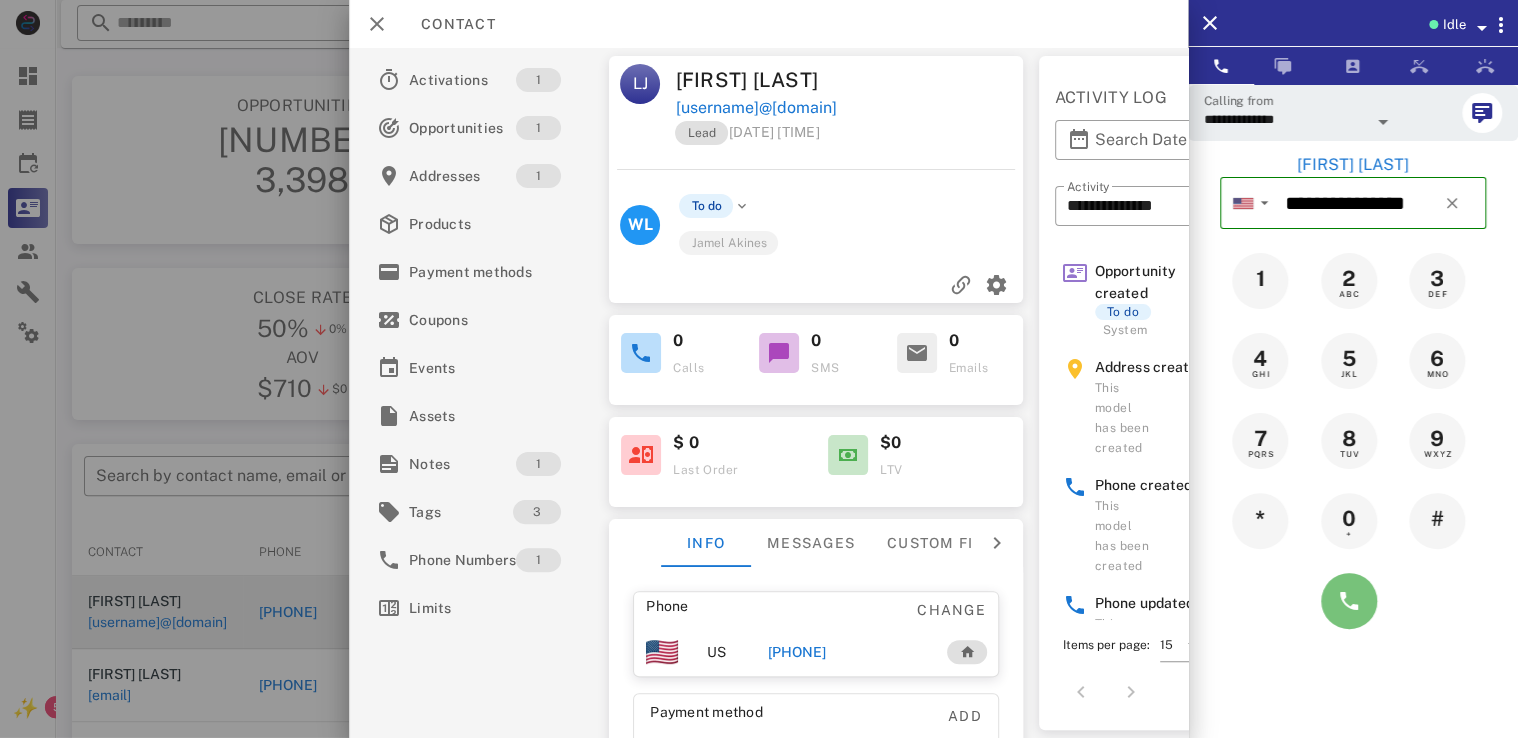 click at bounding box center (1349, 601) 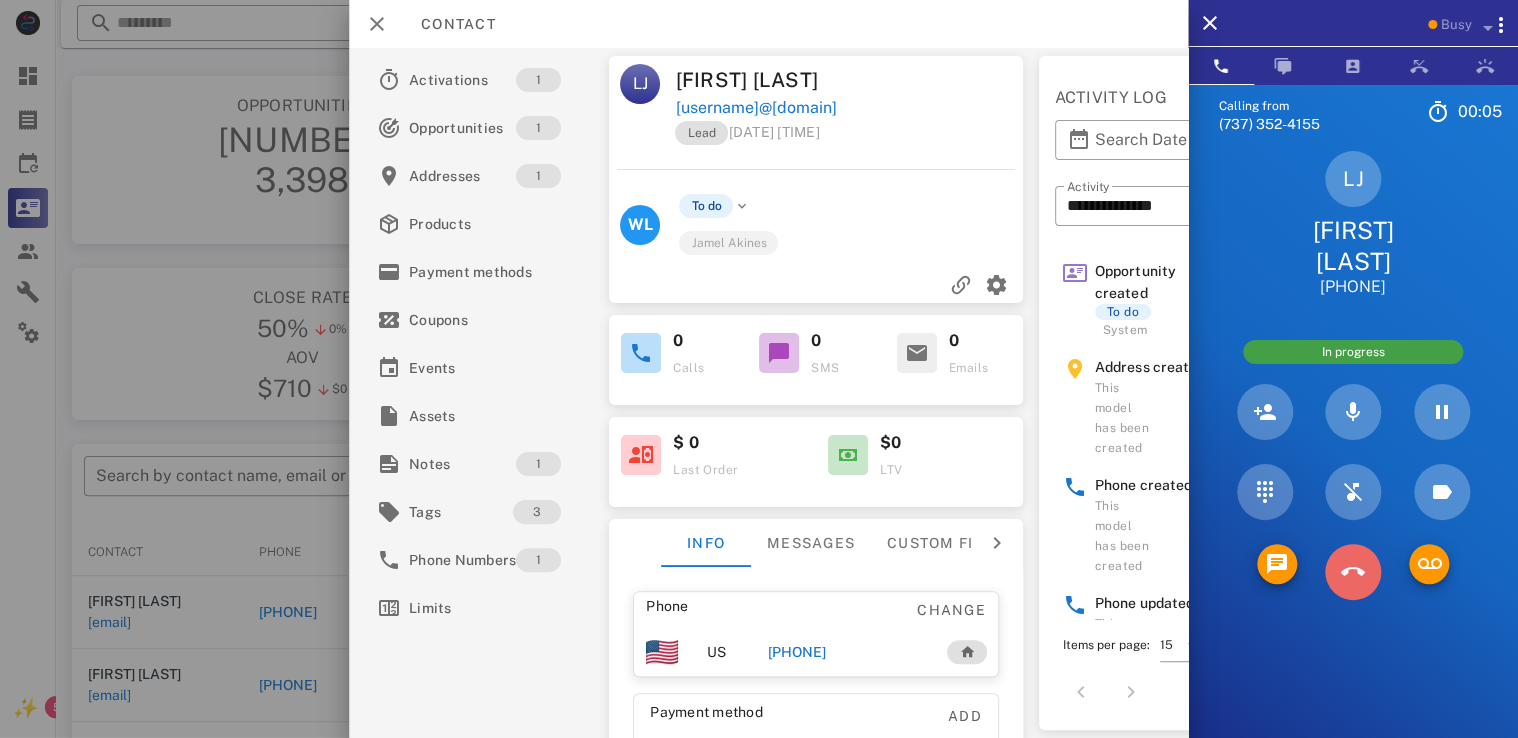 click at bounding box center [1353, 572] 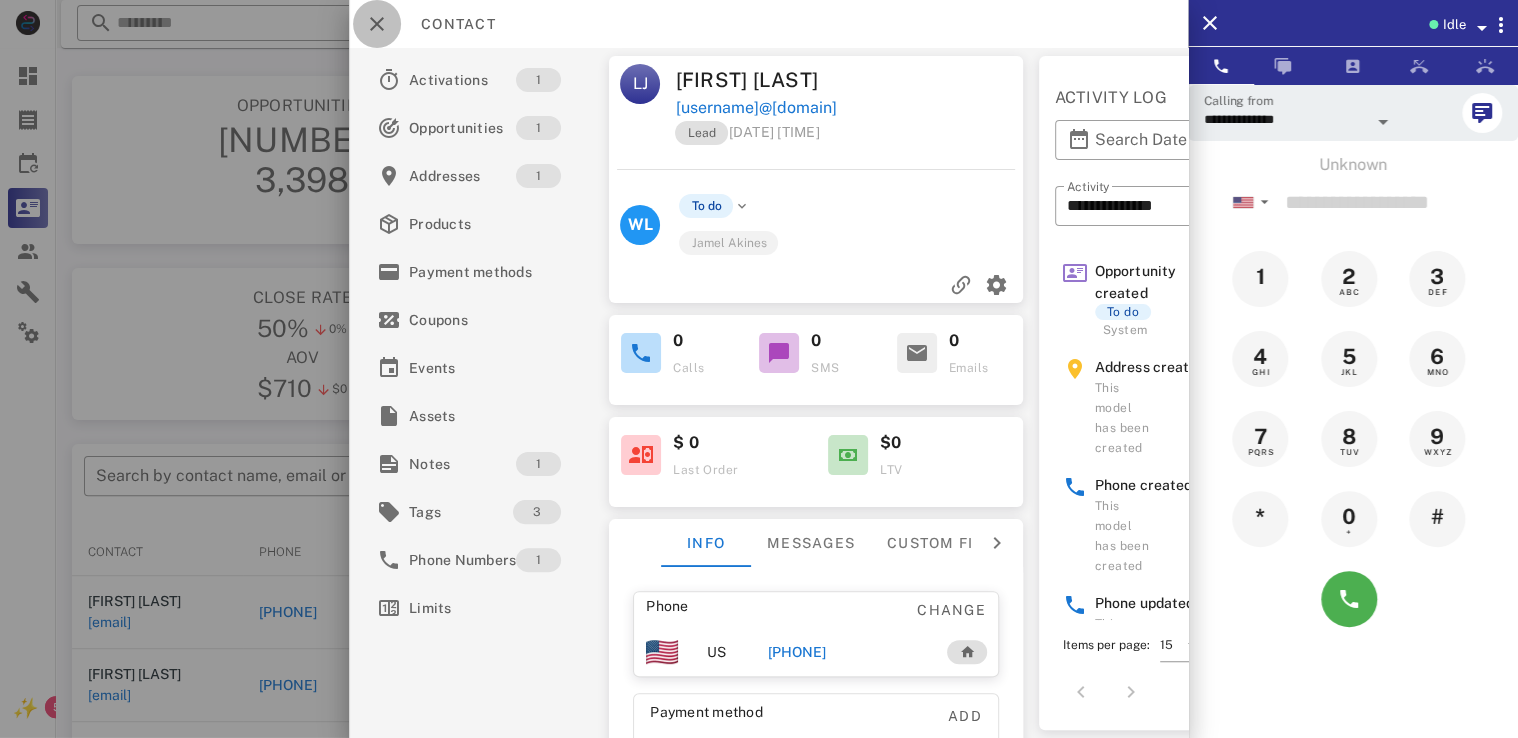 click at bounding box center (377, 24) 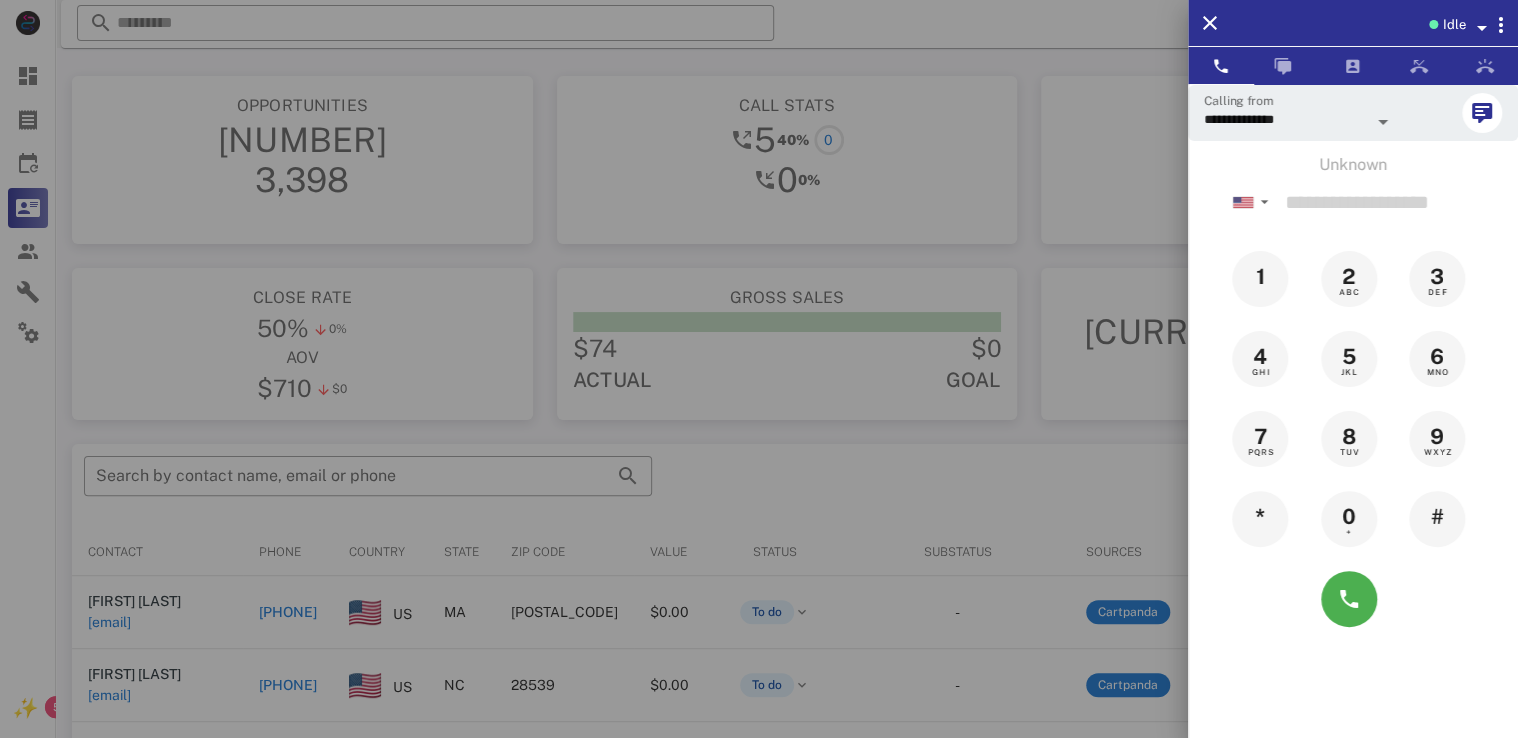 click at bounding box center (759, 369) 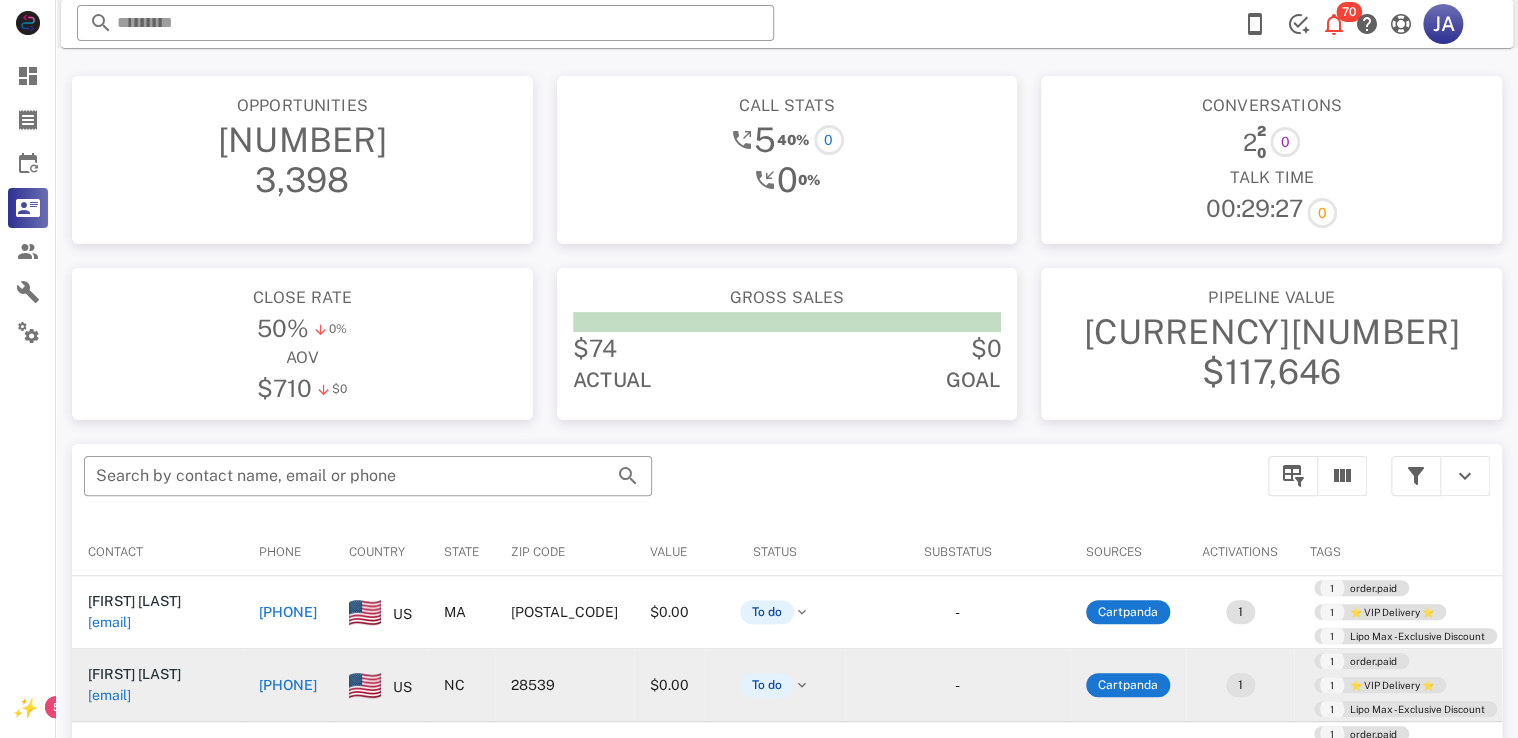 click on "[PHONE]" at bounding box center [288, 685] 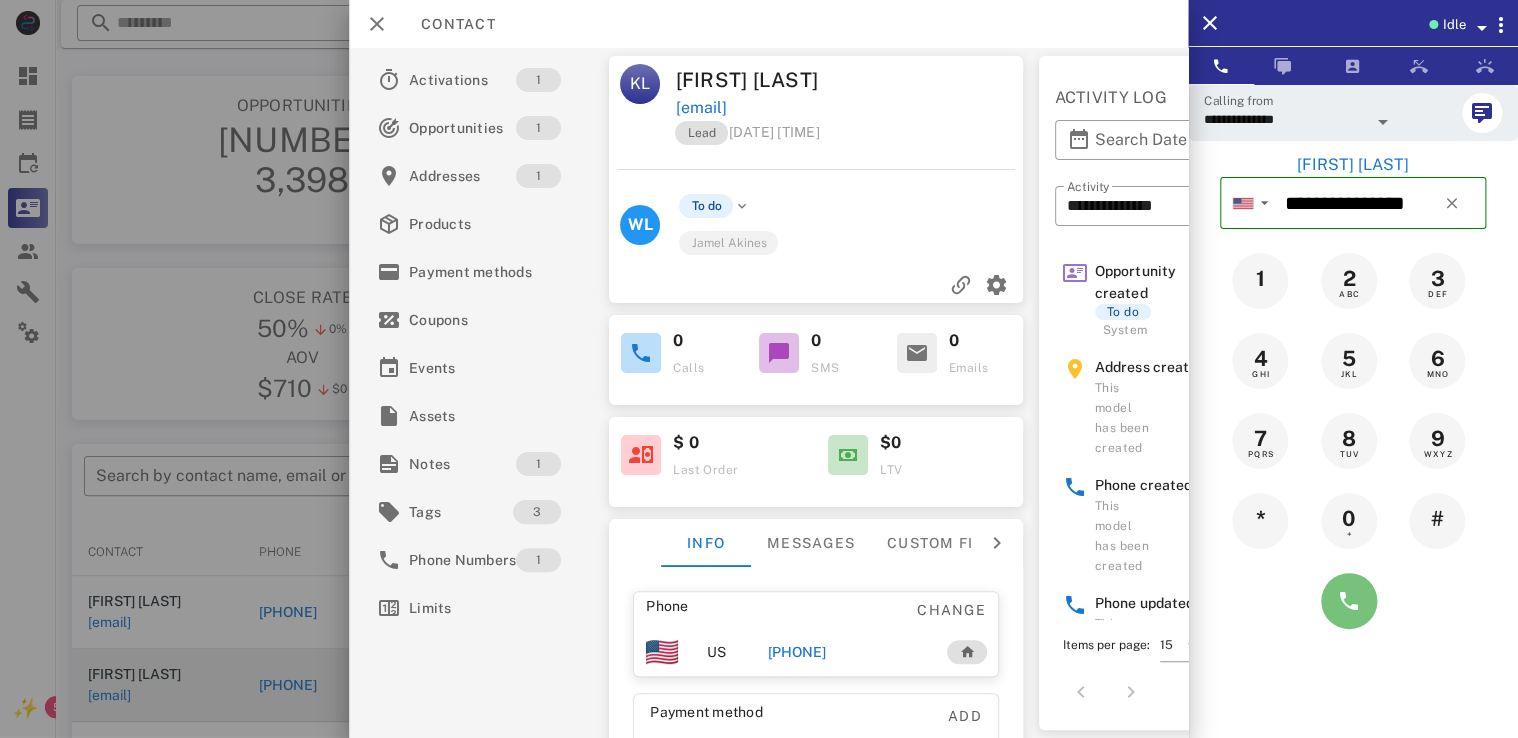 click at bounding box center (1349, 601) 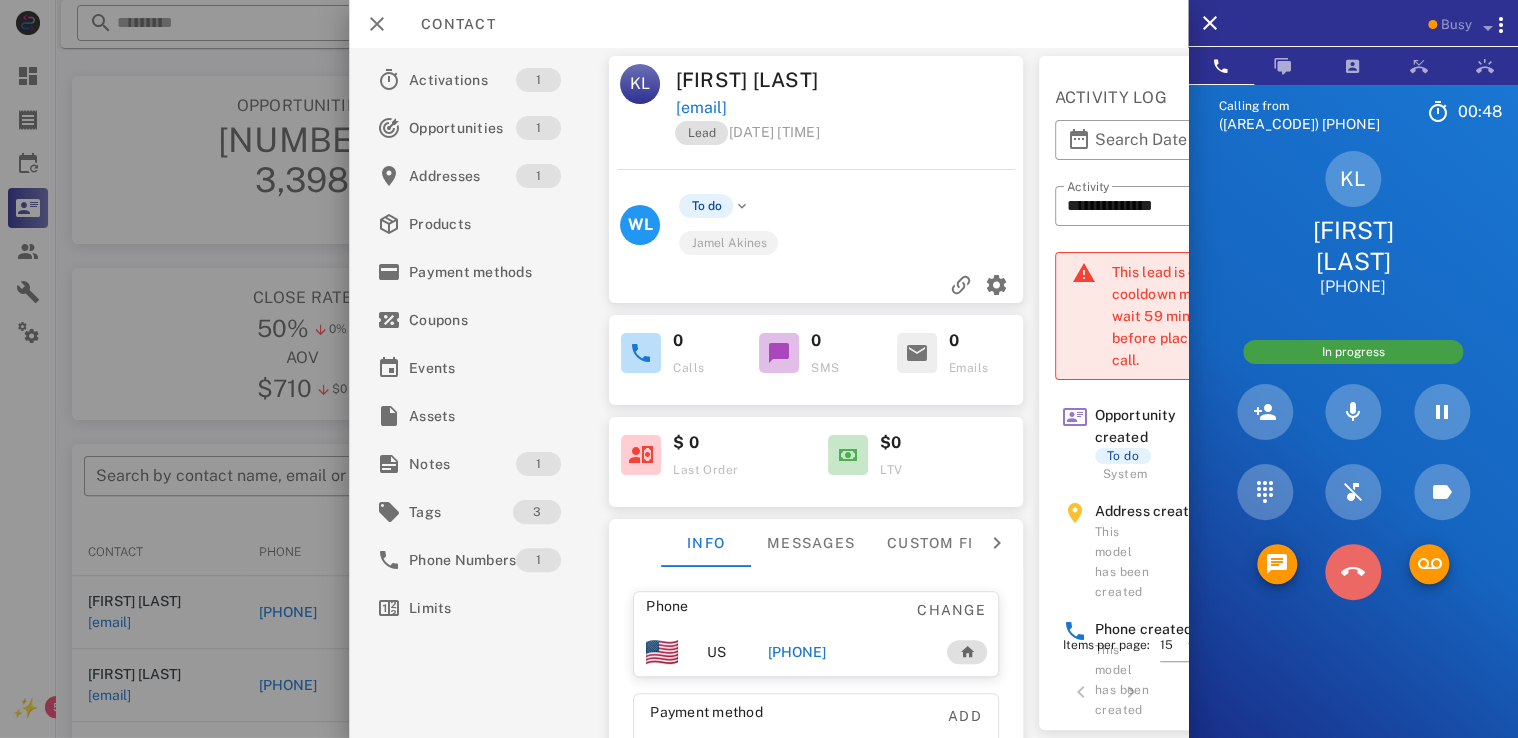 click at bounding box center (1353, 572) 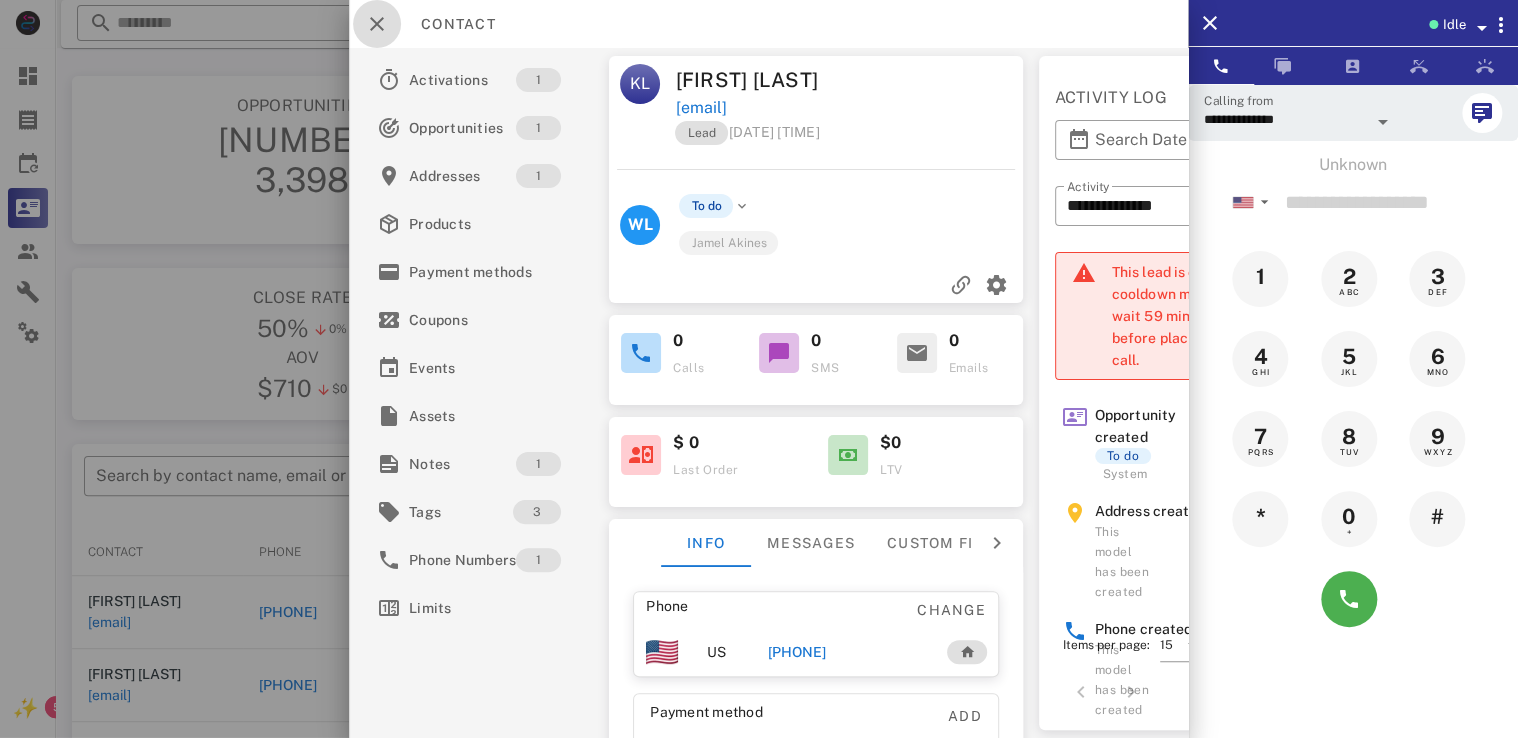 click at bounding box center [377, 24] 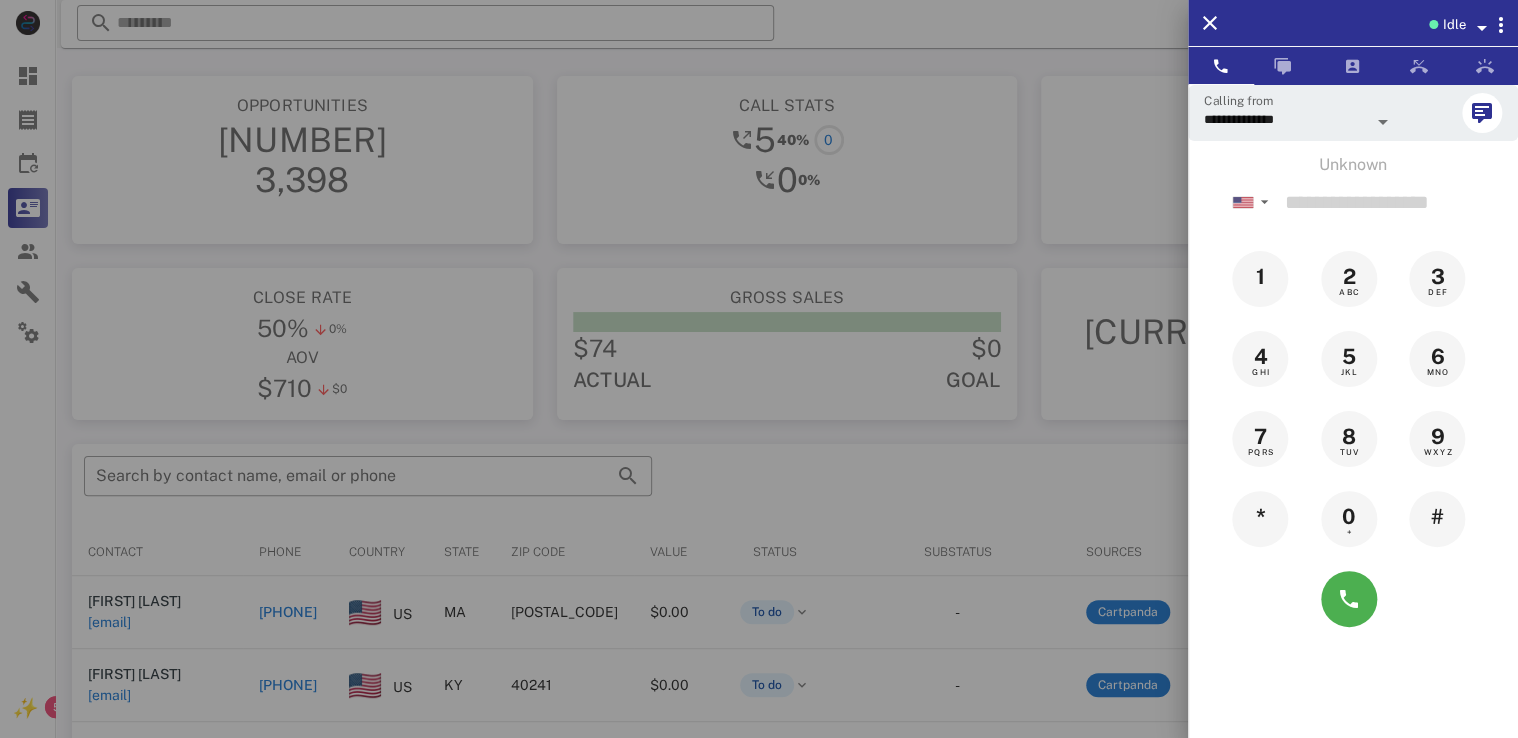 click at bounding box center [759, 369] 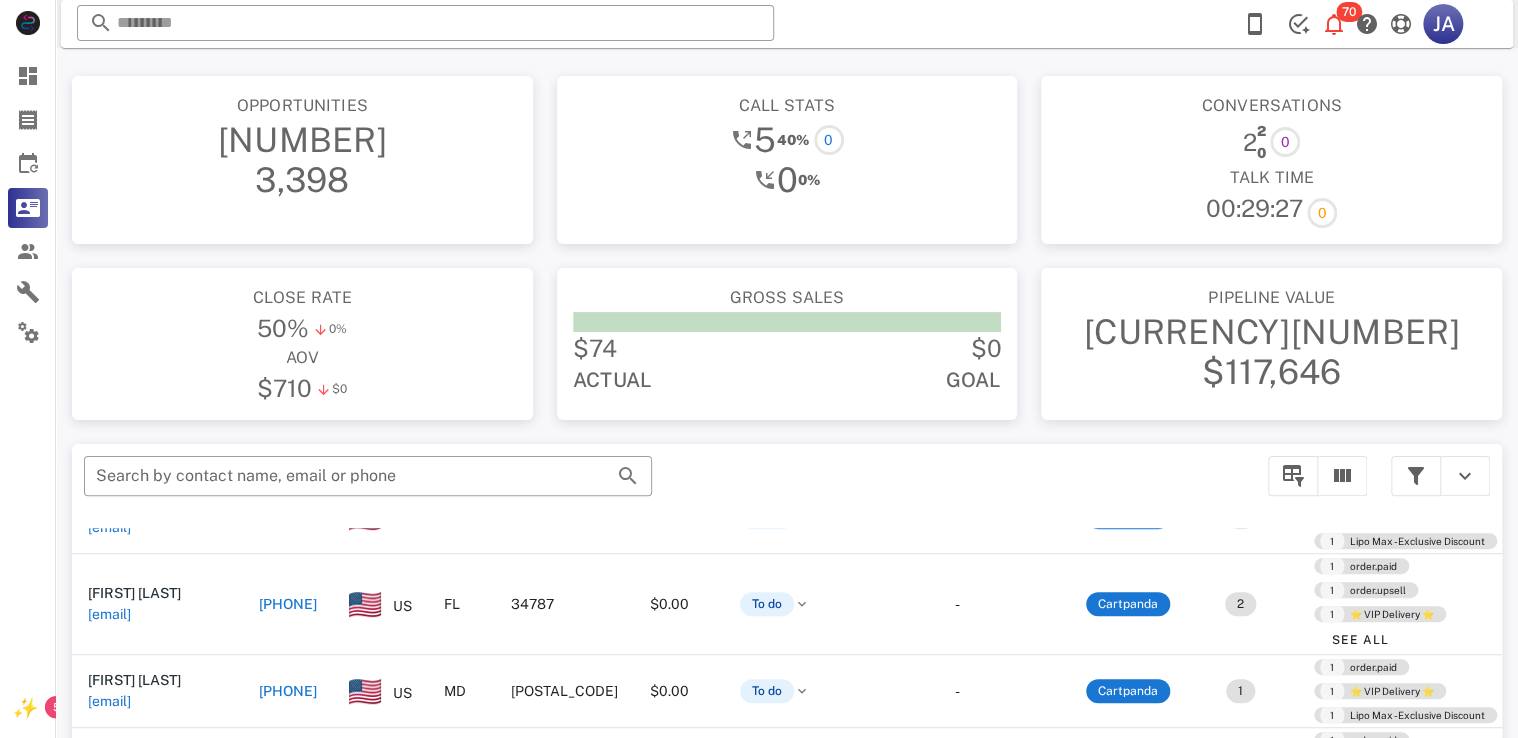 scroll, scrollTop: 172, scrollLeft: 0, axis: vertical 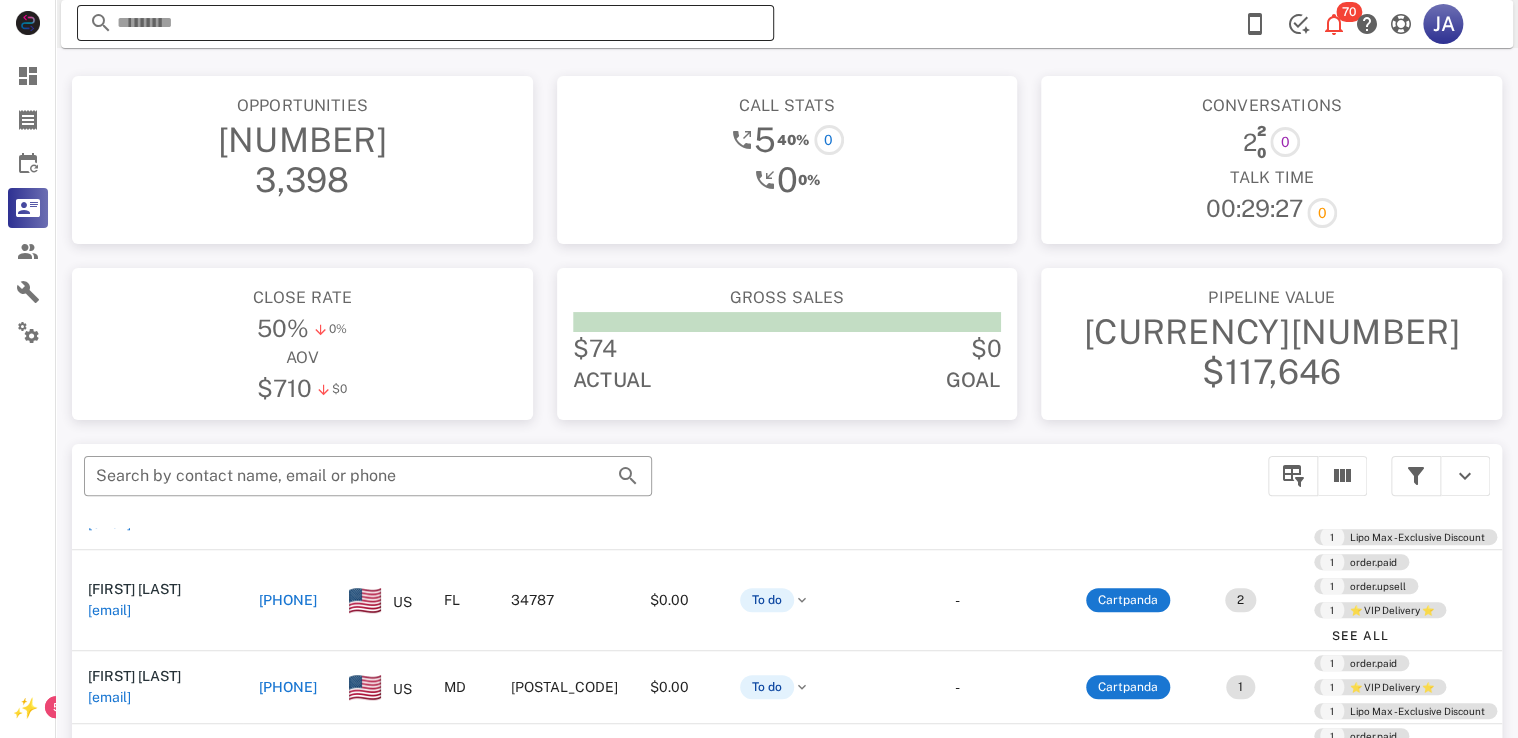 click at bounding box center [425, 23] 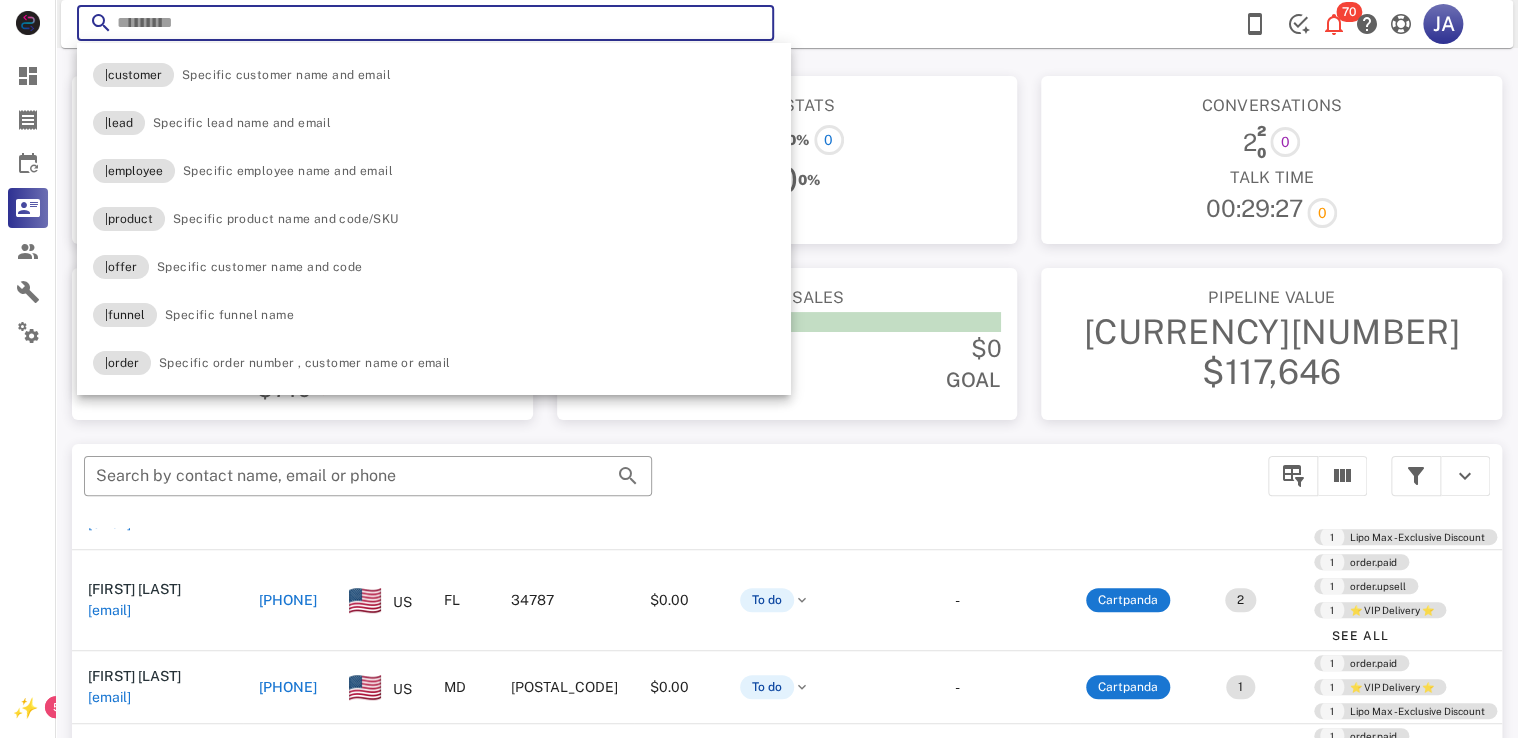paste on "**********" 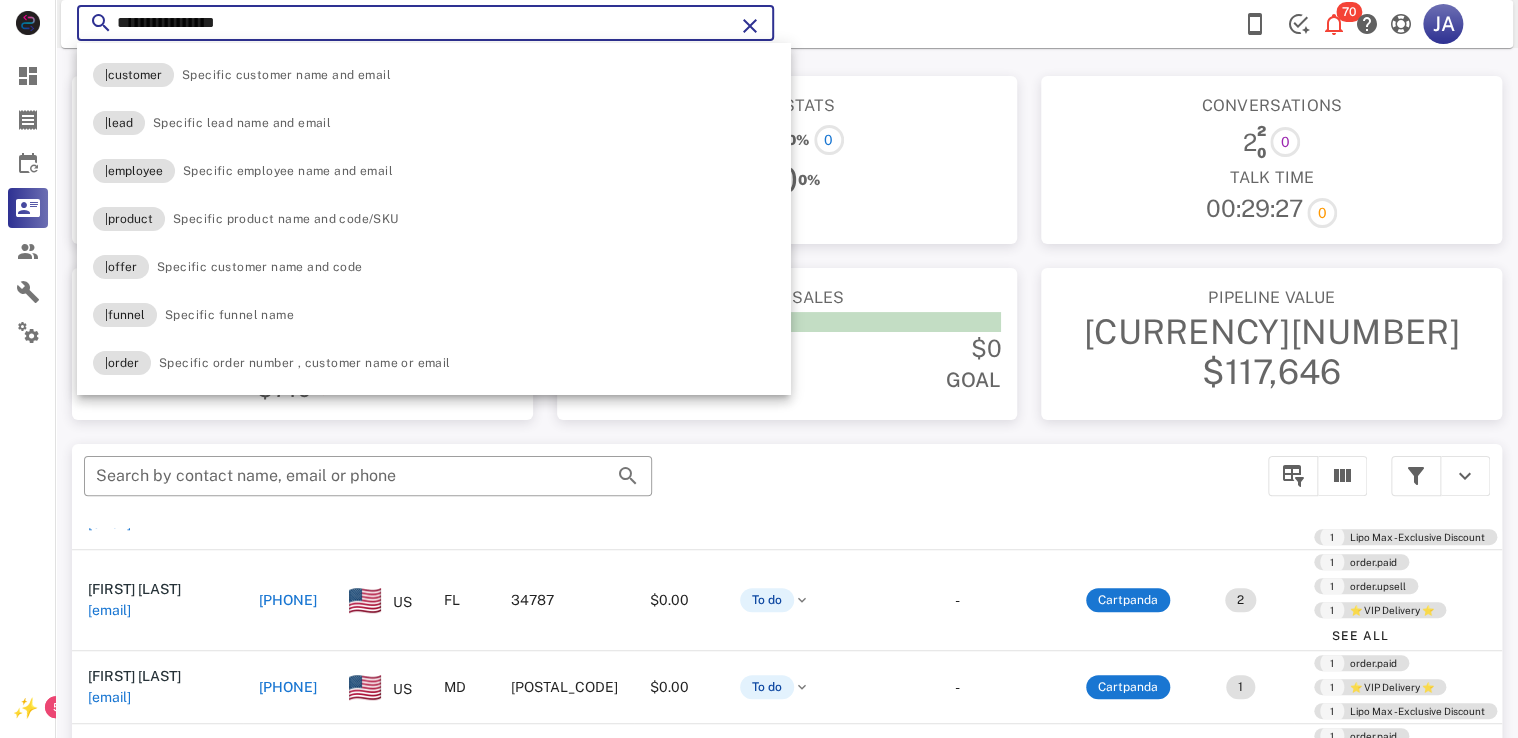 type on "**********" 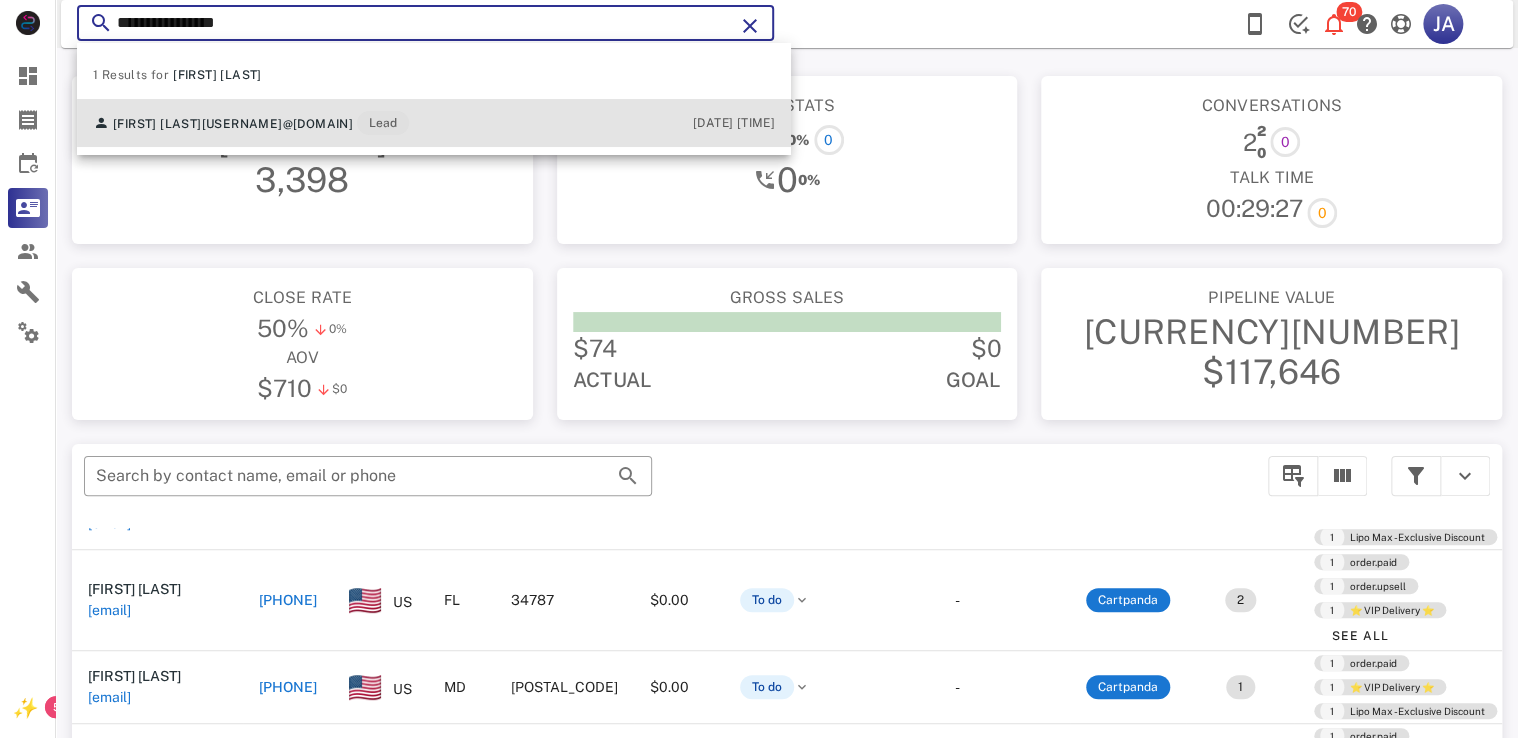 click on "michelerundgren@yahoo.com" at bounding box center (278, 124) 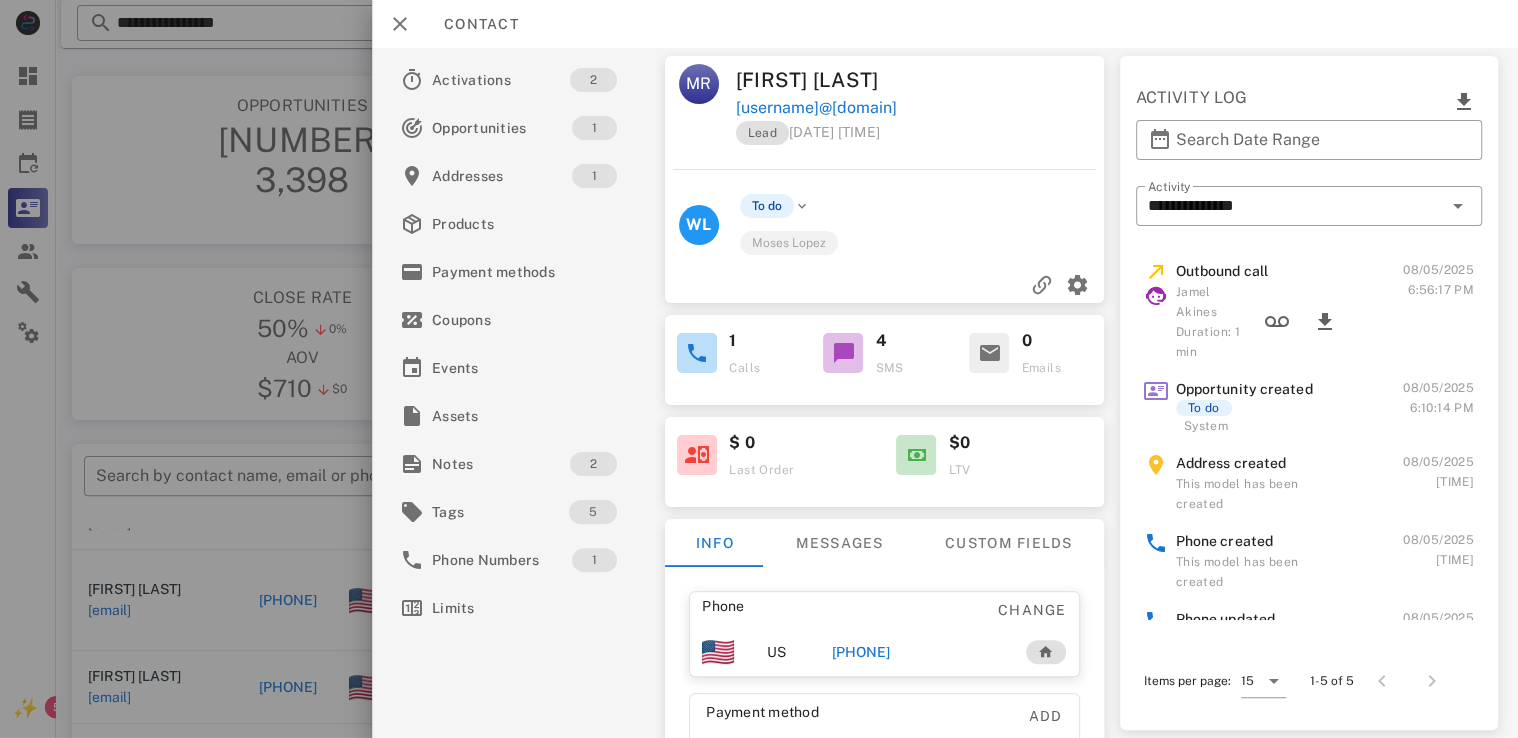 click on "+18086517001" at bounding box center (861, 652) 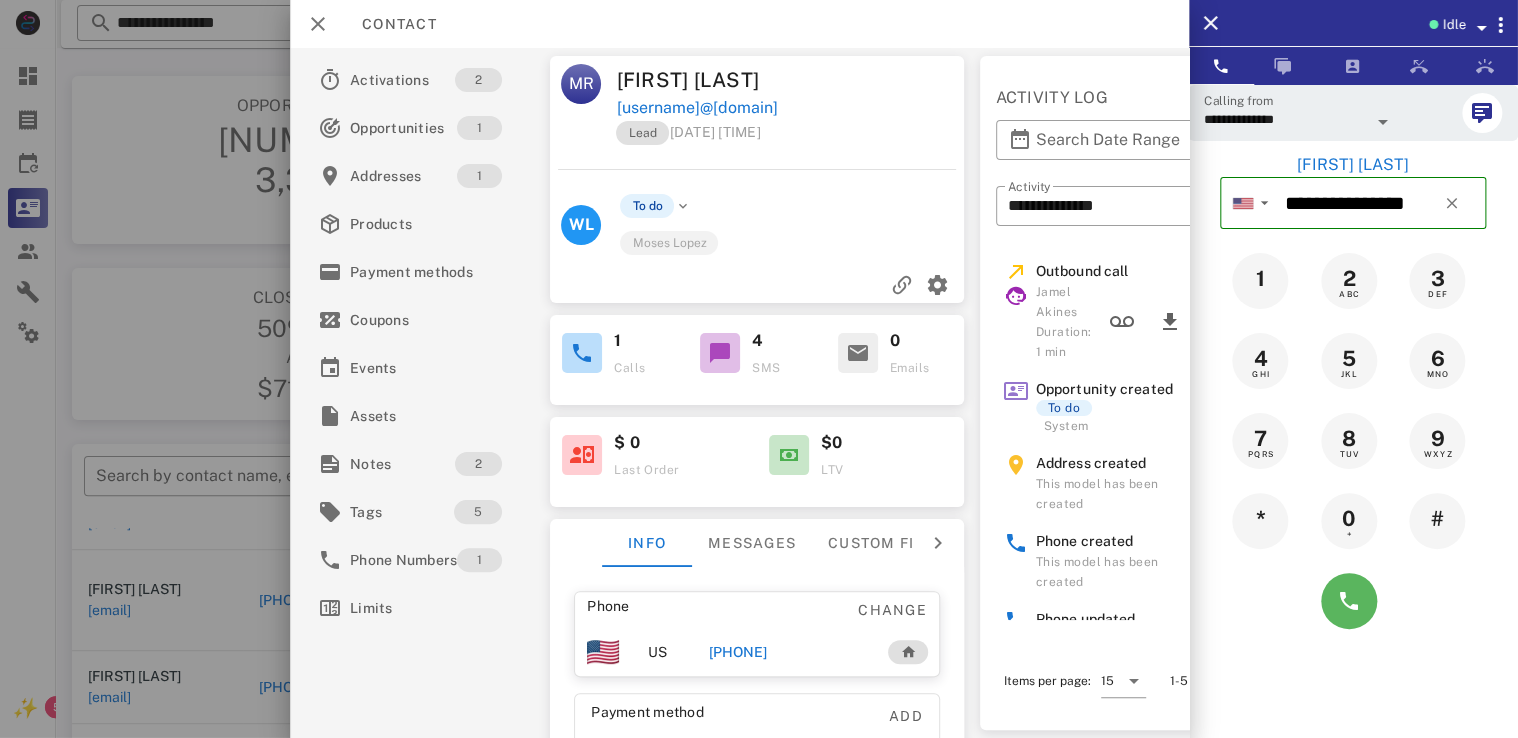 click at bounding box center [1349, 601] 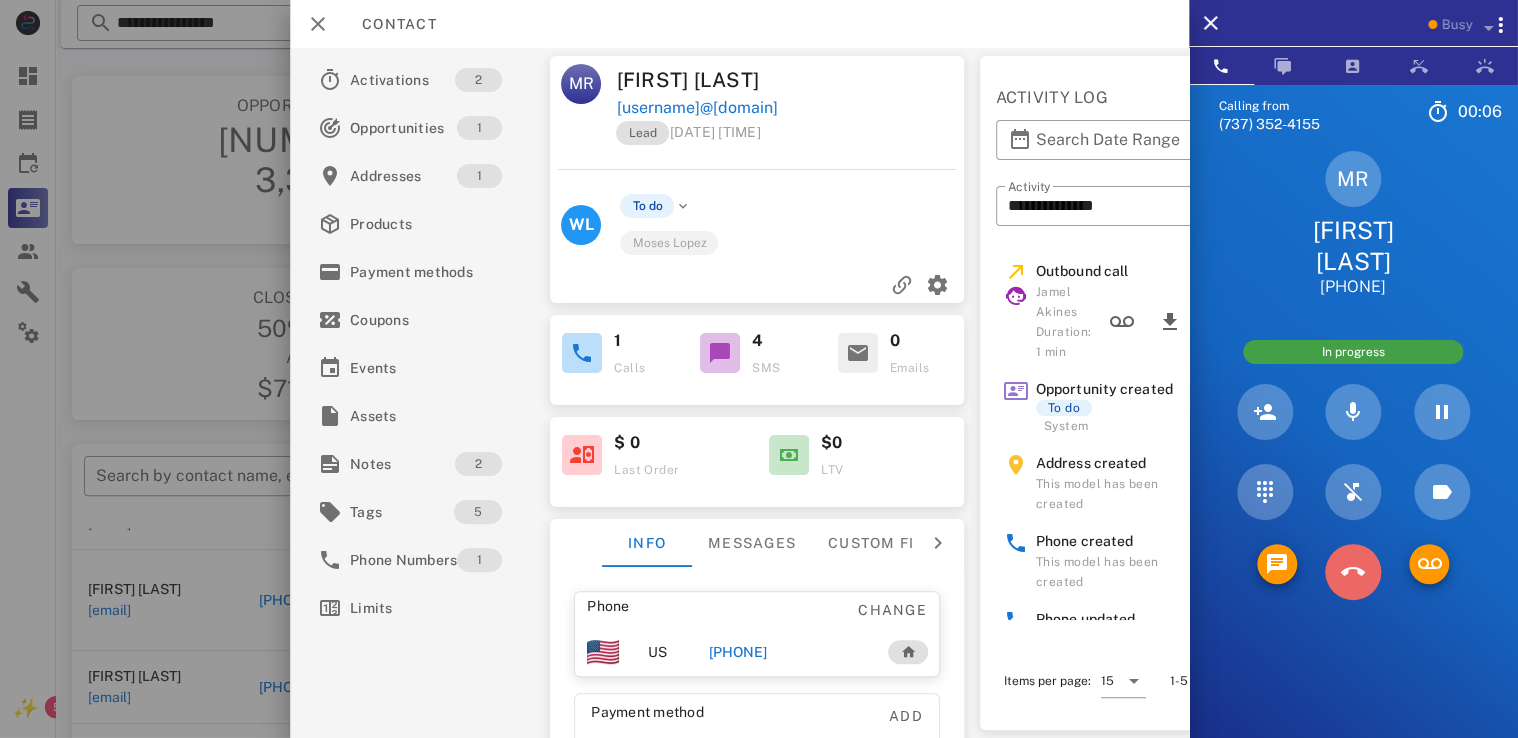 click at bounding box center [1353, 572] 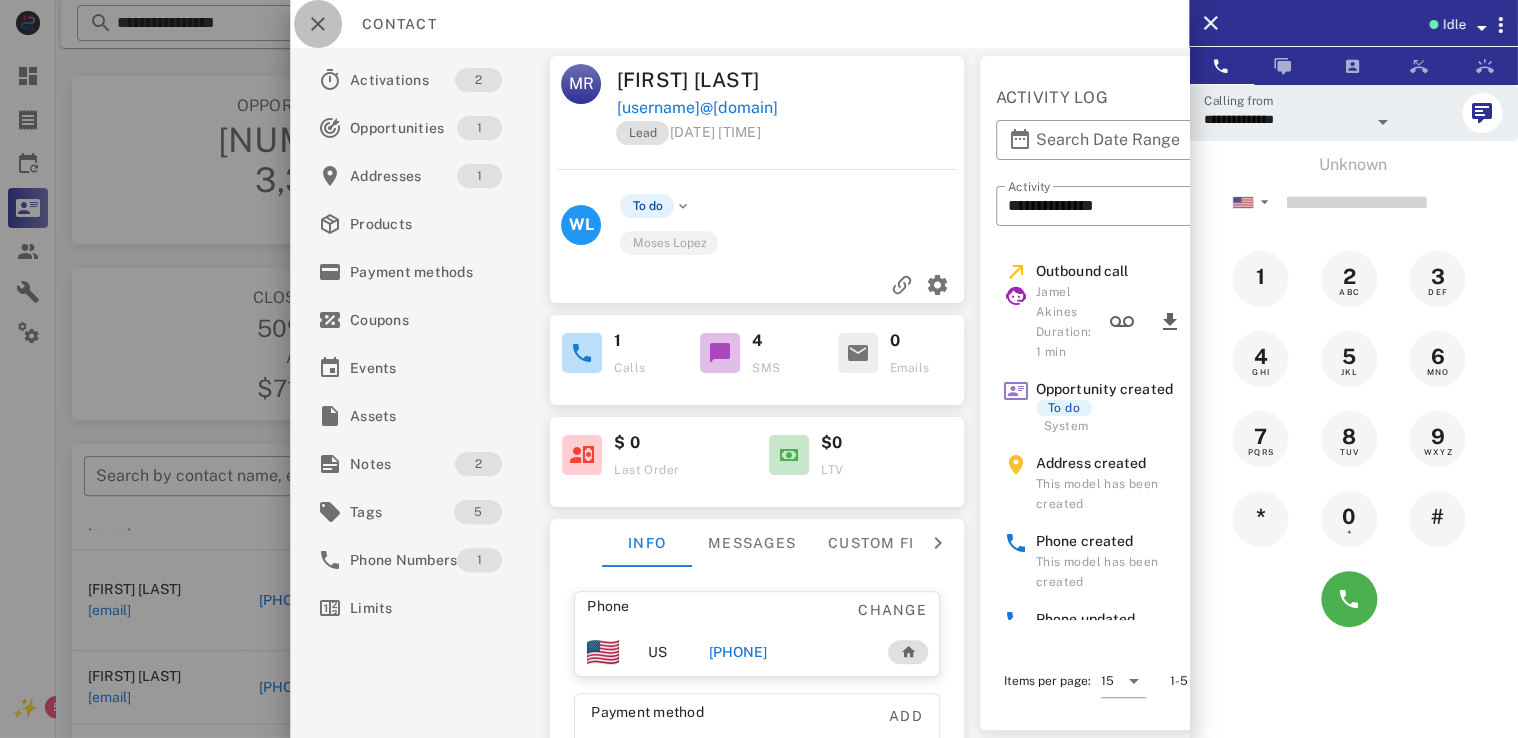click at bounding box center [318, 24] 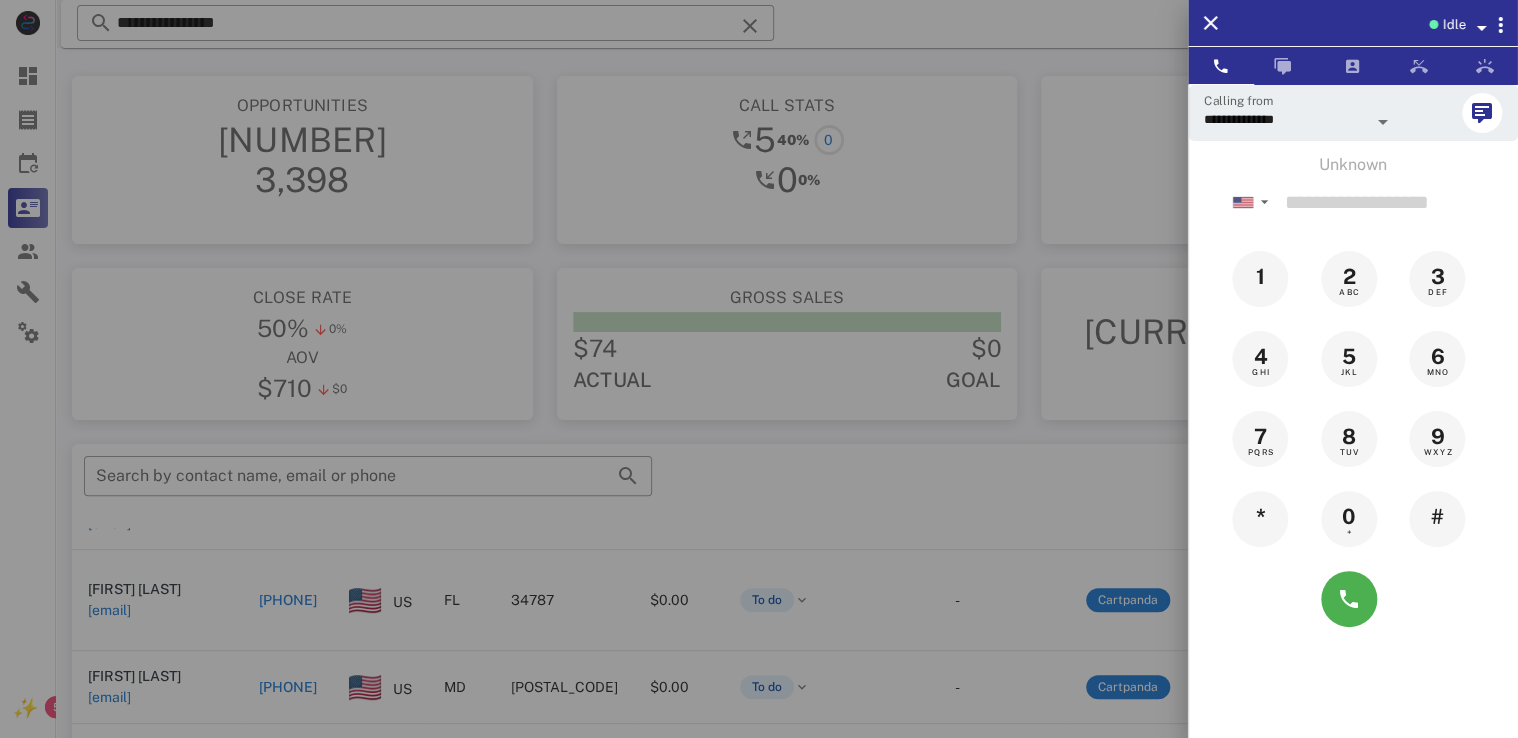 click at bounding box center [759, 369] 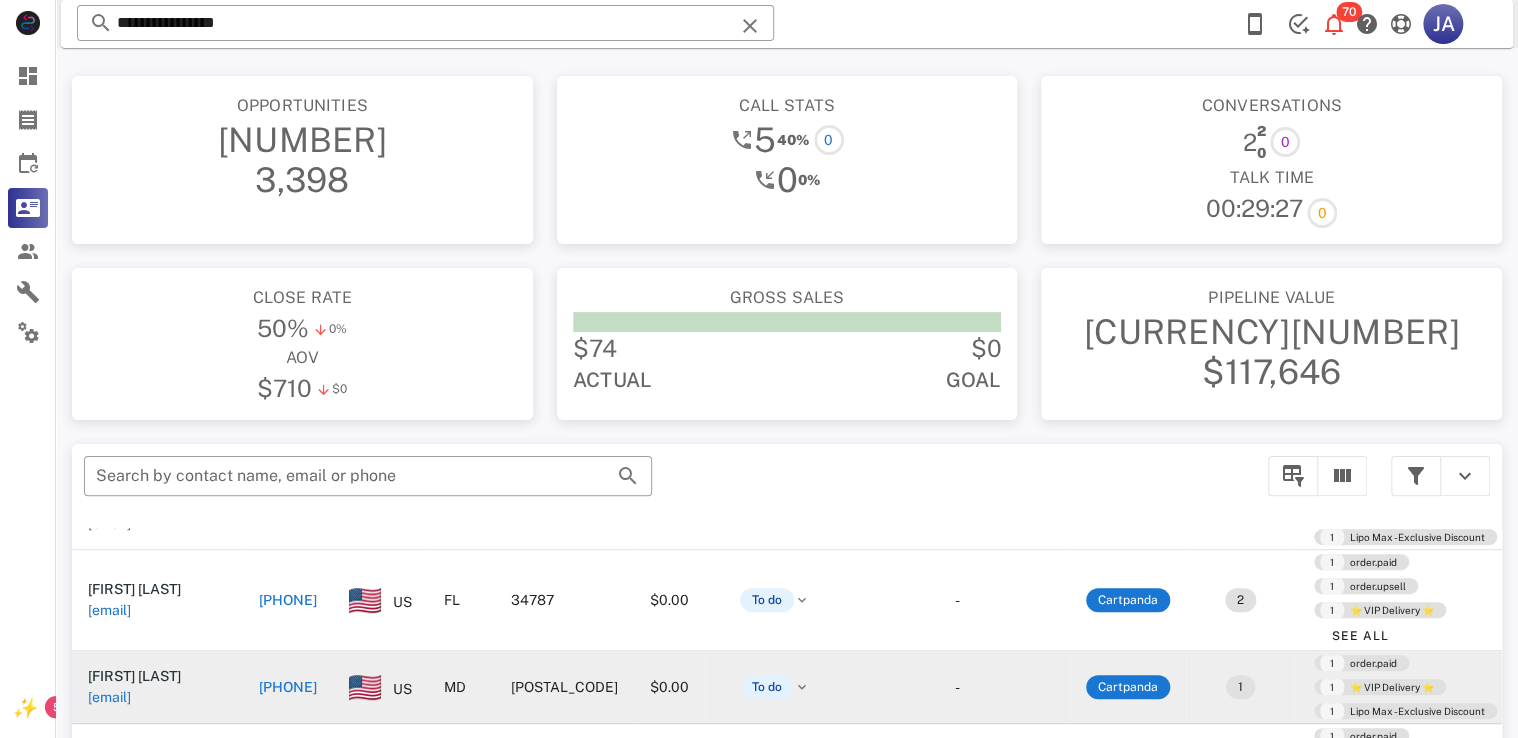 click on "[PHONE]" at bounding box center (288, 687) 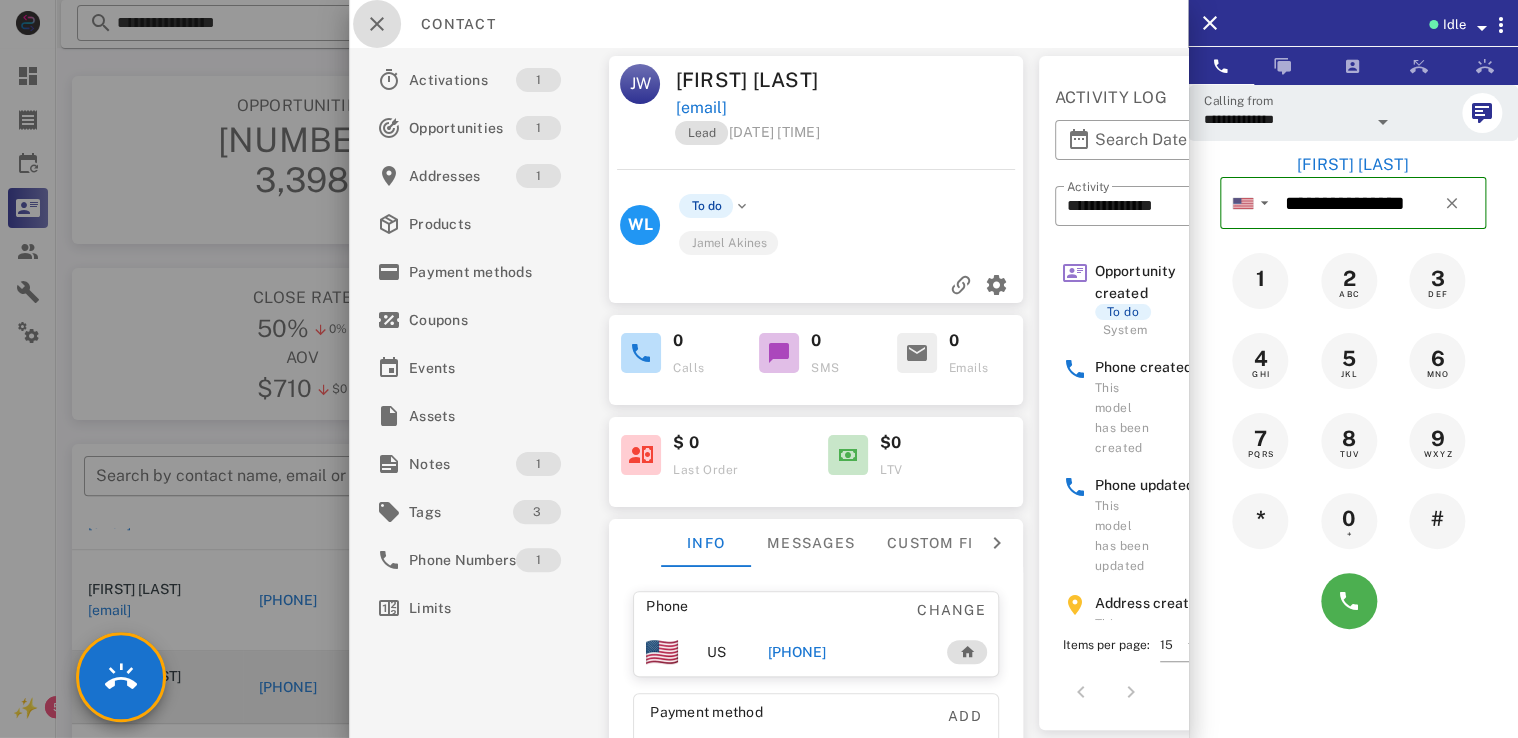 click at bounding box center (377, 24) 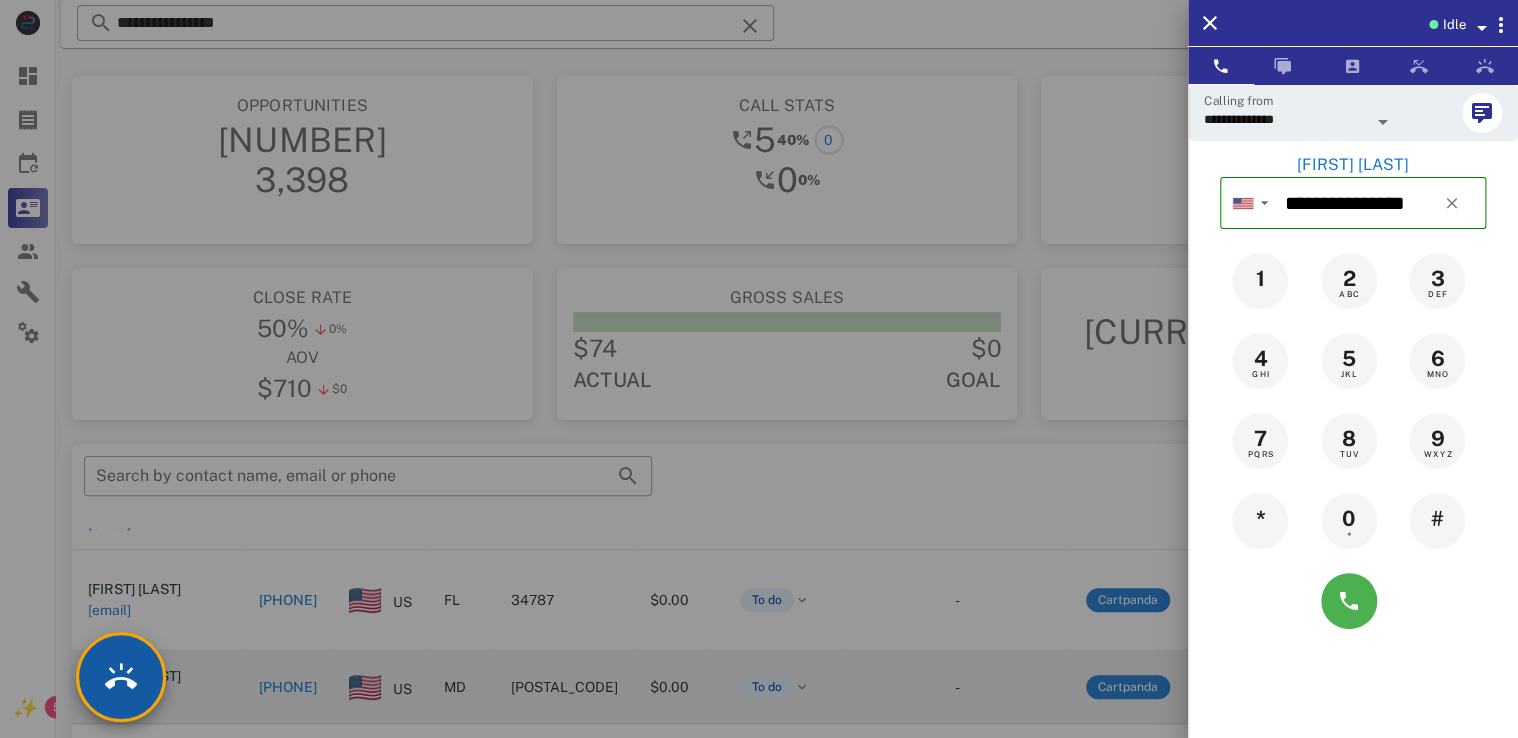 click at bounding box center (121, 677) 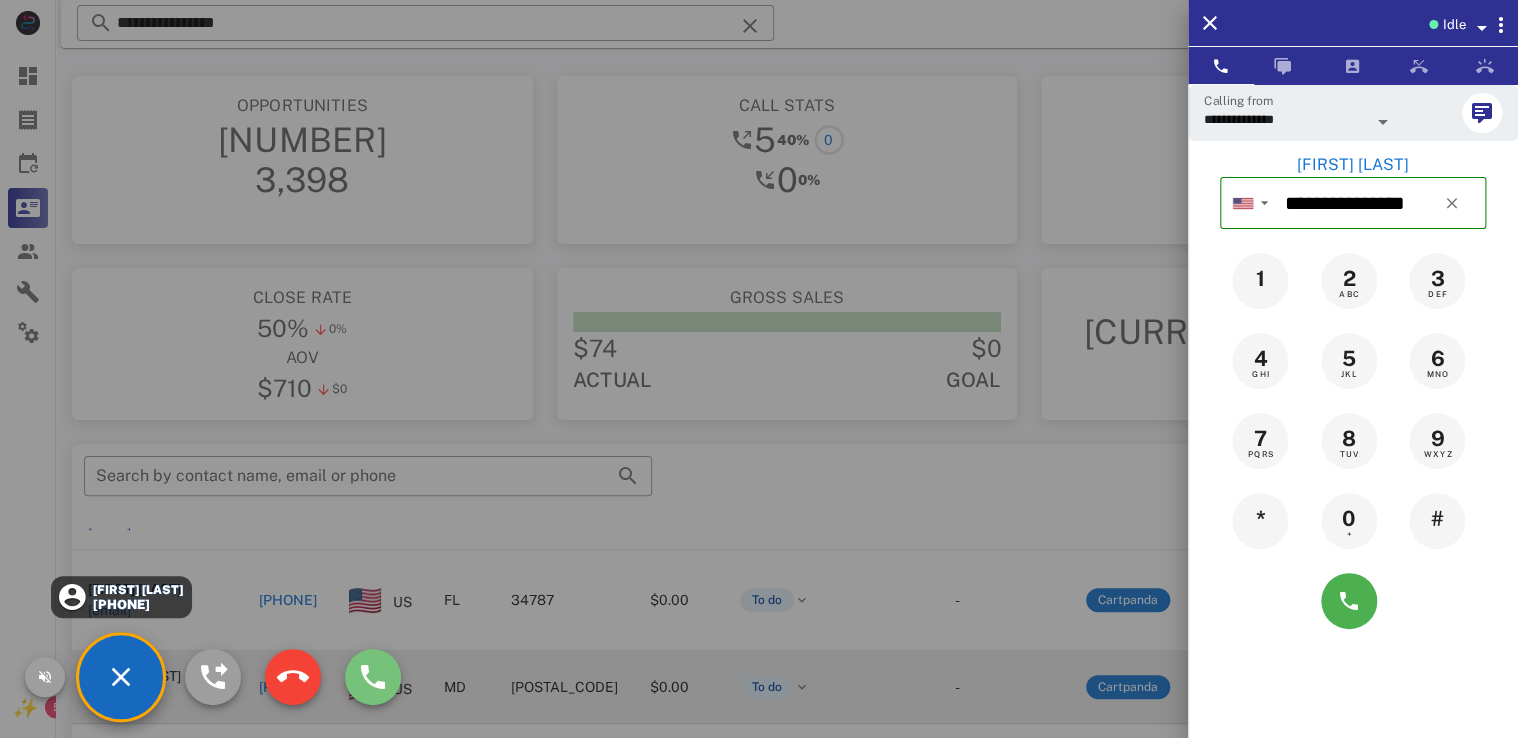 click at bounding box center [373, 677] 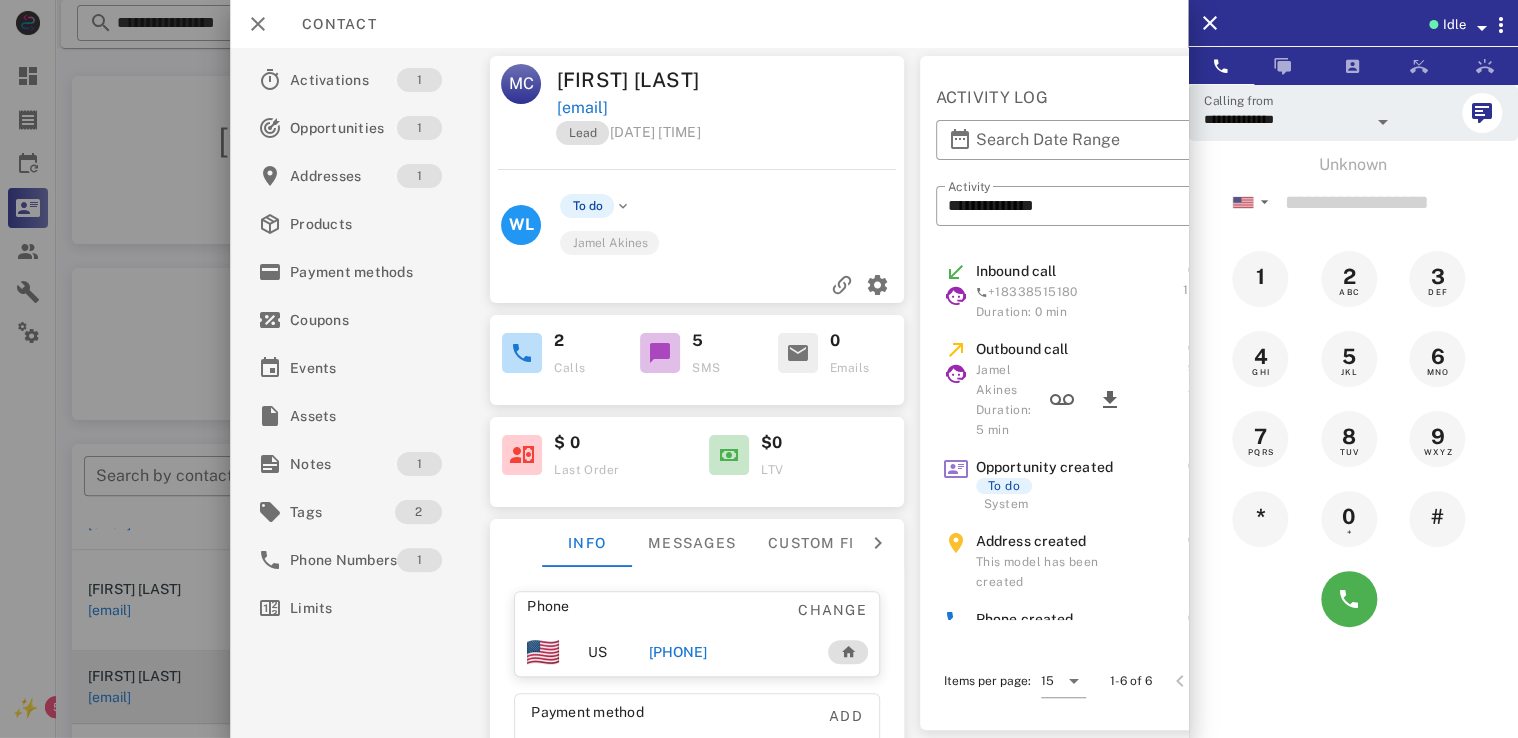 click on "+17162593354" at bounding box center (677, 652) 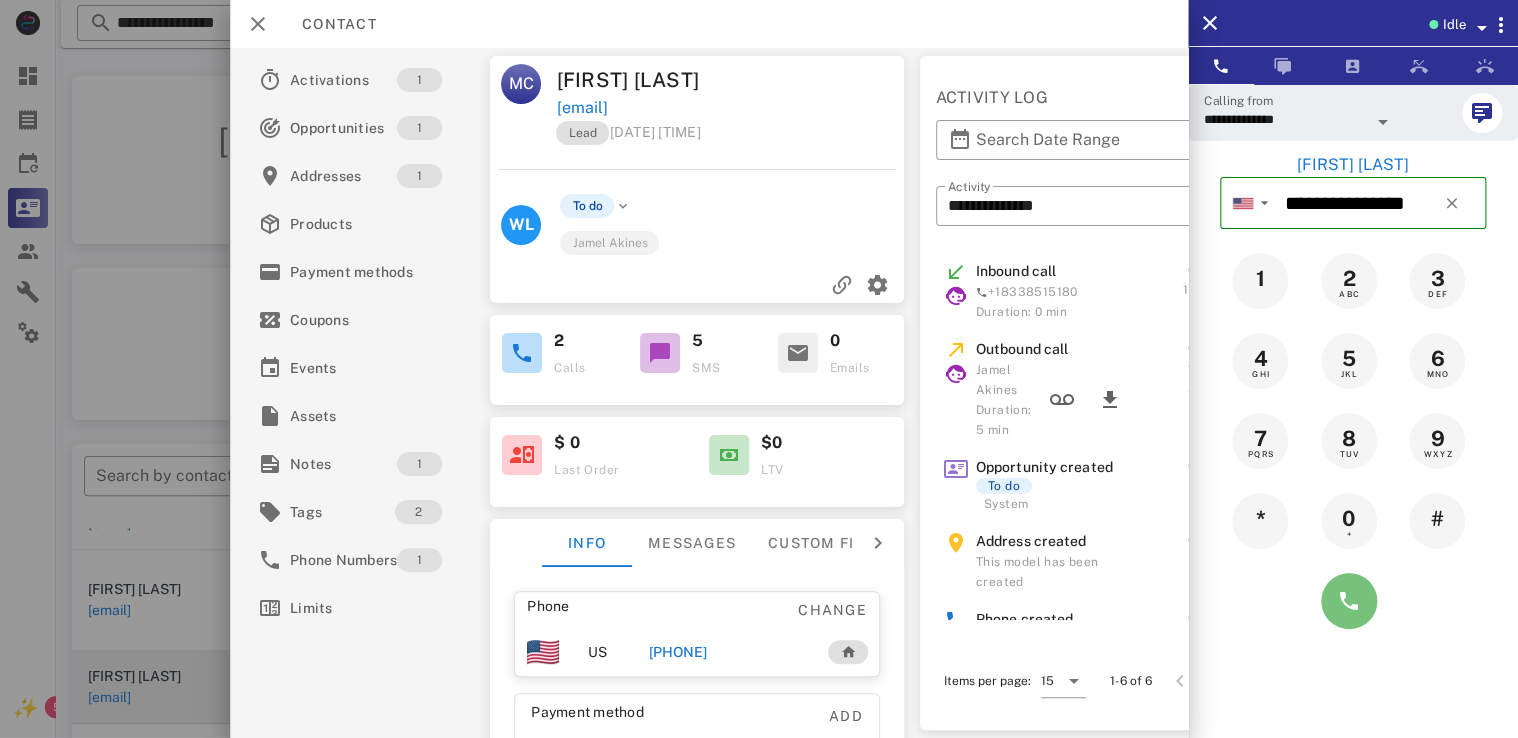 click at bounding box center (1349, 601) 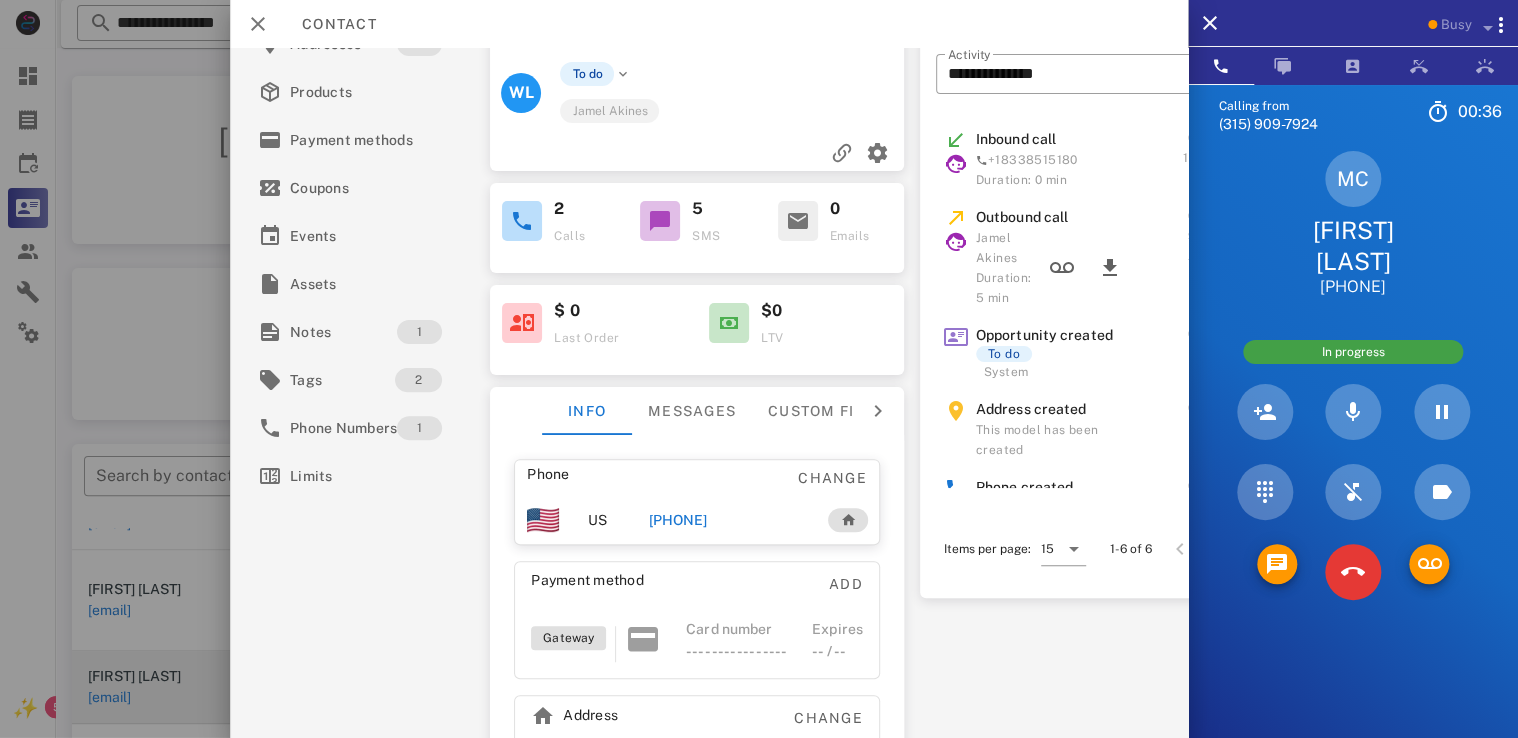 scroll, scrollTop: 251, scrollLeft: 0, axis: vertical 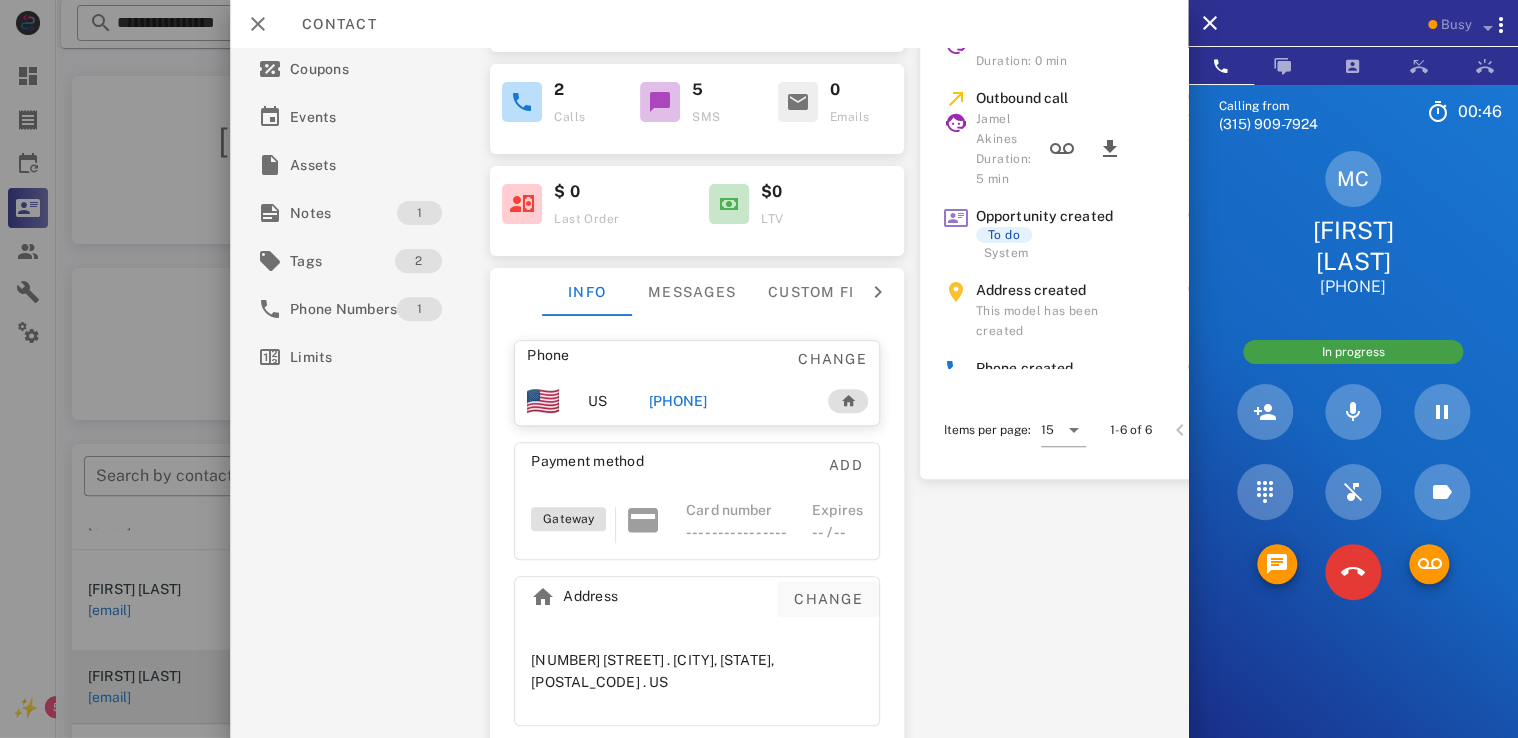 click on "Change" at bounding box center (828, 599) 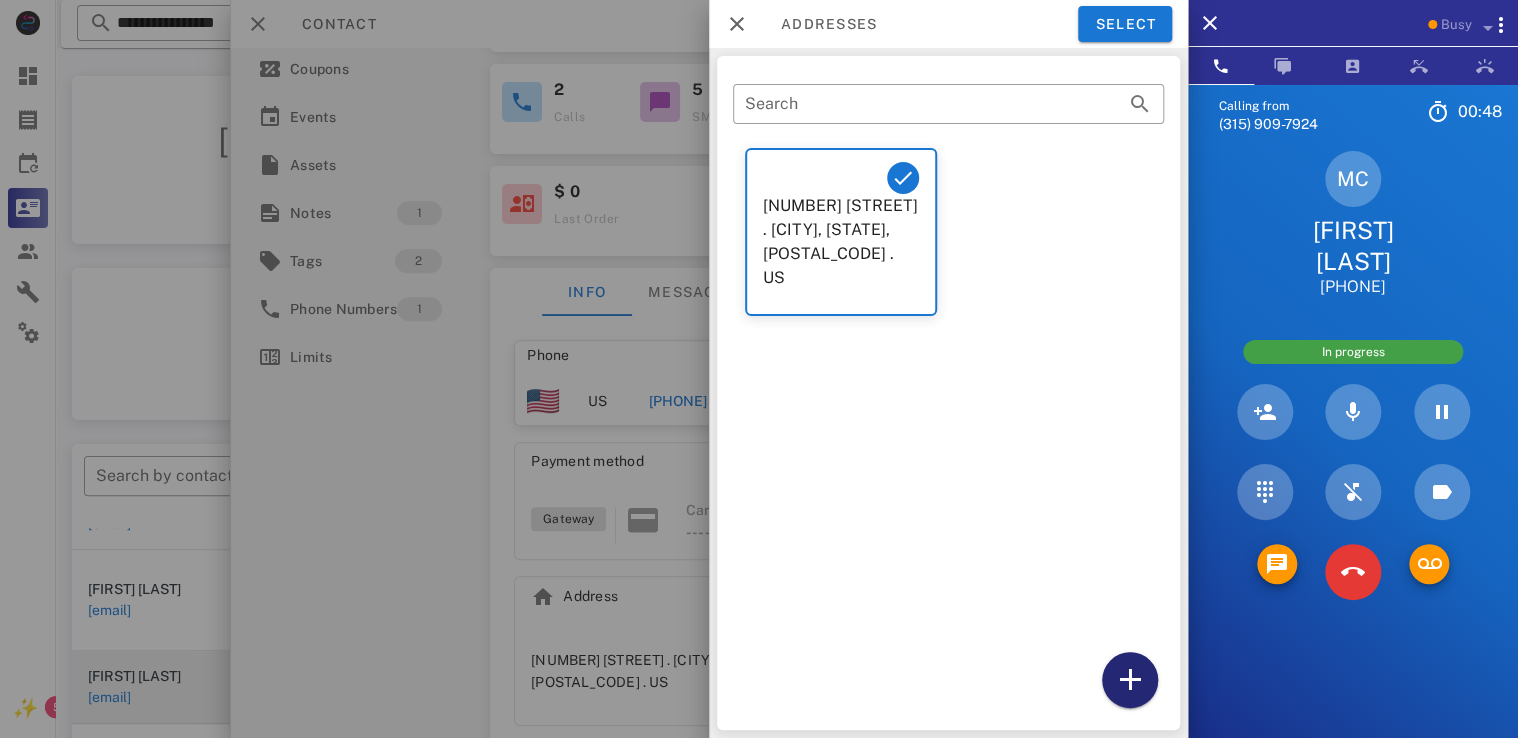 click at bounding box center [1130, 680] 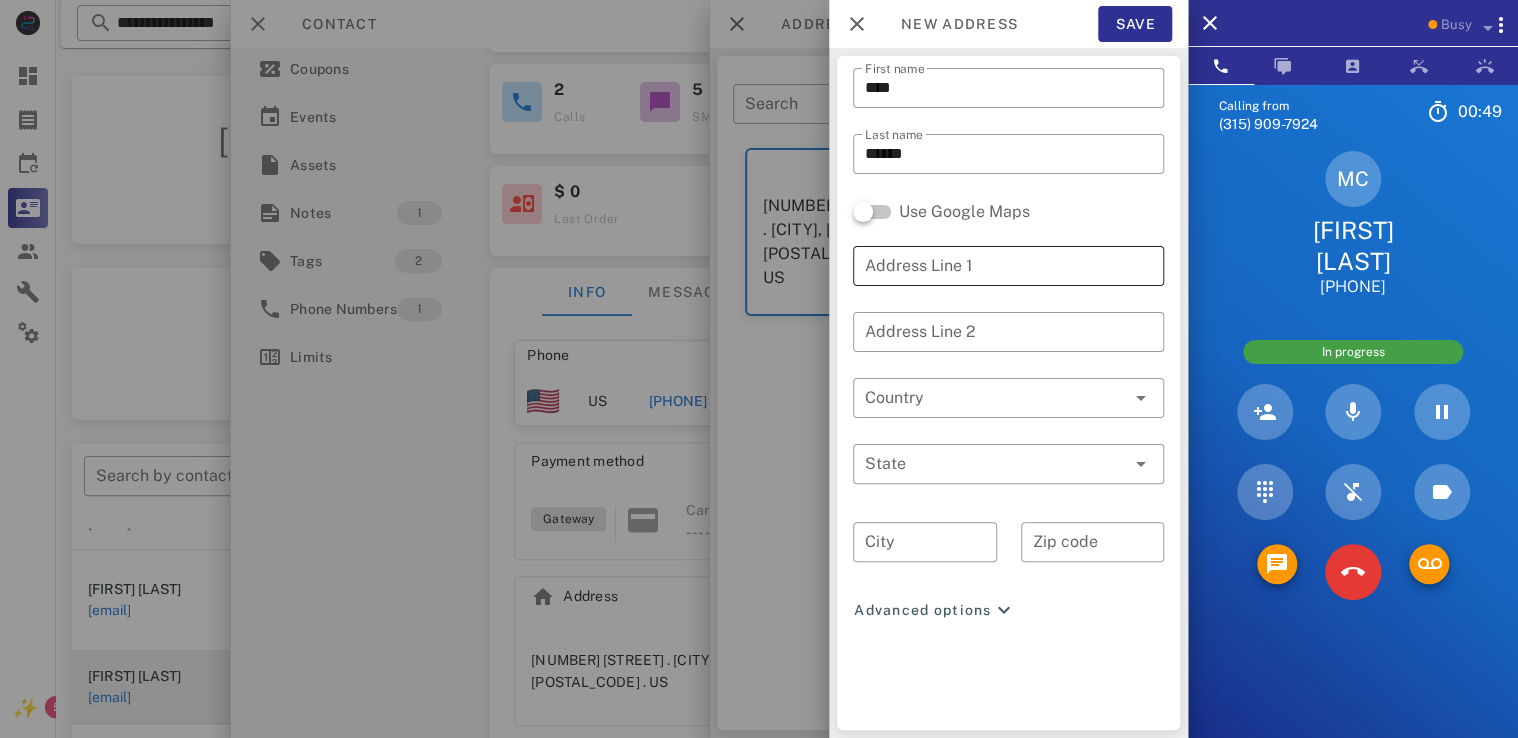 click on "Address Line 1" at bounding box center (1008, 266) 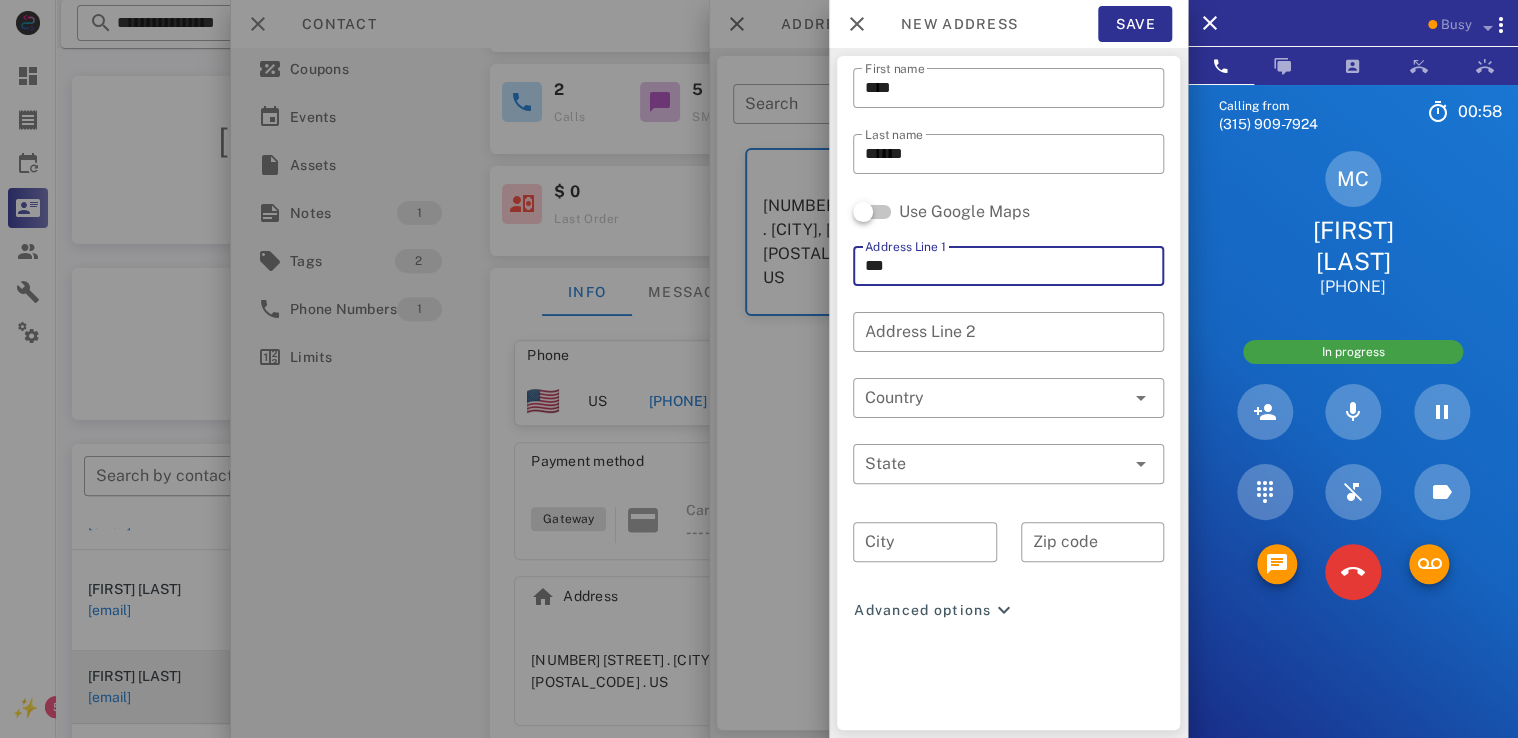 type on "***" 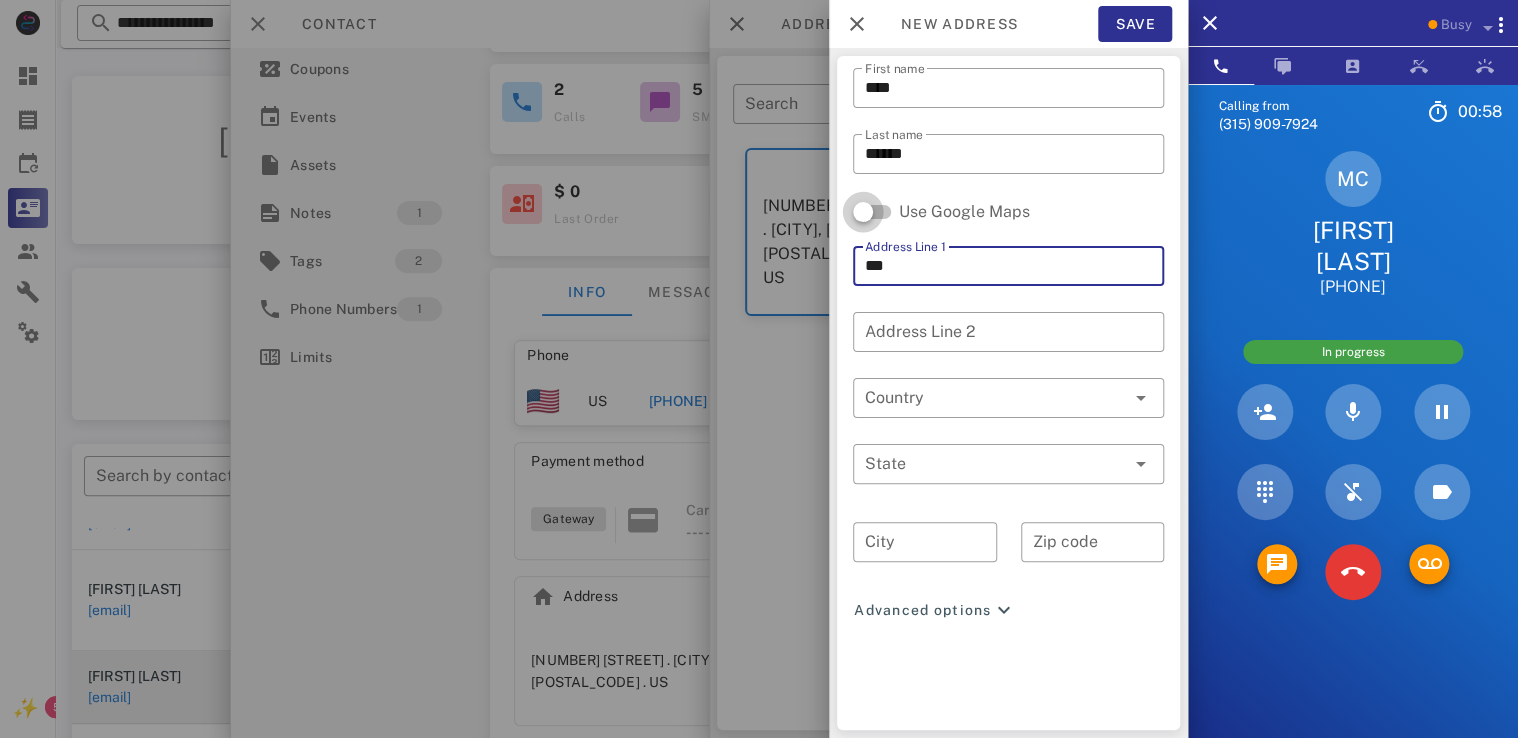 click at bounding box center [863, 212] 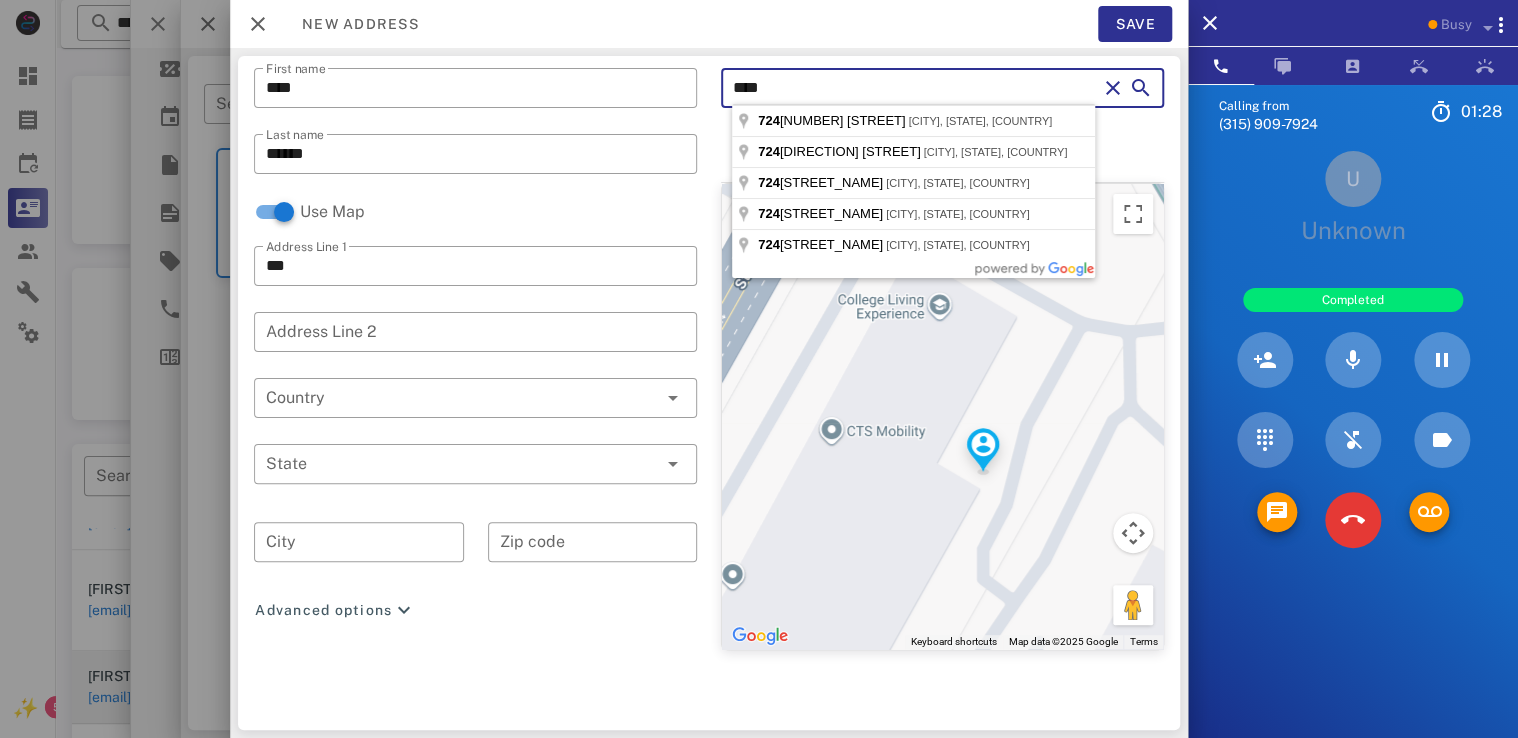 type on "***" 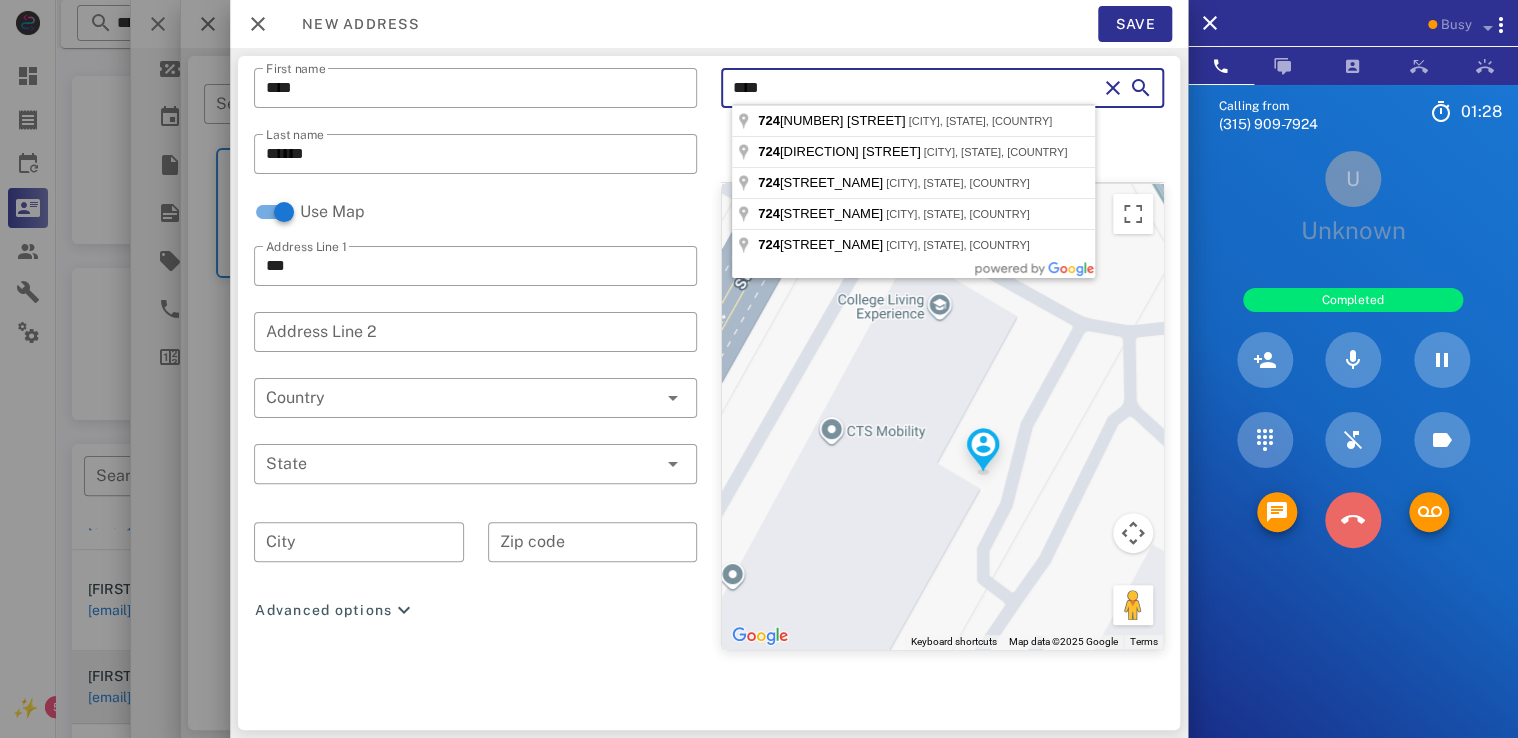 click at bounding box center (1353, 520) 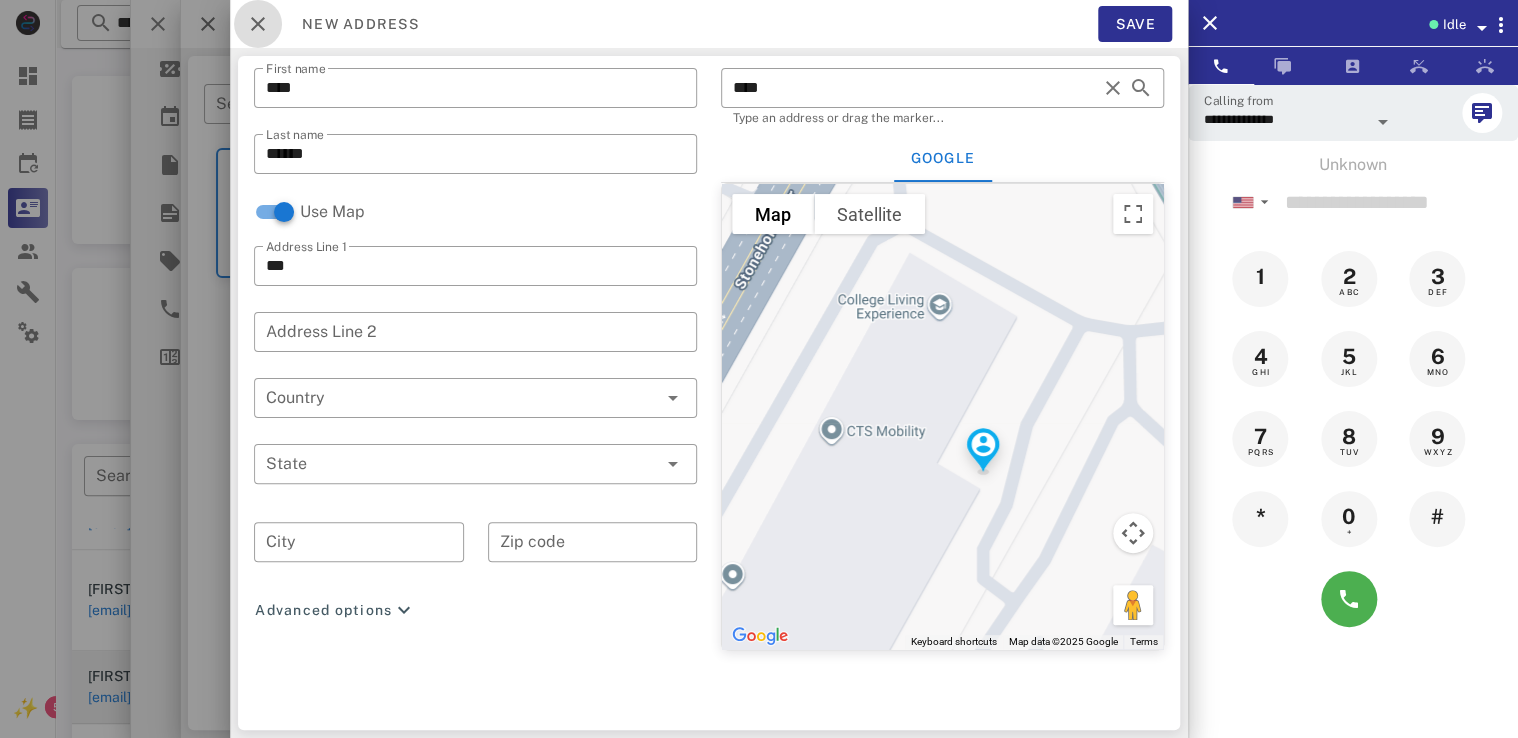 click at bounding box center (258, 24) 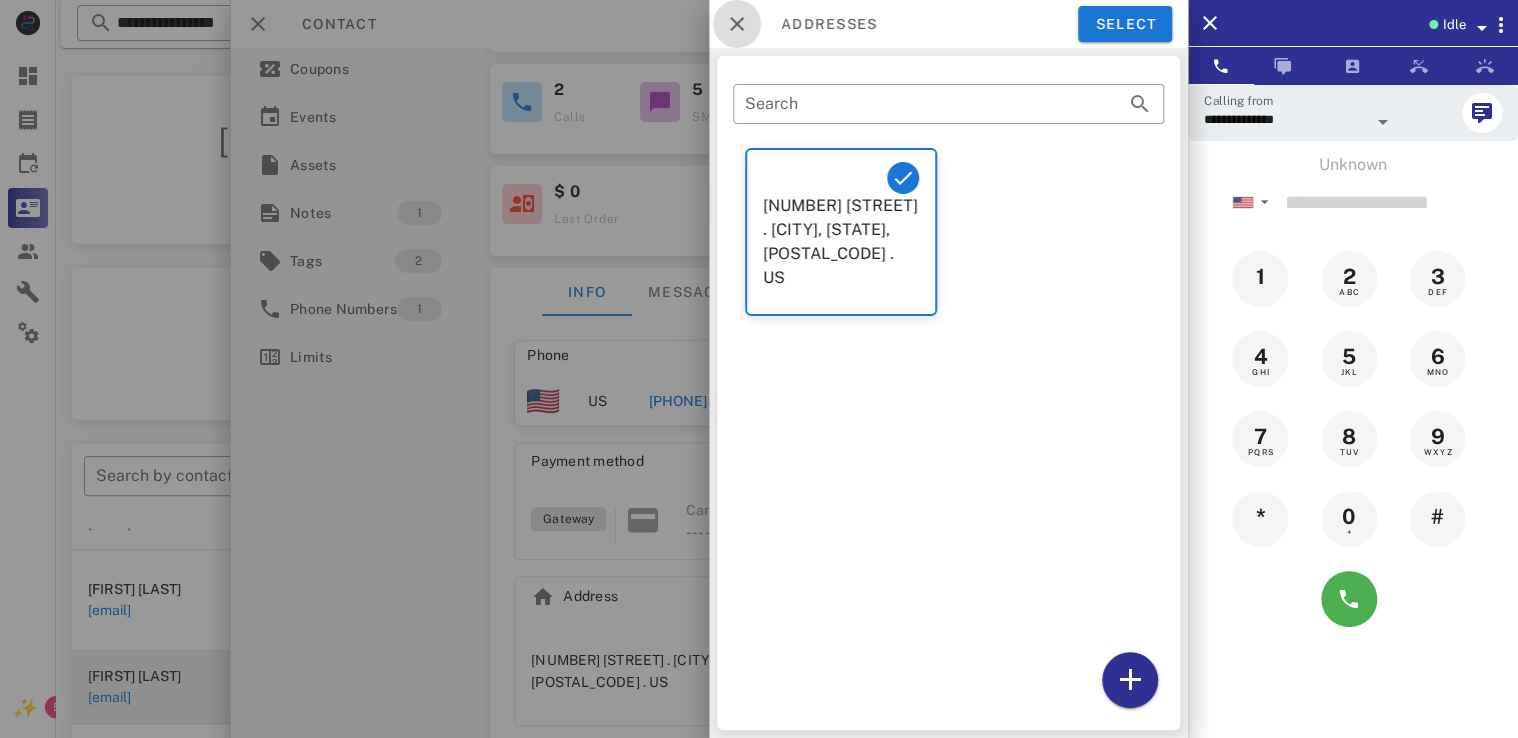 click at bounding box center [737, 24] 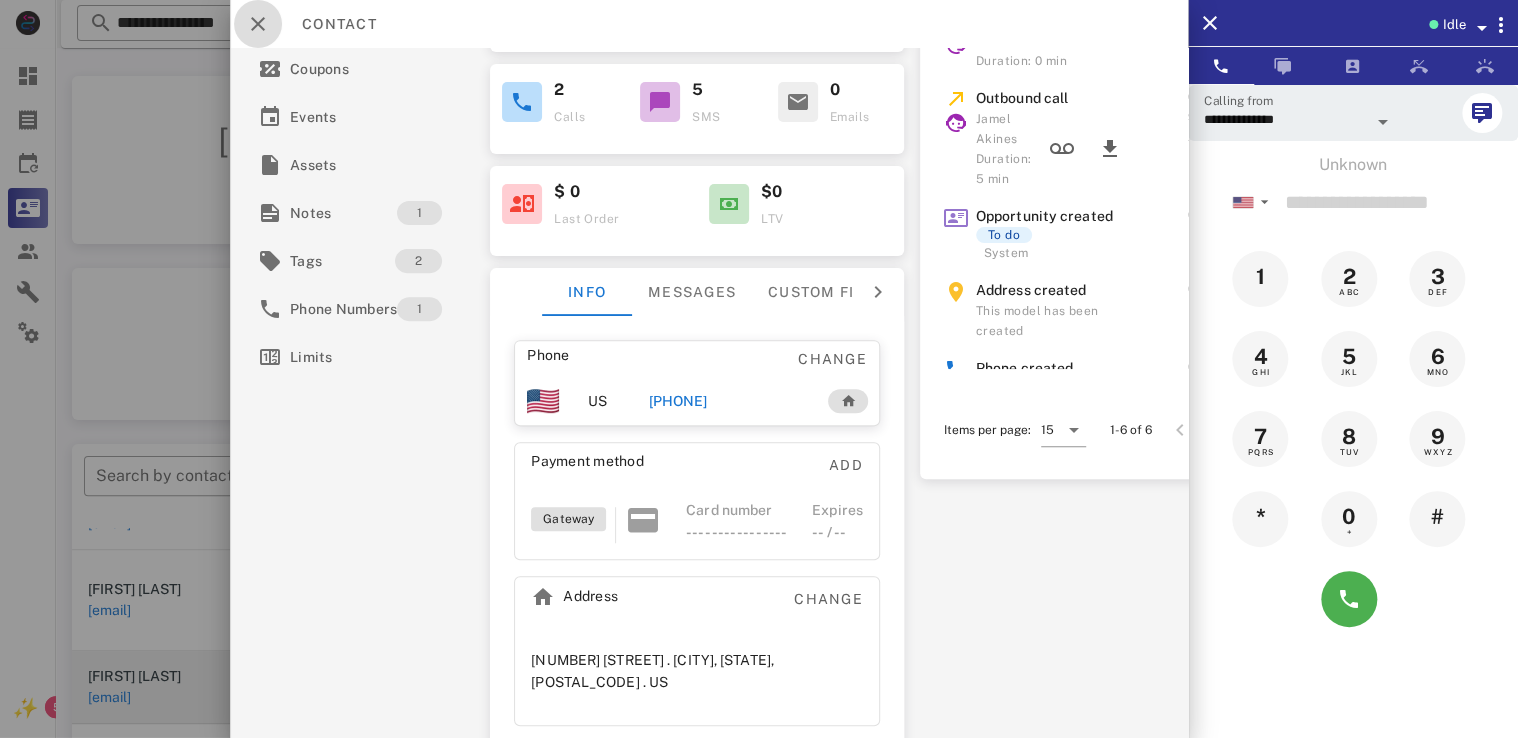 click at bounding box center [258, 24] 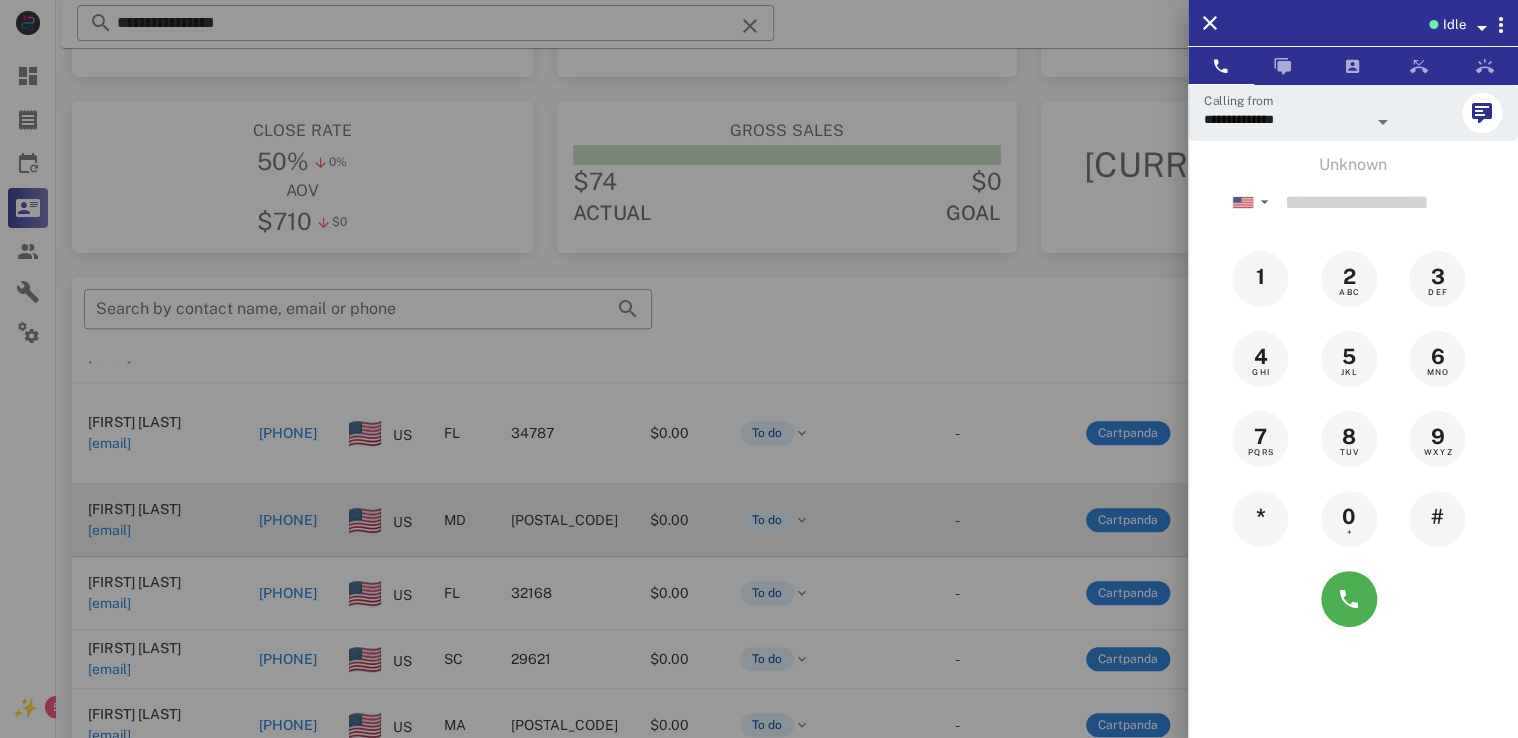 scroll, scrollTop: 170, scrollLeft: 0, axis: vertical 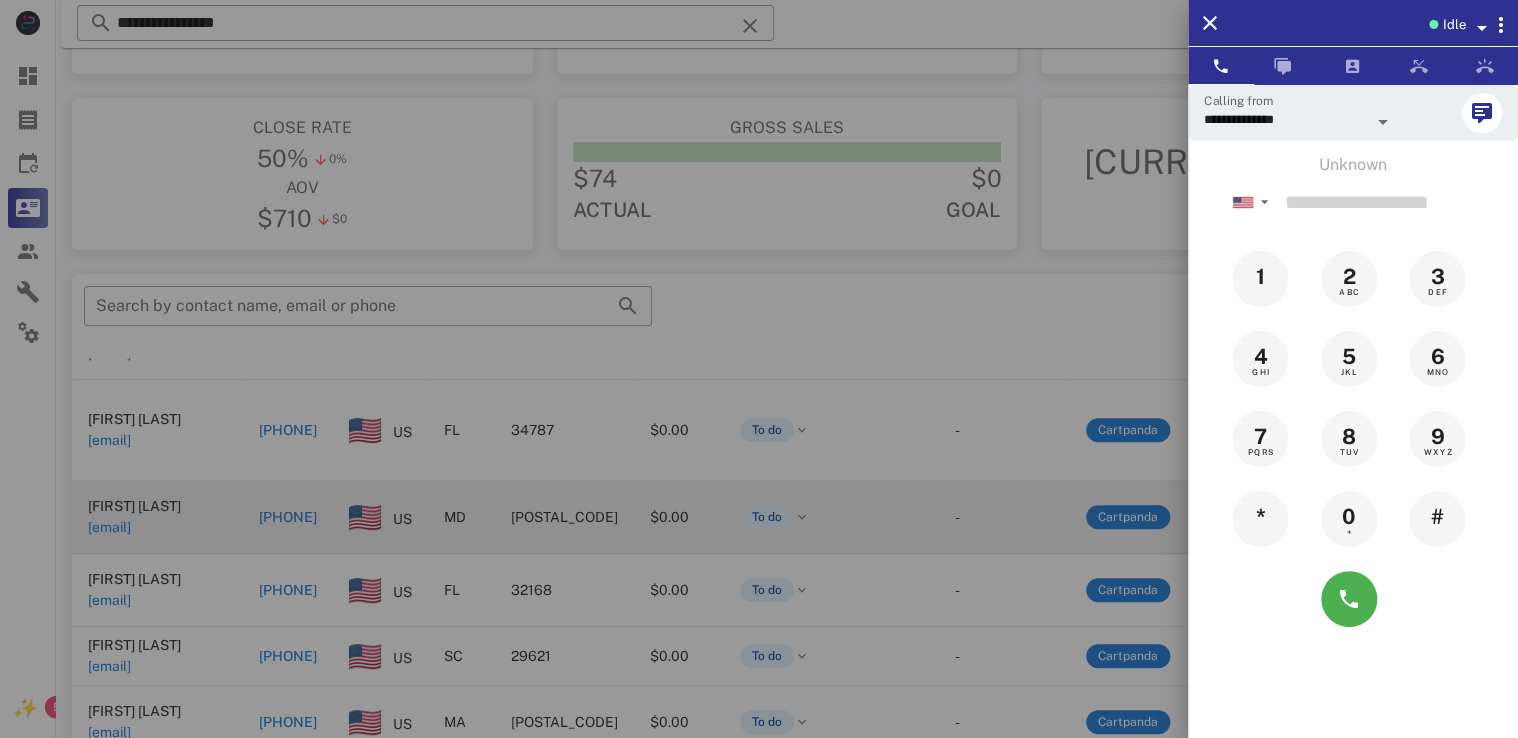 click at bounding box center (759, 369) 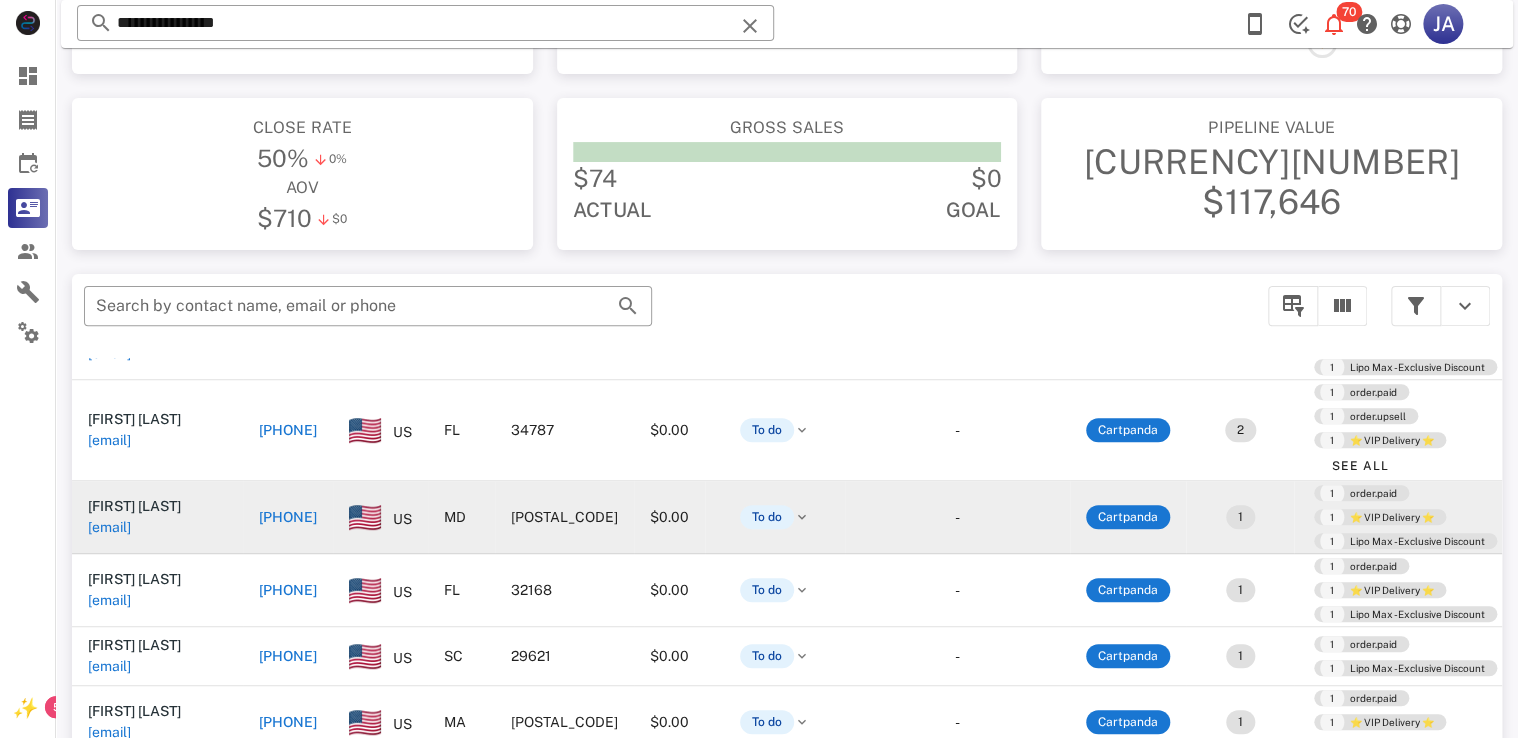 click on "[PHONE]" at bounding box center [288, 517] 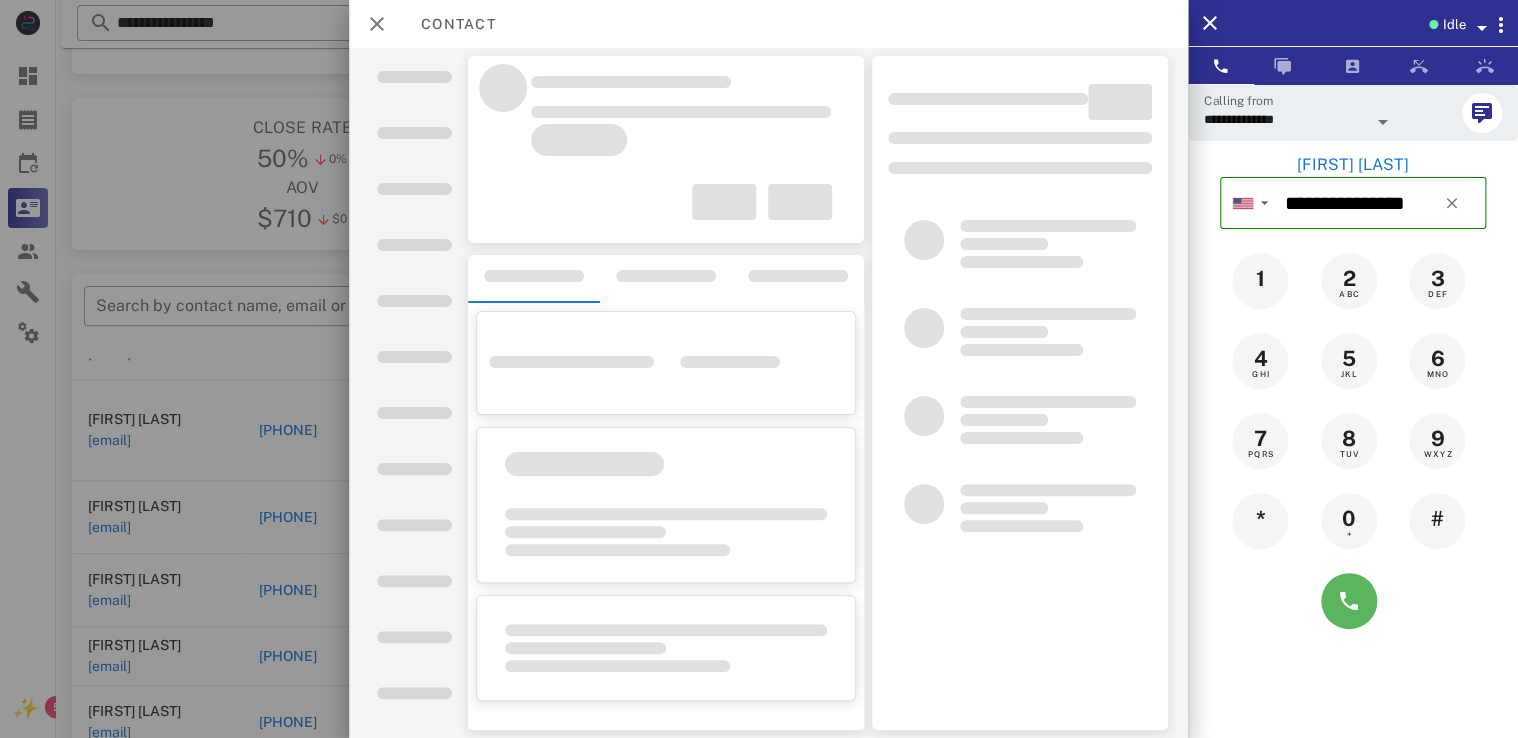 click at bounding box center (1349, 601) 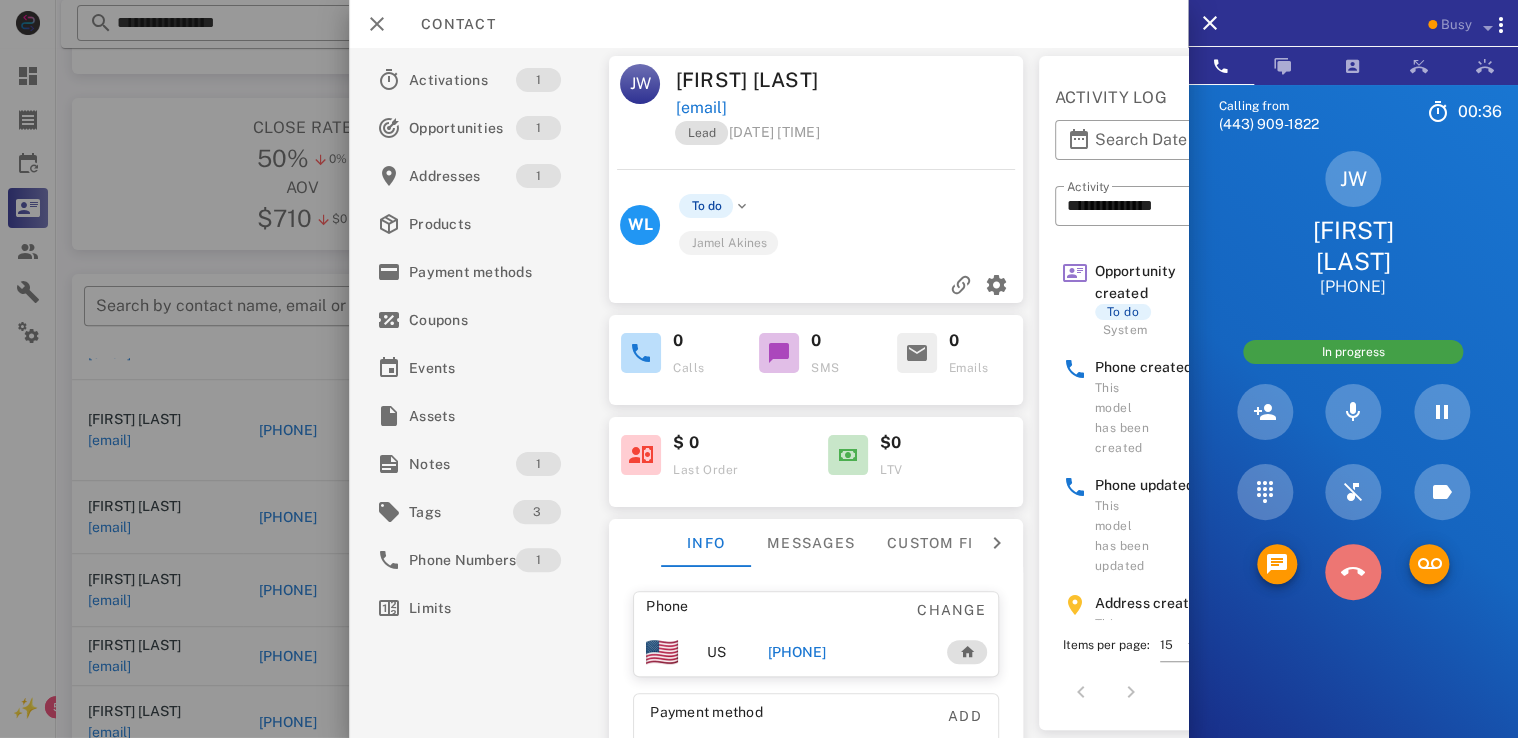 click at bounding box center (1353, 572) 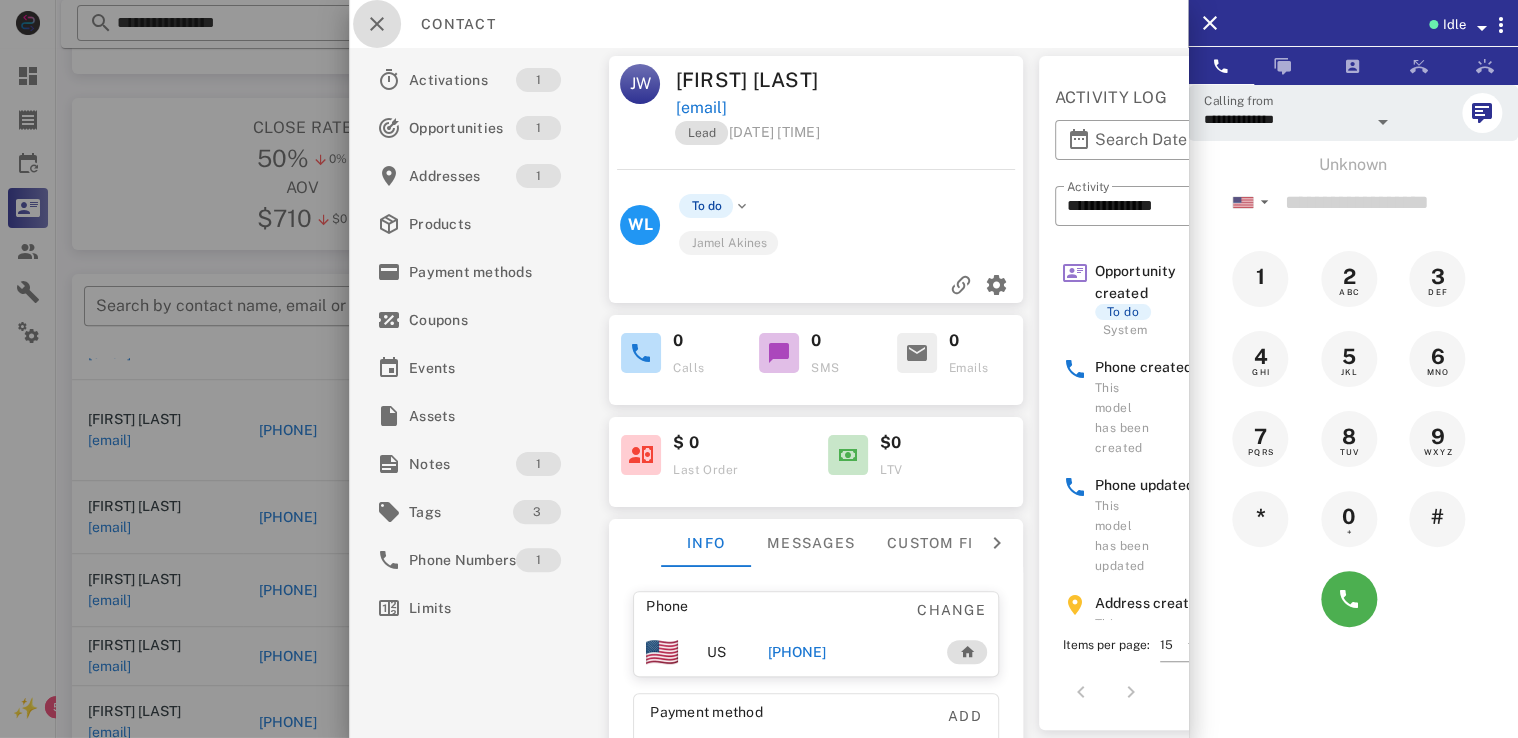 click at bounding box center [377, 24] 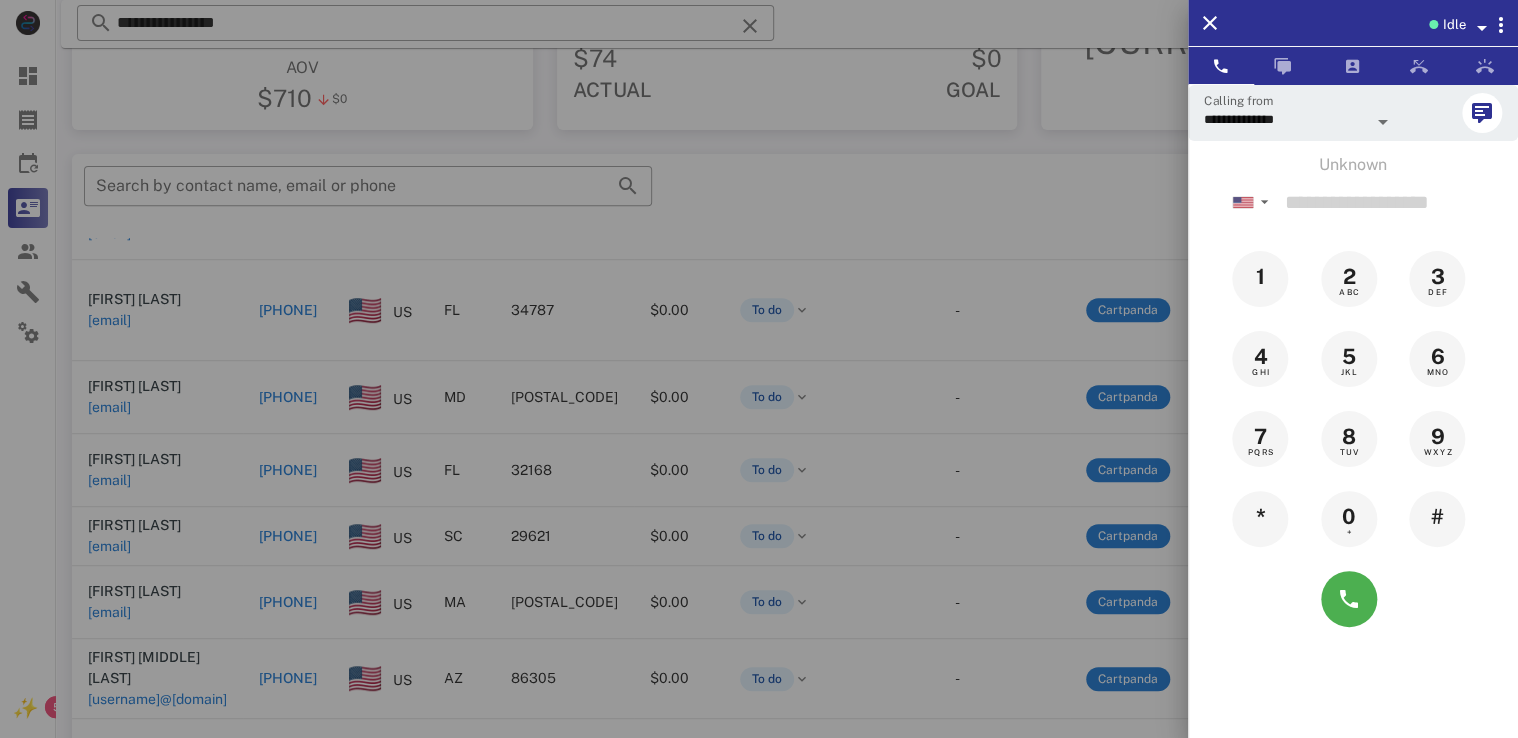 scroll, scrollTop: 296, scrollLeft: 0, axis: vertical 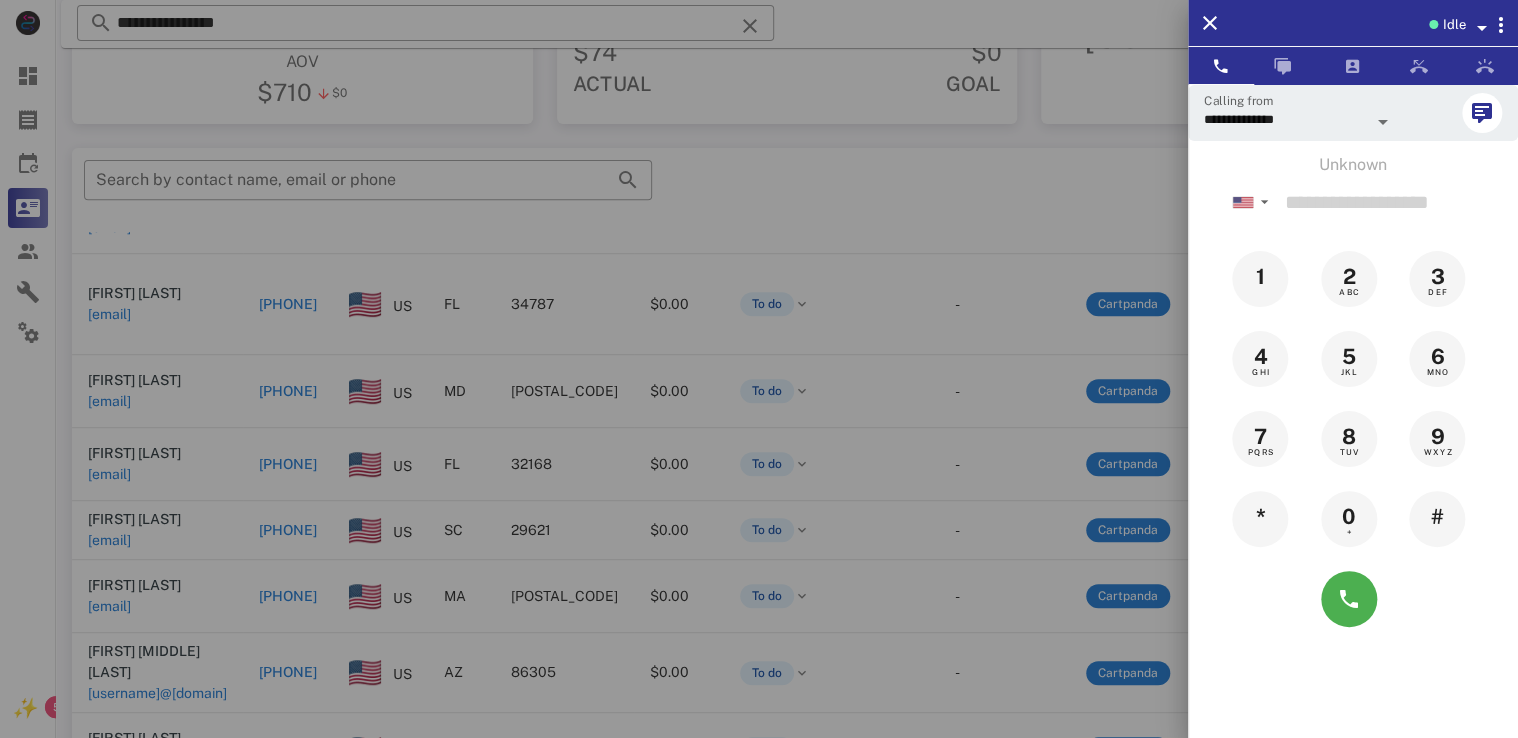 click at bounding box center [759, 369] 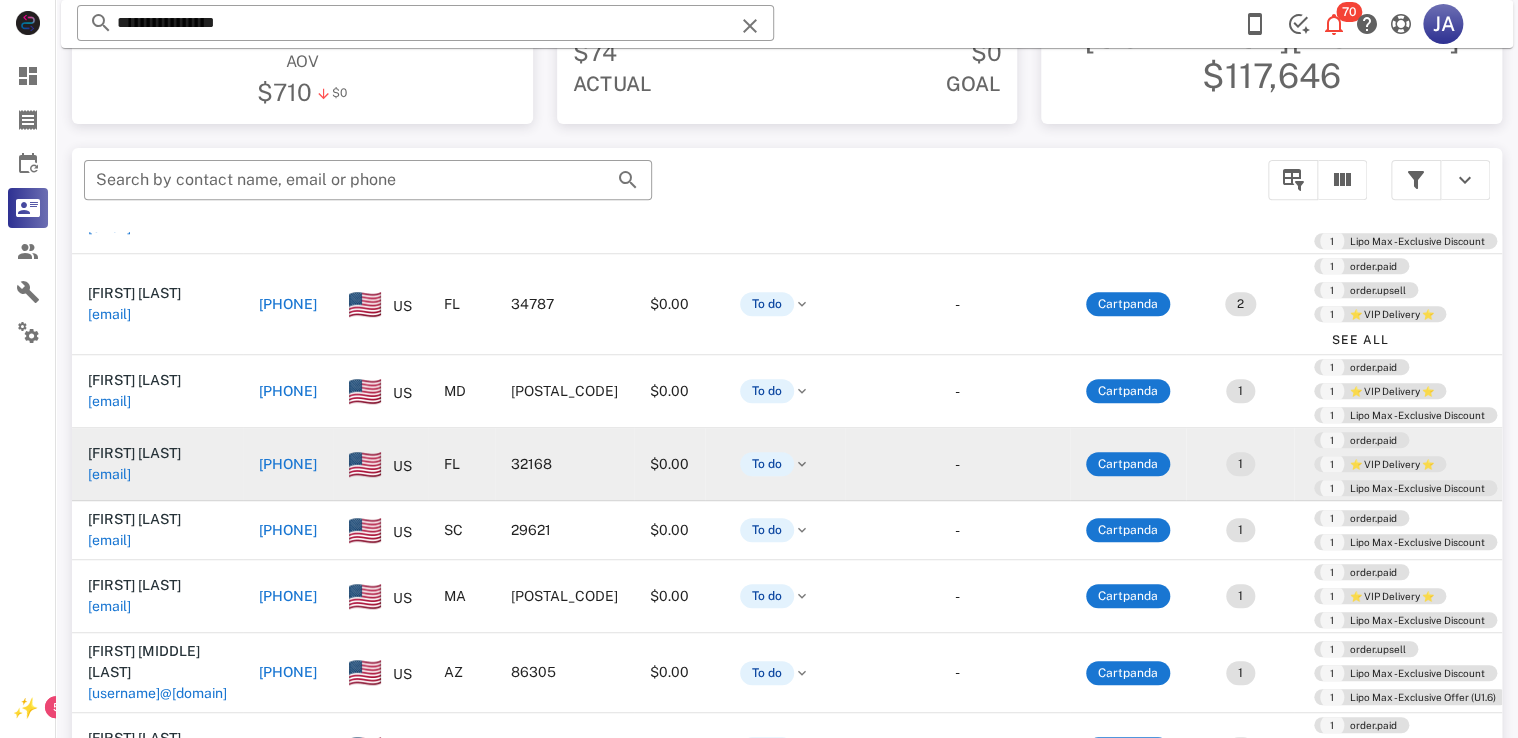click on "[PHONE]" at bounding box center [288, 464] 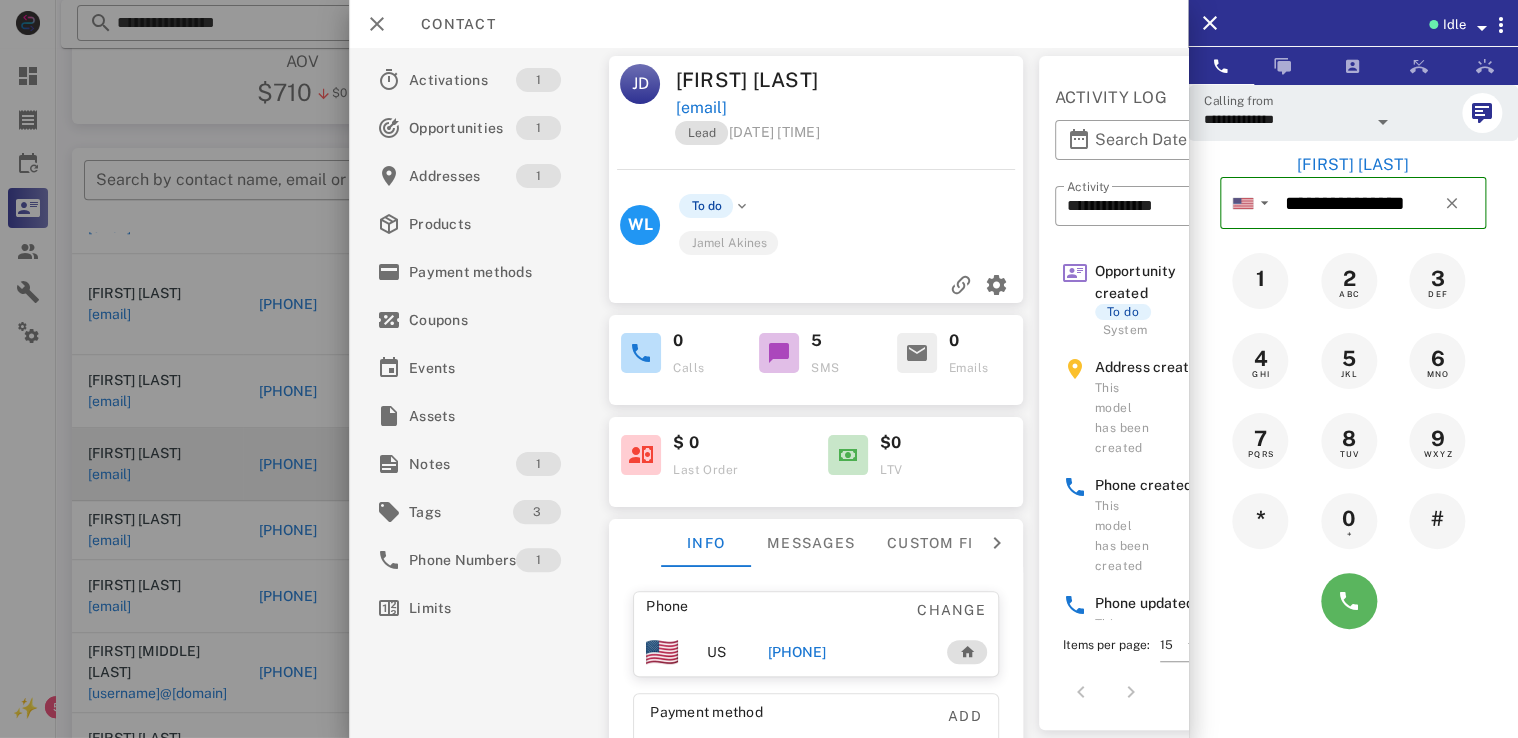 click at bounding box center [1349, 601] 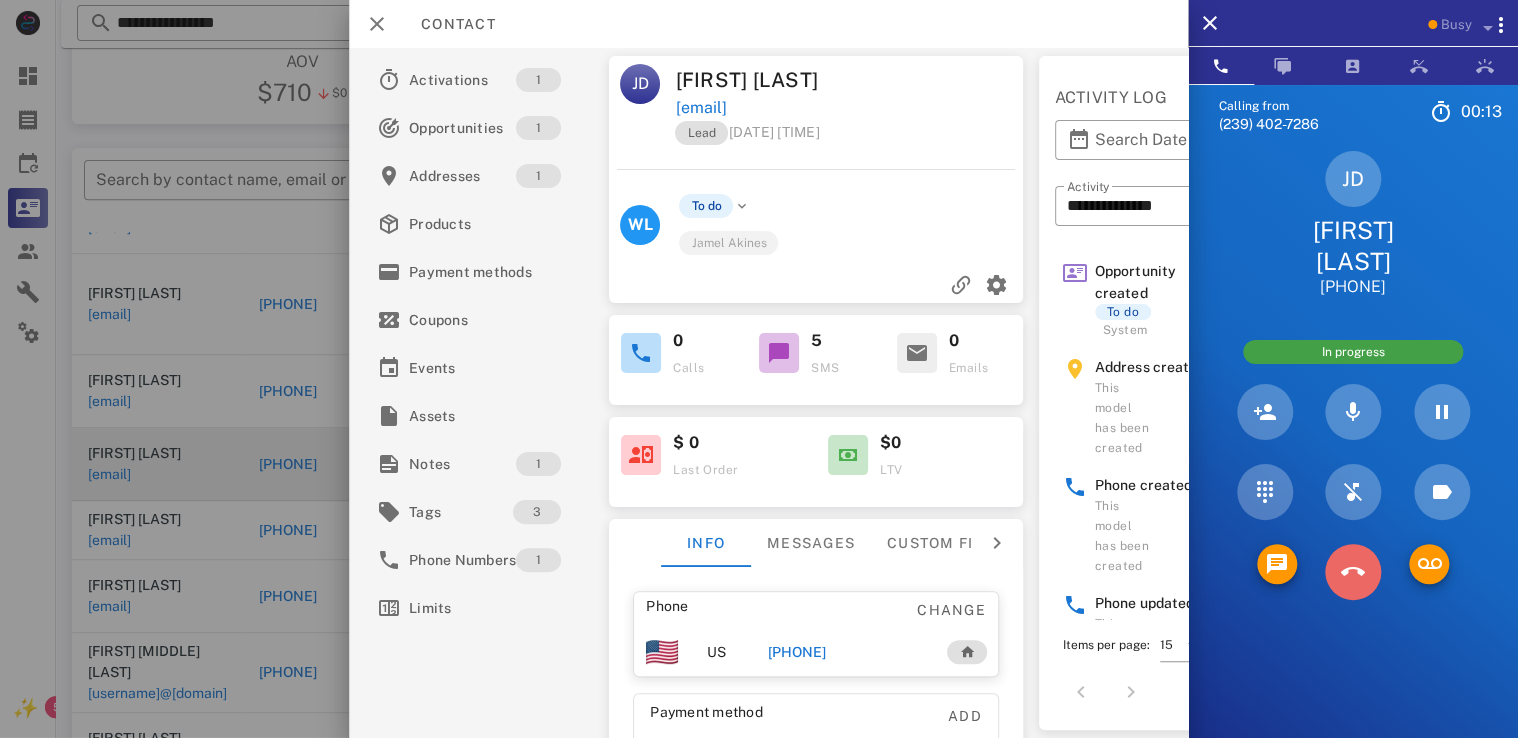 click at bounding box center (1353, 572) 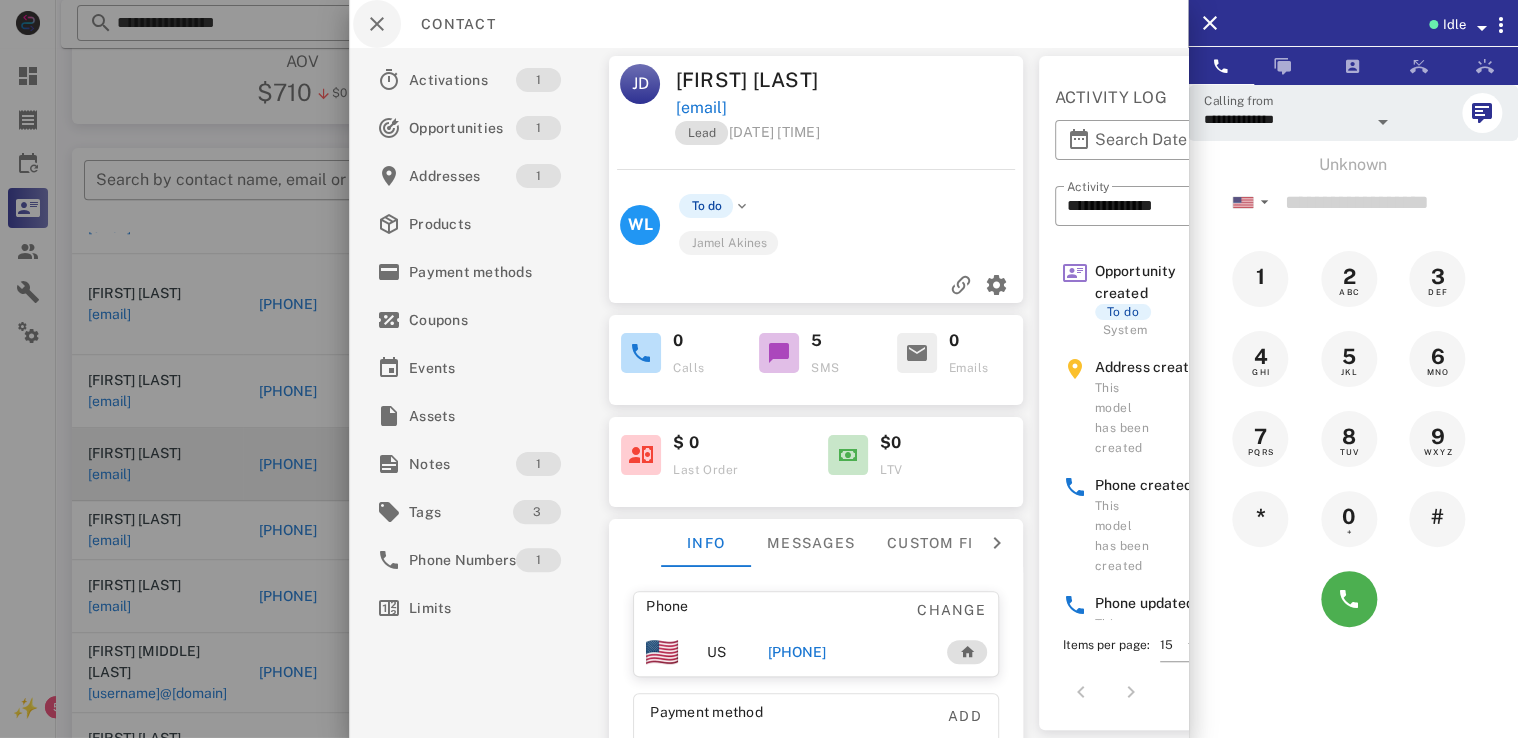 click at bounding box center (377, 24) 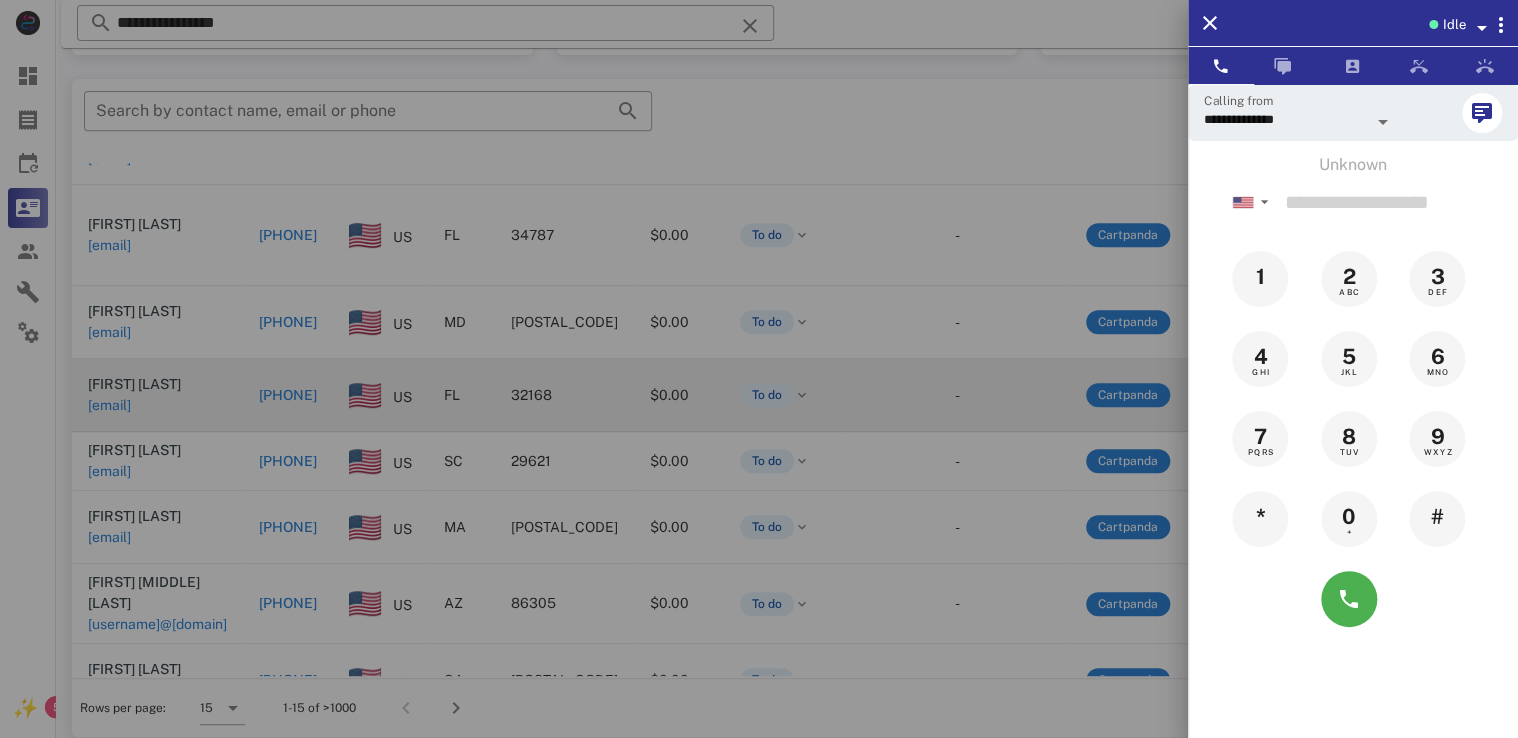 scroll, scrollTop: 380, scrollLeft: 0, axis: vertical 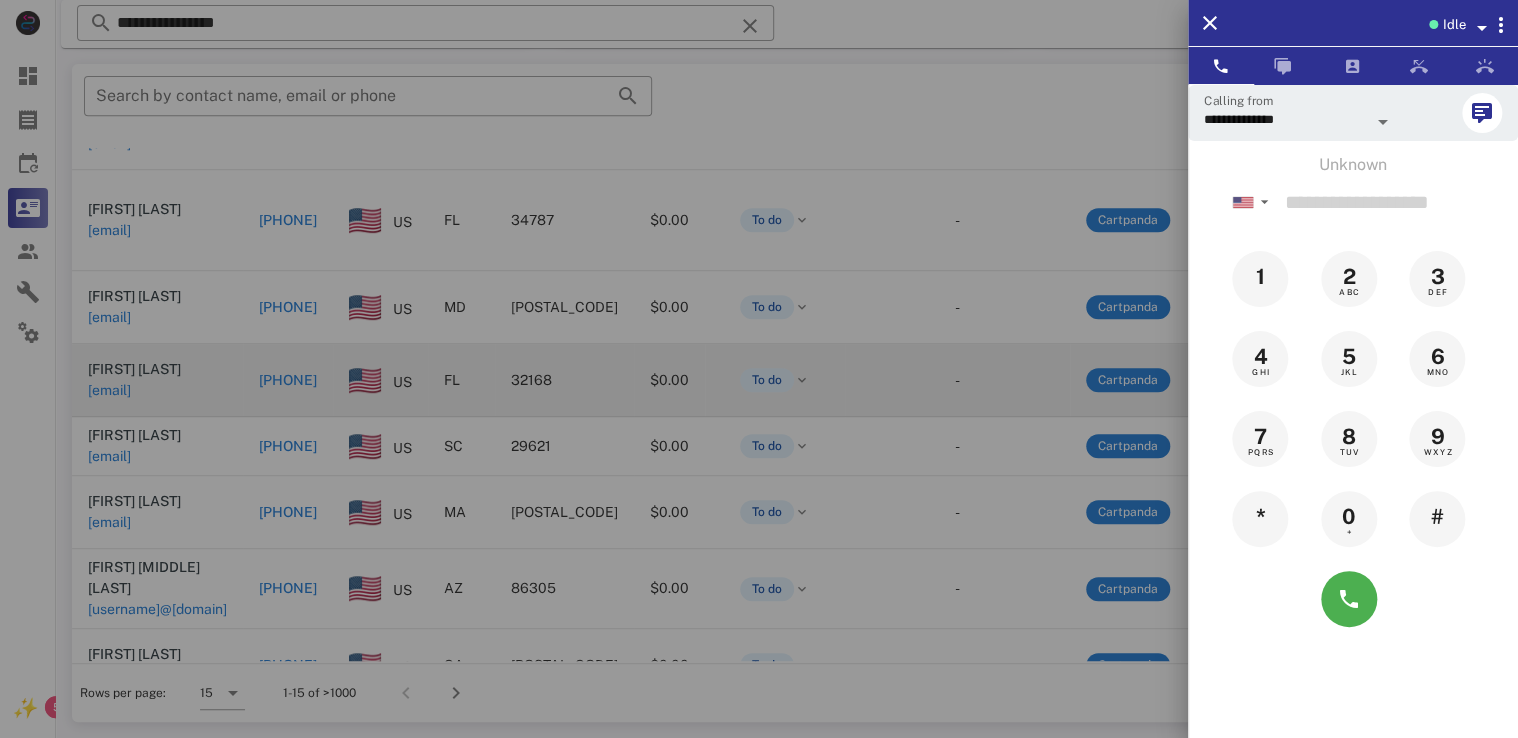 click at bounding box center [759, 369] 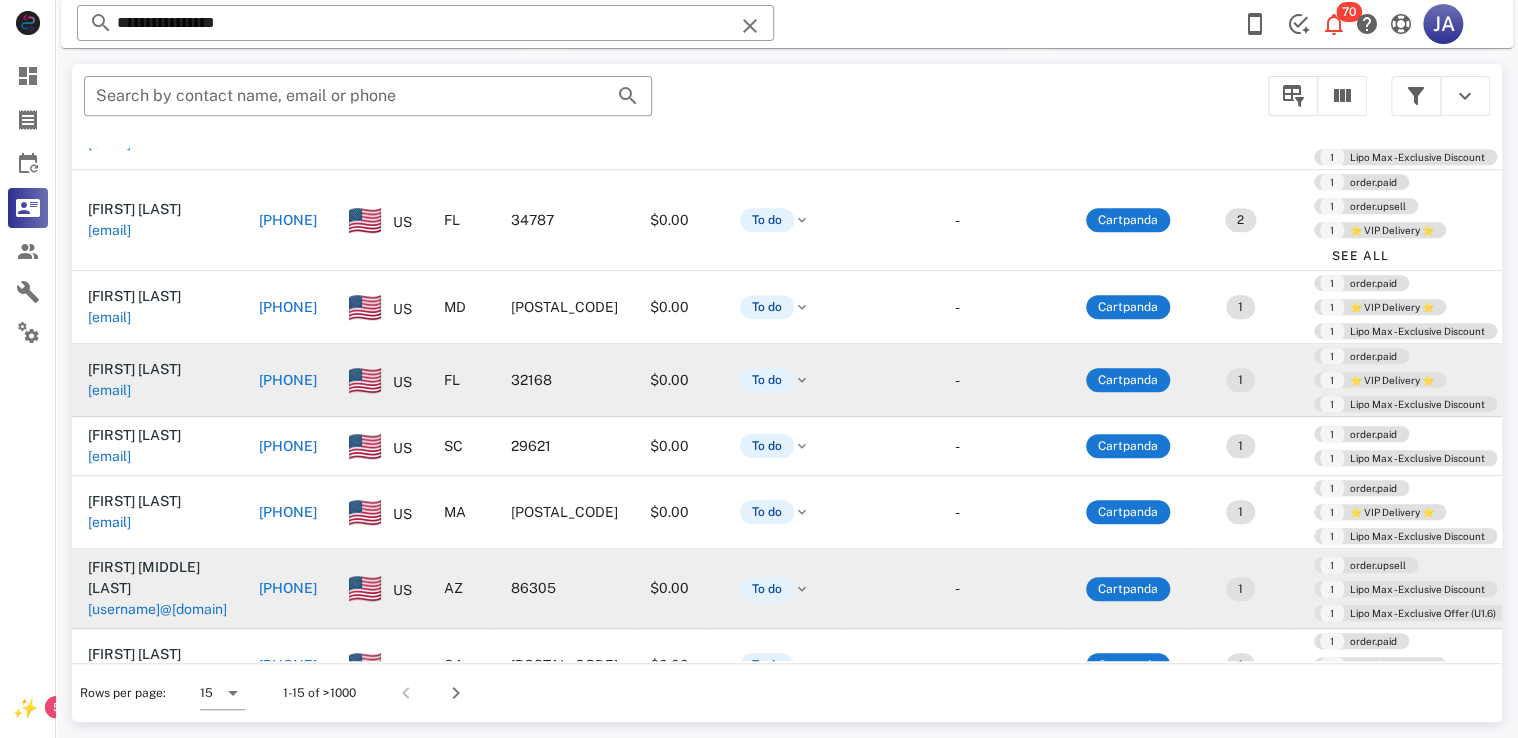 click on "[PHONE]" at bounding box center (288, 588) 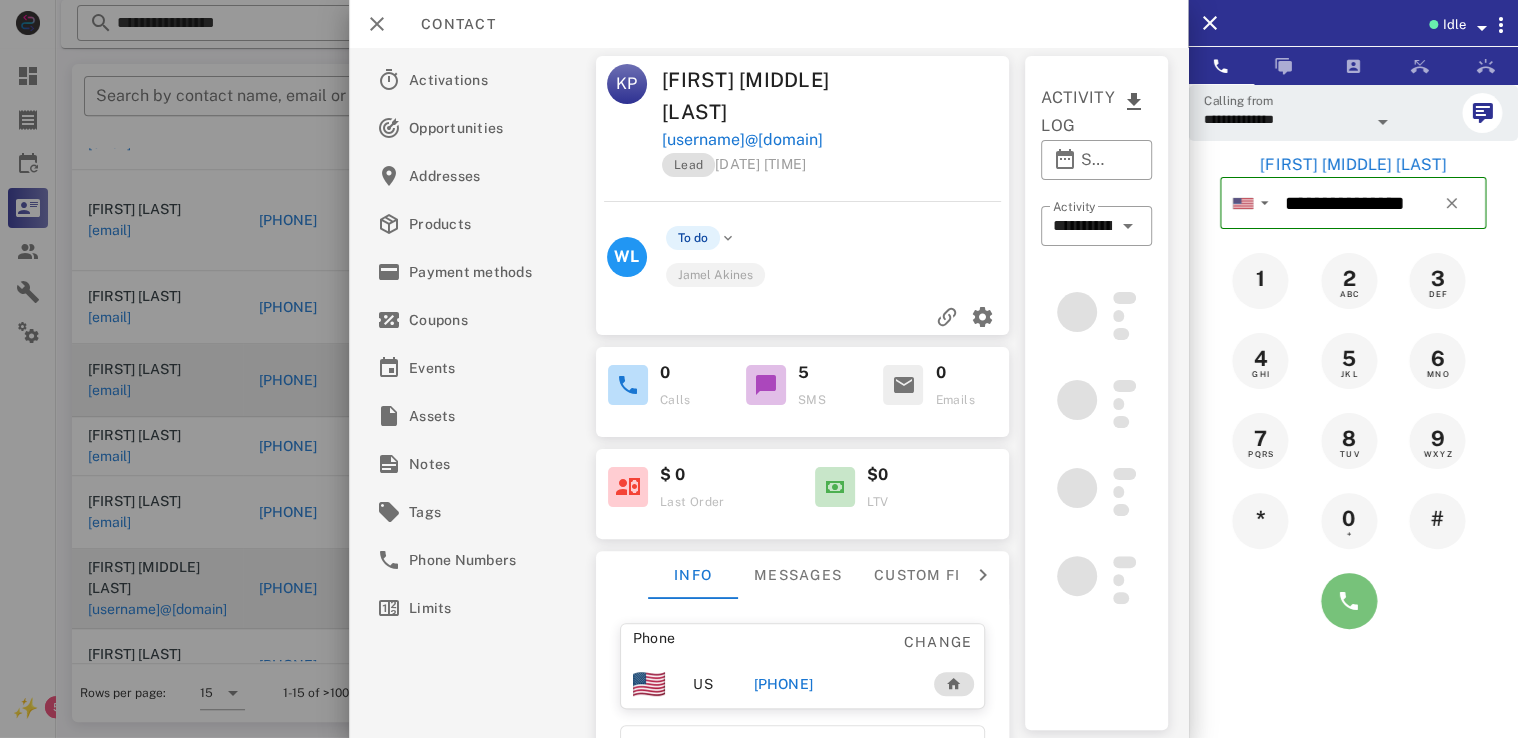 click at bounding box center [1349, 601] 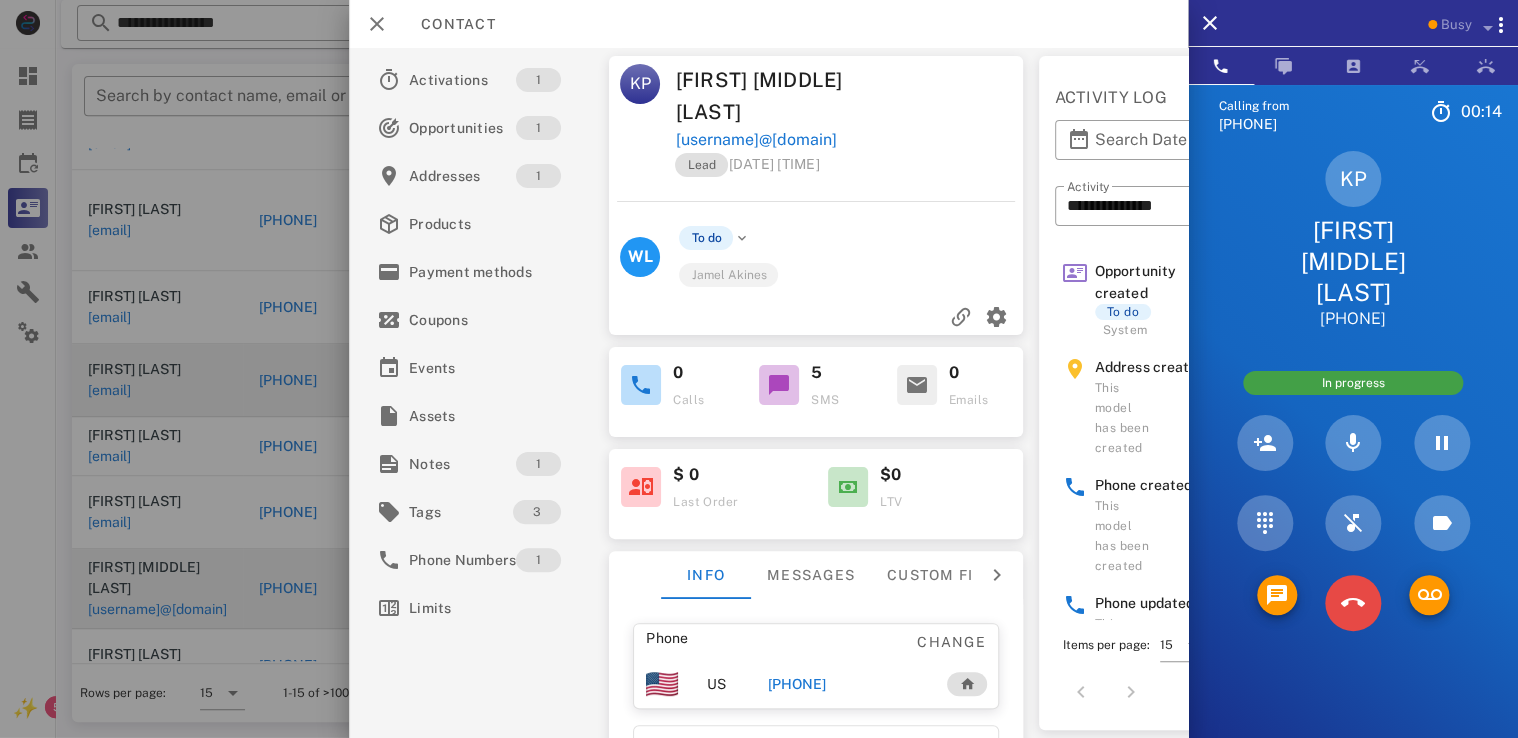 click at bounding box center [1353, 603] 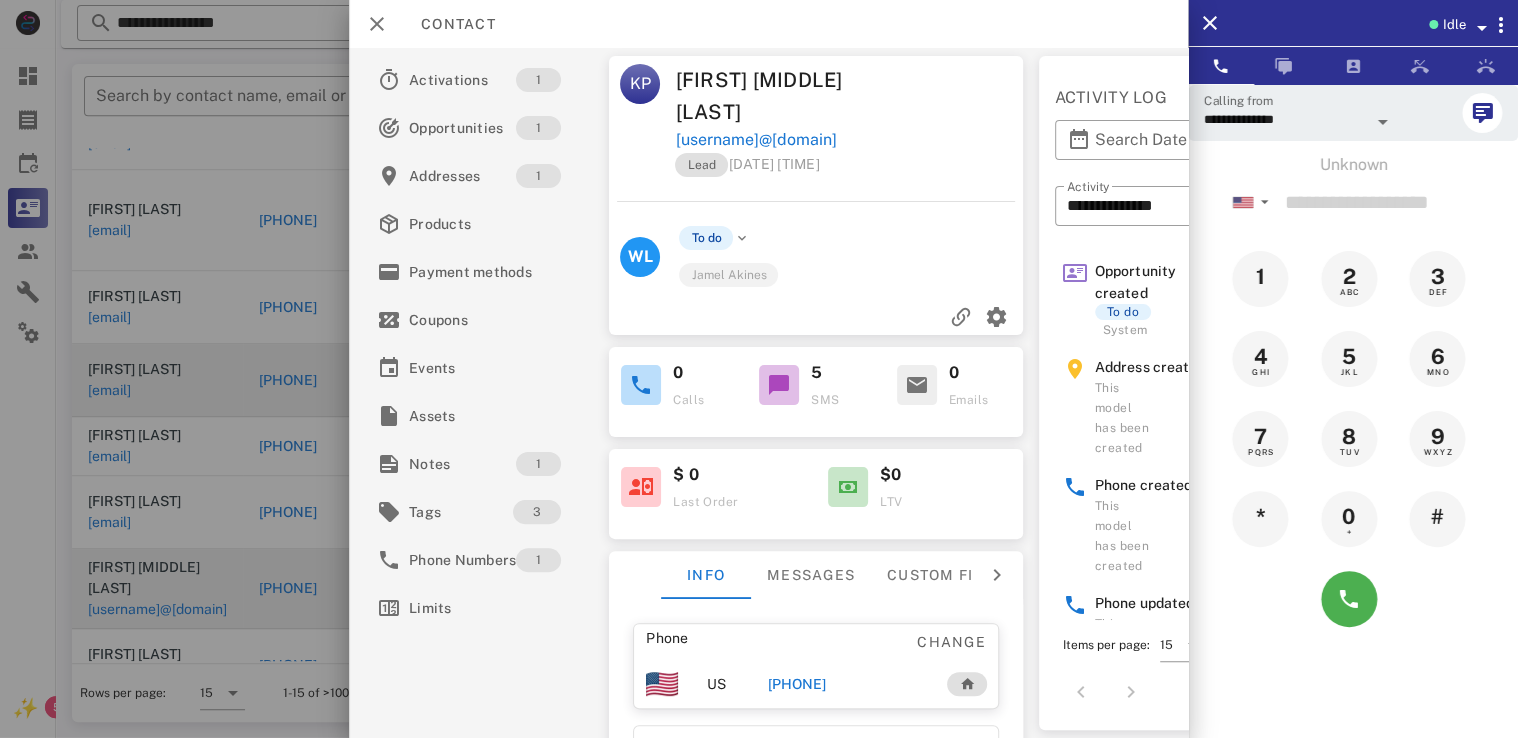 click at bounding box center (759, 369) 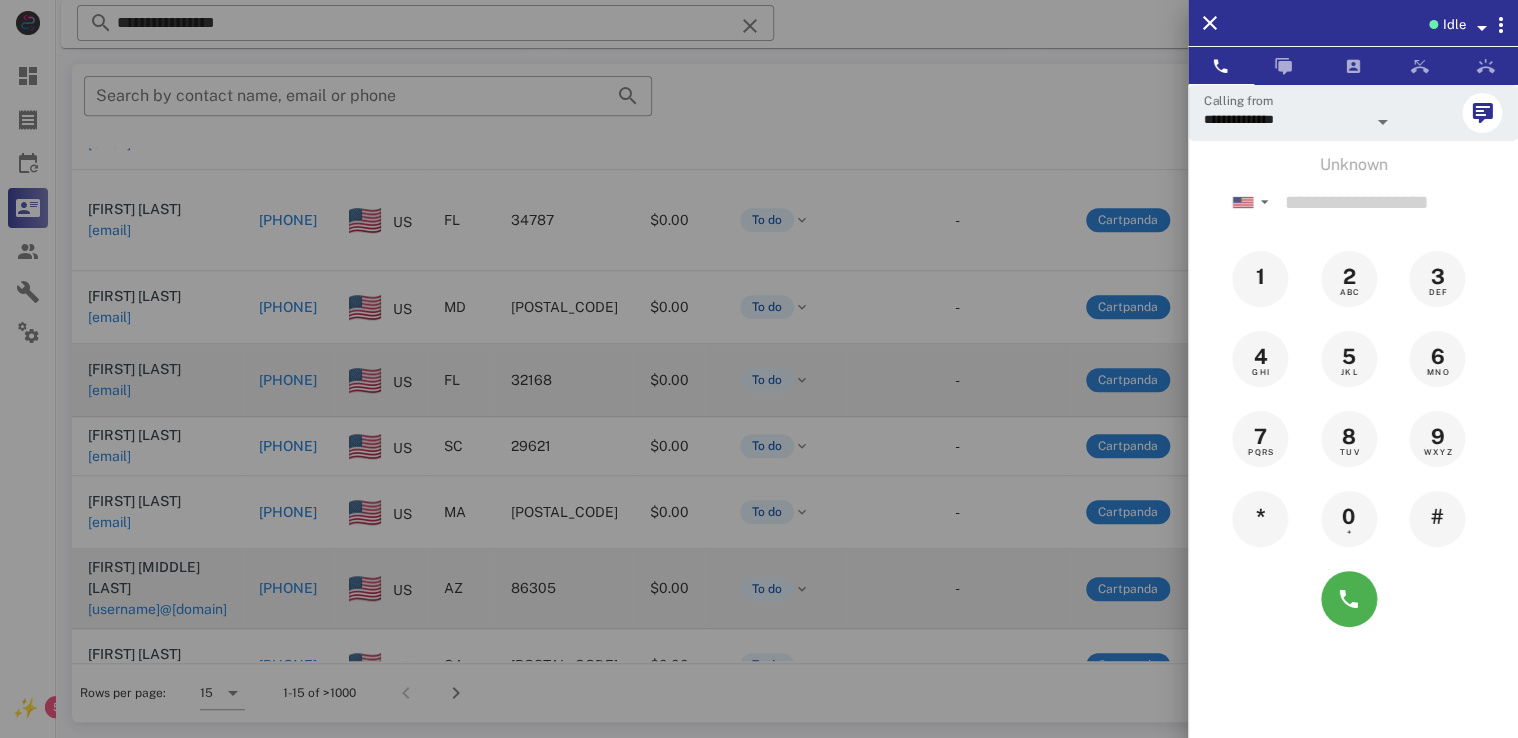 click at bounding box center [759, 369] 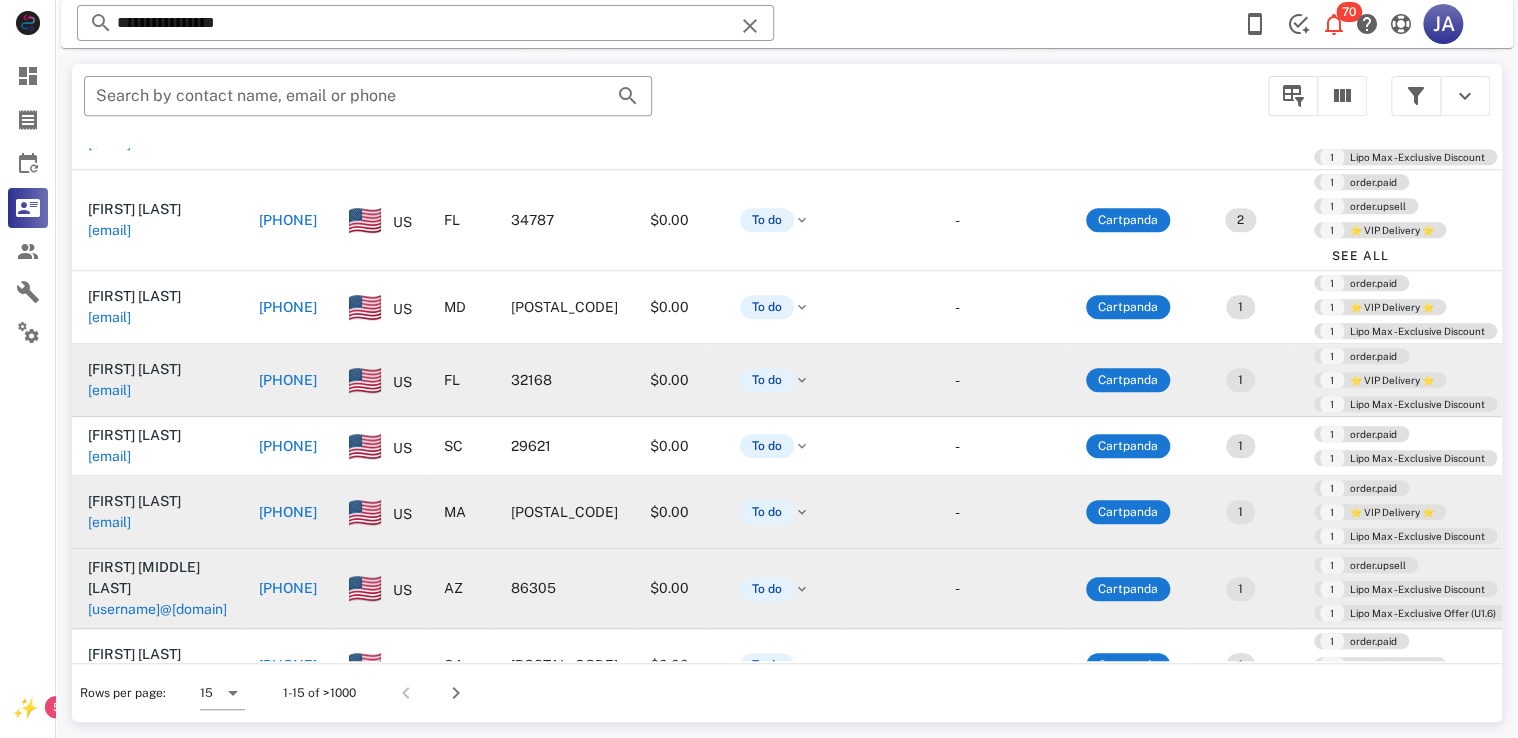 click on "[PHONE]" at bounding box center (288, 512) 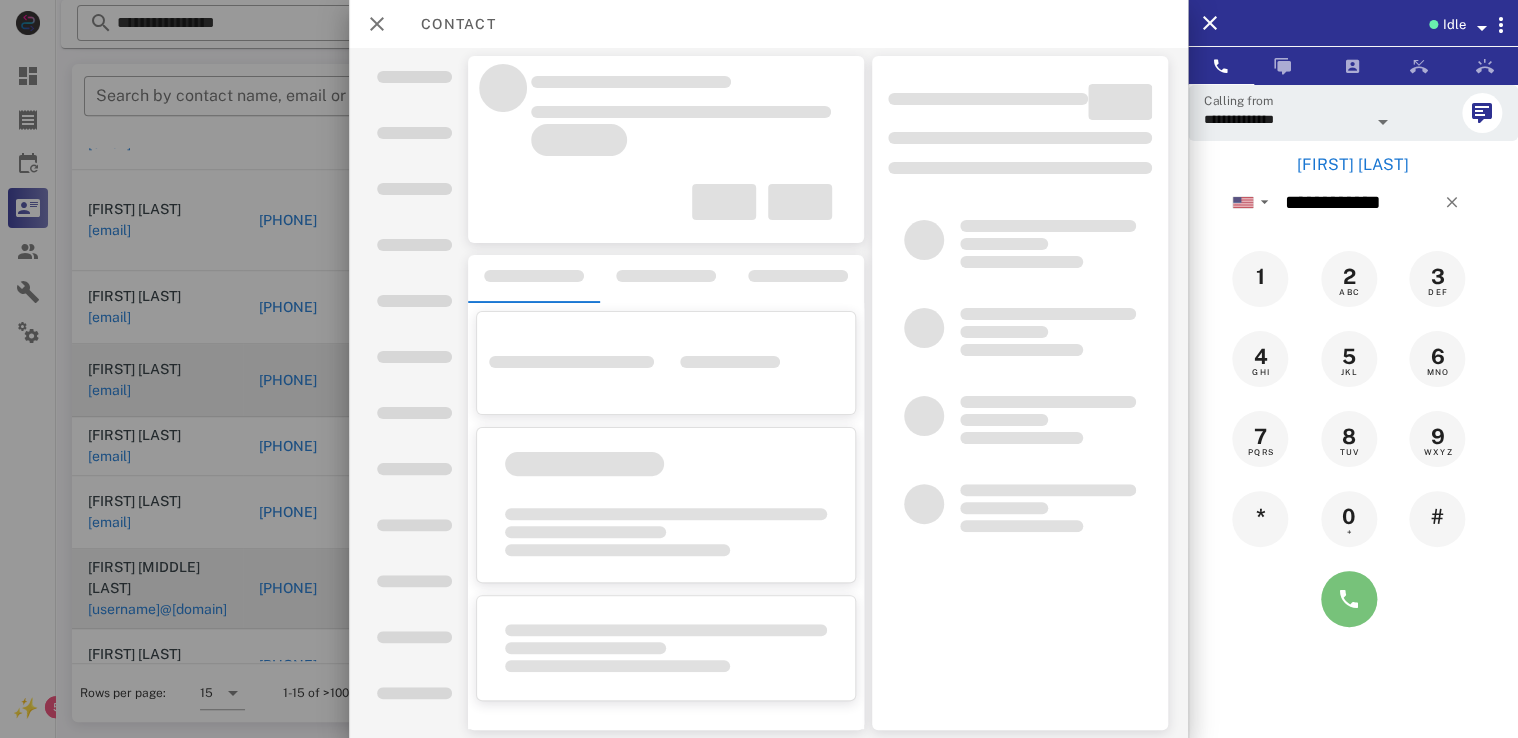 click at bounding box center (1349, 599) 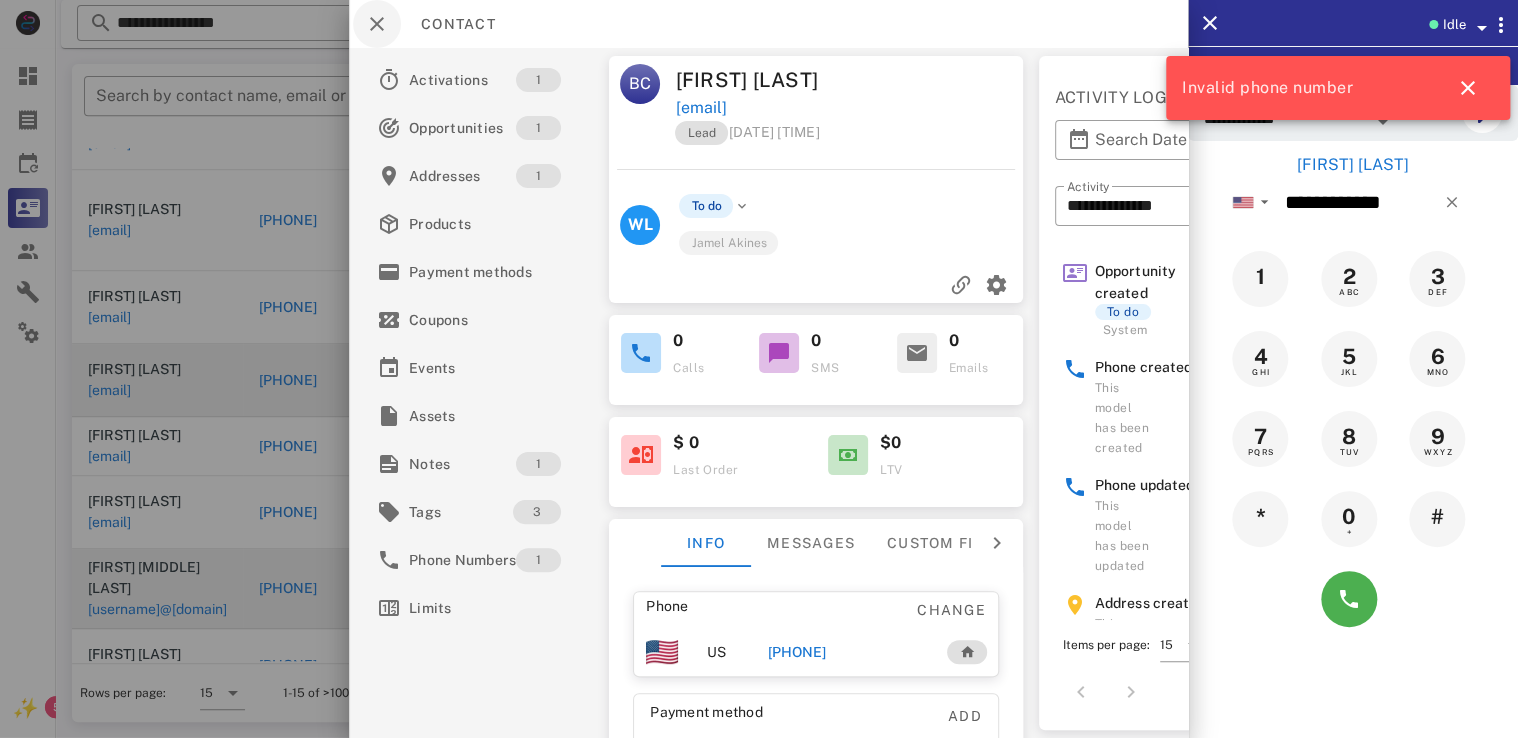 click at bounding box center [377, 24] 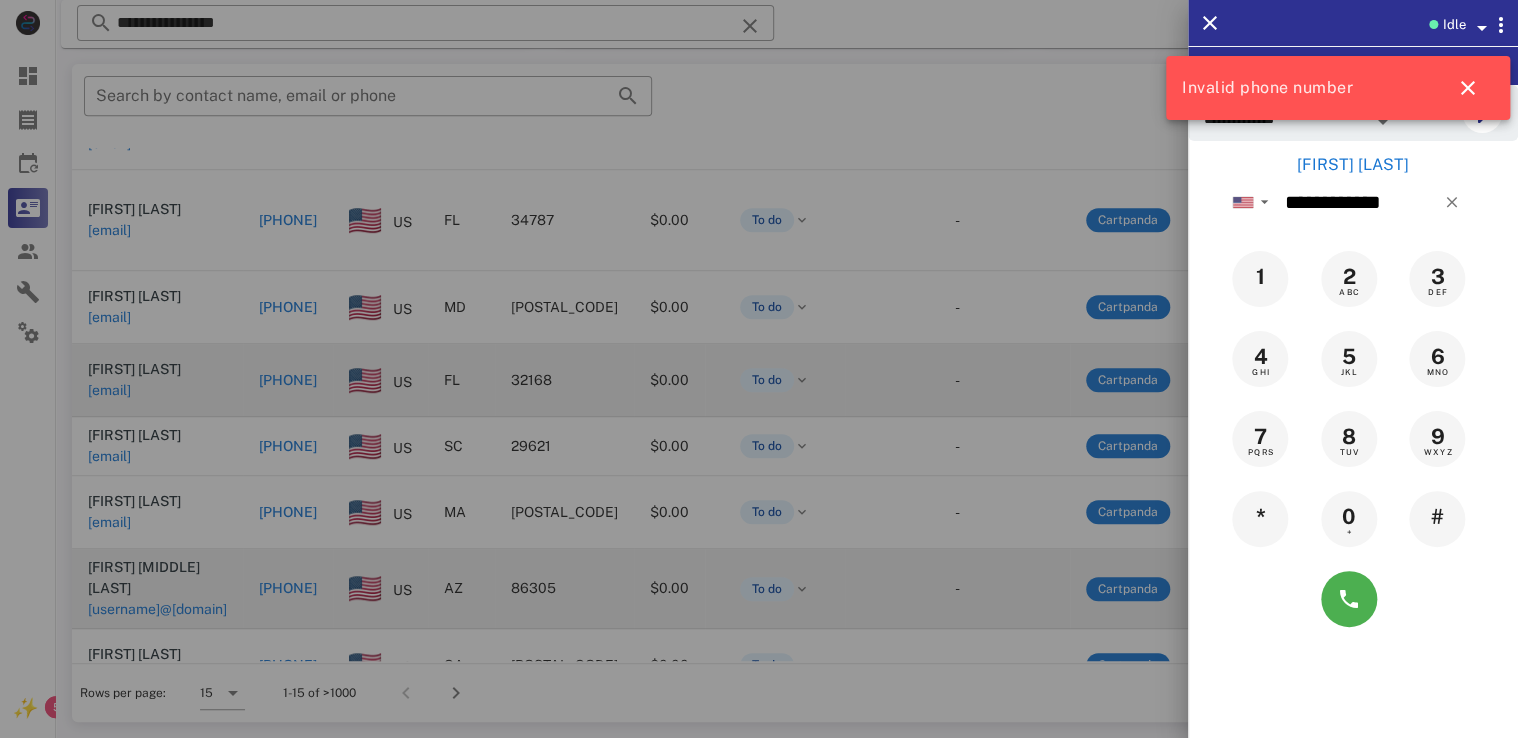 click at bounding box center [759, 369] 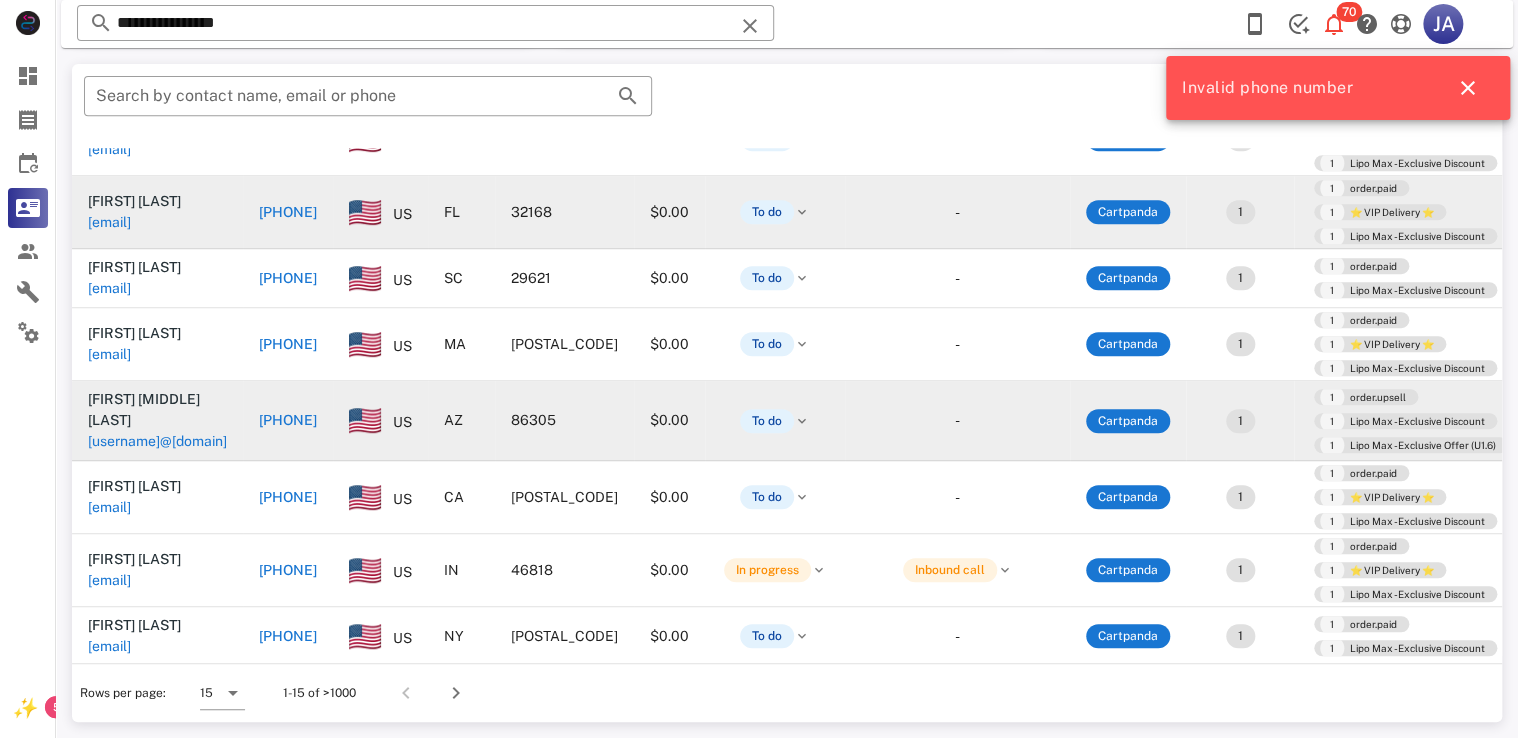 scroll, scrollTop: 345, scrollLeft: 0, axis: vertical 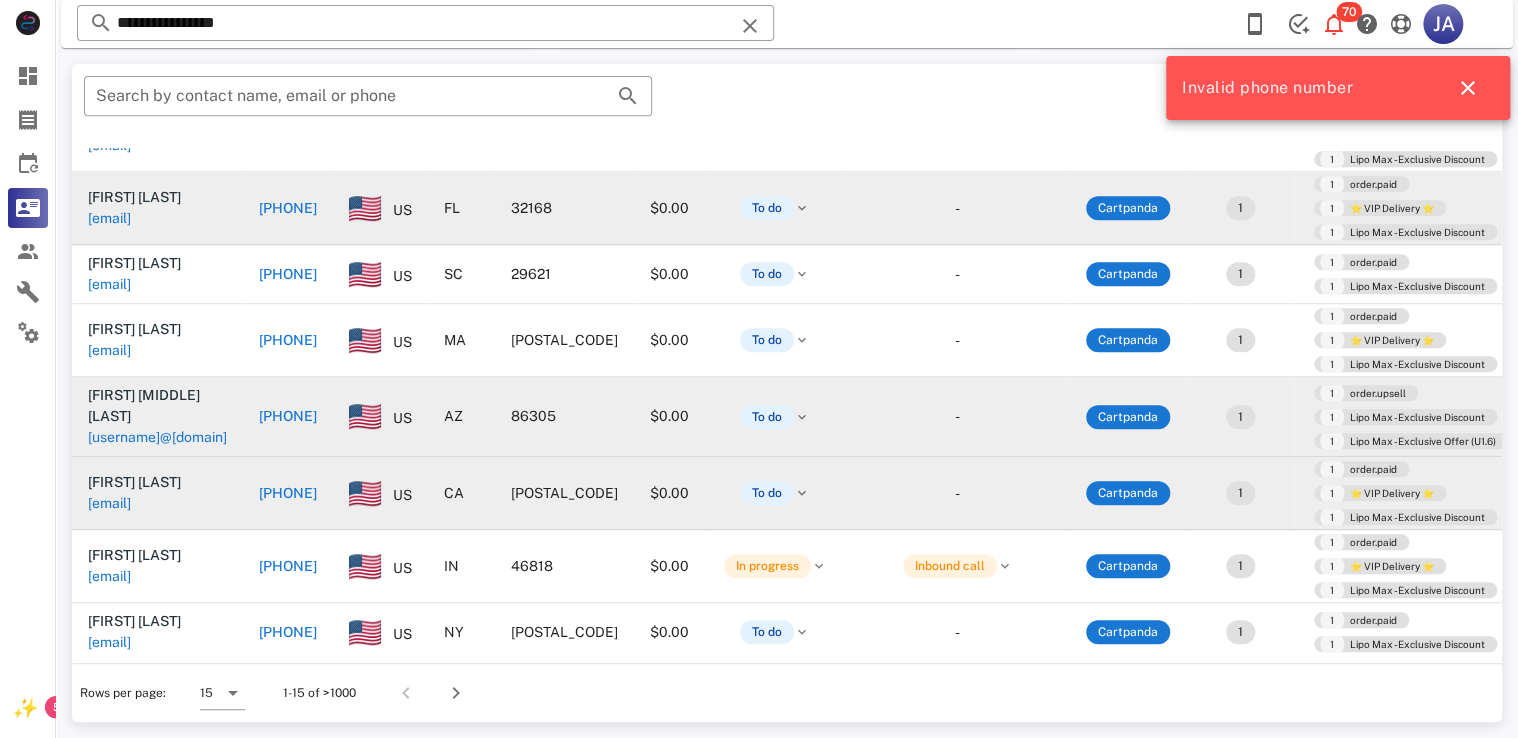 click on "[PHONE]" at bounding box center (288, 493) 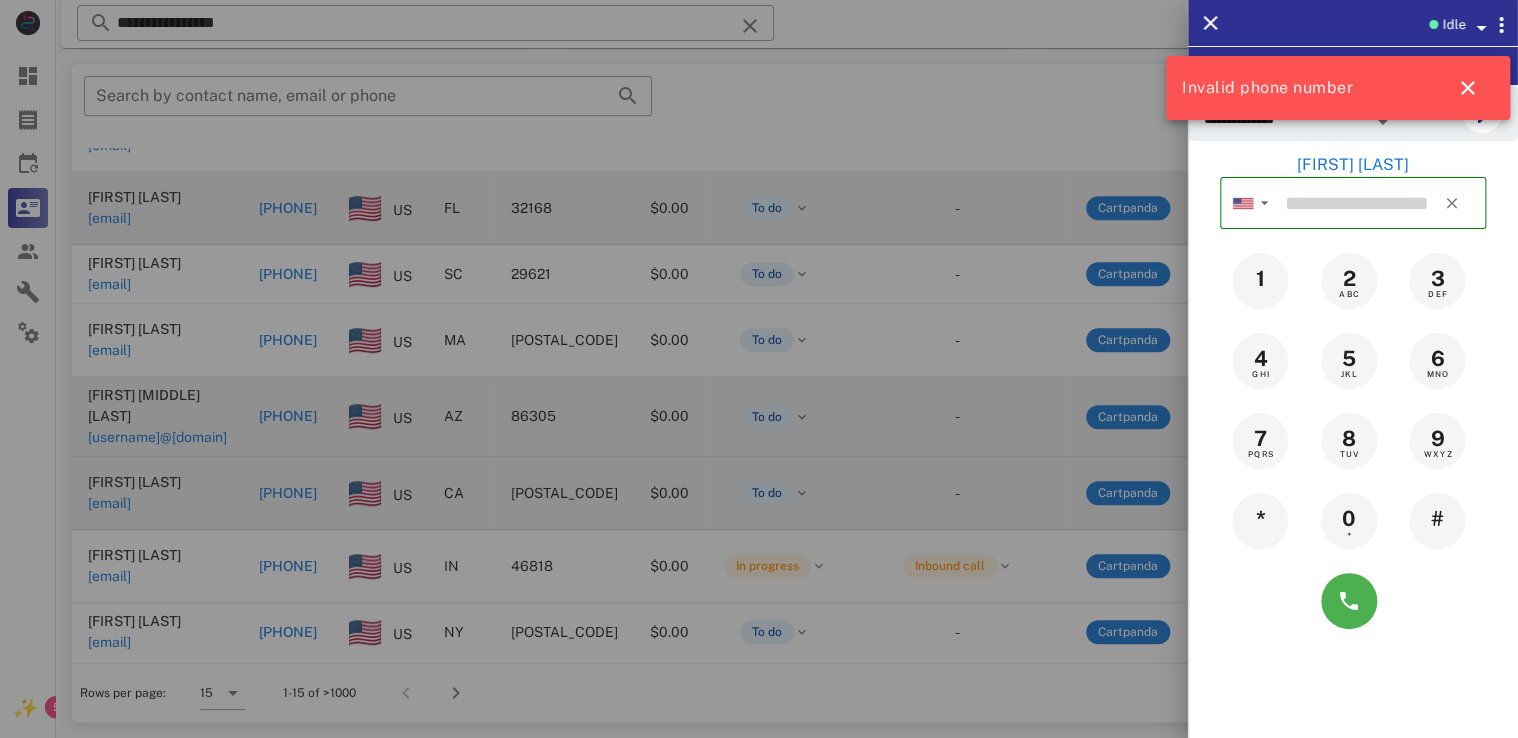 type on "**********" 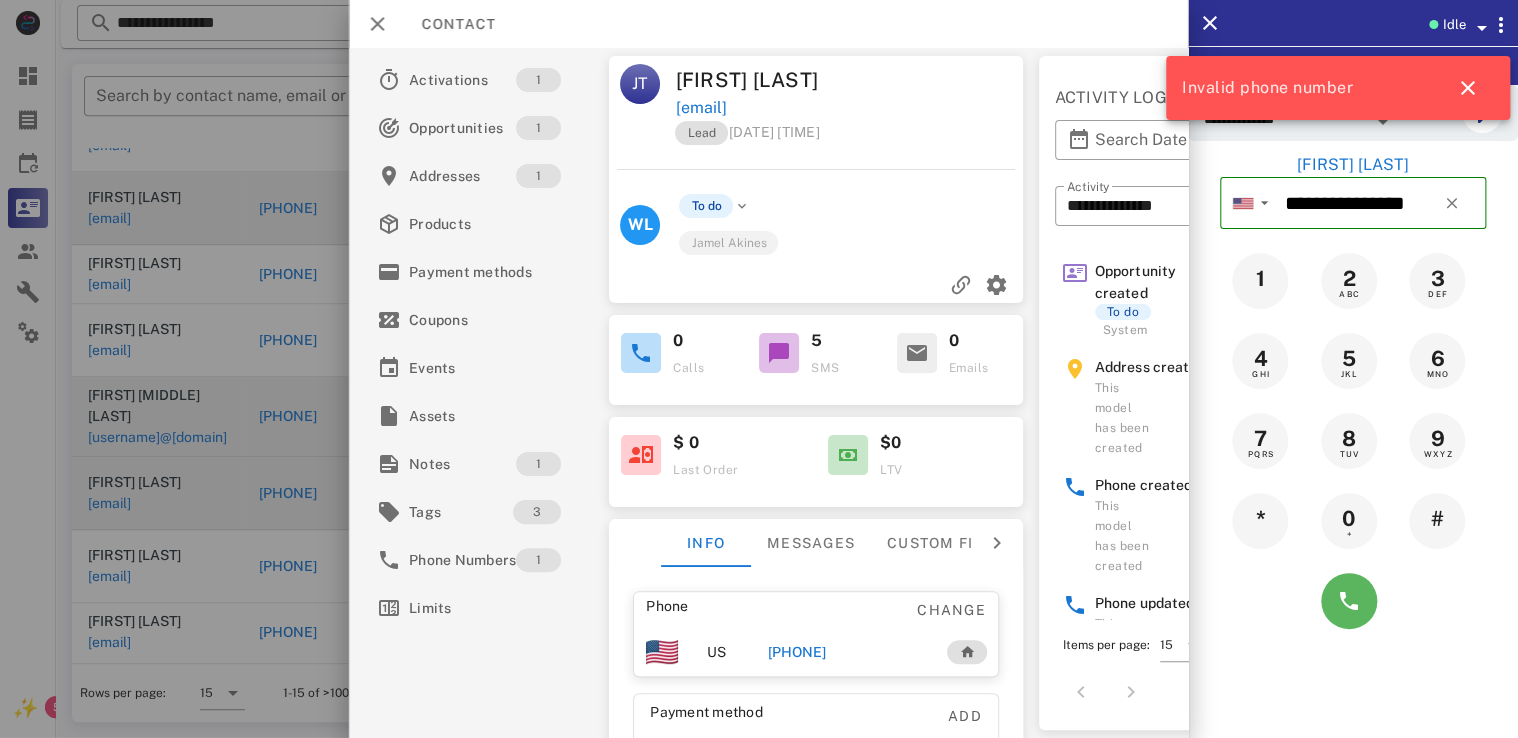 click at bounding box center (1349, 601) 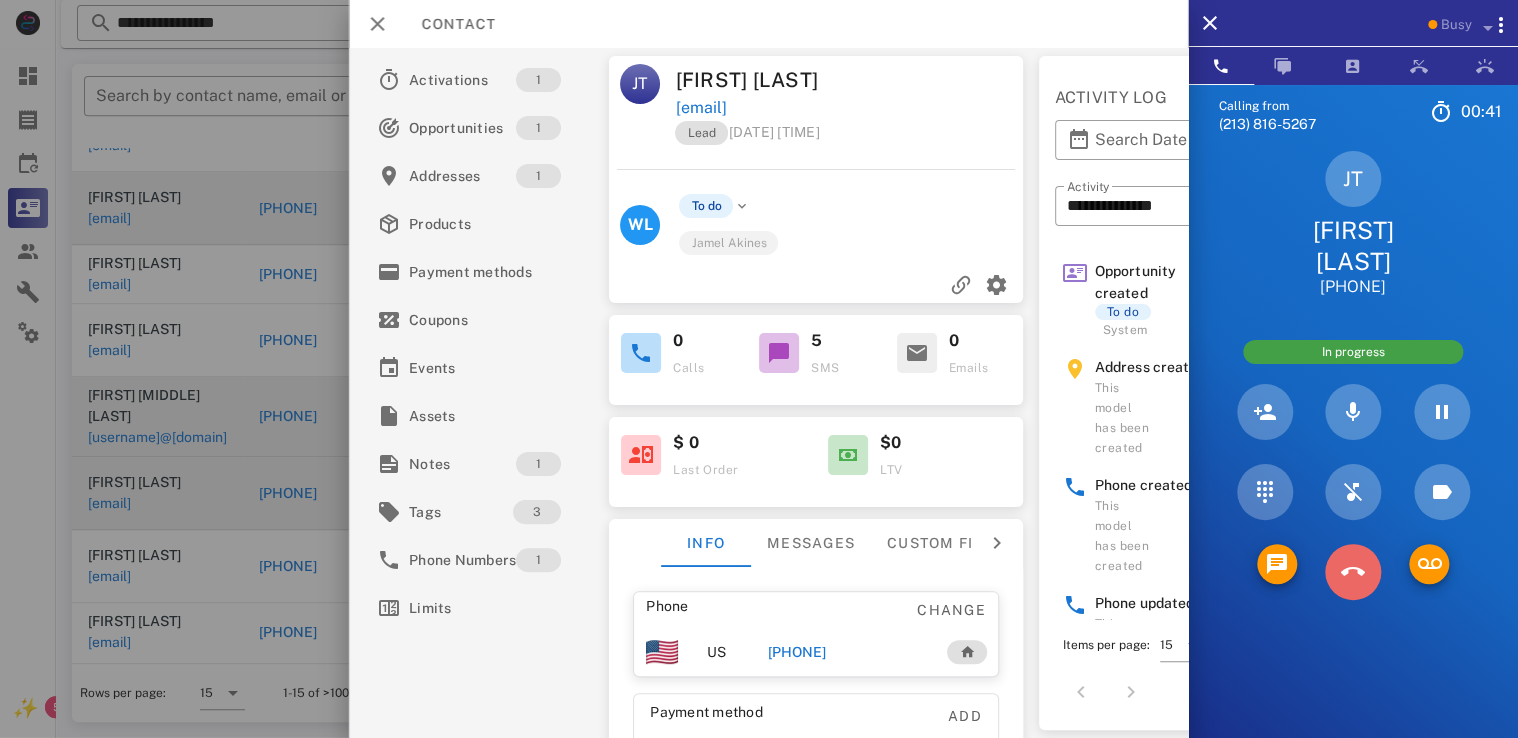 click at bounding box center (1353, 572) 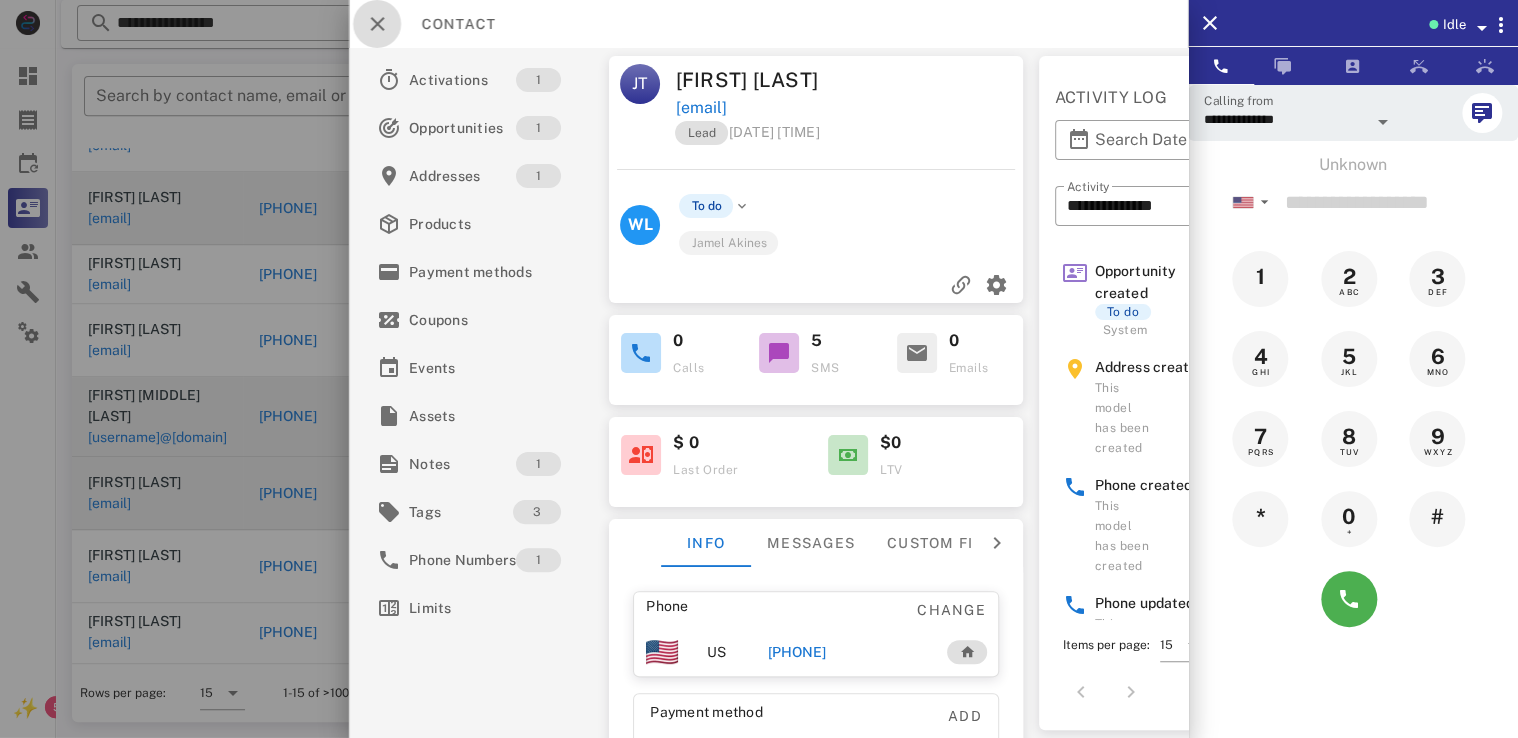 click at bounding box center [377, 24] 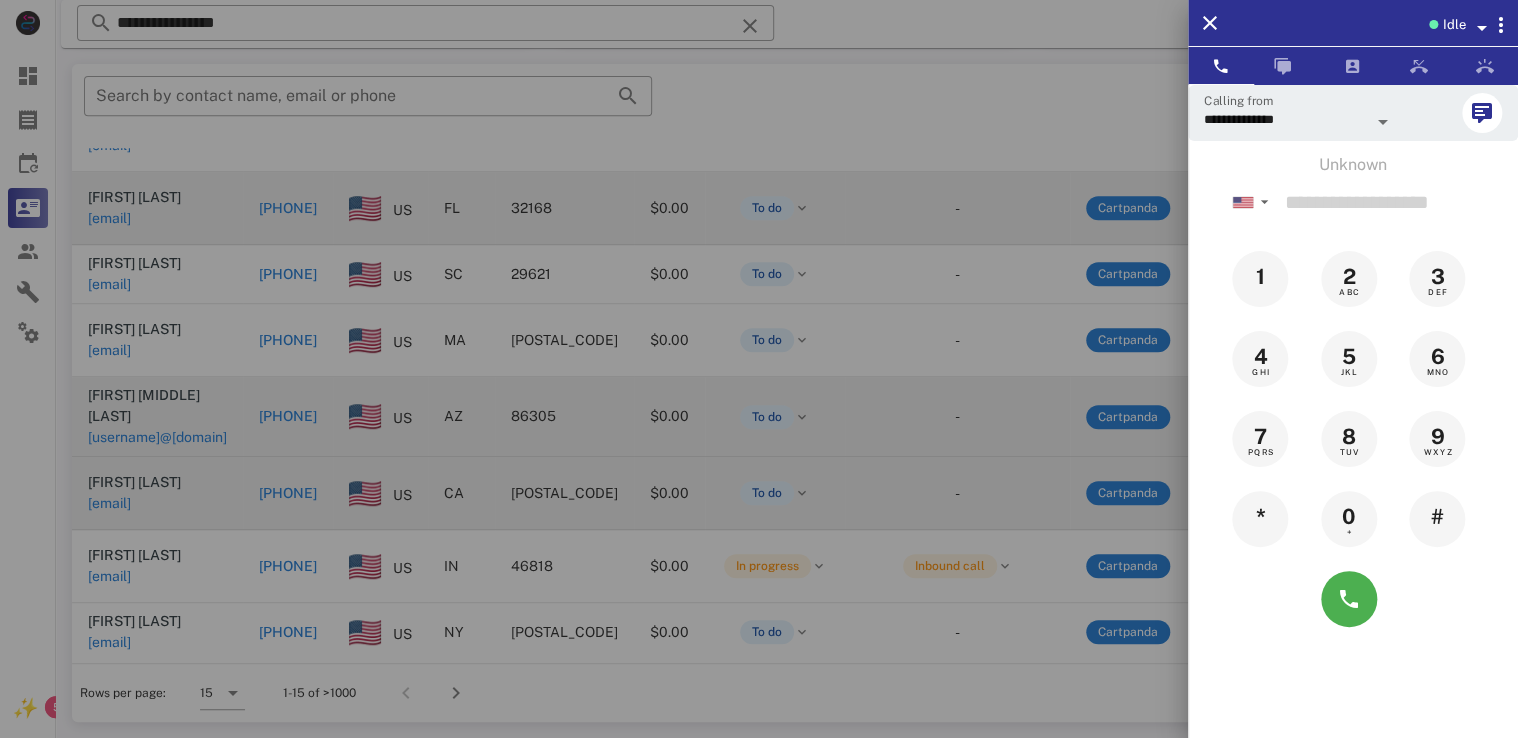 click at bounding box center (759, 369) 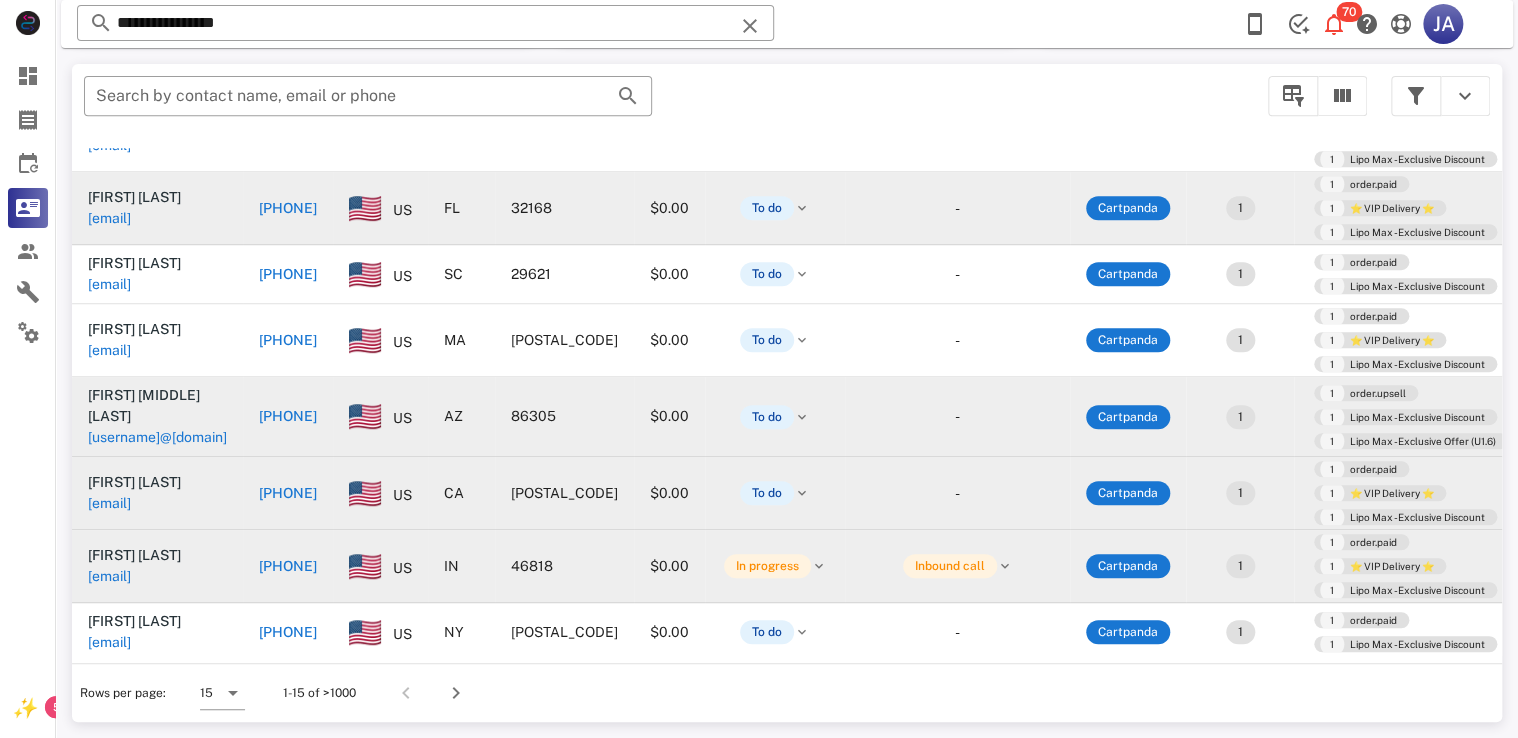 click on "[PHONE]" at bounding box center [288, 566] 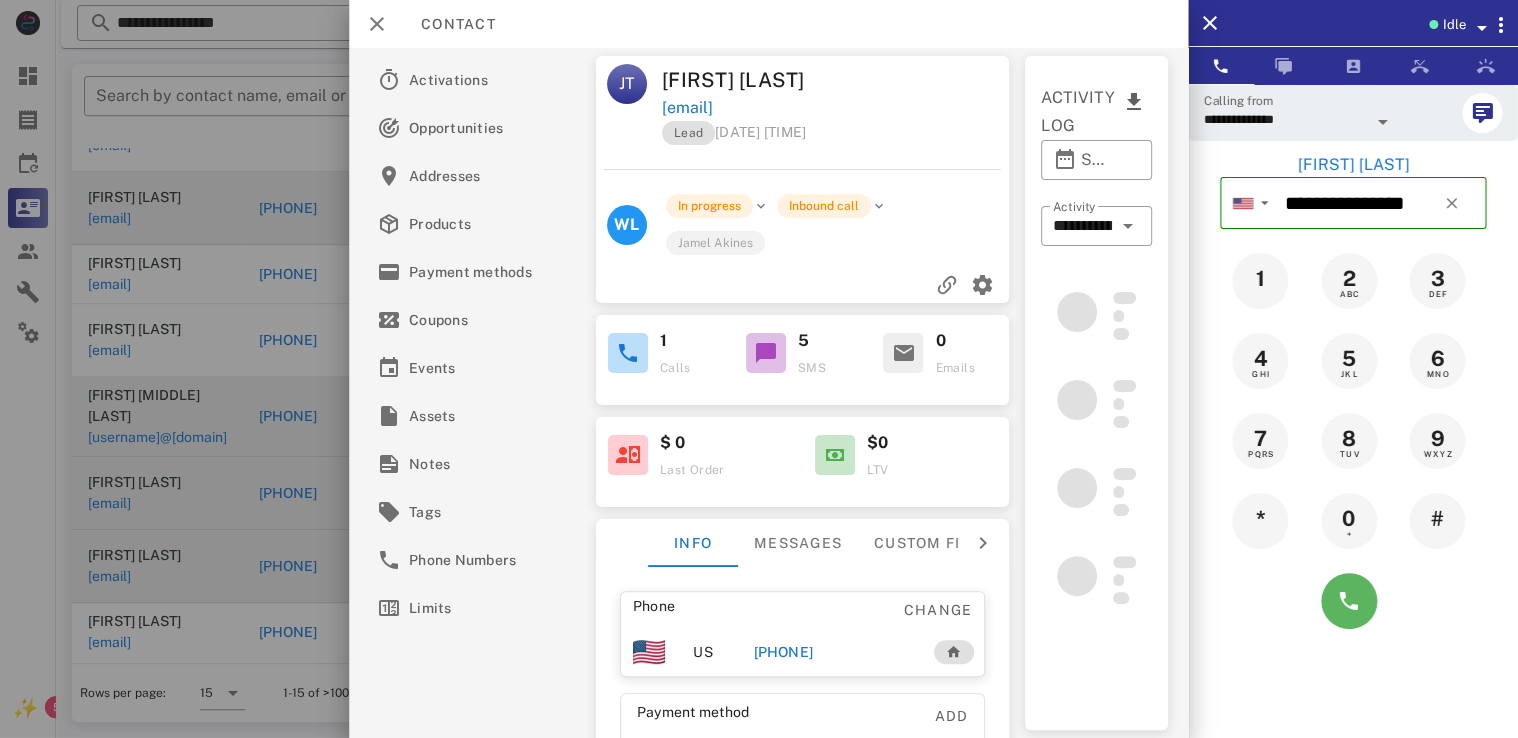 click at bounding box center [1349, 601] 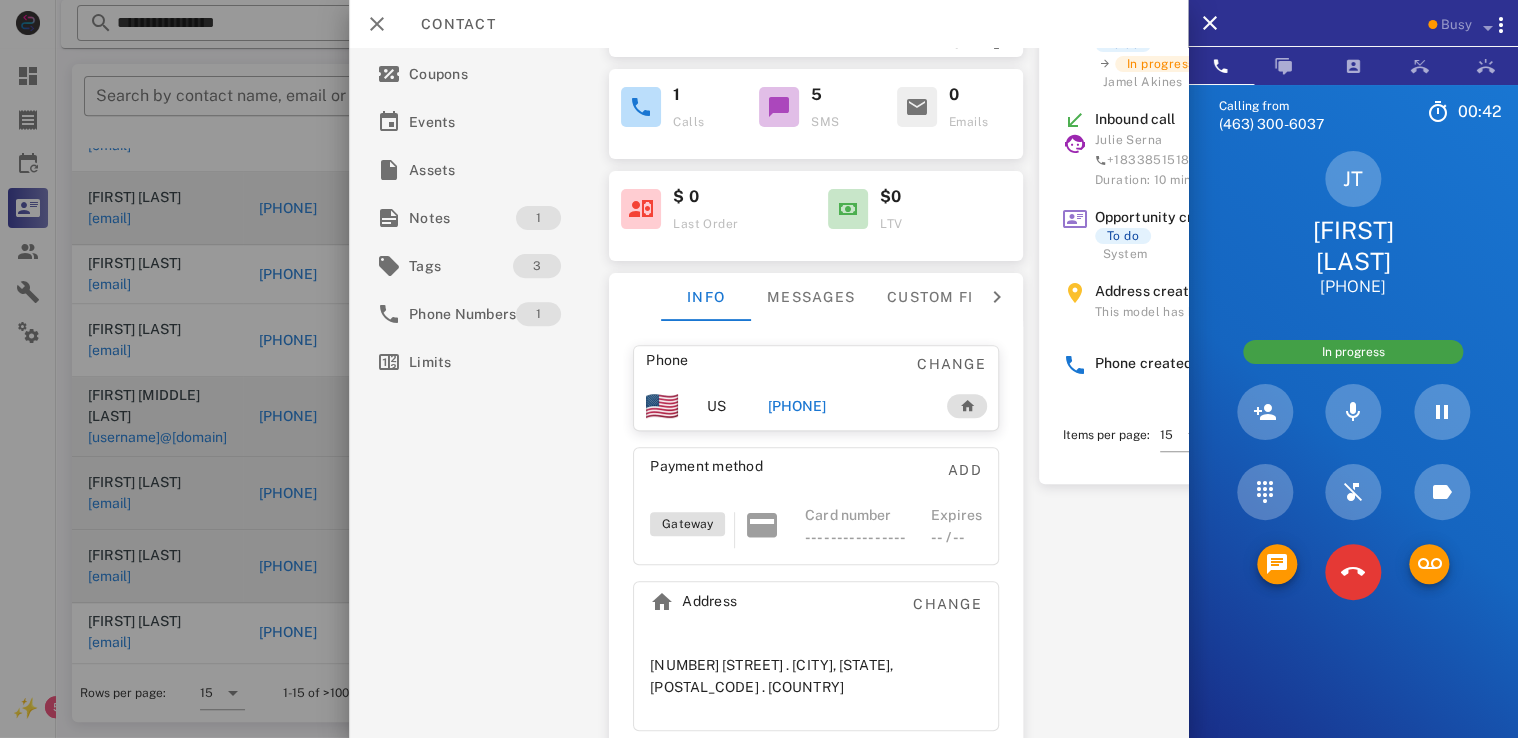 scroll, scrollTop: 251, scrollLeft: 0, axis: vertical 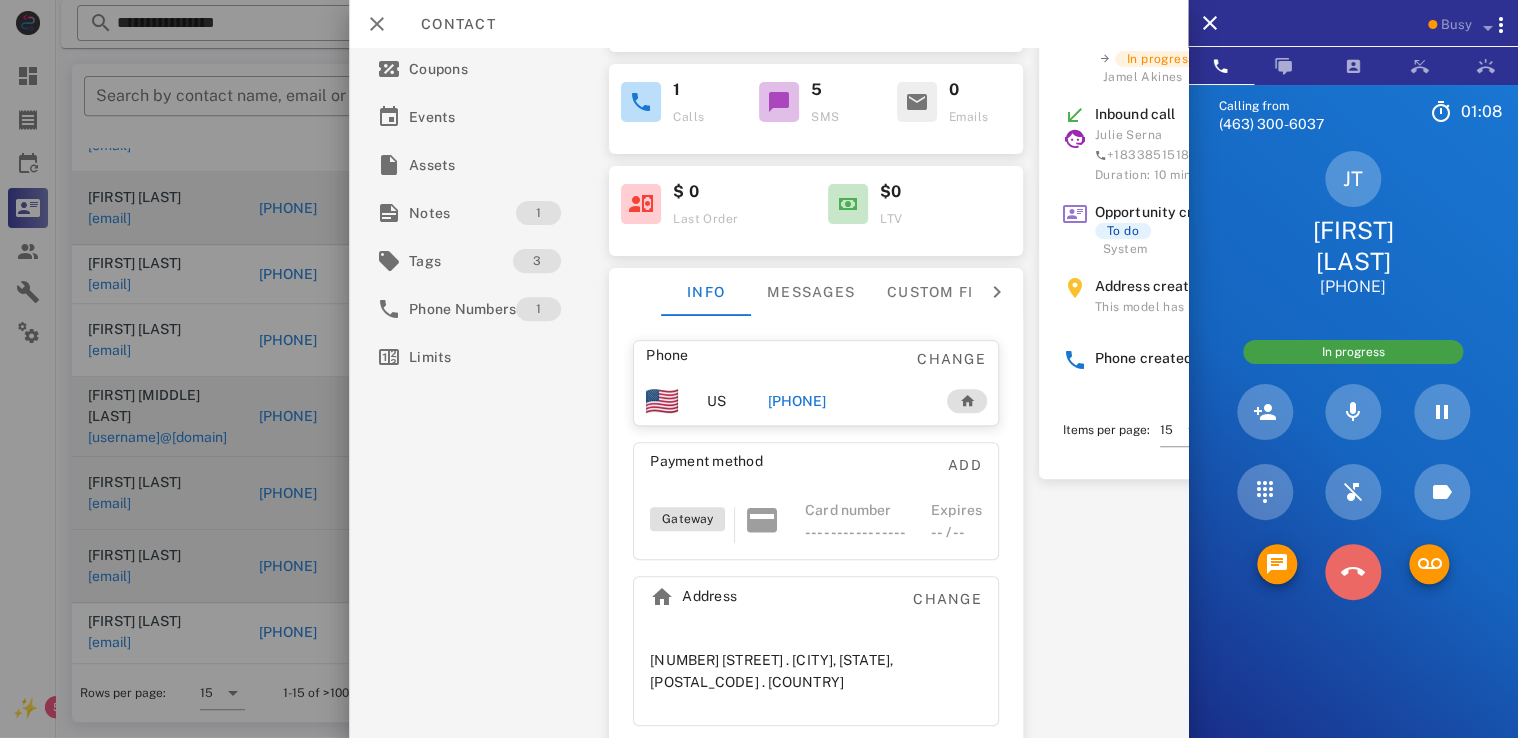 click at bounding box center [1353, 572] 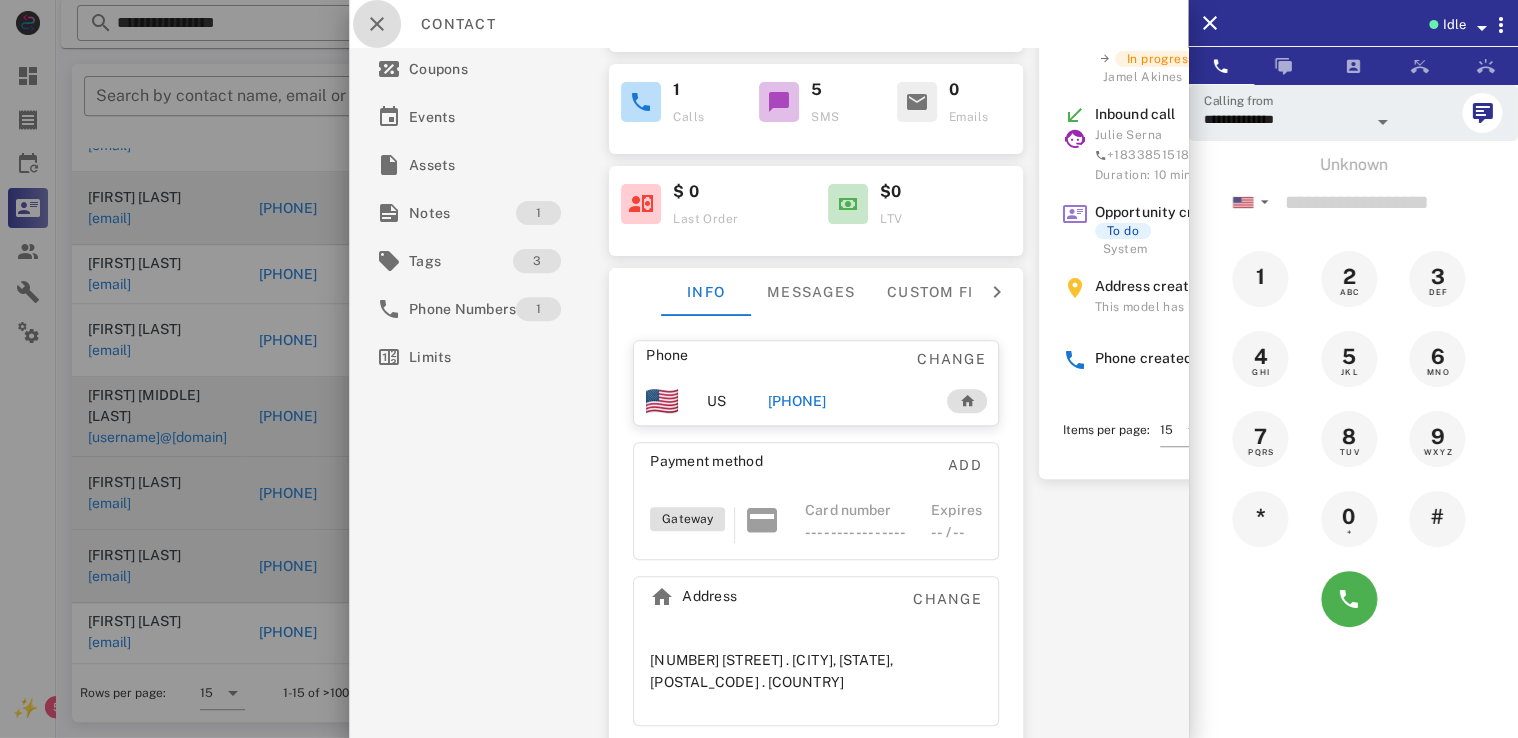 click at bounding box center (377, 24) 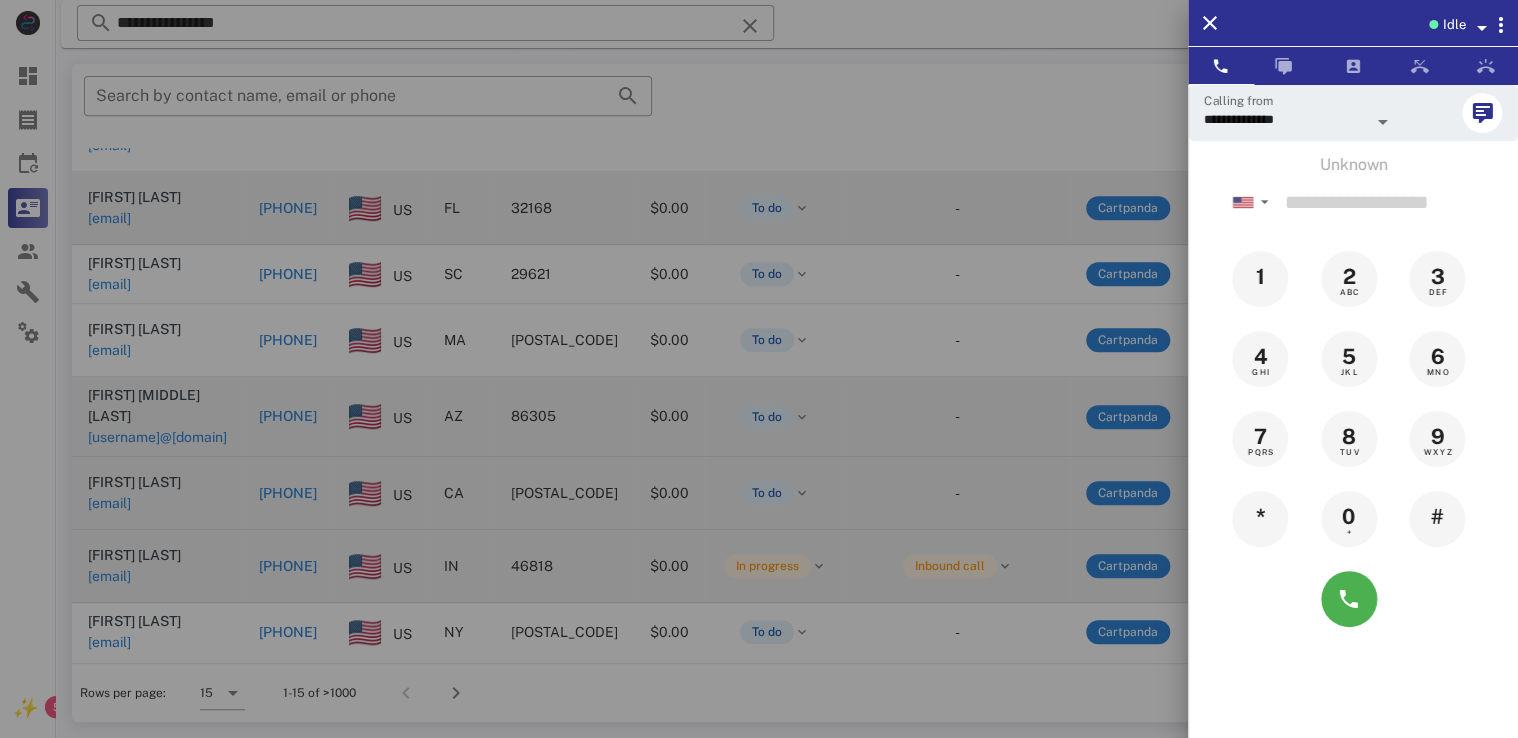 click at bounding box center [759, 369] 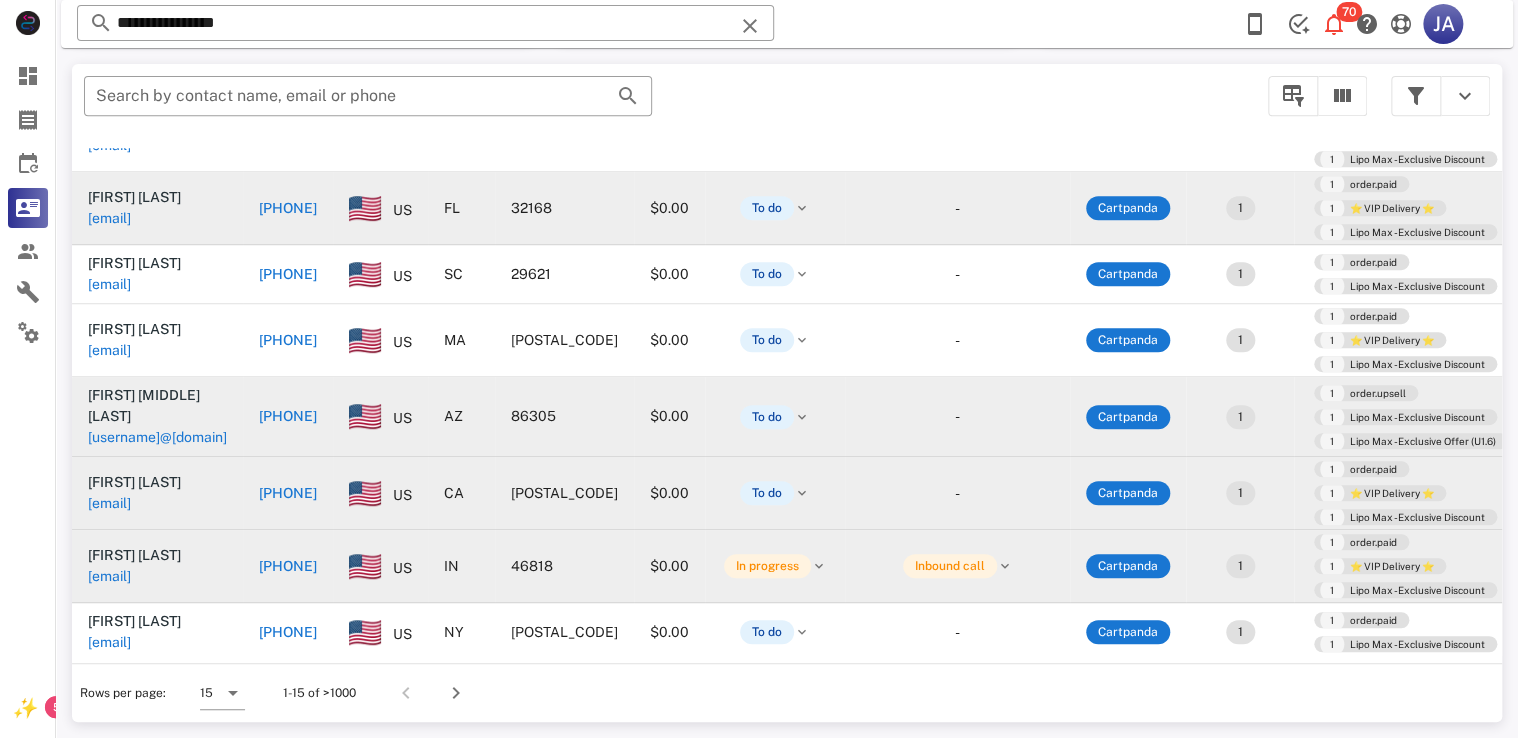 click on "[PHONE]" at bounding box center [288, 416] 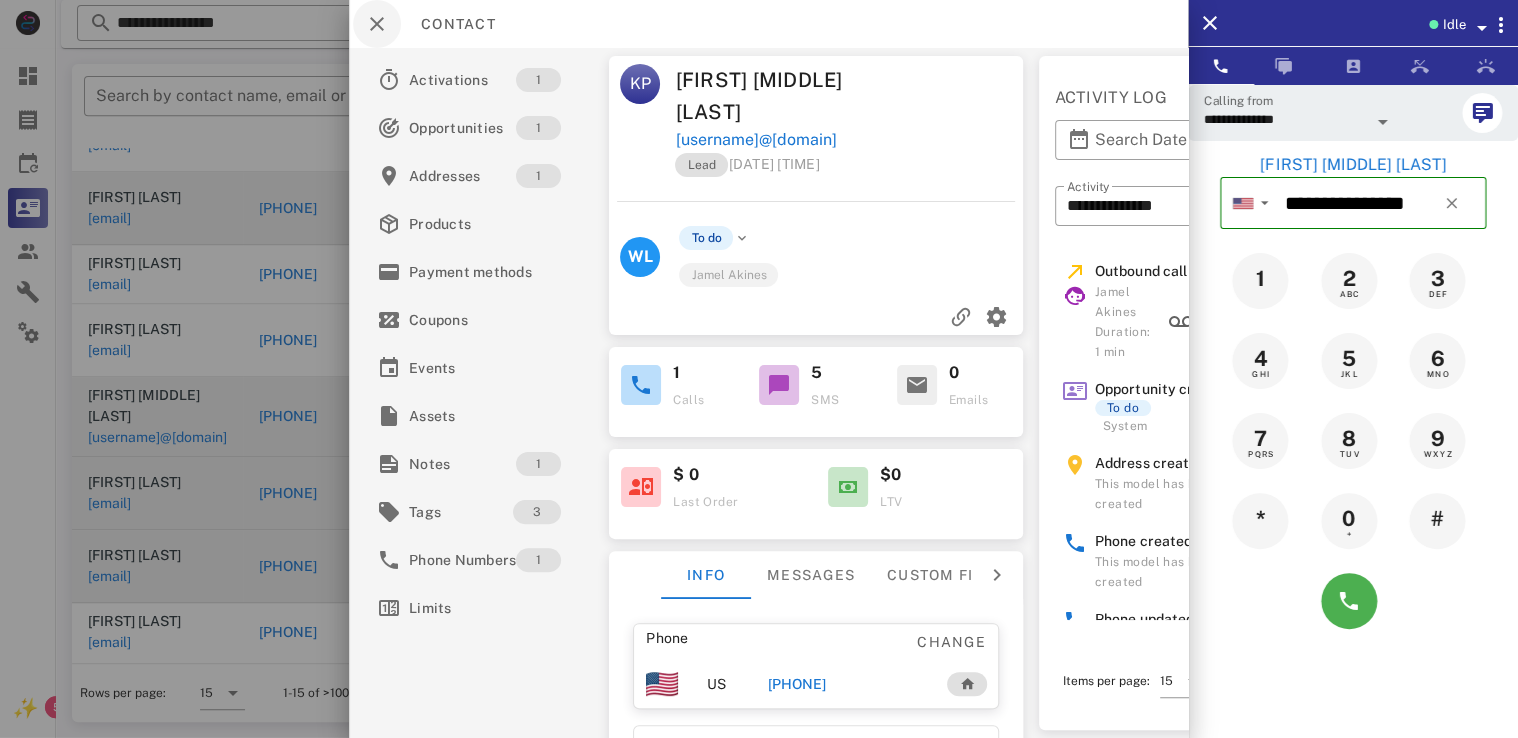 click at bounding box center [377, 24] 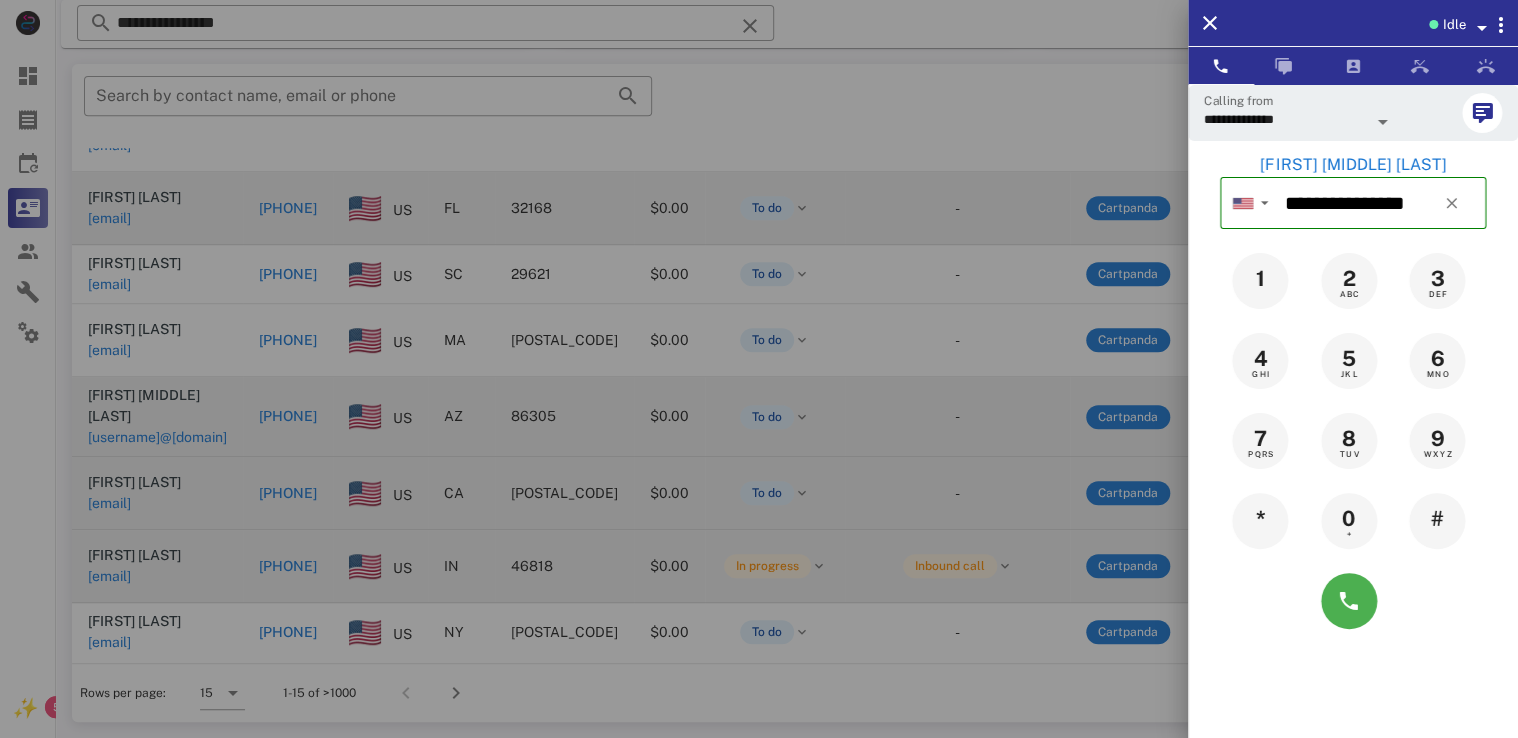 click at bounding box center (759, 369) 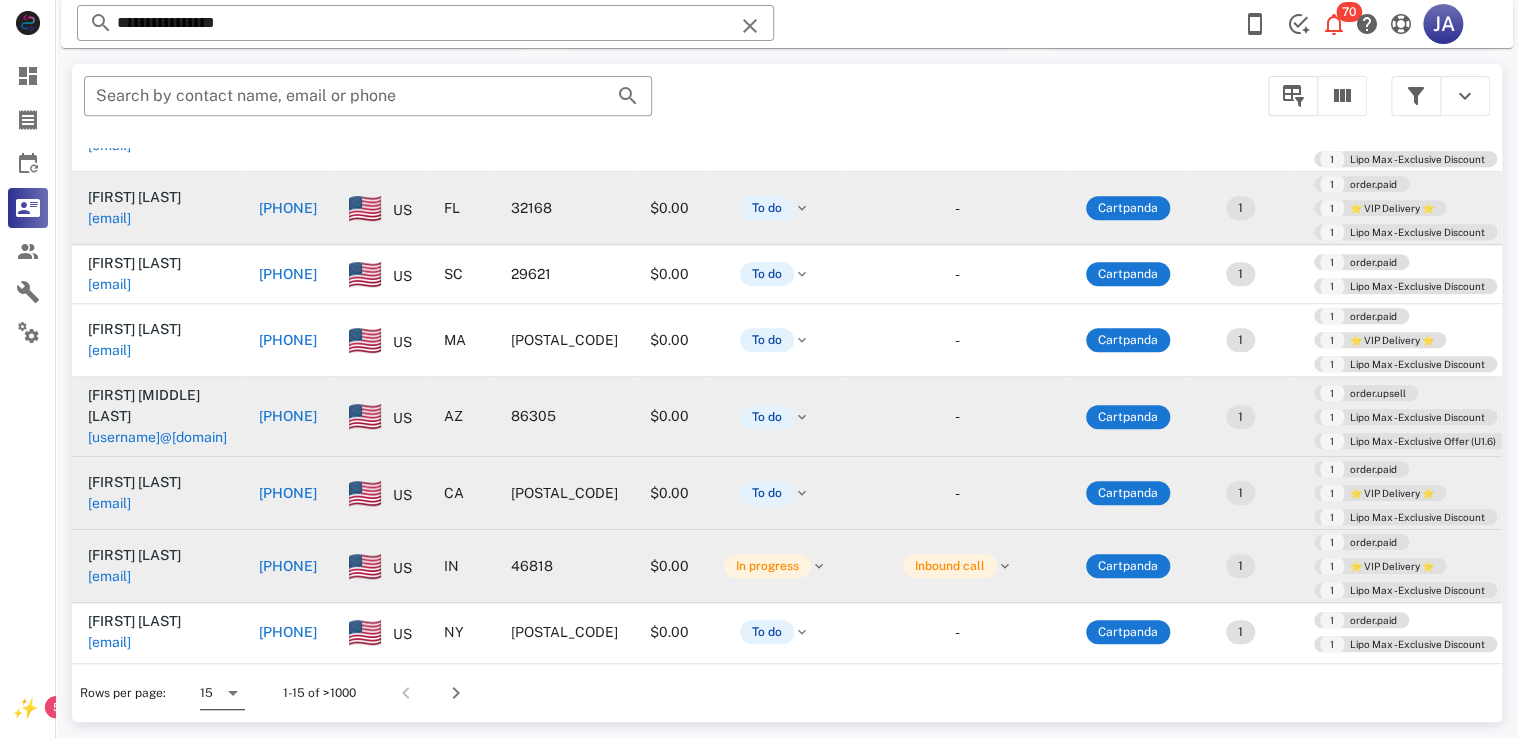 click at bounding box center (231, 693) 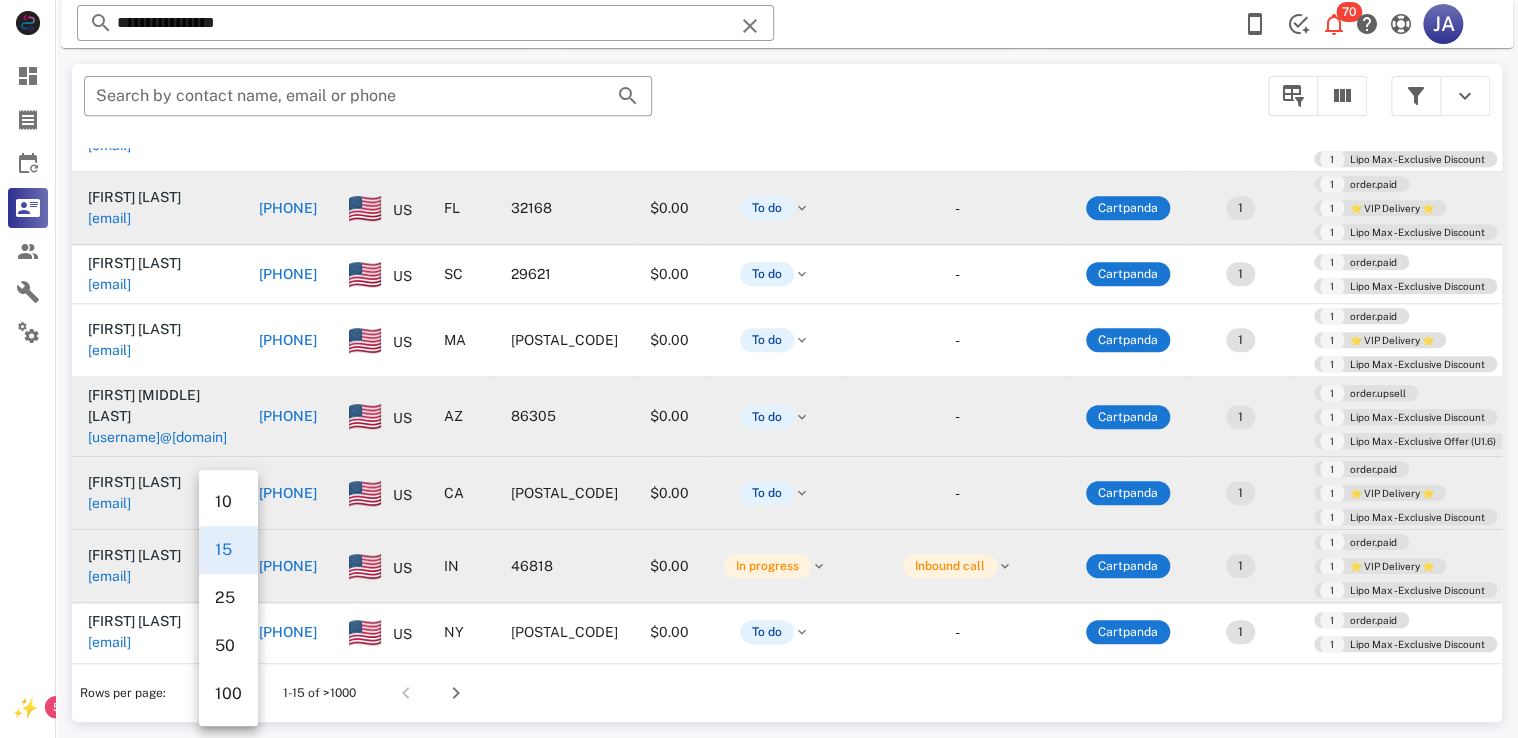 click on "25" at bounding box center (228, 597) 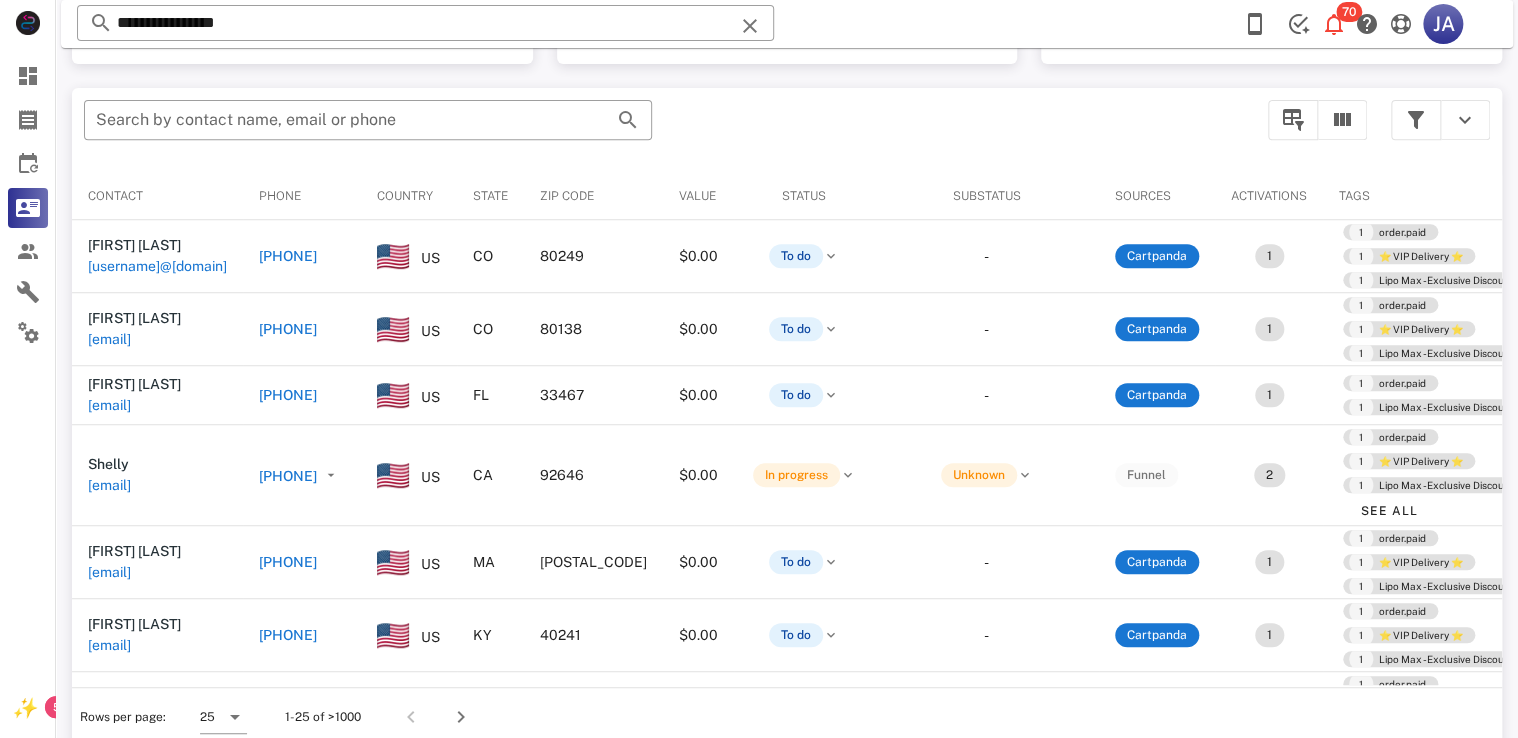 scroll, scrollTop: 380, scrollLeft: 0, axis: vertical 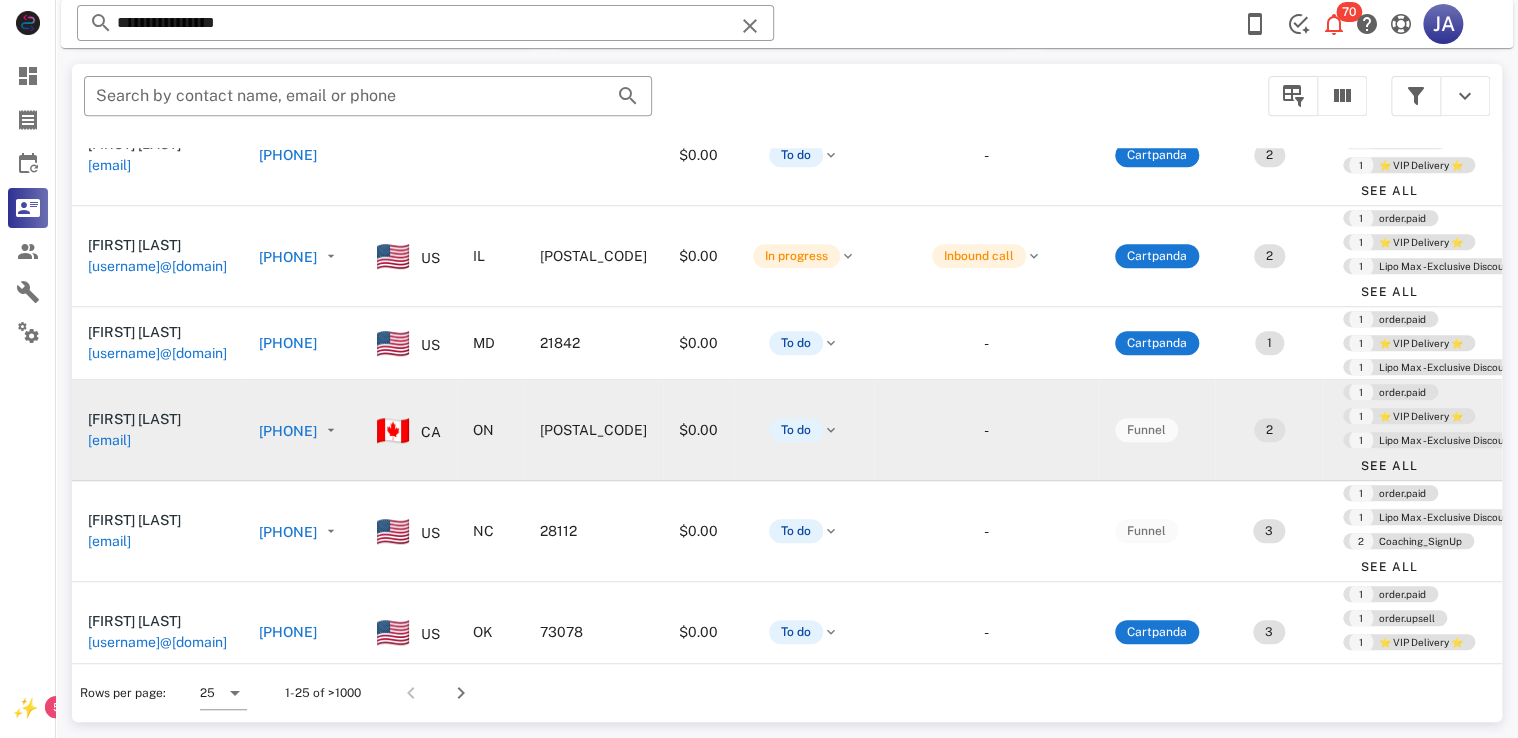 click on "[PHONE]" at bounding box center (288, 431) 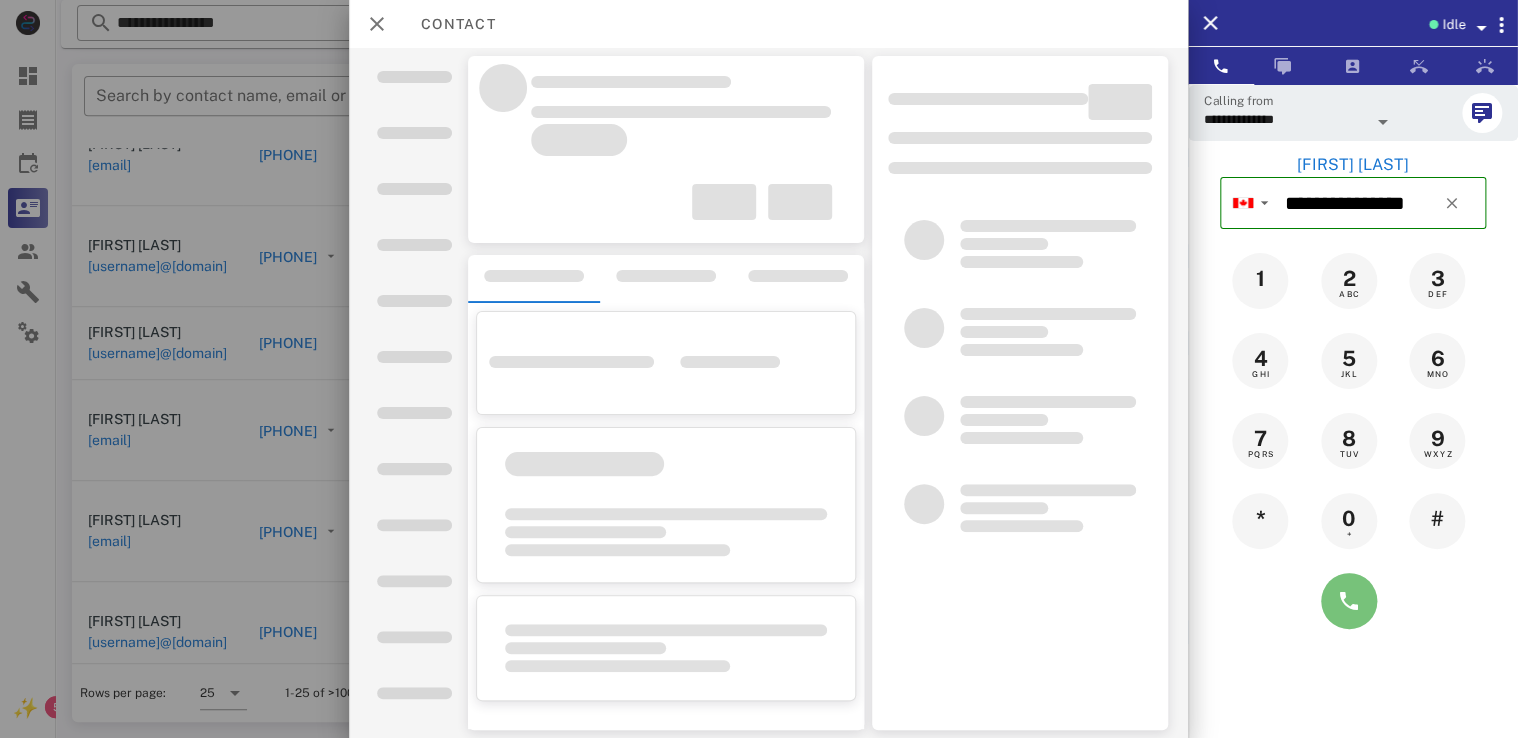click at bounding box center [1349, 601] 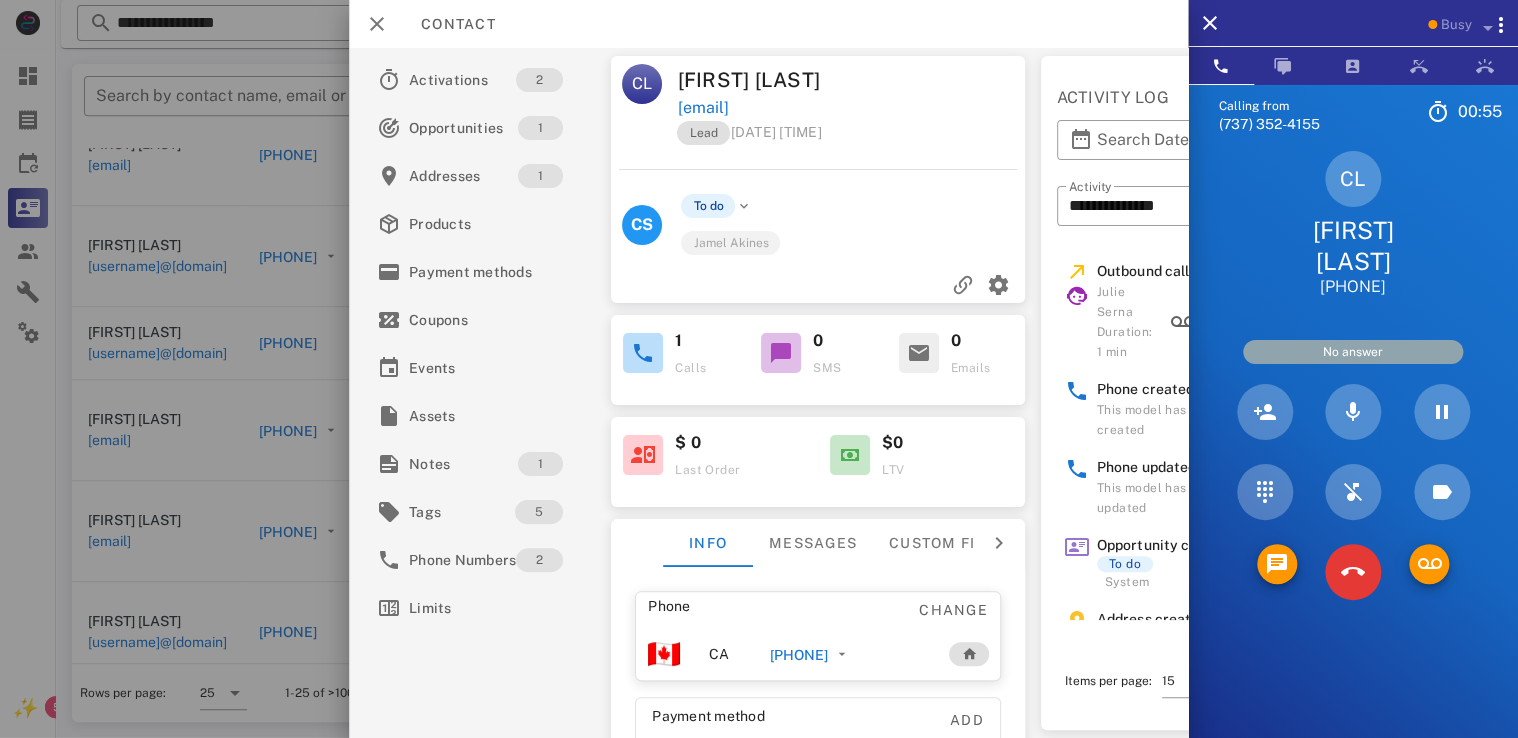 click at bounding box center (1353, 572) 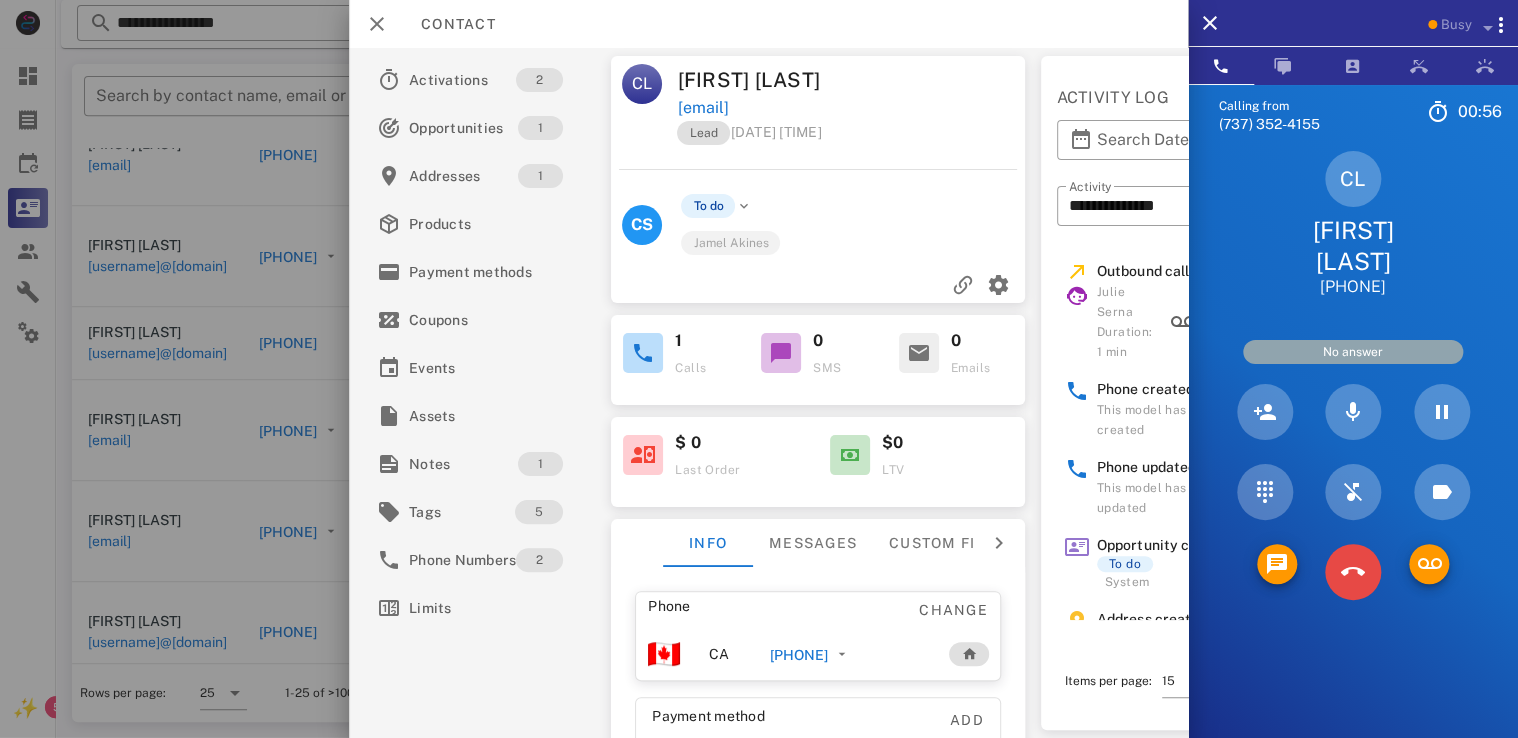click at bounding box center [1353, 572] 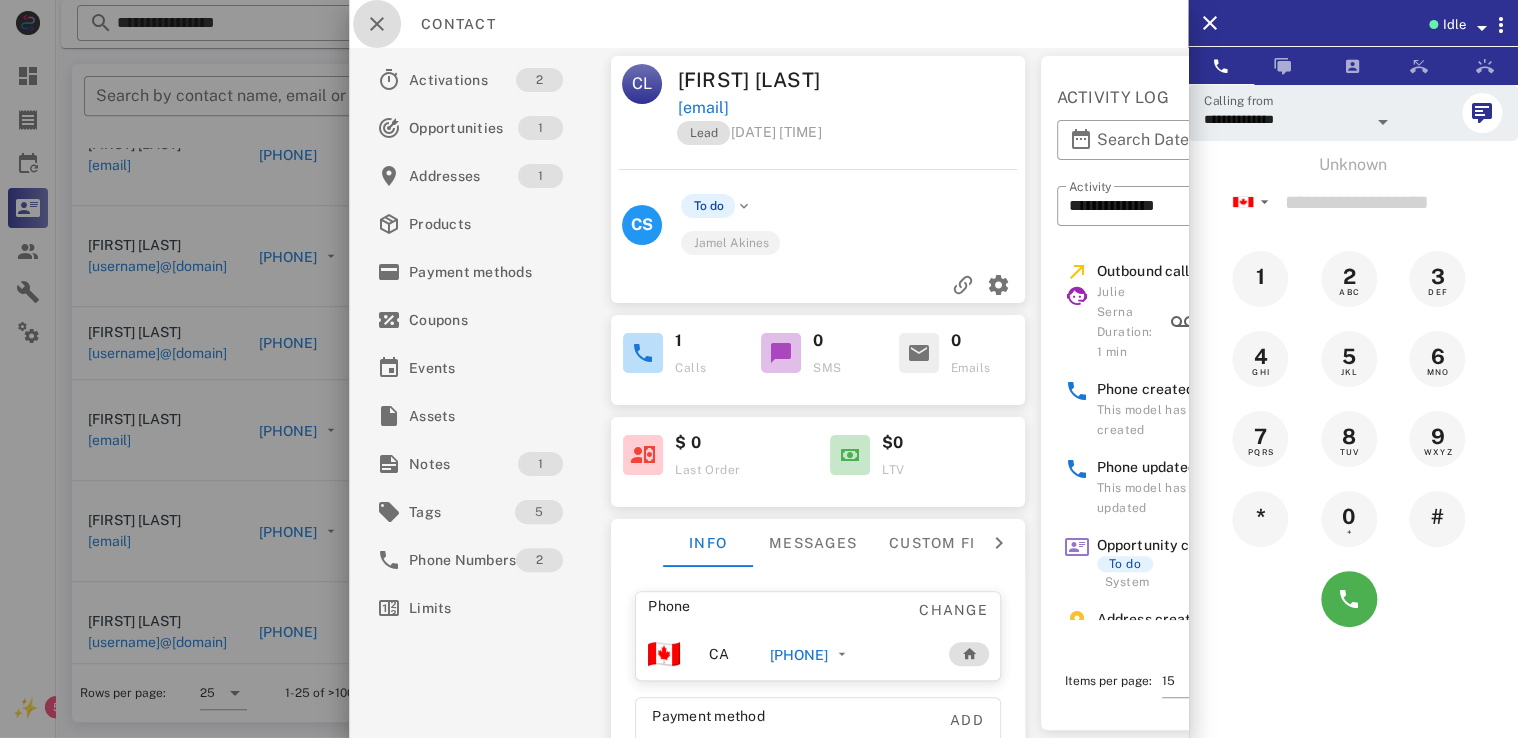 click at bounding box center (377, 24) 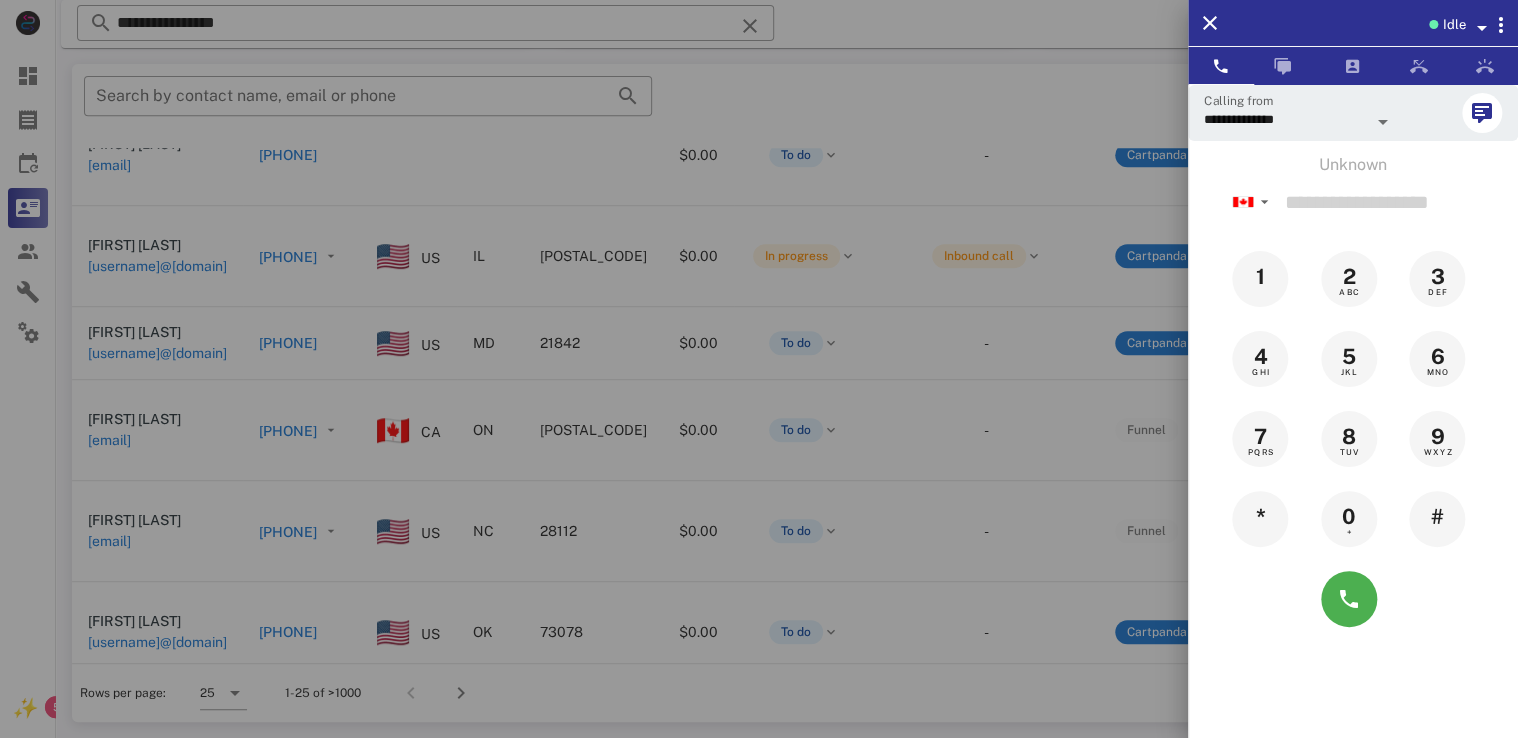 click at bounding box center (759, 369) 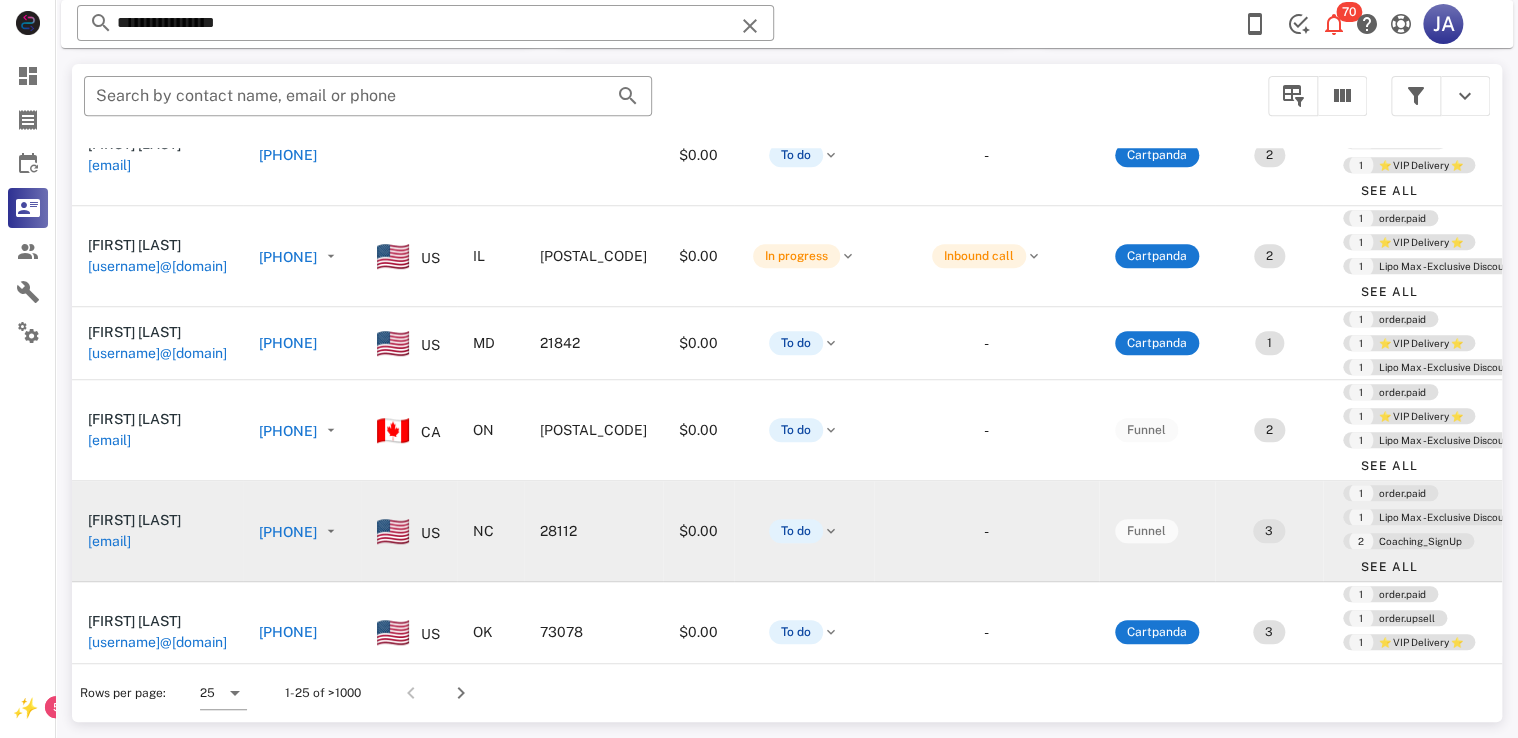 click on "[PHONE]" at bounding box center (288, 532) 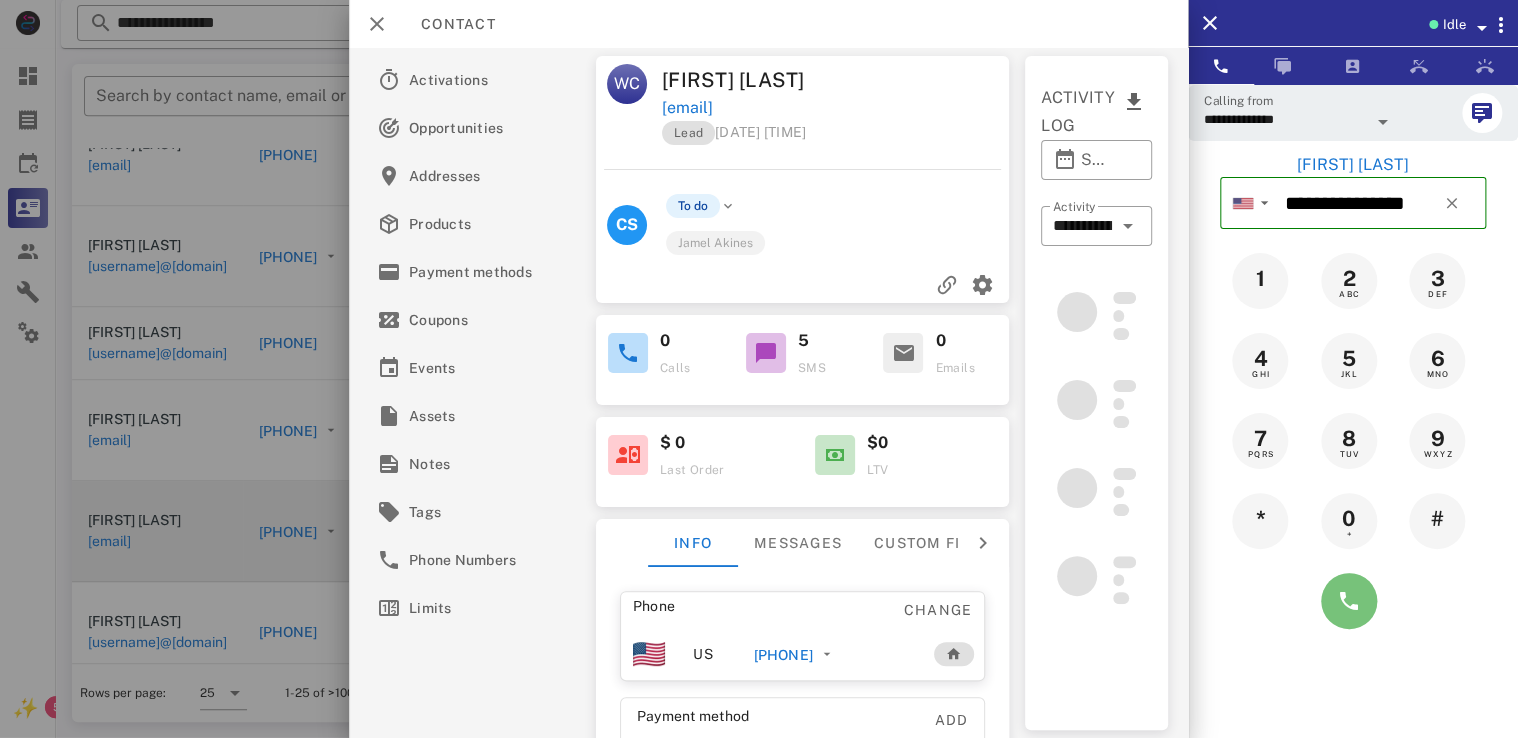 click at bounding box center [1349, 601] 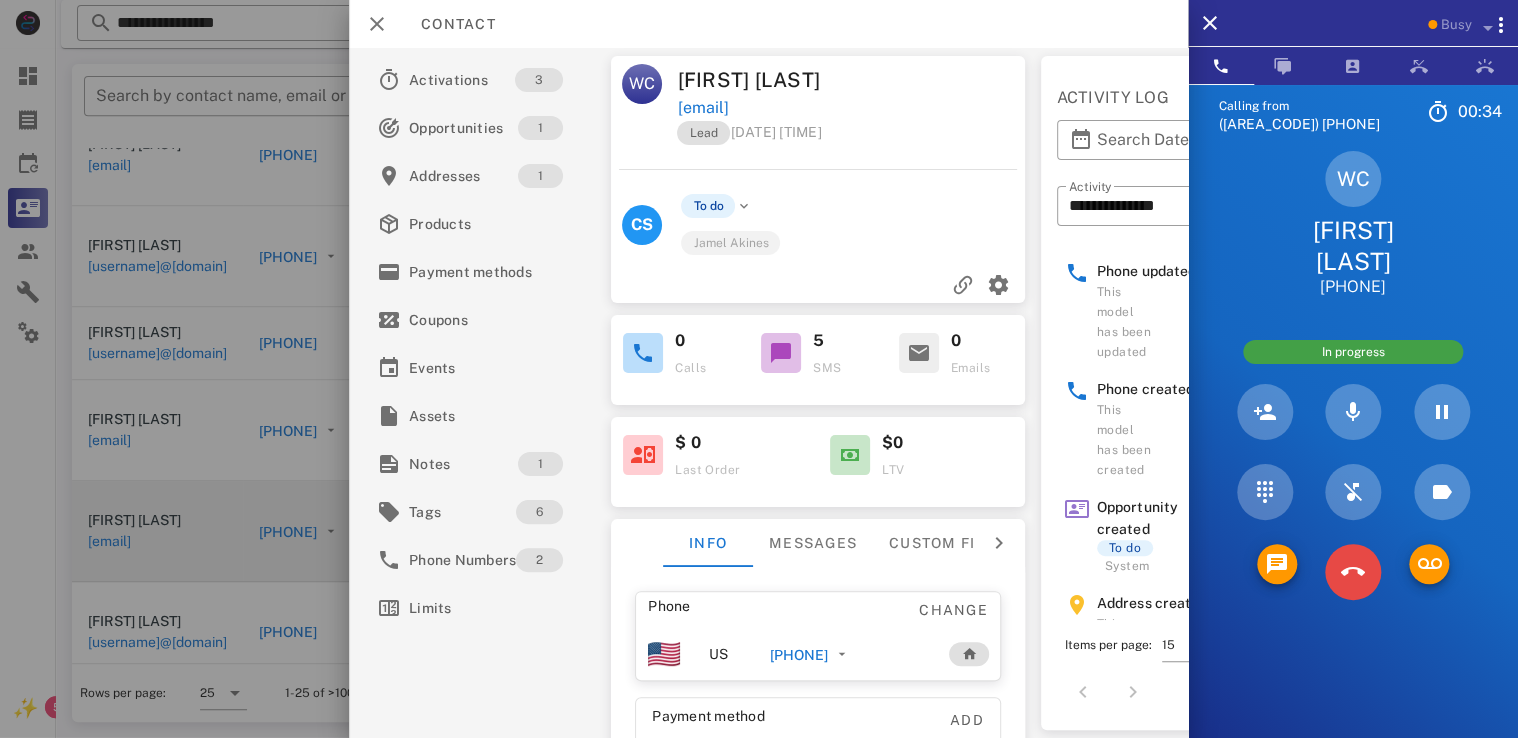click at bounding box center [1353, 572] 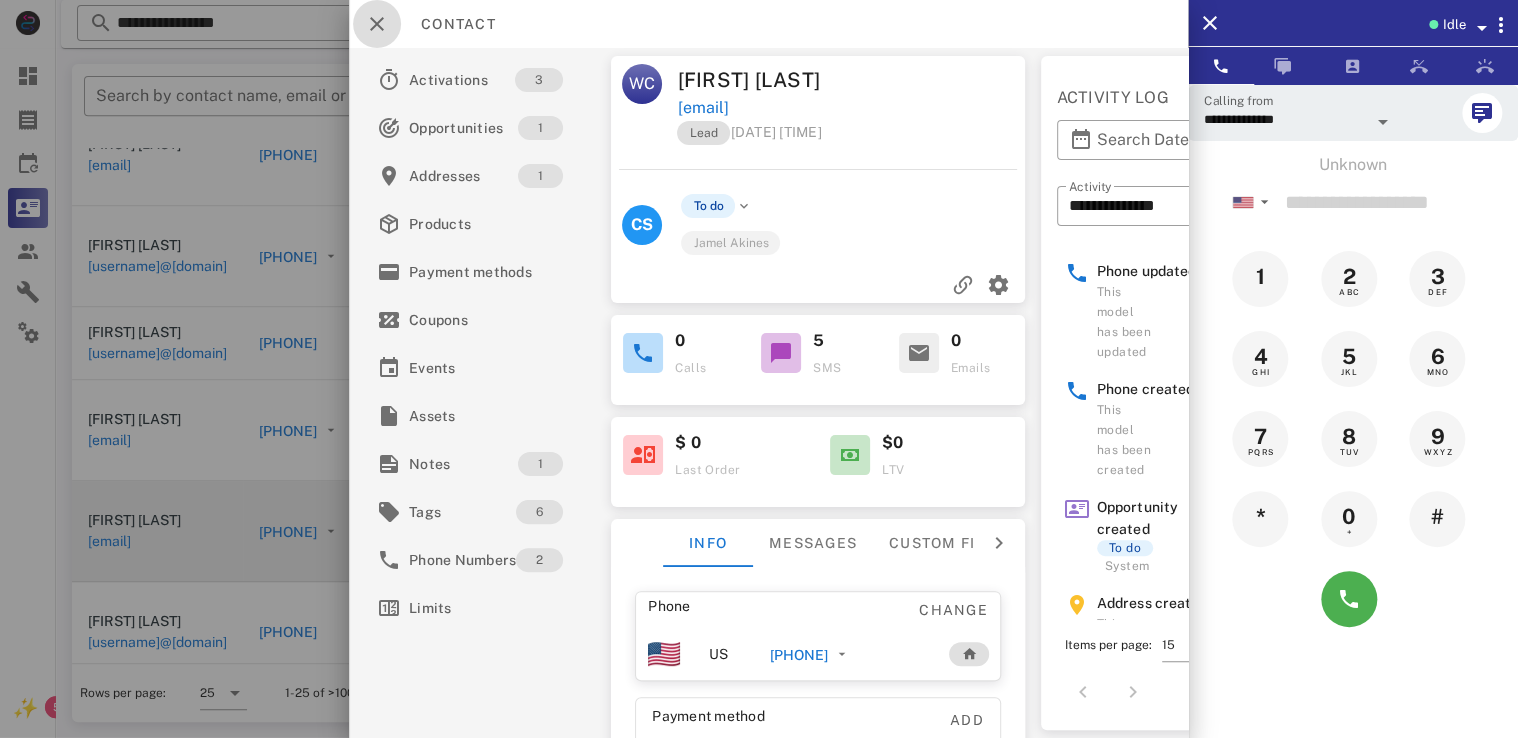 click at bounding box center (377, 24) 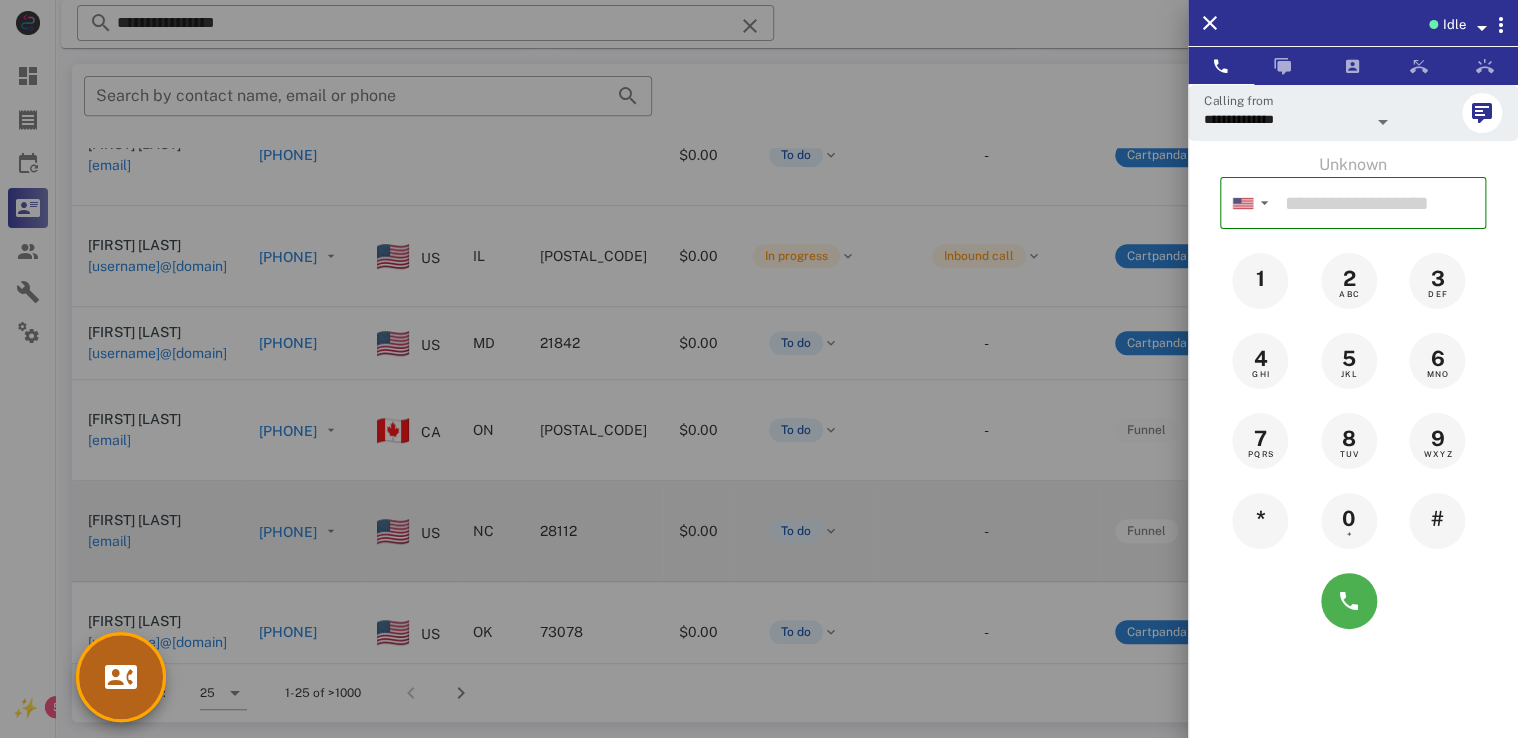 click at bounding box center (121, 677) 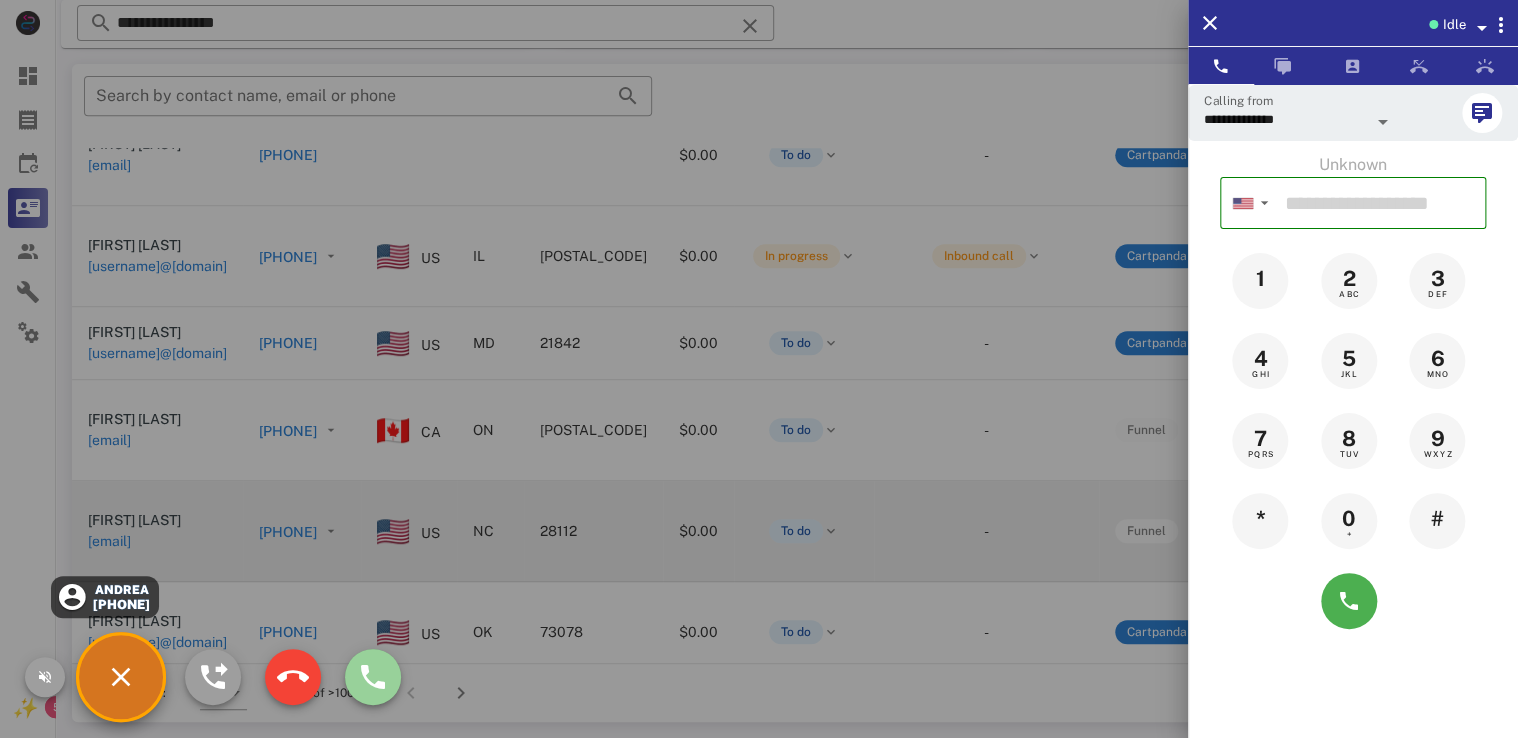 click at bounding box center [373, 677] 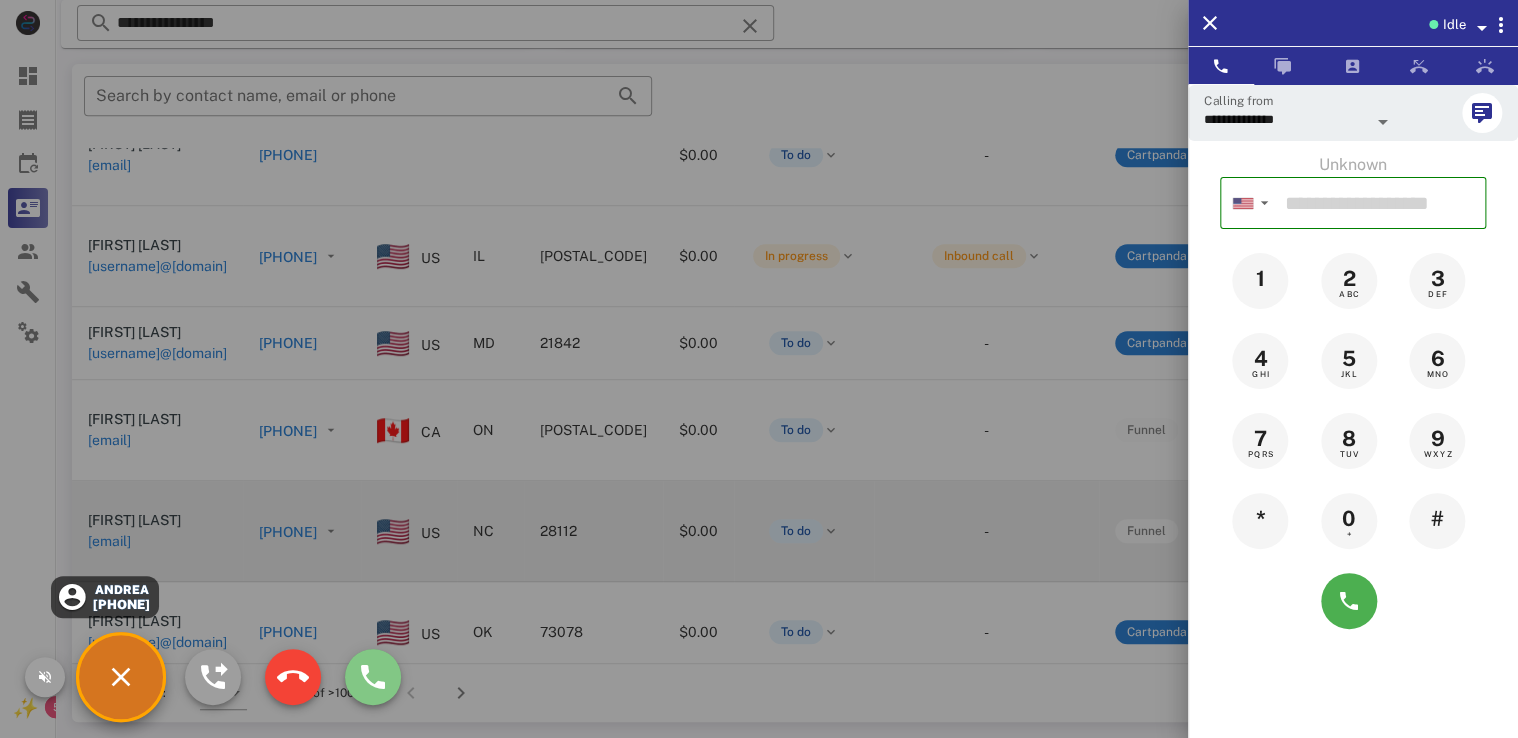 type on "**********" 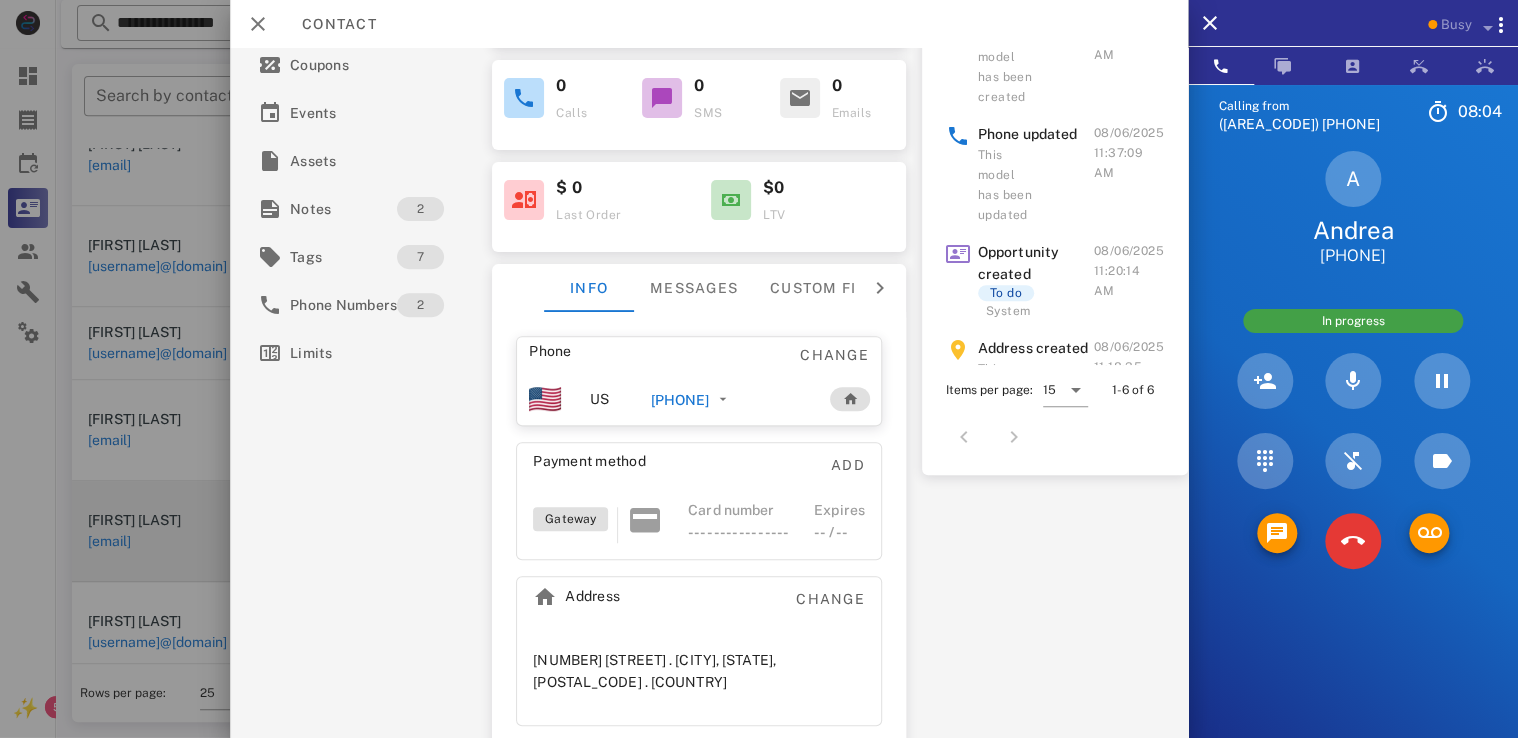 scroll, scrollTop: 0, scrollLeft: 0, axis: both 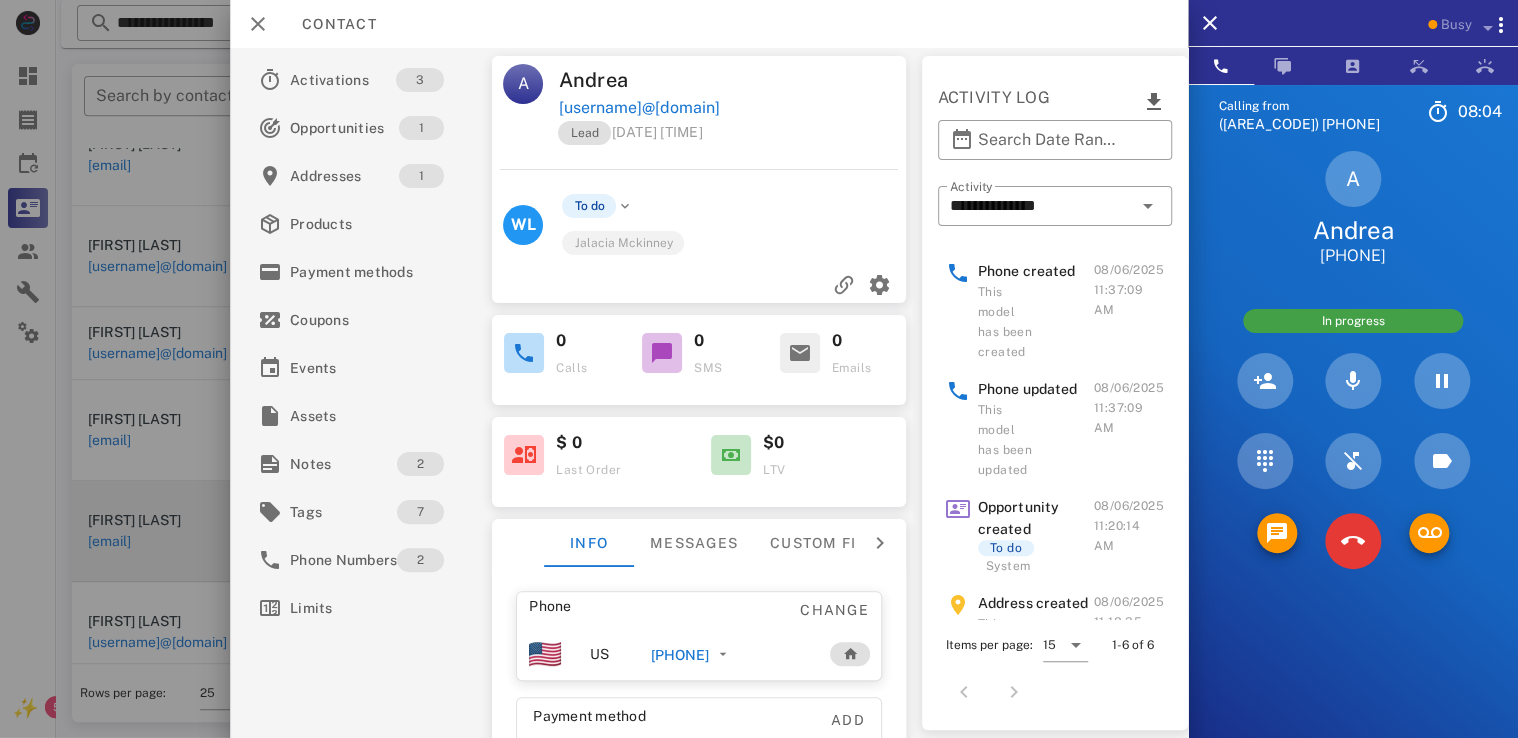 click on "alsamson74@aol.com" at bounding box center (638, 108) 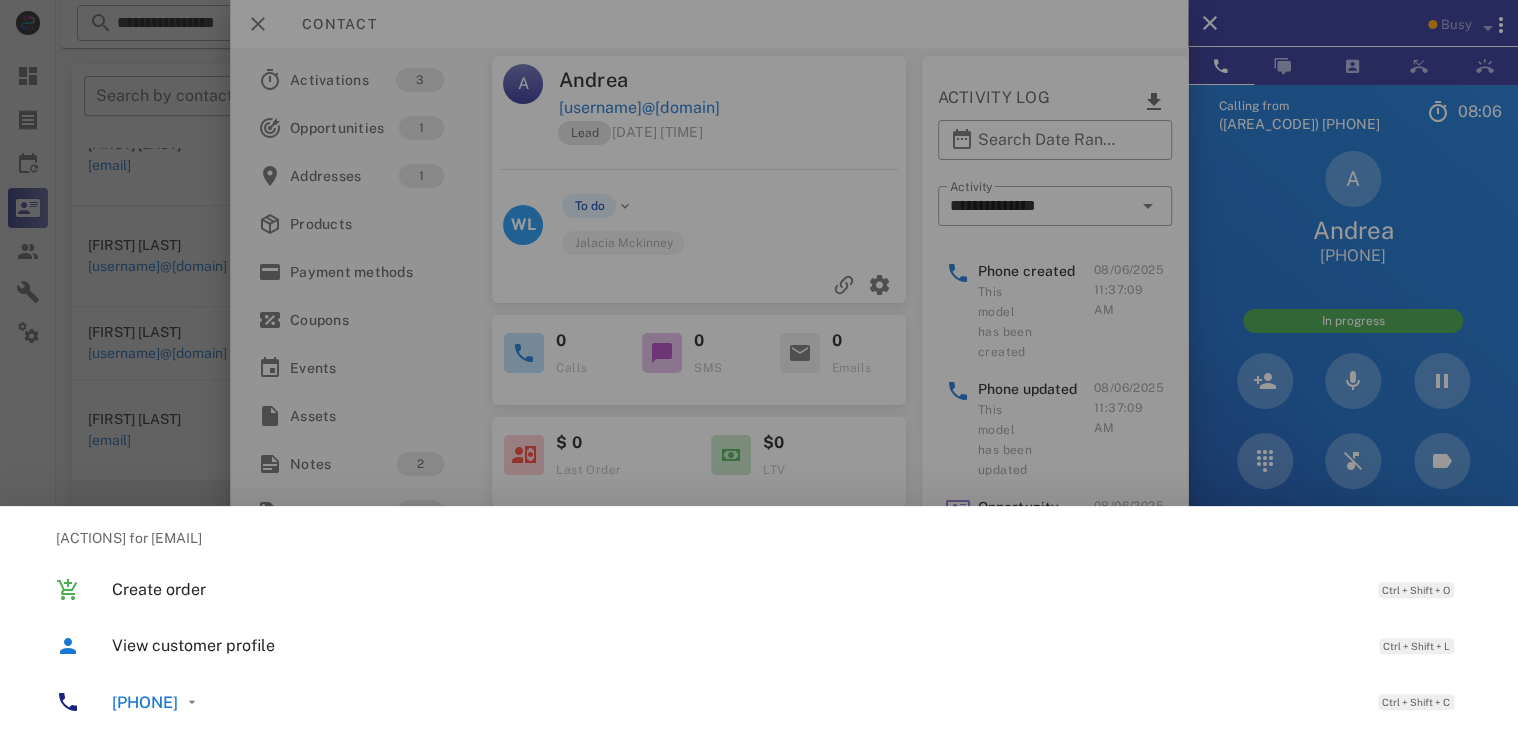 scroll, scrollTop: 376, scrollLeft: 0, axis: vertical 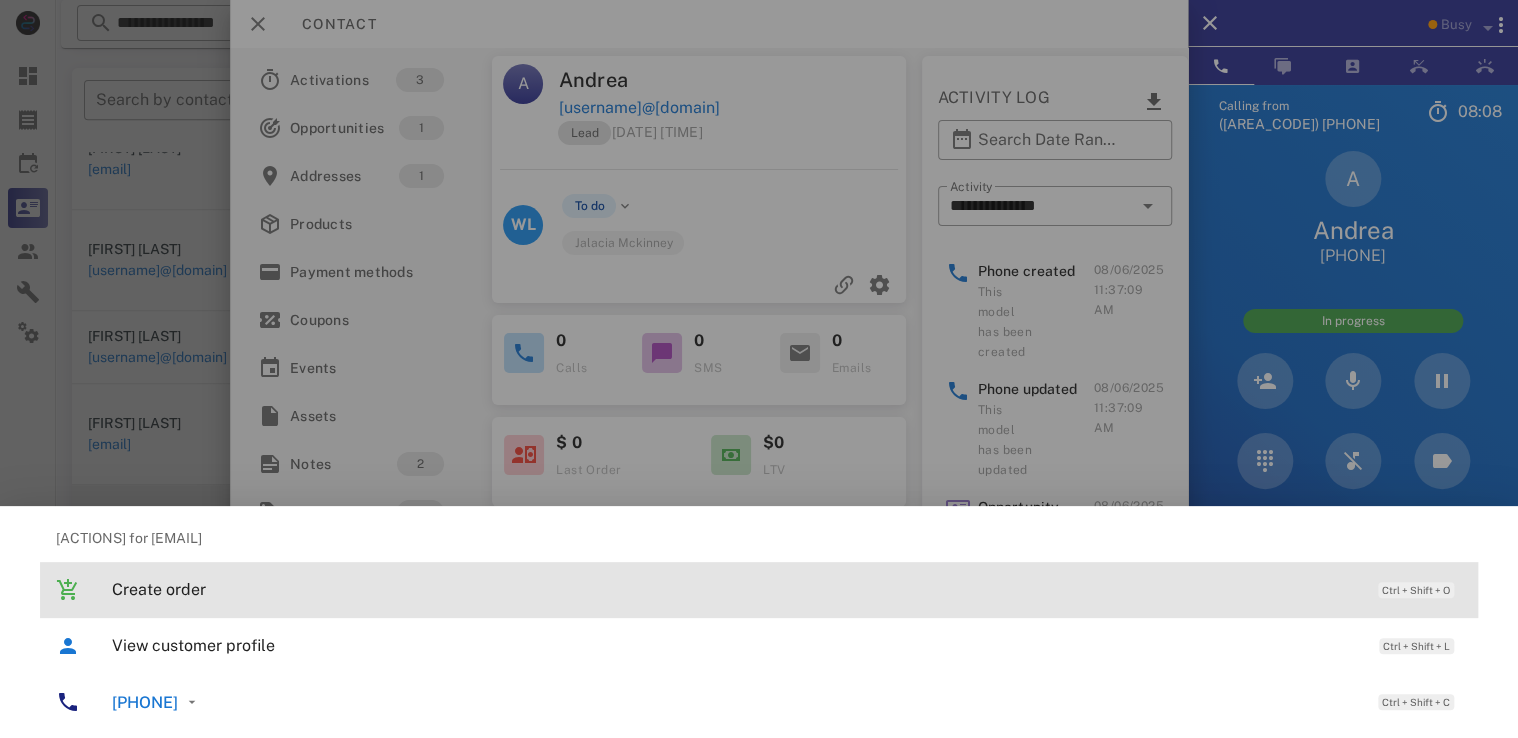 click on "Create order" at bounding box center [735, 589] 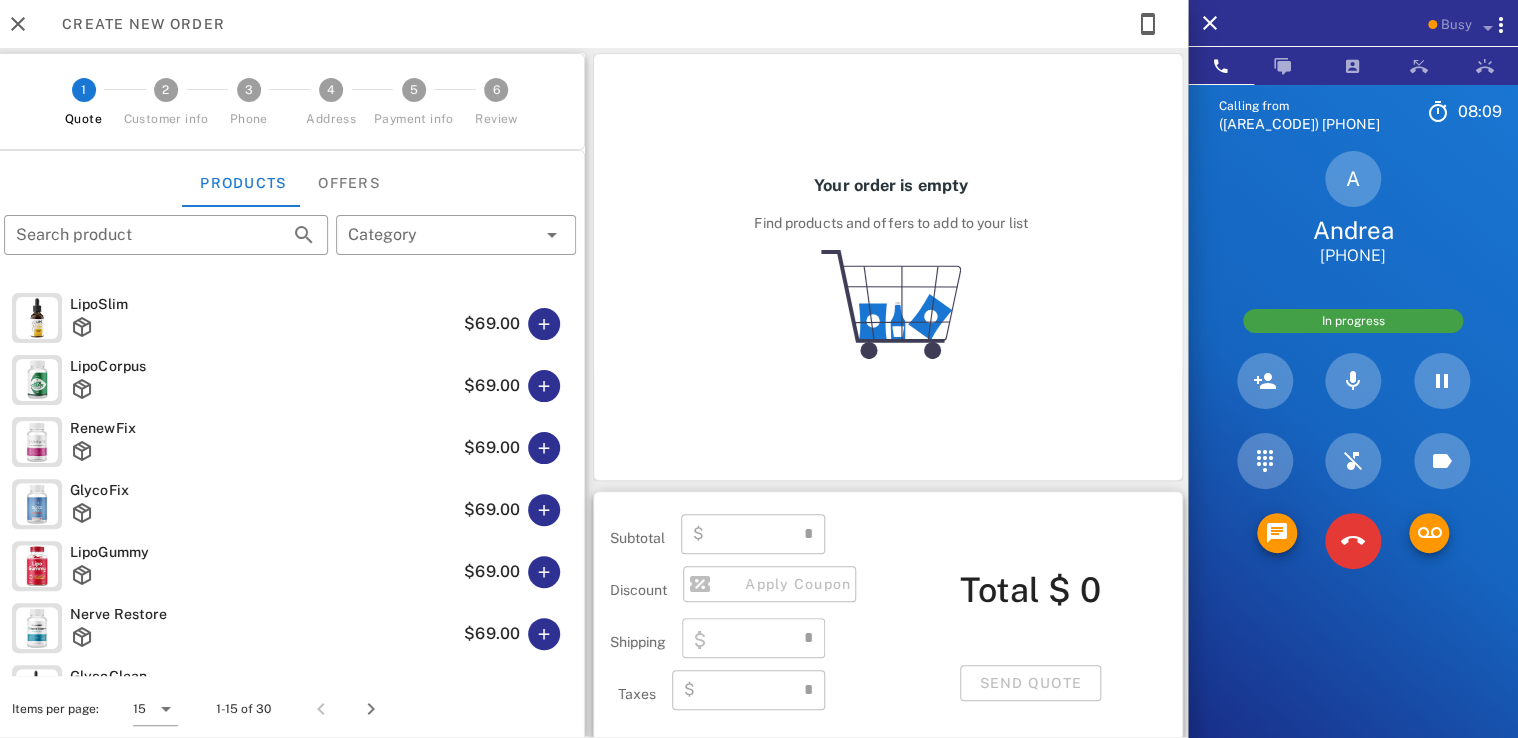 type on "**********" 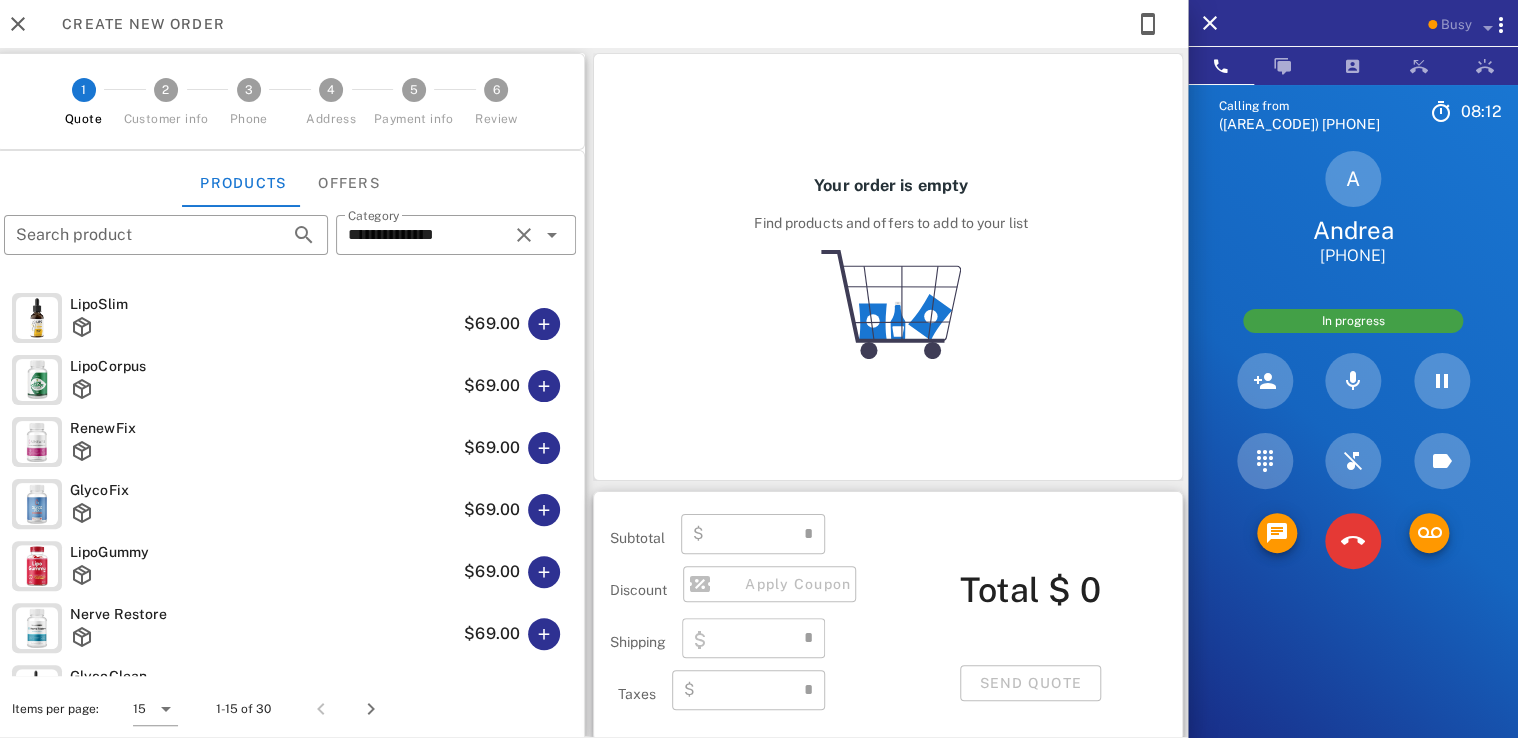 type on "****" 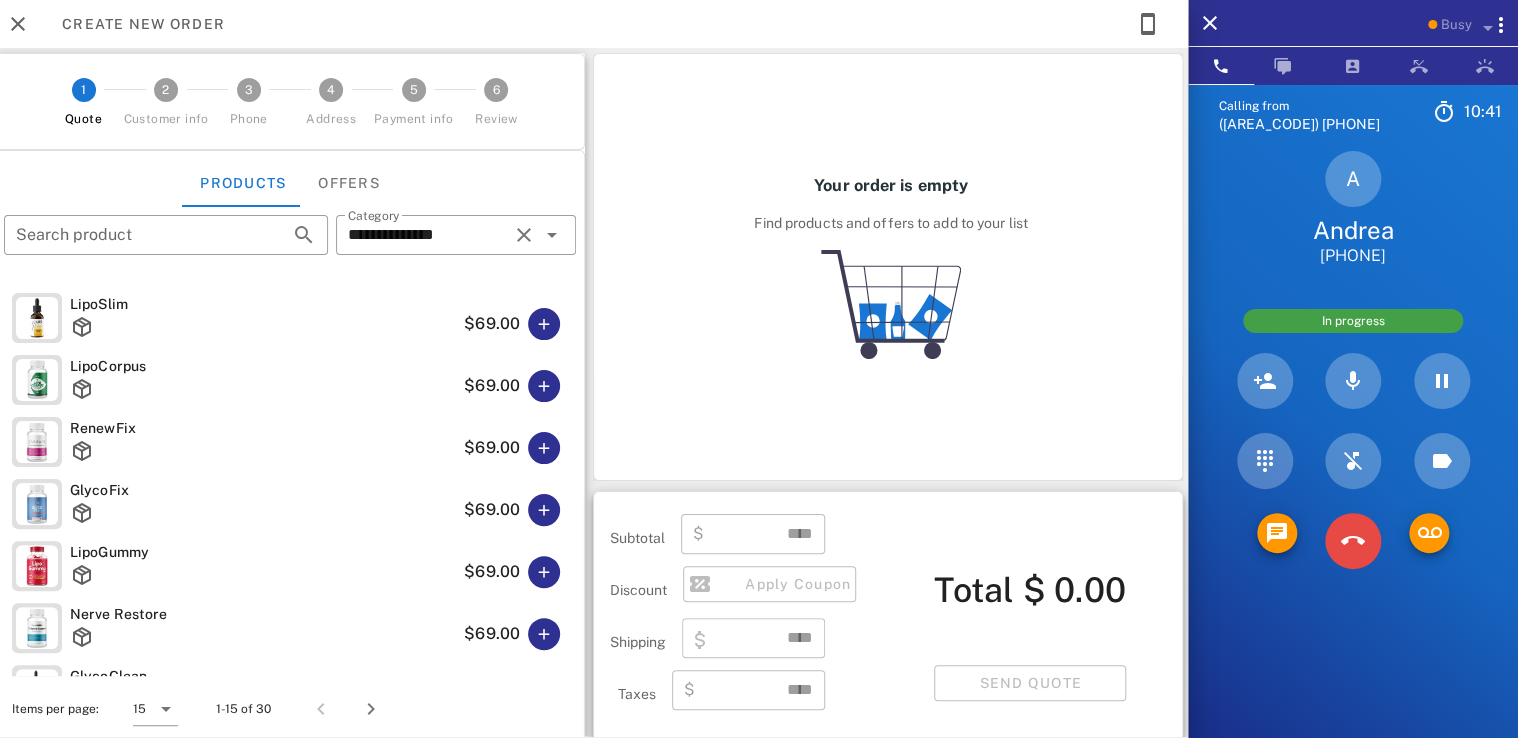 click at bounding box center [1353, 541] 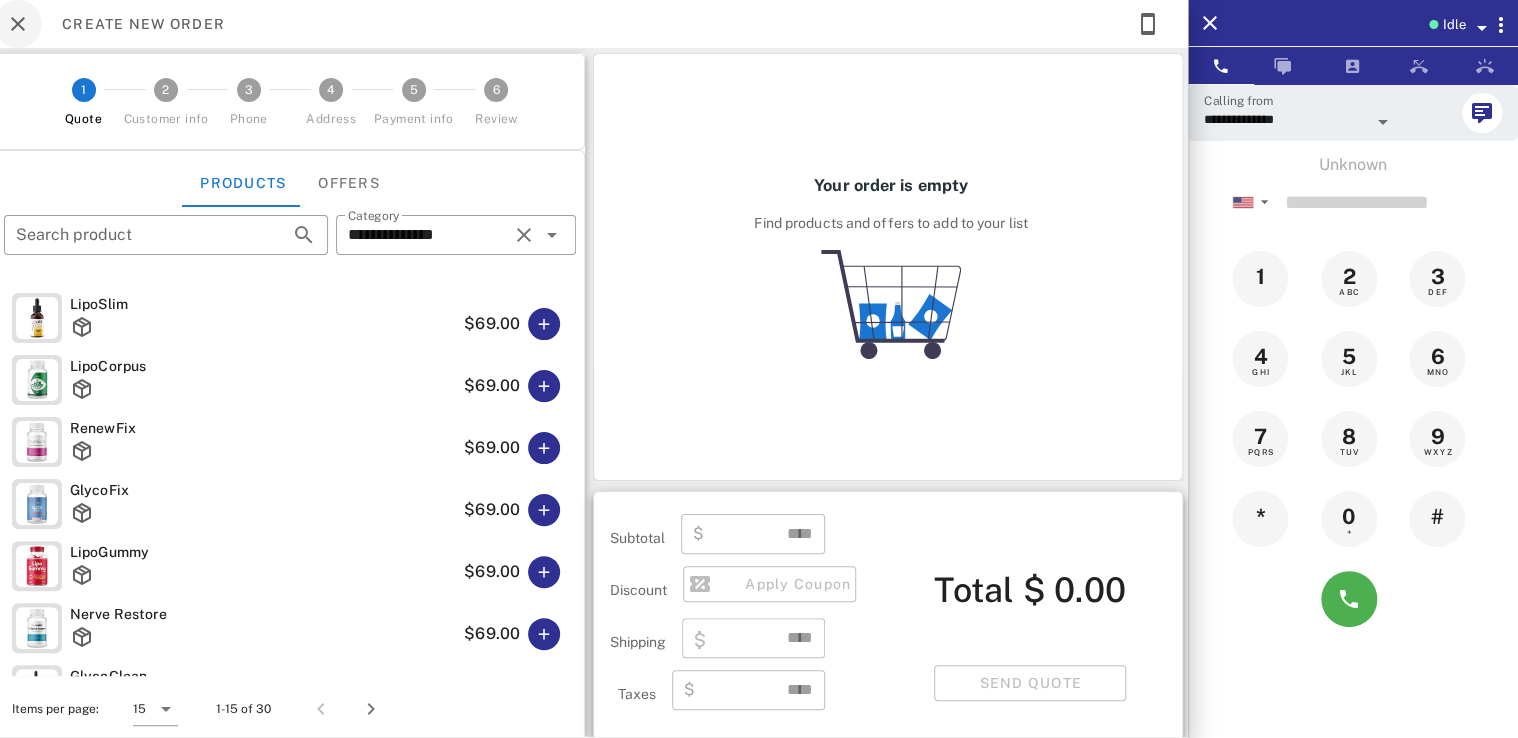 click at bounding box center (18, 24) 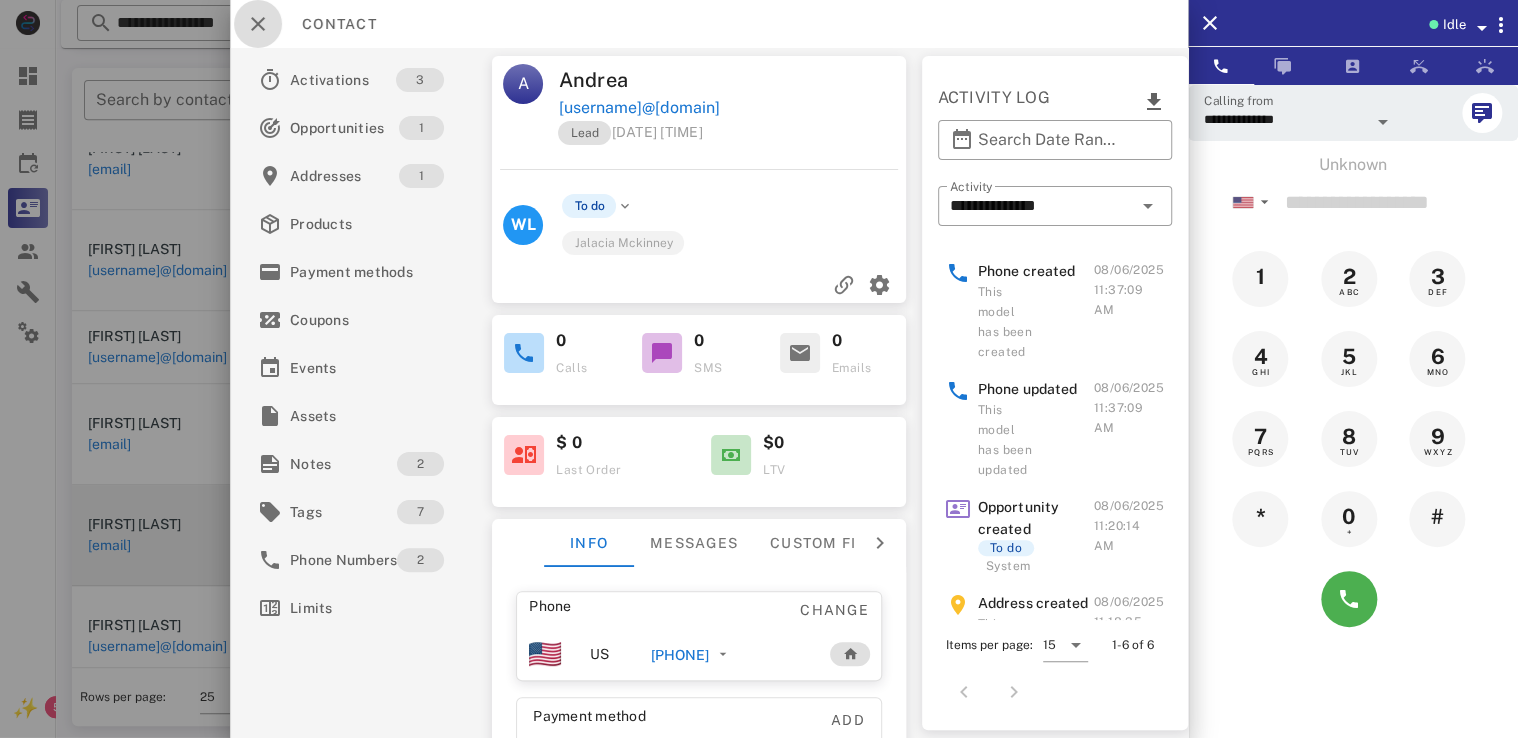 click at bounding box center (258, 24) 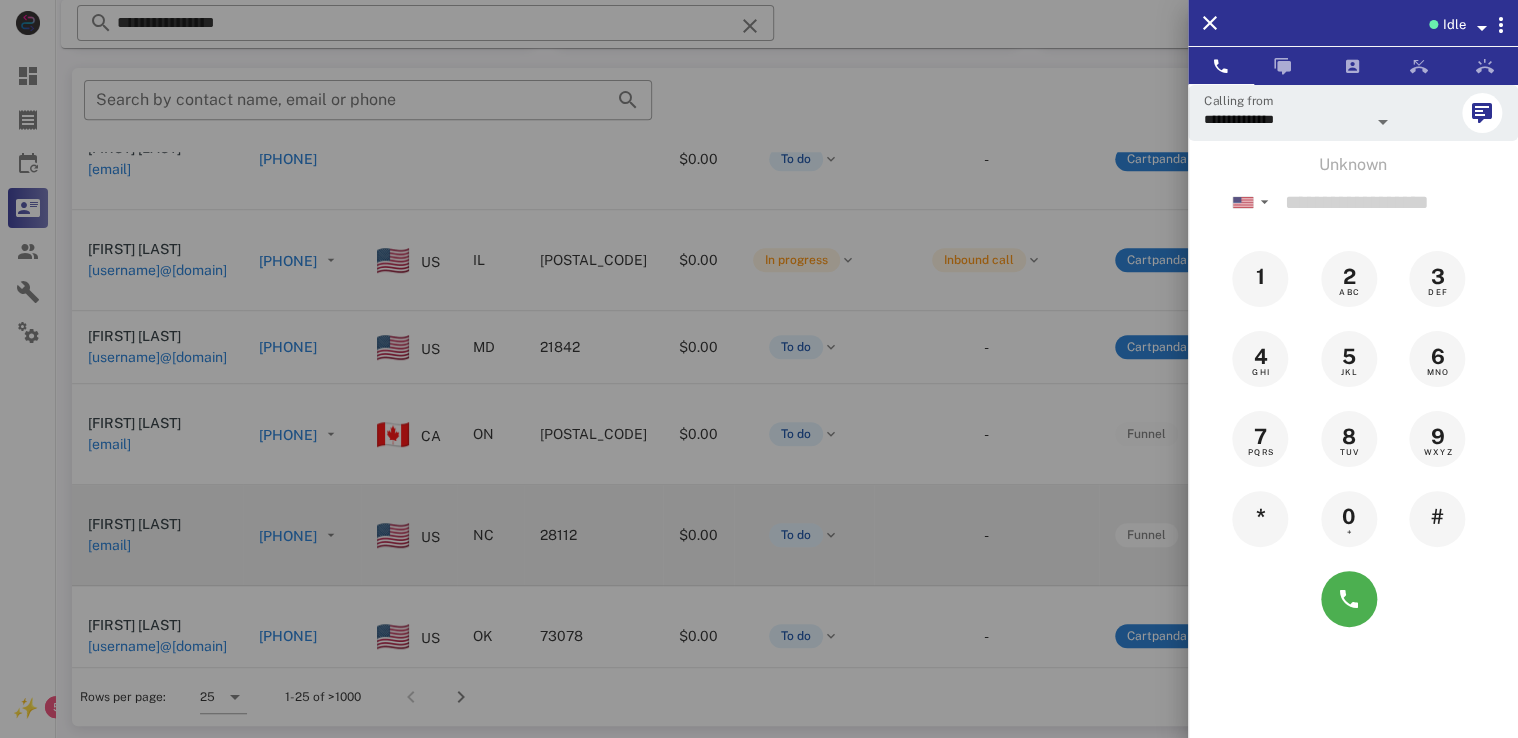 click at bounding box center [759, 369] 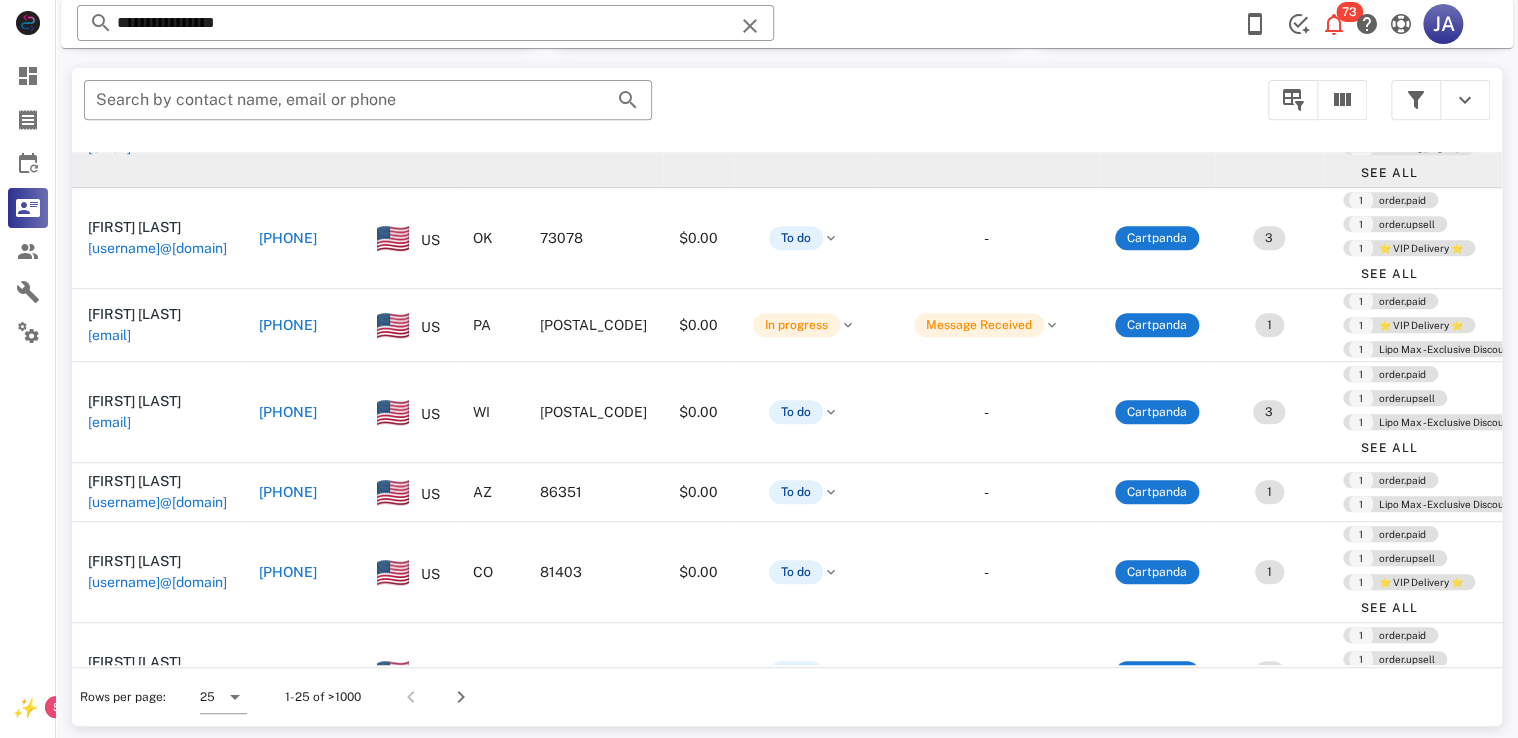 scroll, scrollTop: 1337, scrollLeft: 0, axis: vertical 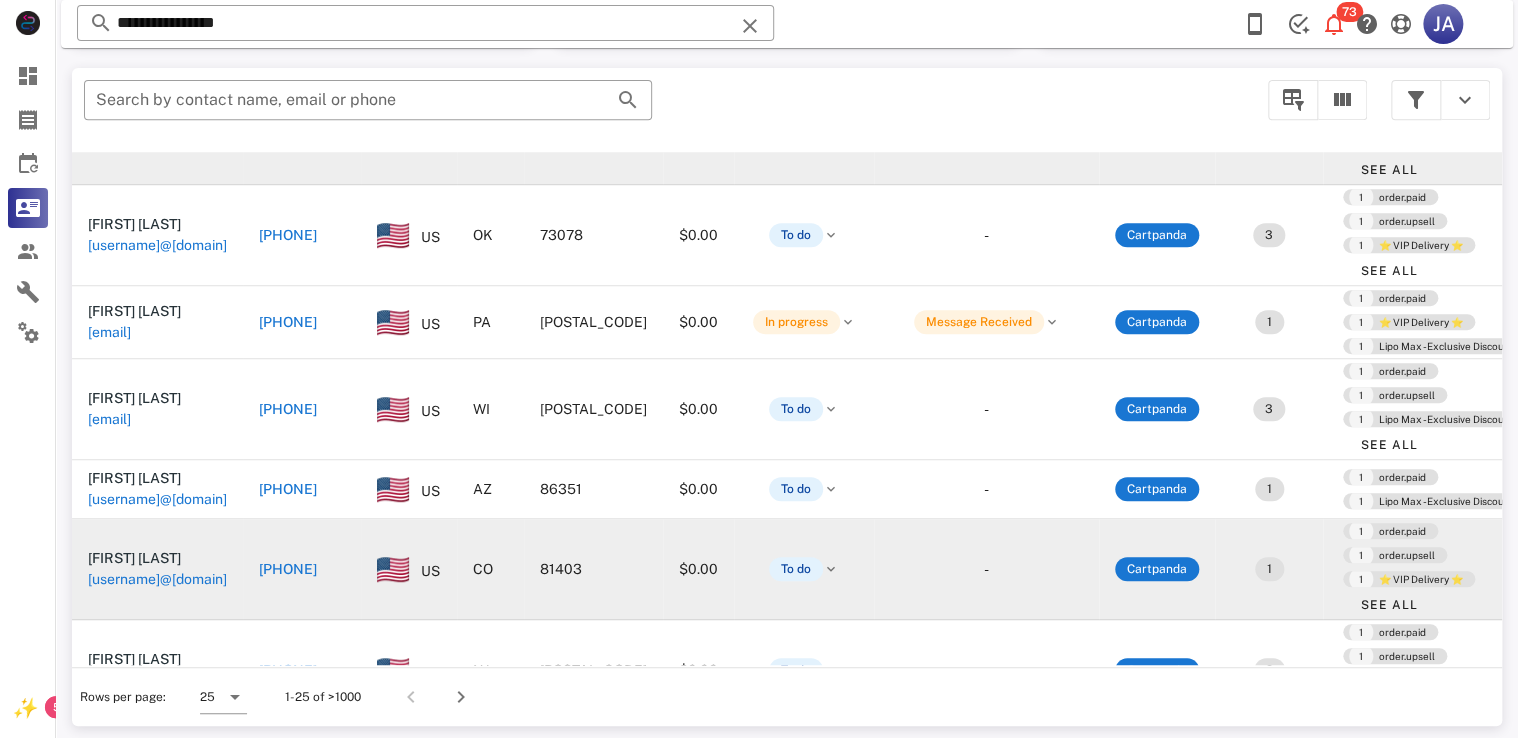 click on "+19702528944" at bounding box center (302, 569) 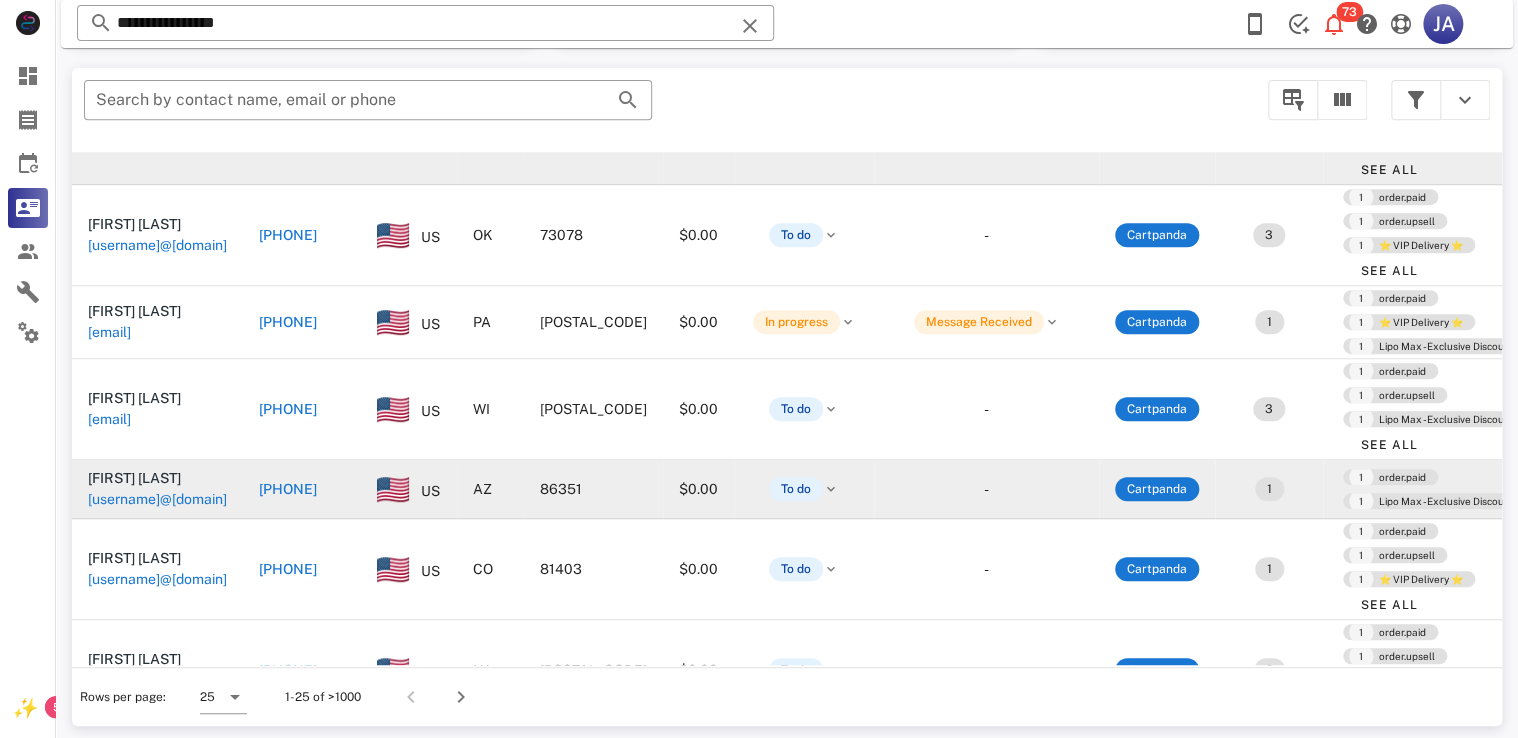 type on "**********" 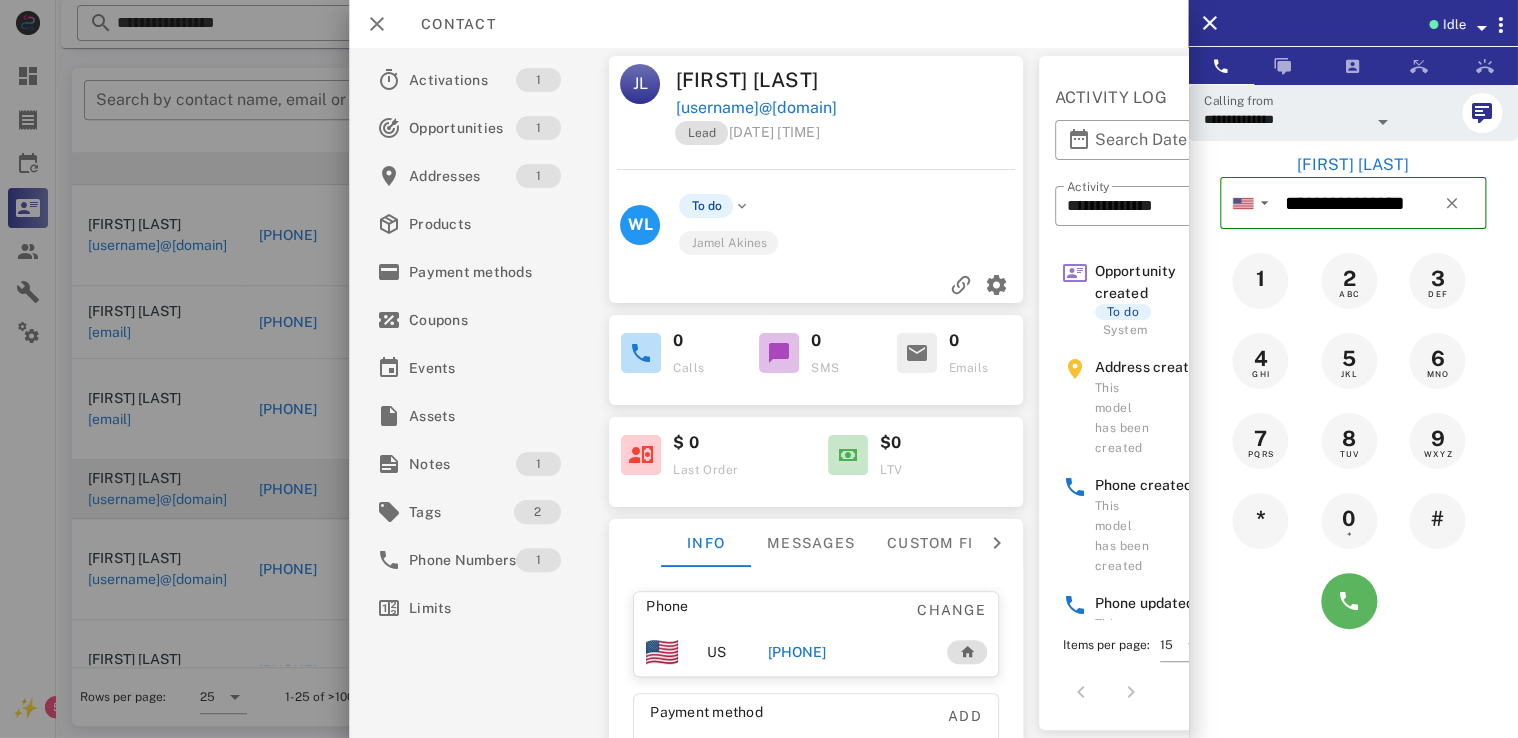 click at bounding box center (1349, 601) 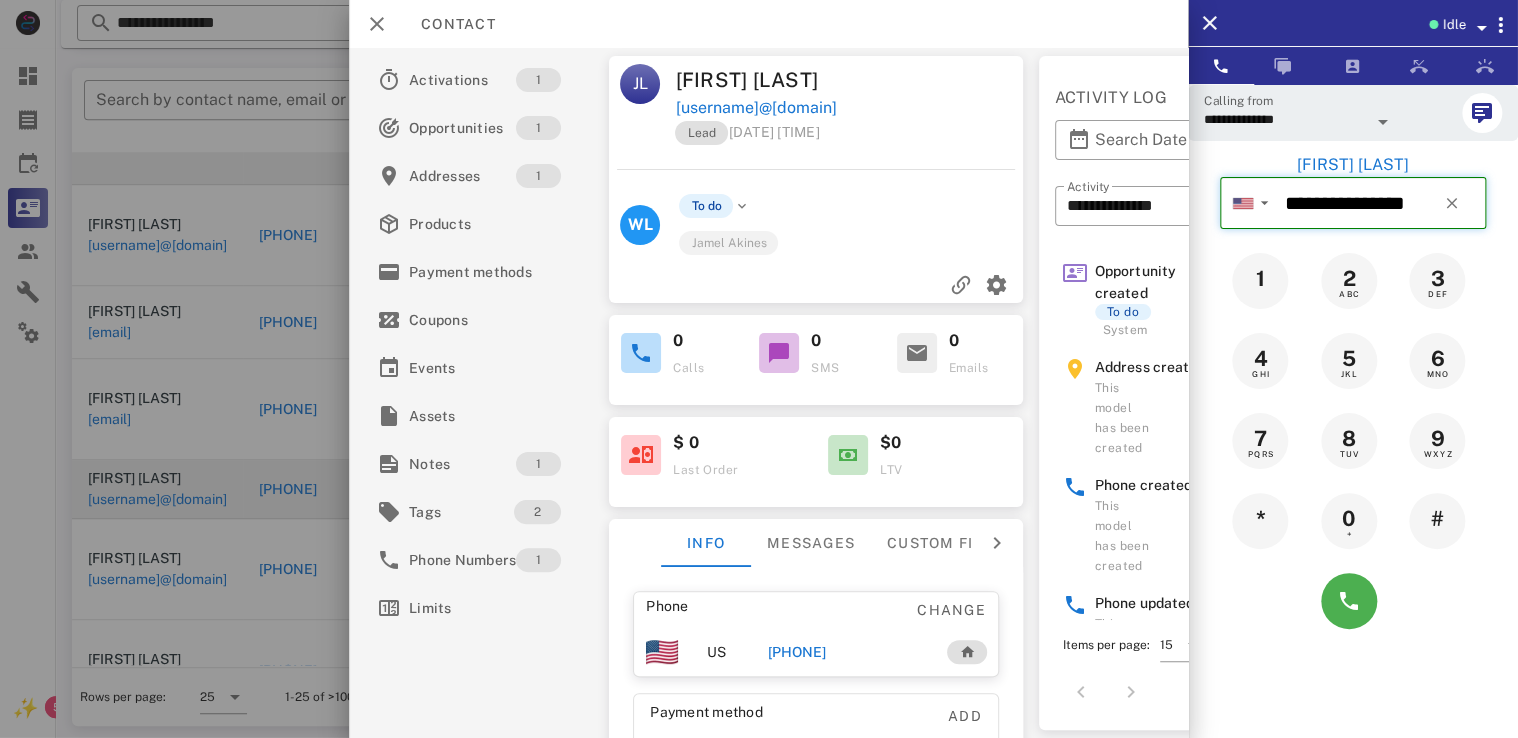 type 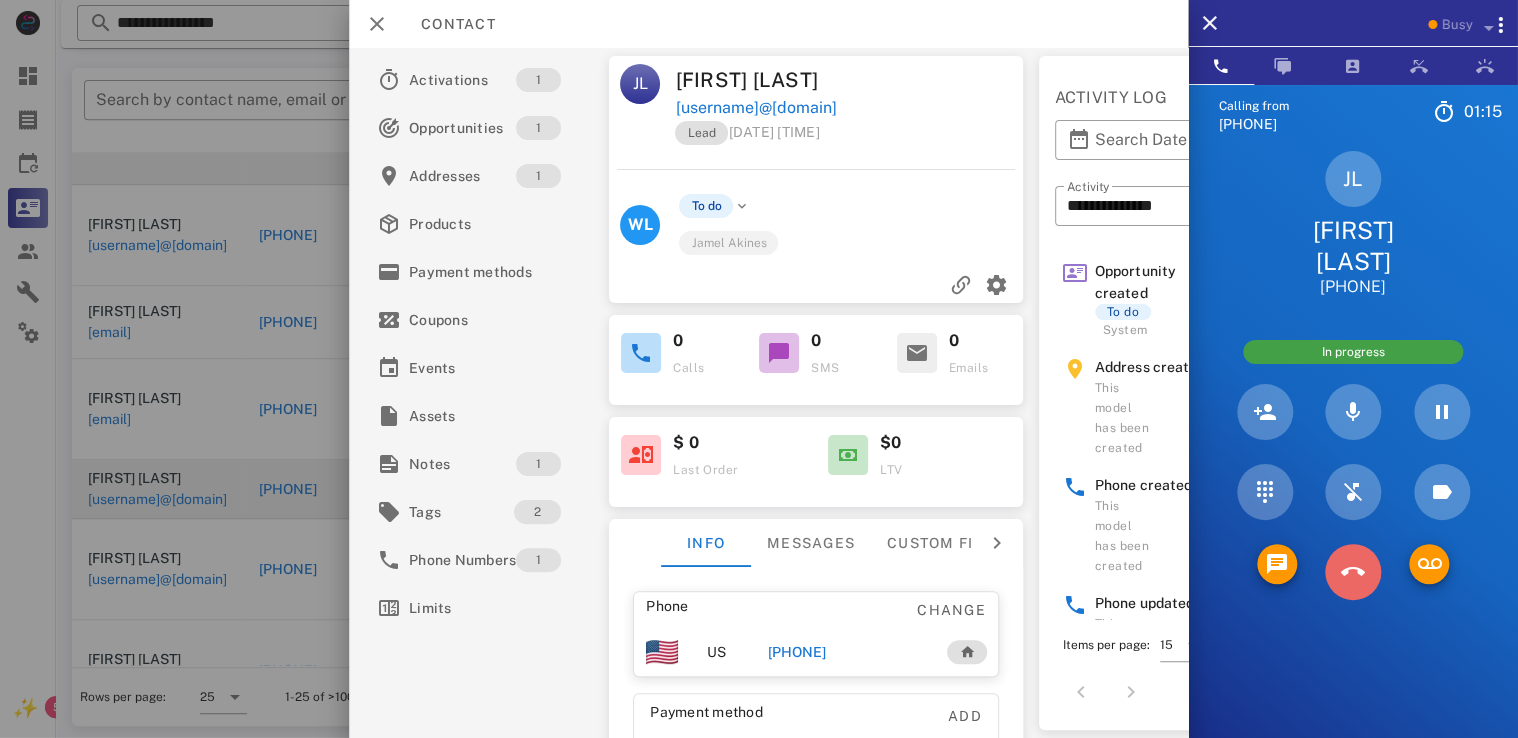 click at bounding box center (1353, 572) 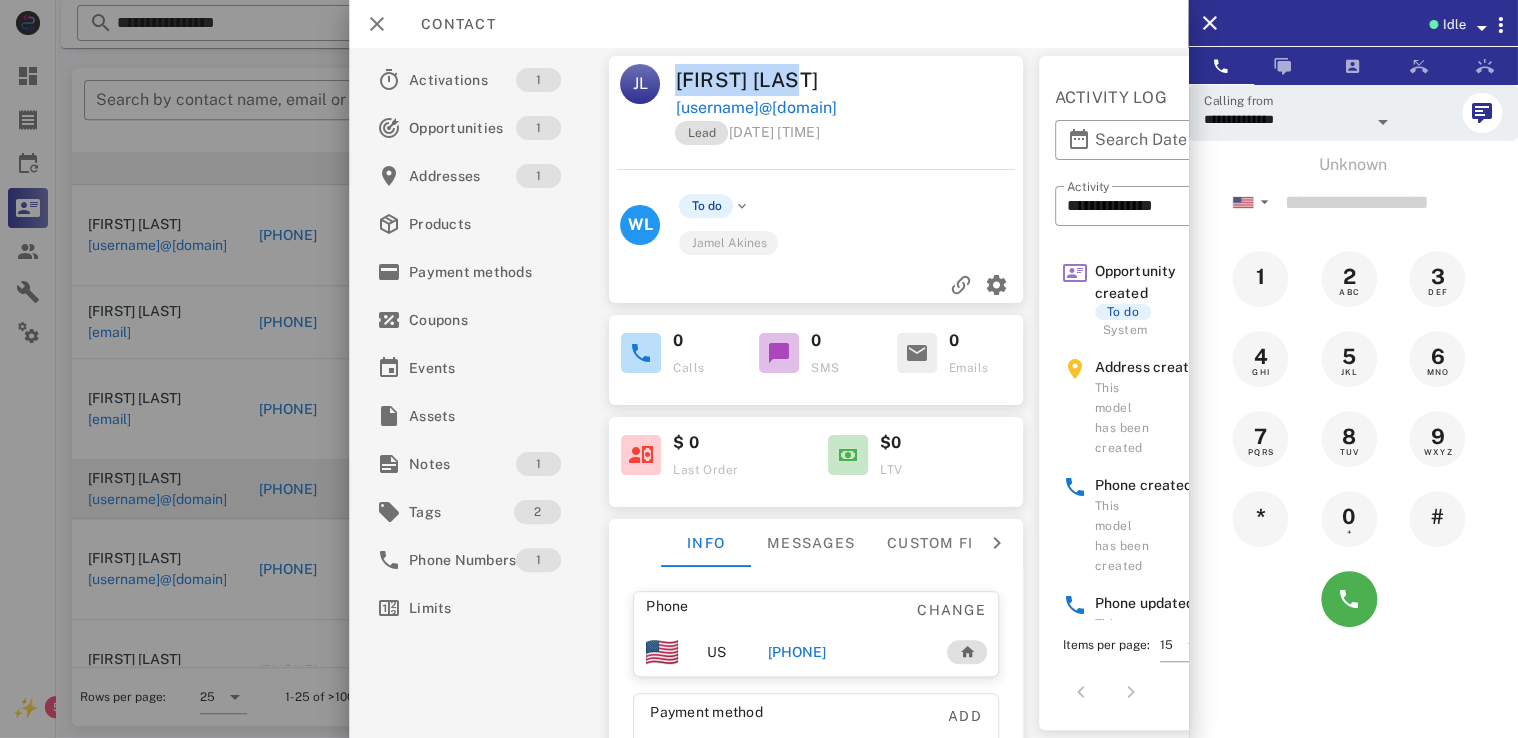 drag, startPoint x: 807, startPoint y: 78, endPoint x: 671, endPoint y: 74, distance: 136.0588 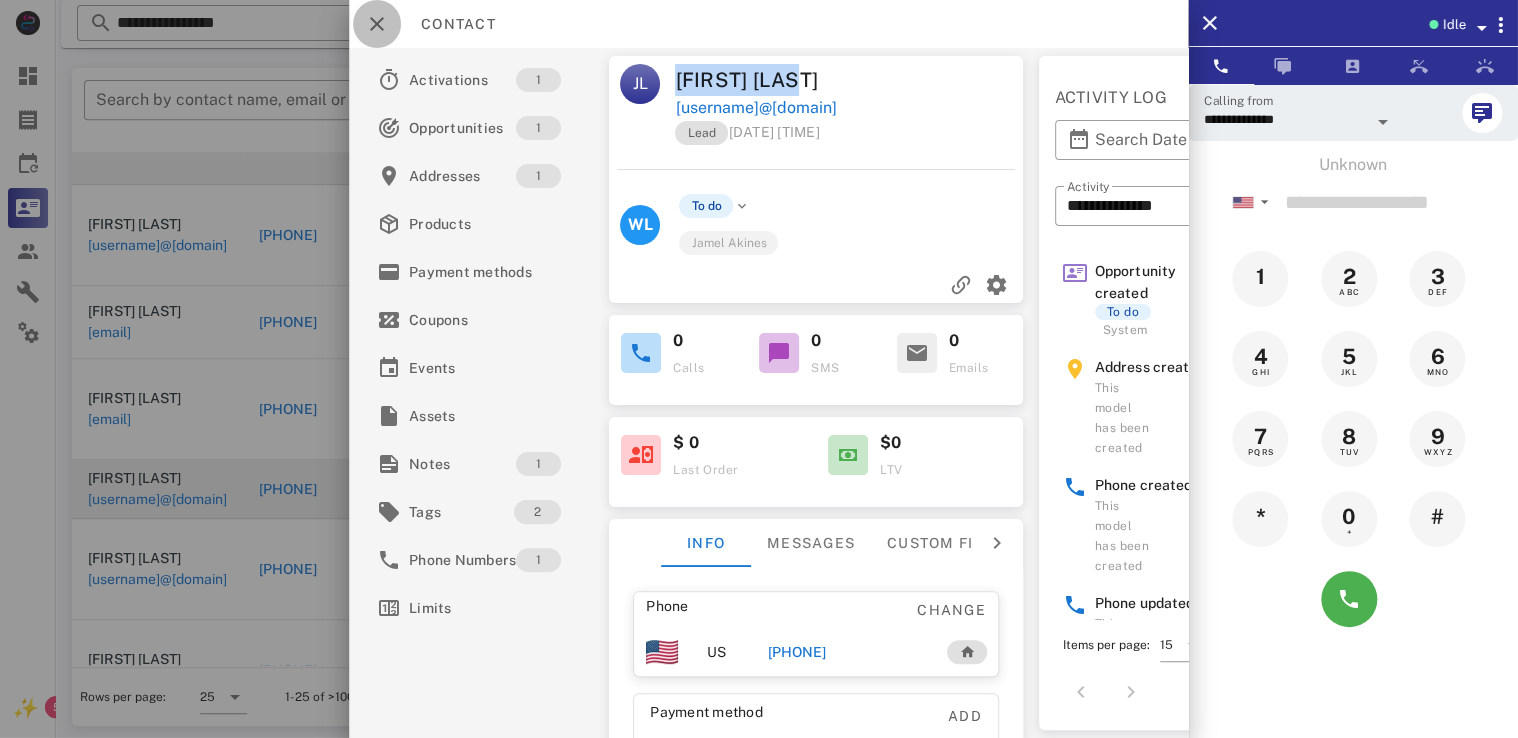 click at bounding box center [377, 24] 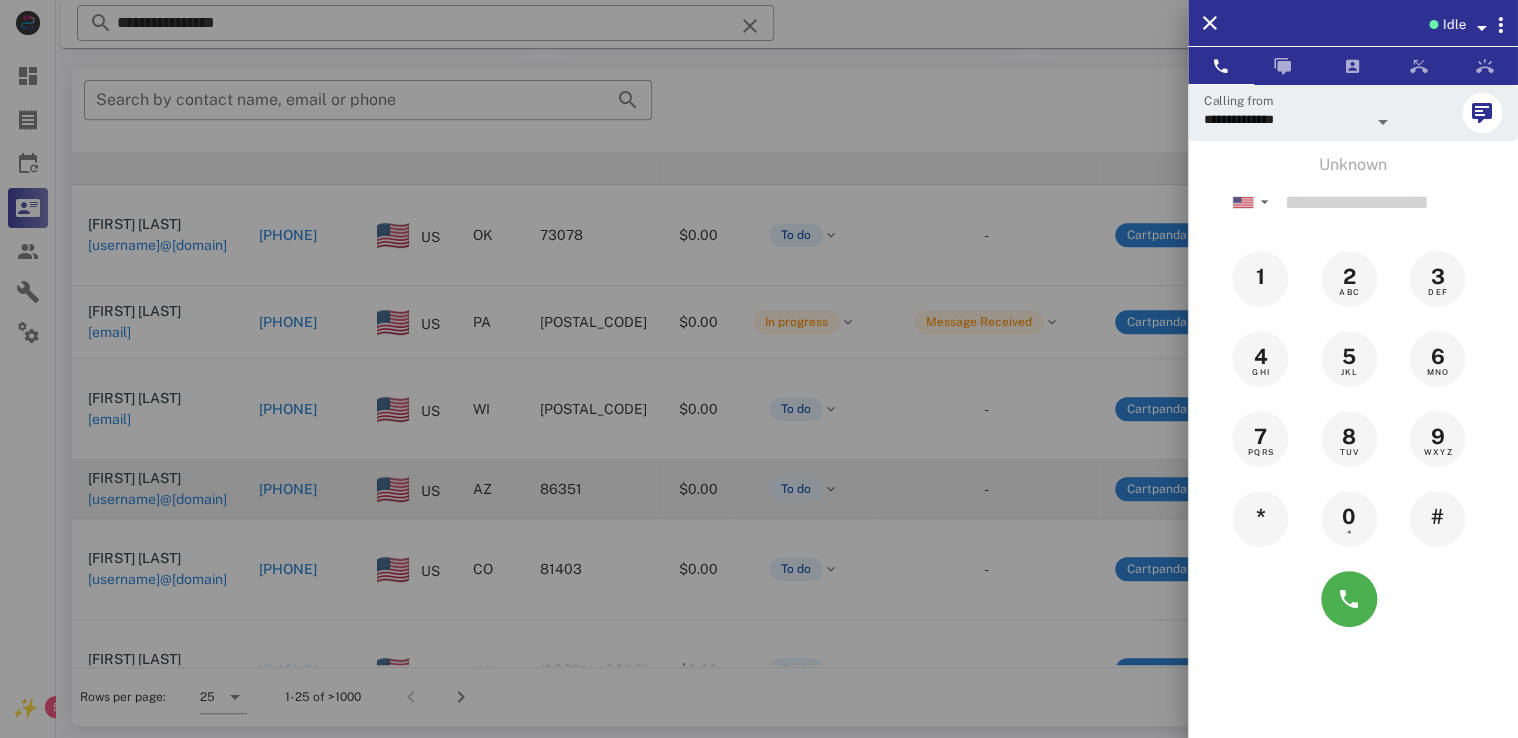click at bounding box center [759, 369] 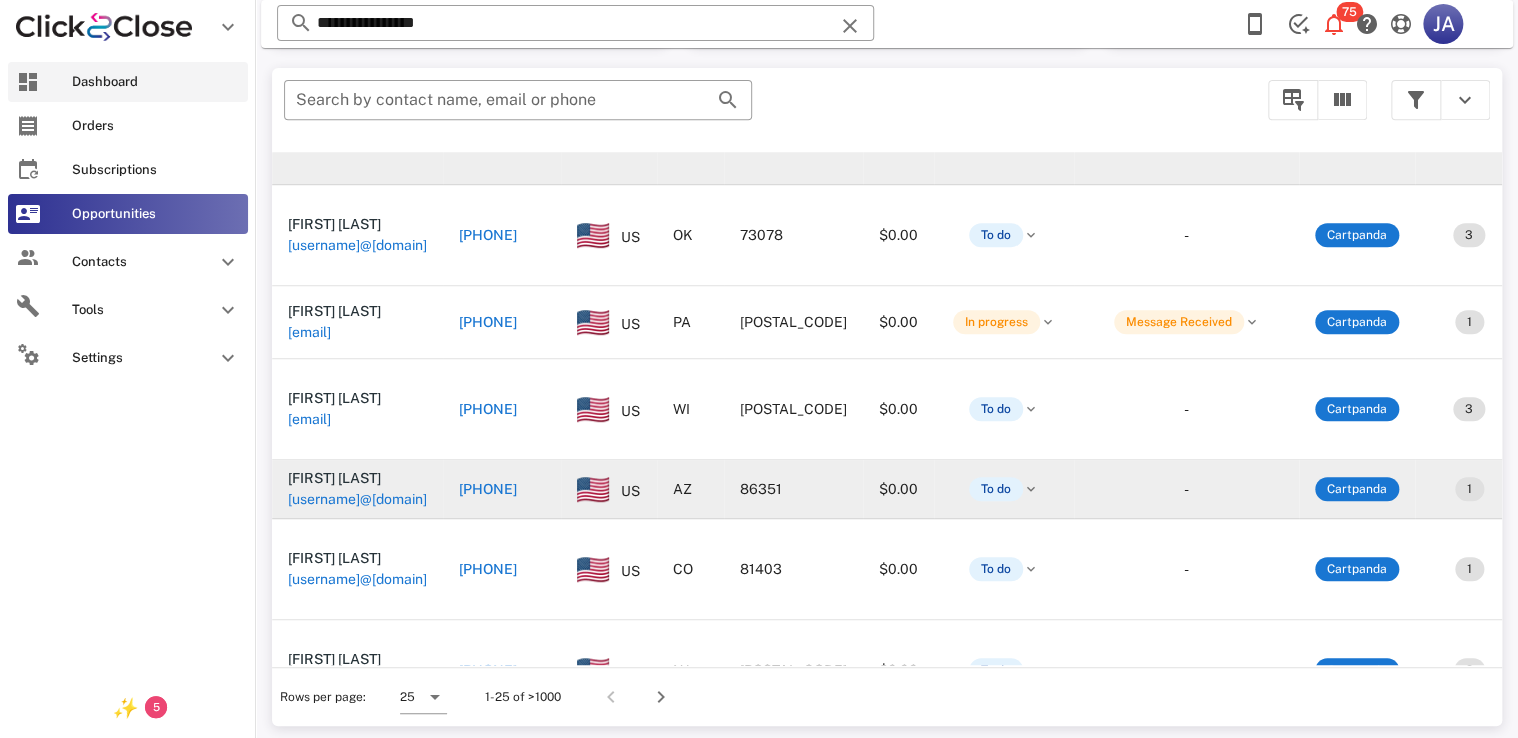 click on "Dashboard" at bounding box center [156, 82] 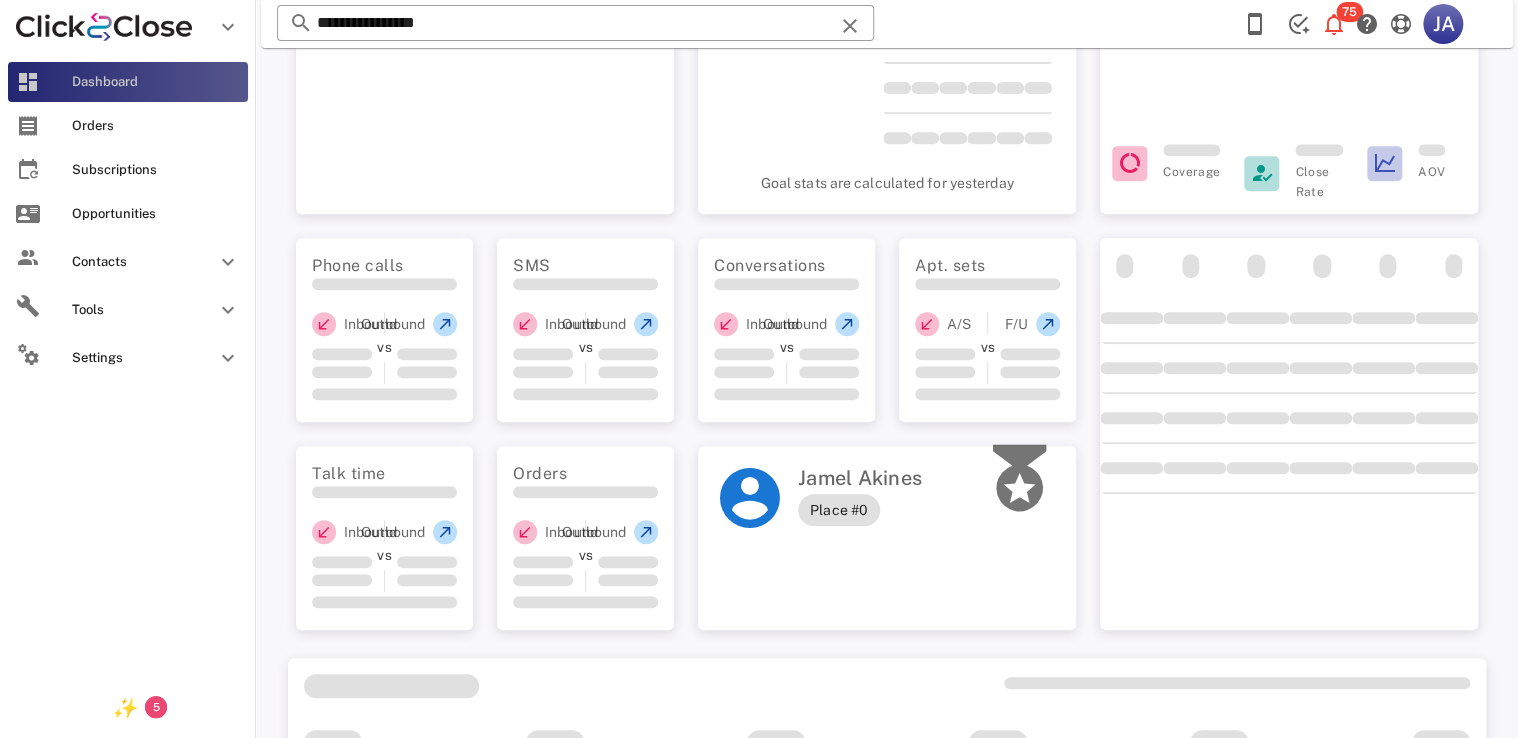 scroll, scrollTop: 0, scrollLeft: 0, axis: both 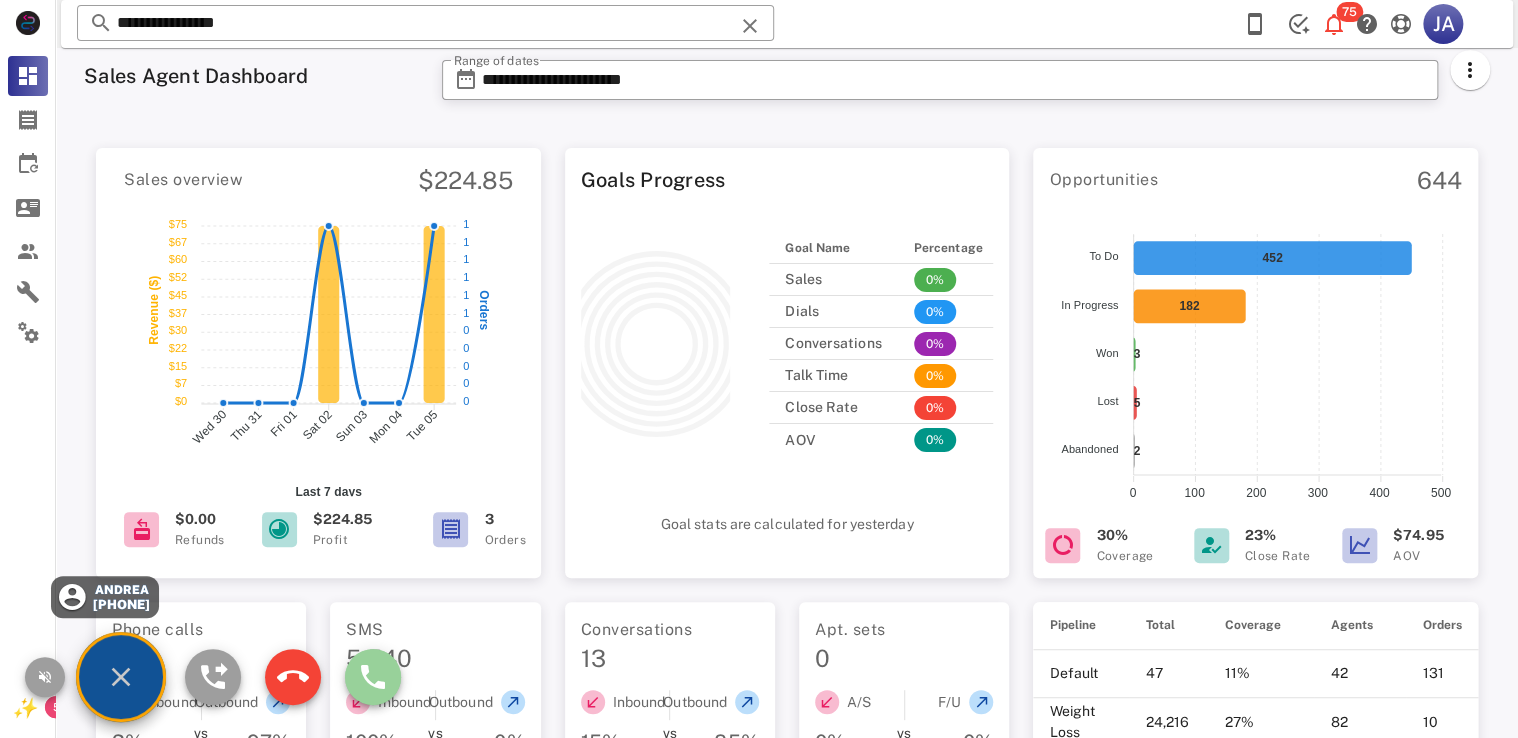 click at bounding box center (373, 677) 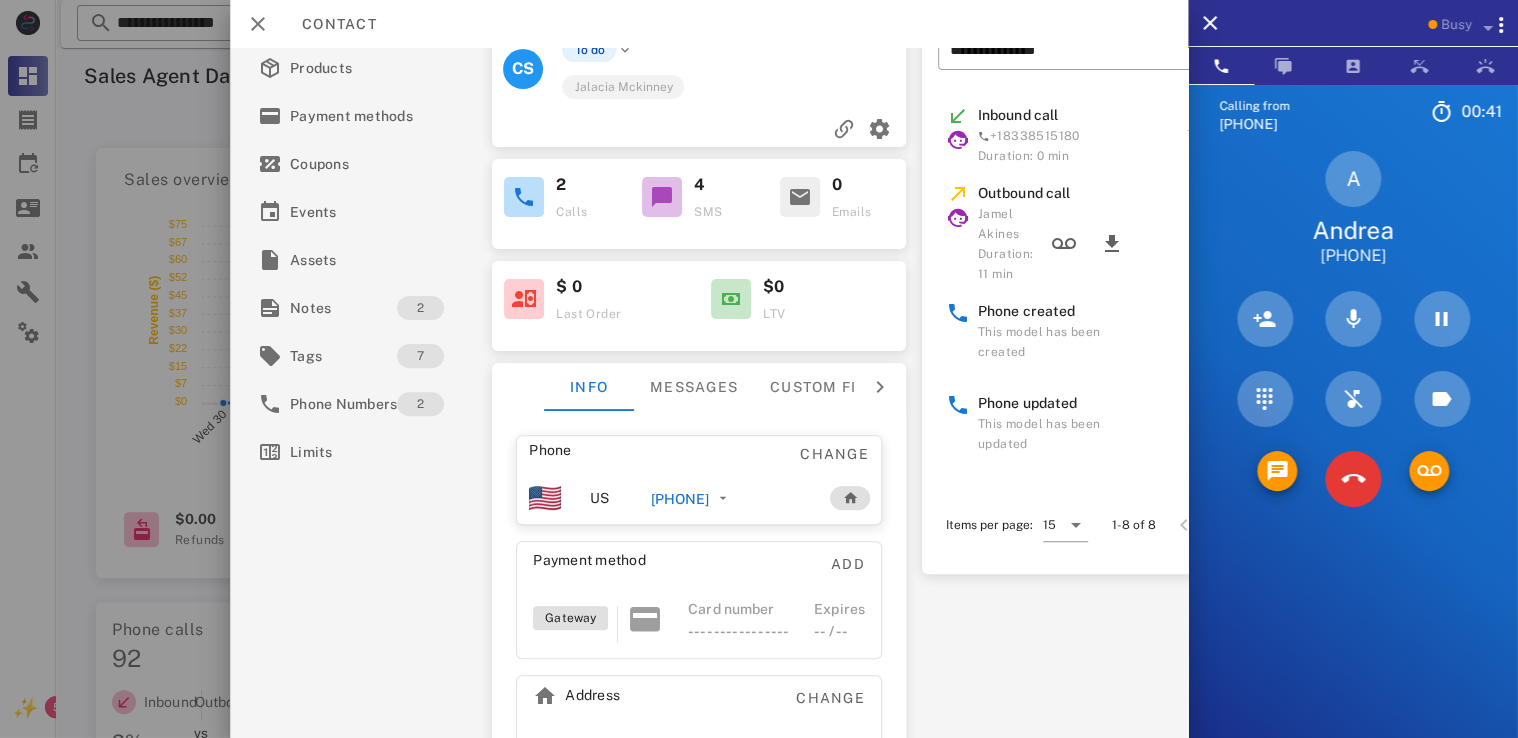 scroll, scrollTop: 152, scrollLeft: 0, axis: vertical 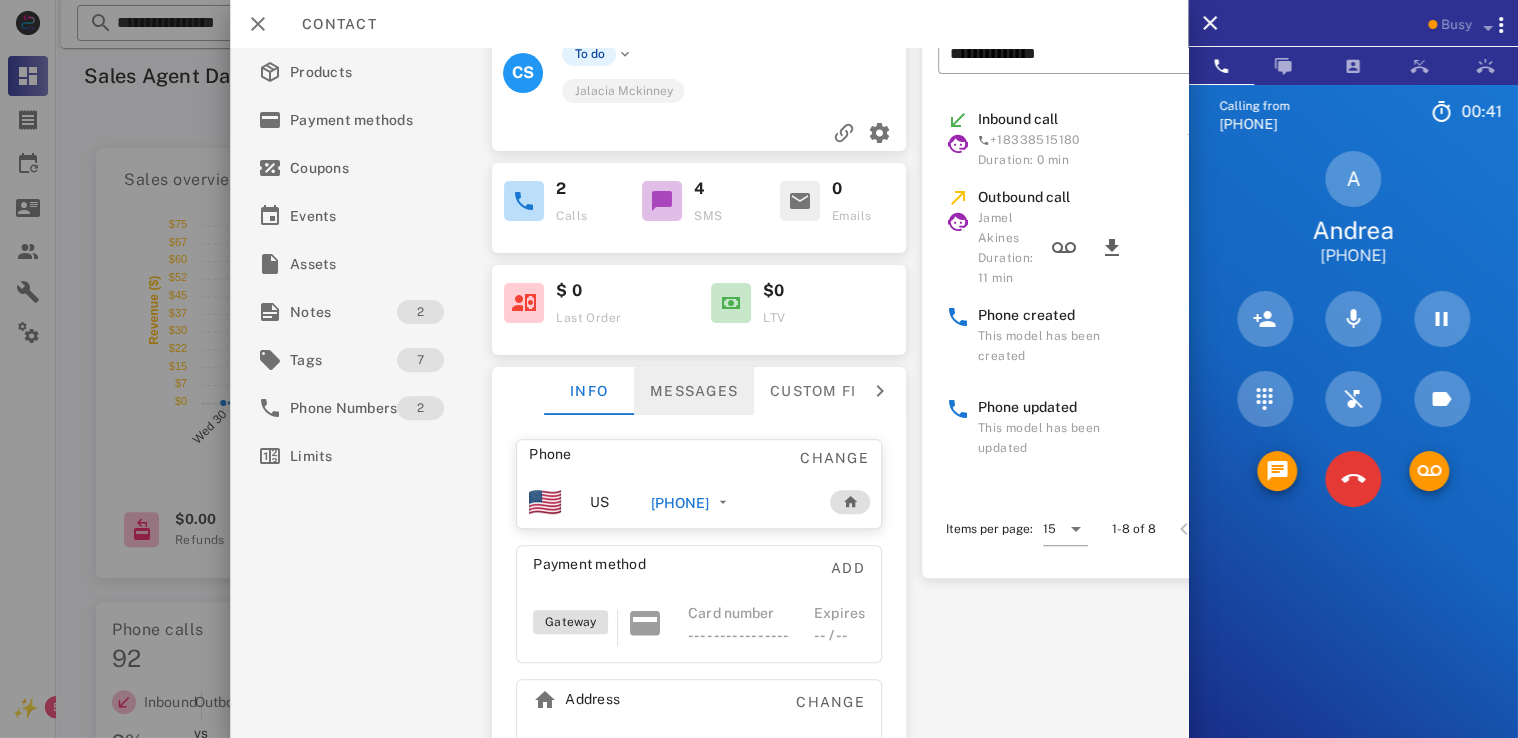 click on "Messages" at bounding box center [694, 391] 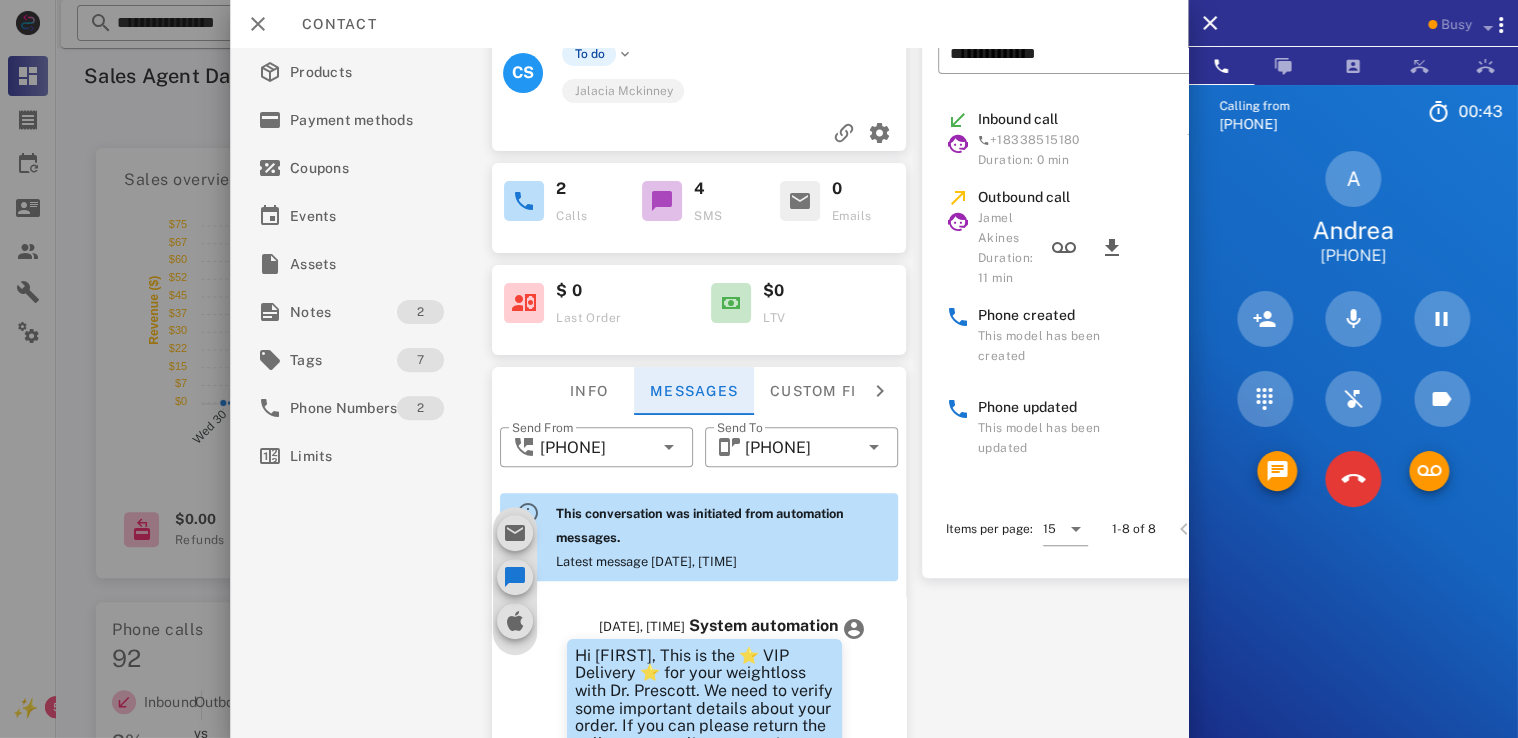 scroll, scrollTop: 660, scrollLeft: 0, axis: vertical 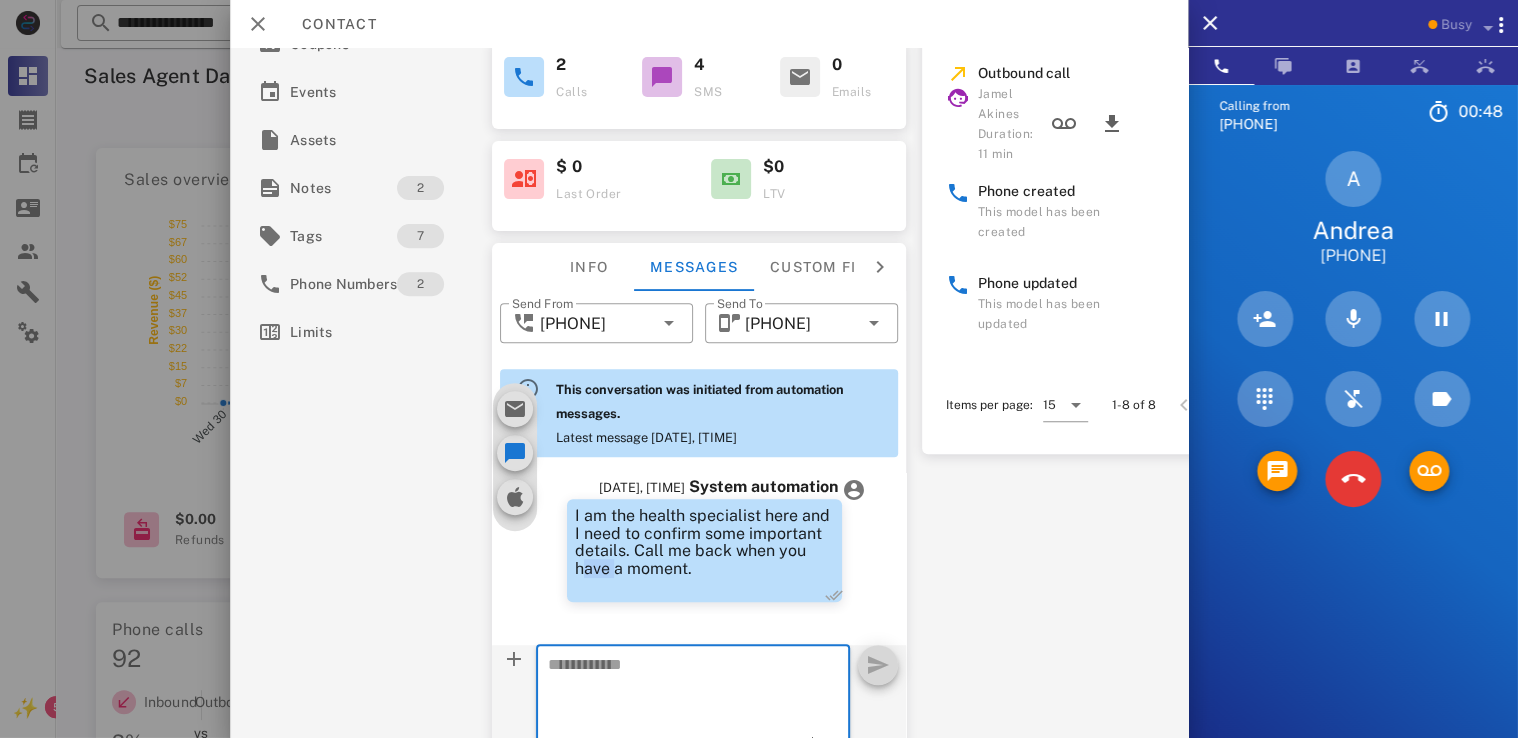 click on "08/06/2025, 11:08AM System automation  I am the health specialist here and I need to confirm some important details. Call me back when you have a moment." at bounding box center (703, 540) 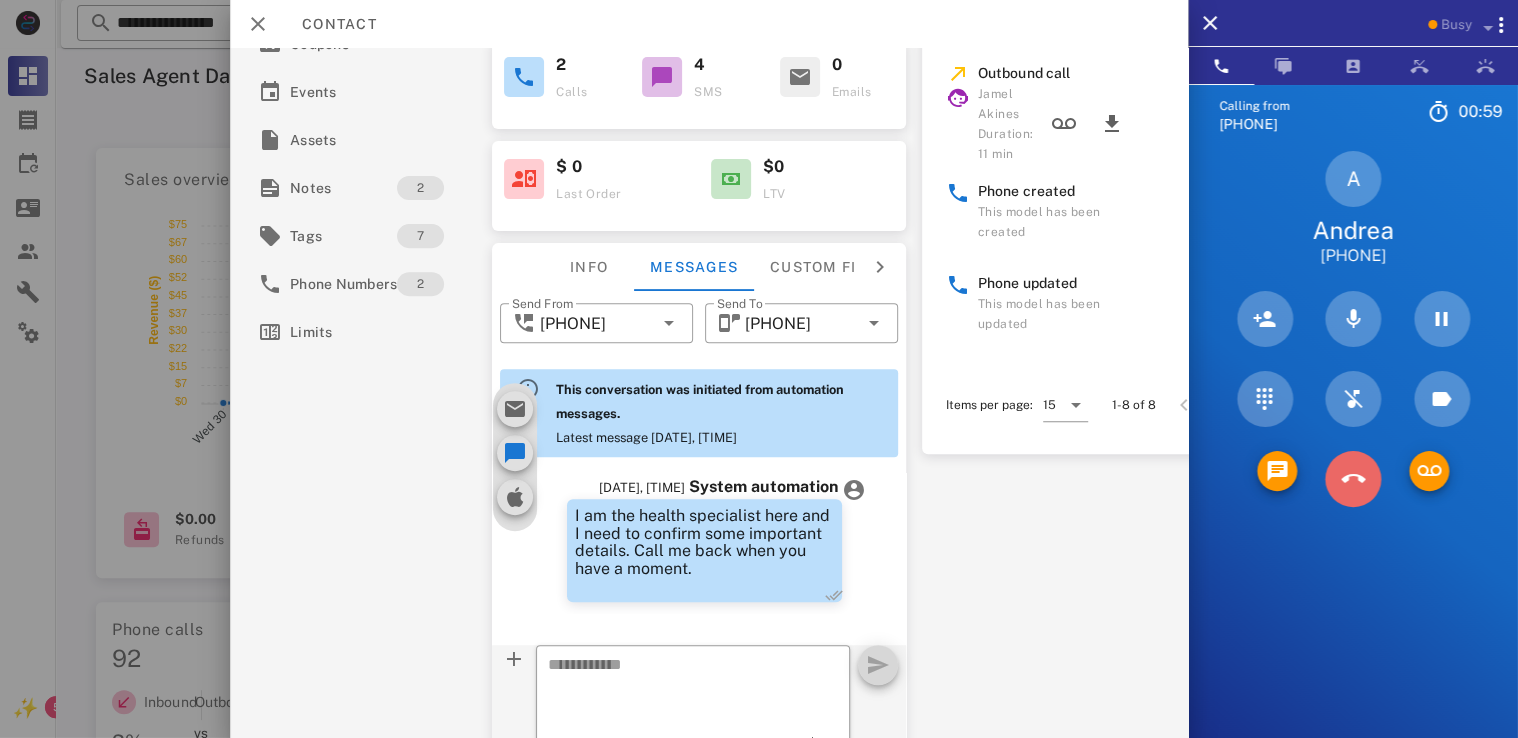 click at bounding box center [1353, 479] 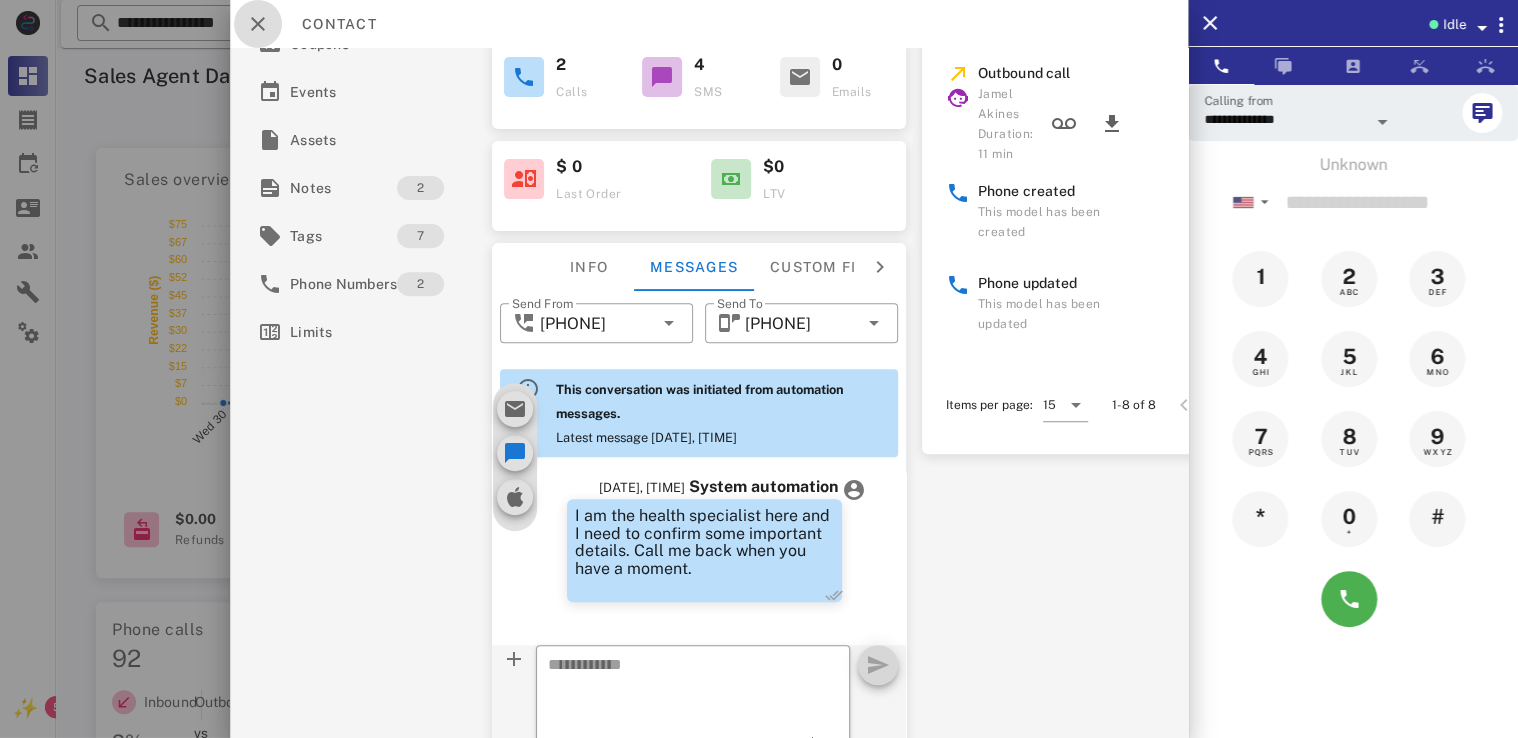 click at bounding box center (258, 24) 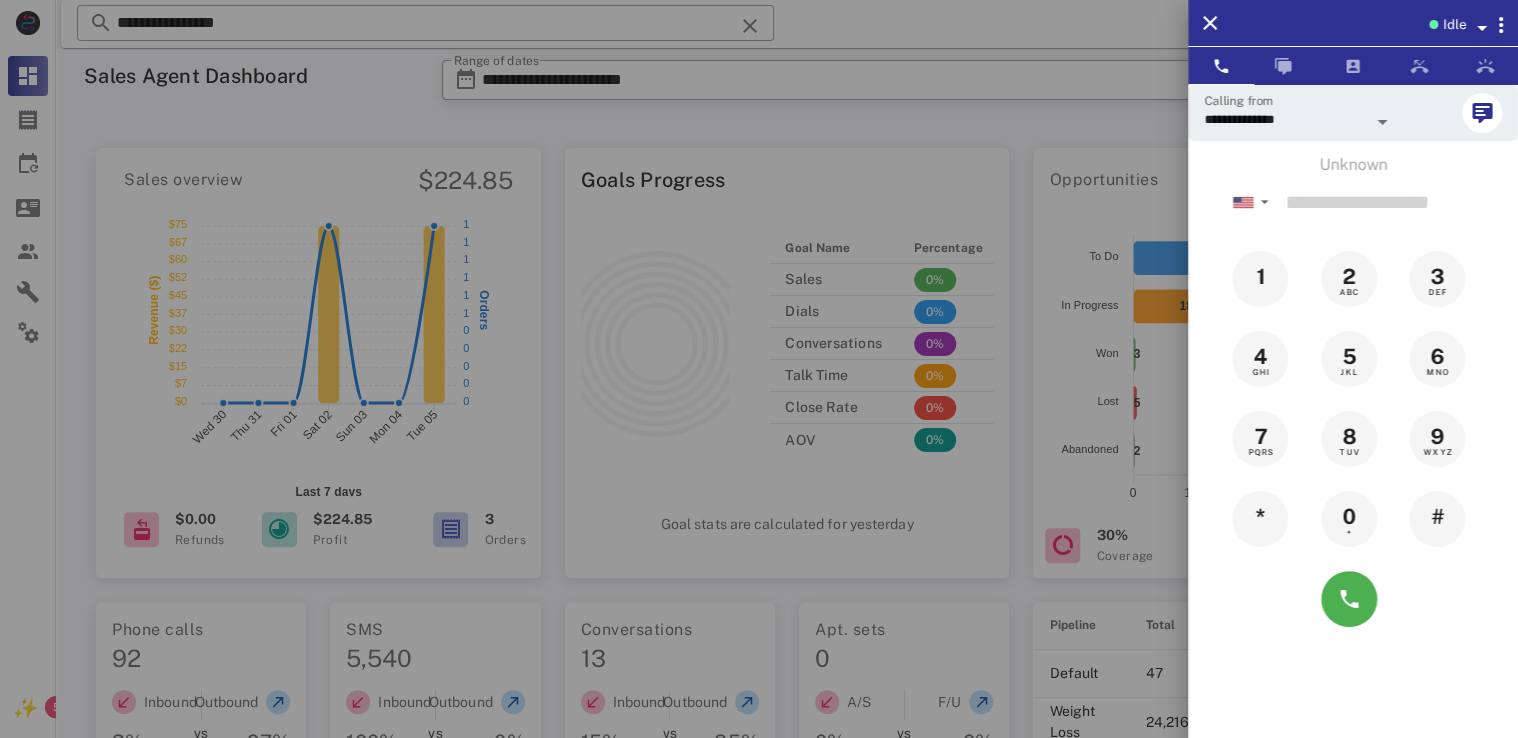 click at bounding box center (1481, 28) 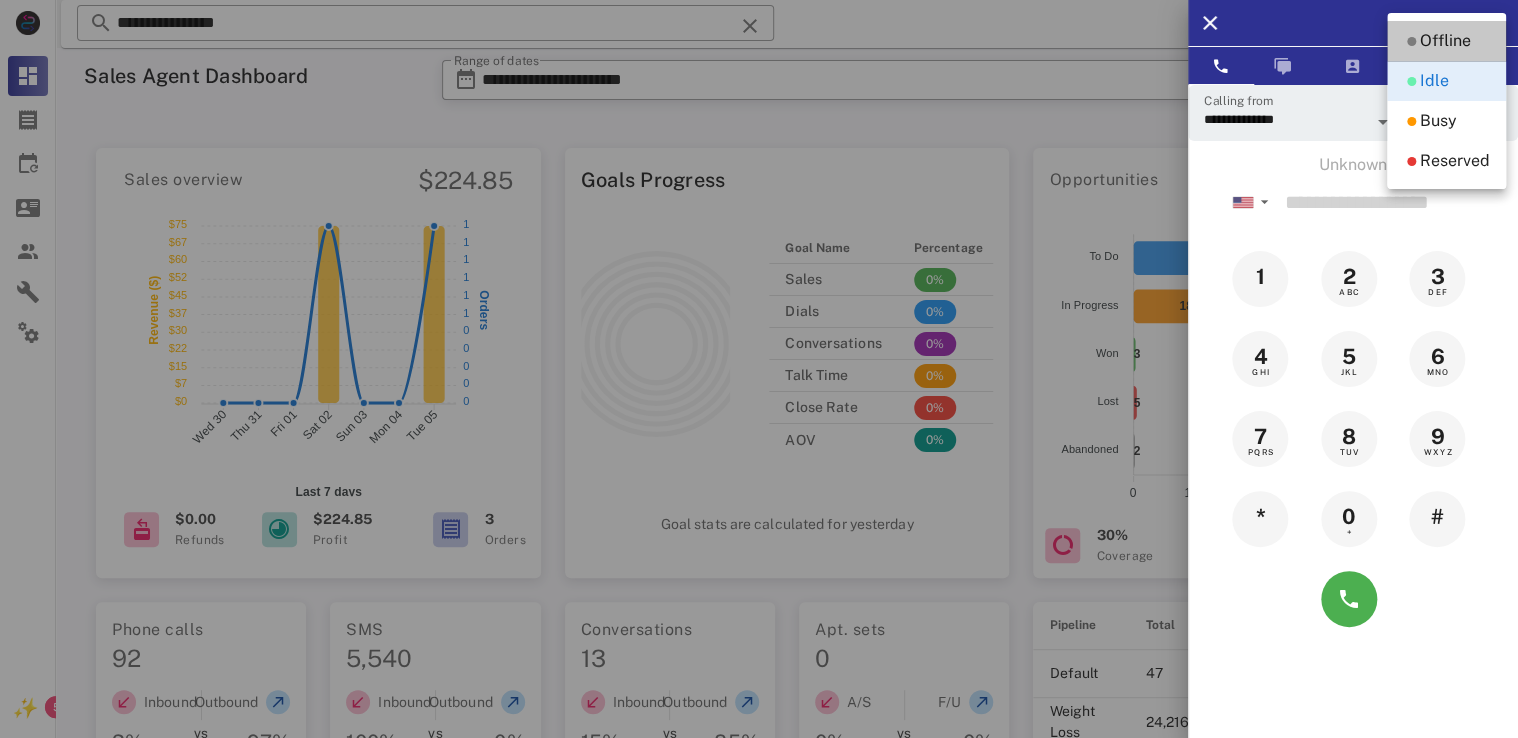 click on "Offline" at bounding box center [1445, 41] 